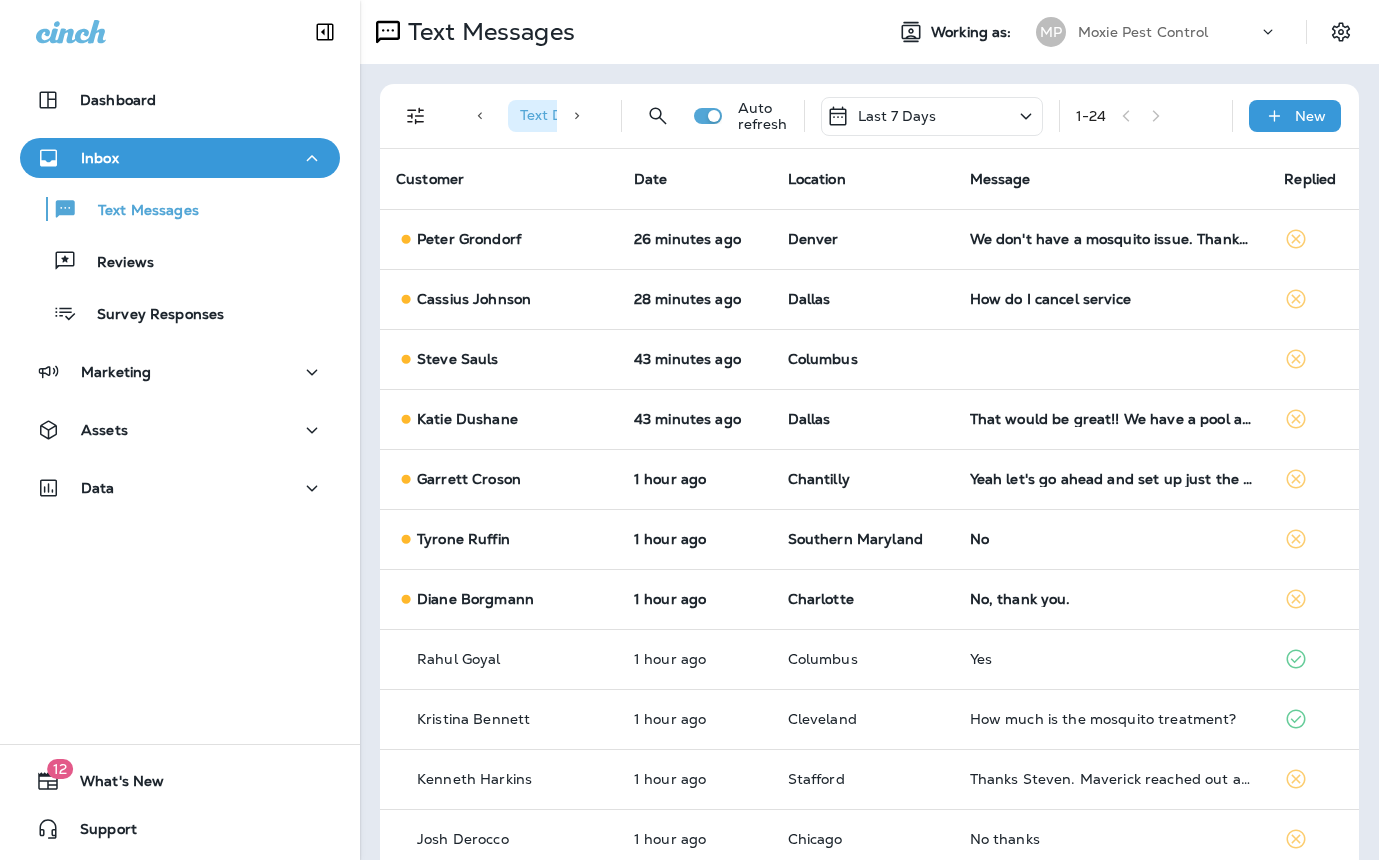 scroll, scrollTop: 0, scrollLeft: 0, axis: both 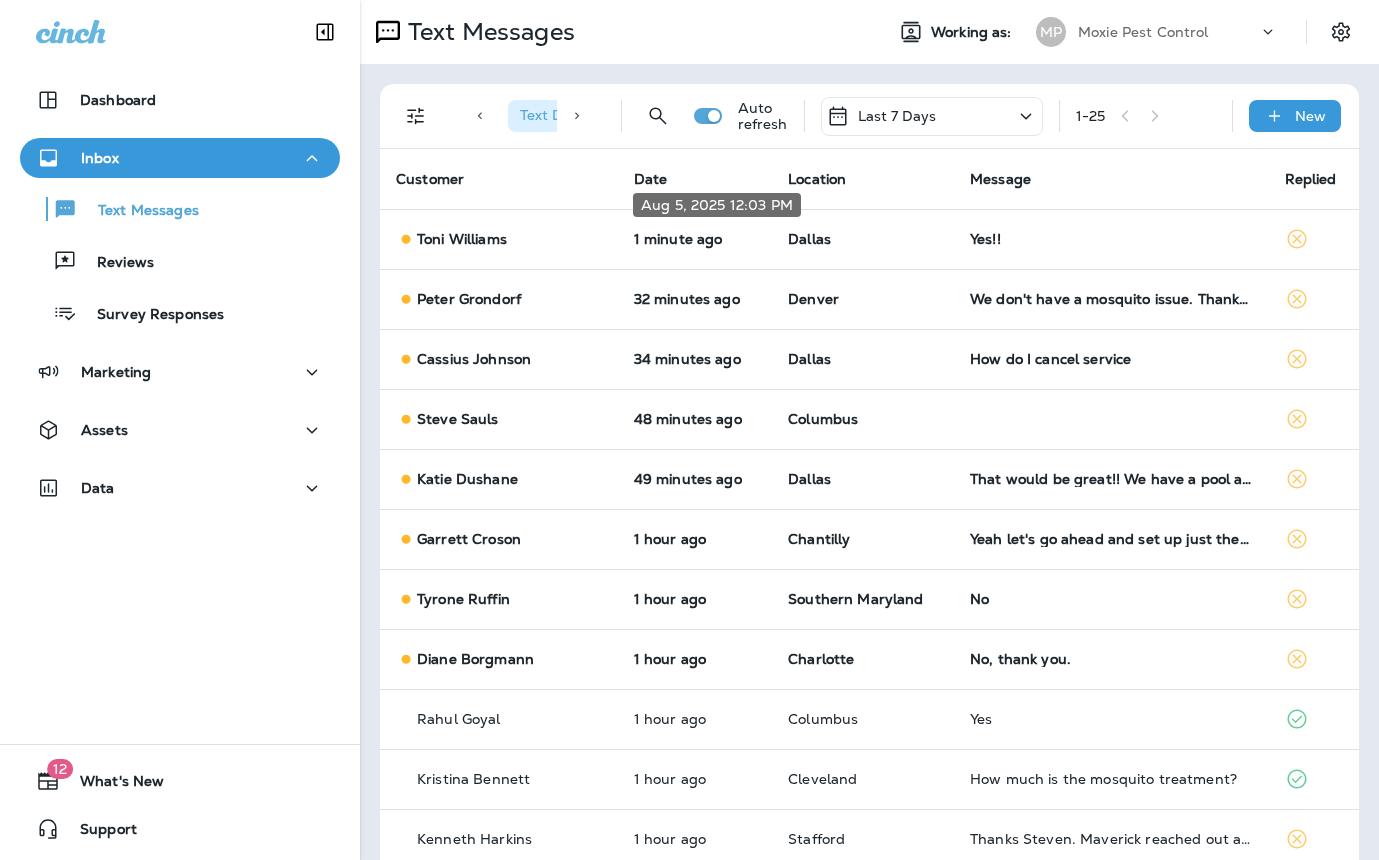 click on "Aug 5, 2025 12:03 PM" at bounding box center (717, 211) 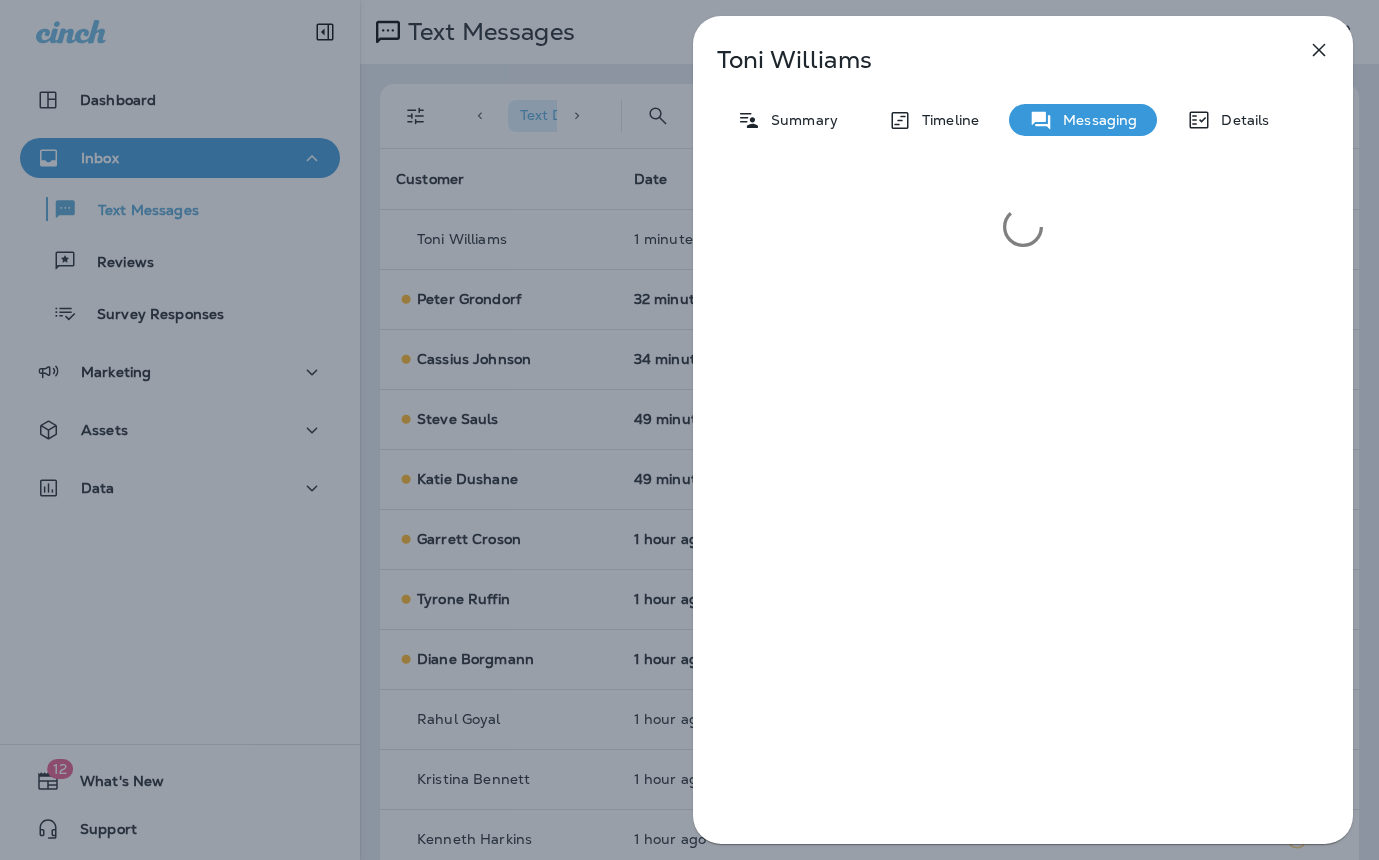 drag, startPoint x: 473, startPoint y: 360, endPoint x: 506, endPoint y: 342, distance: 37.589893 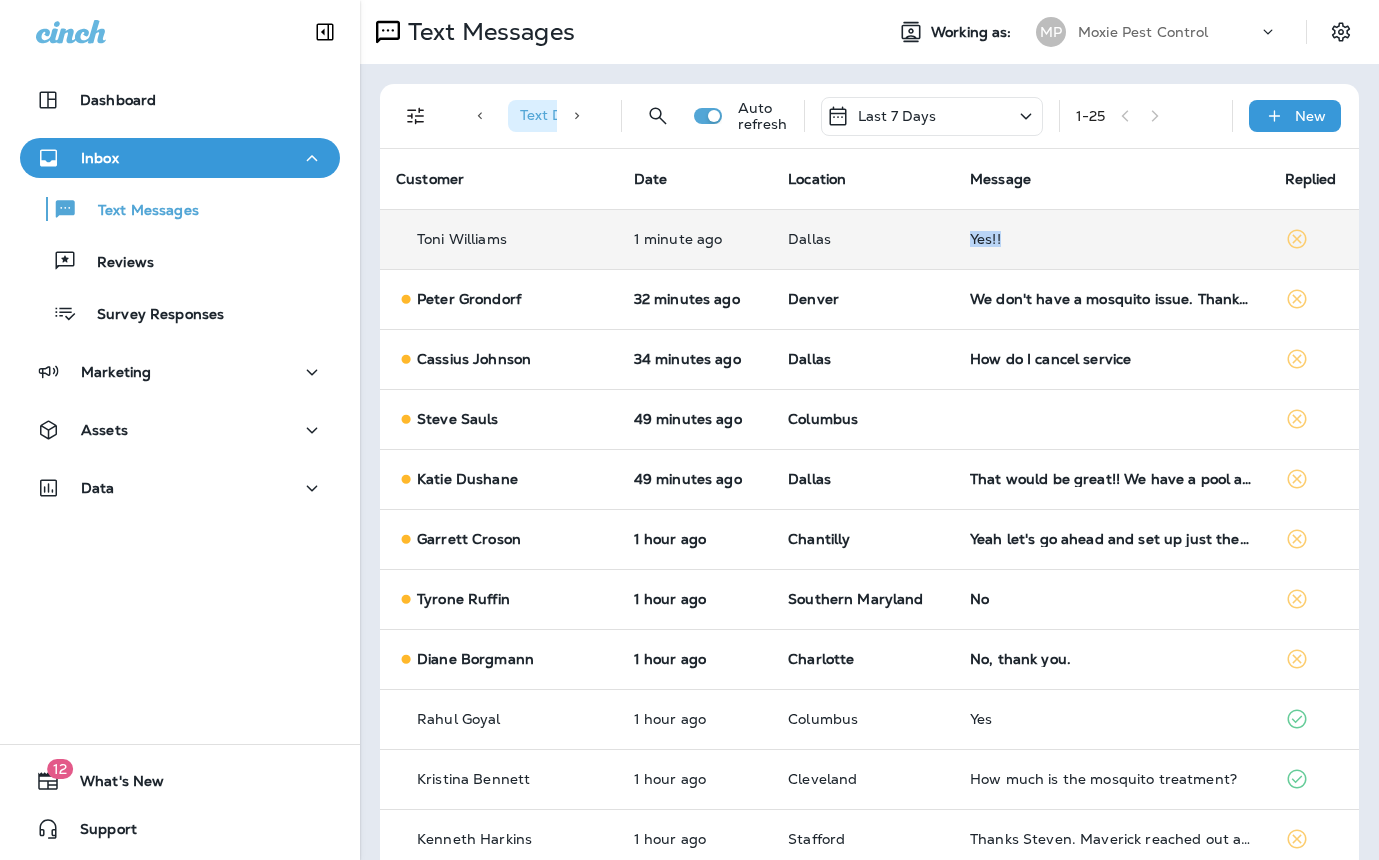 click on "Yes!!" at bounding box center (1111, 239) 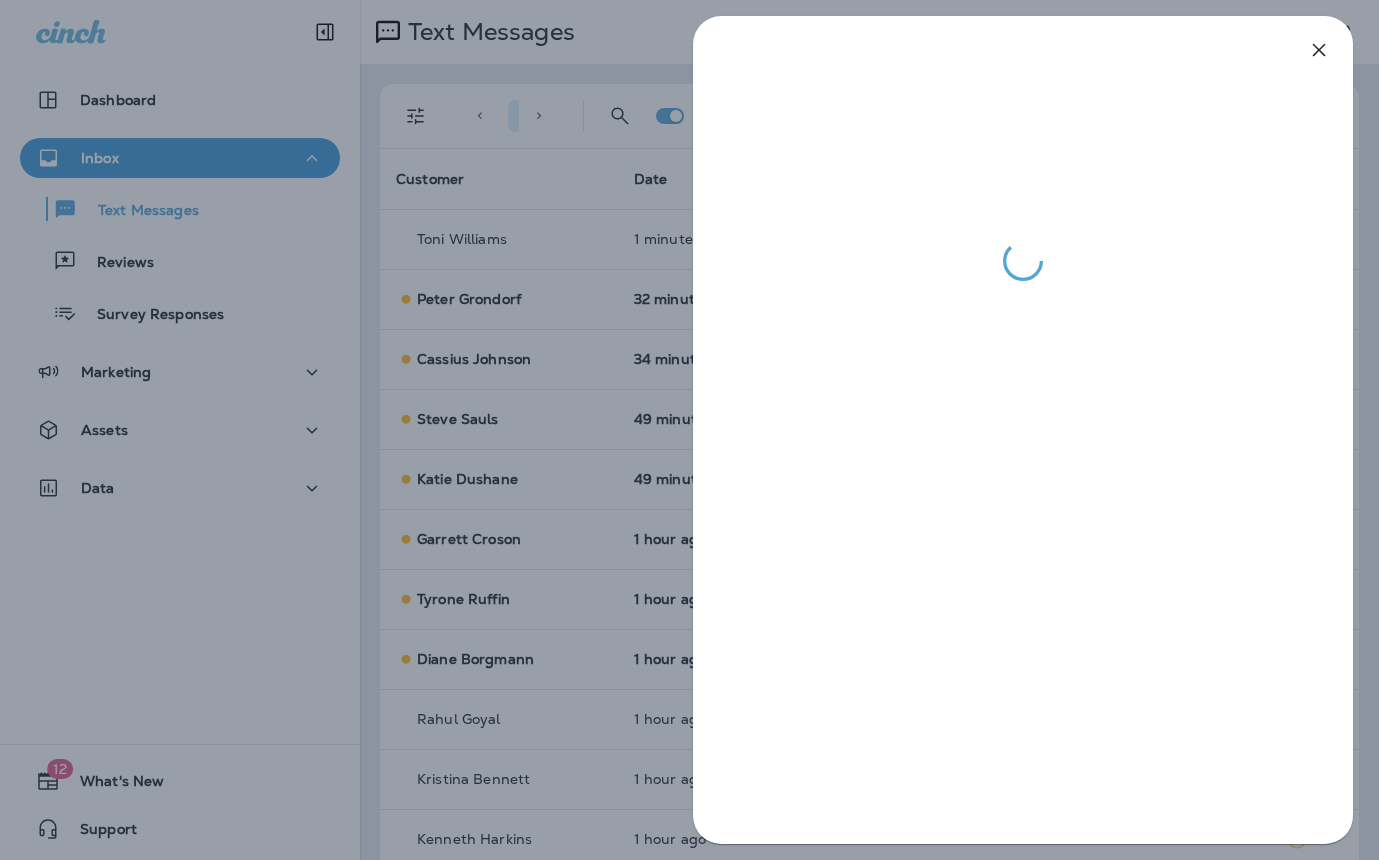 drag, startPoint x: 562, startPoint y: 259, endPoint x: 576, endPoint y: 266, distance: 15.652476 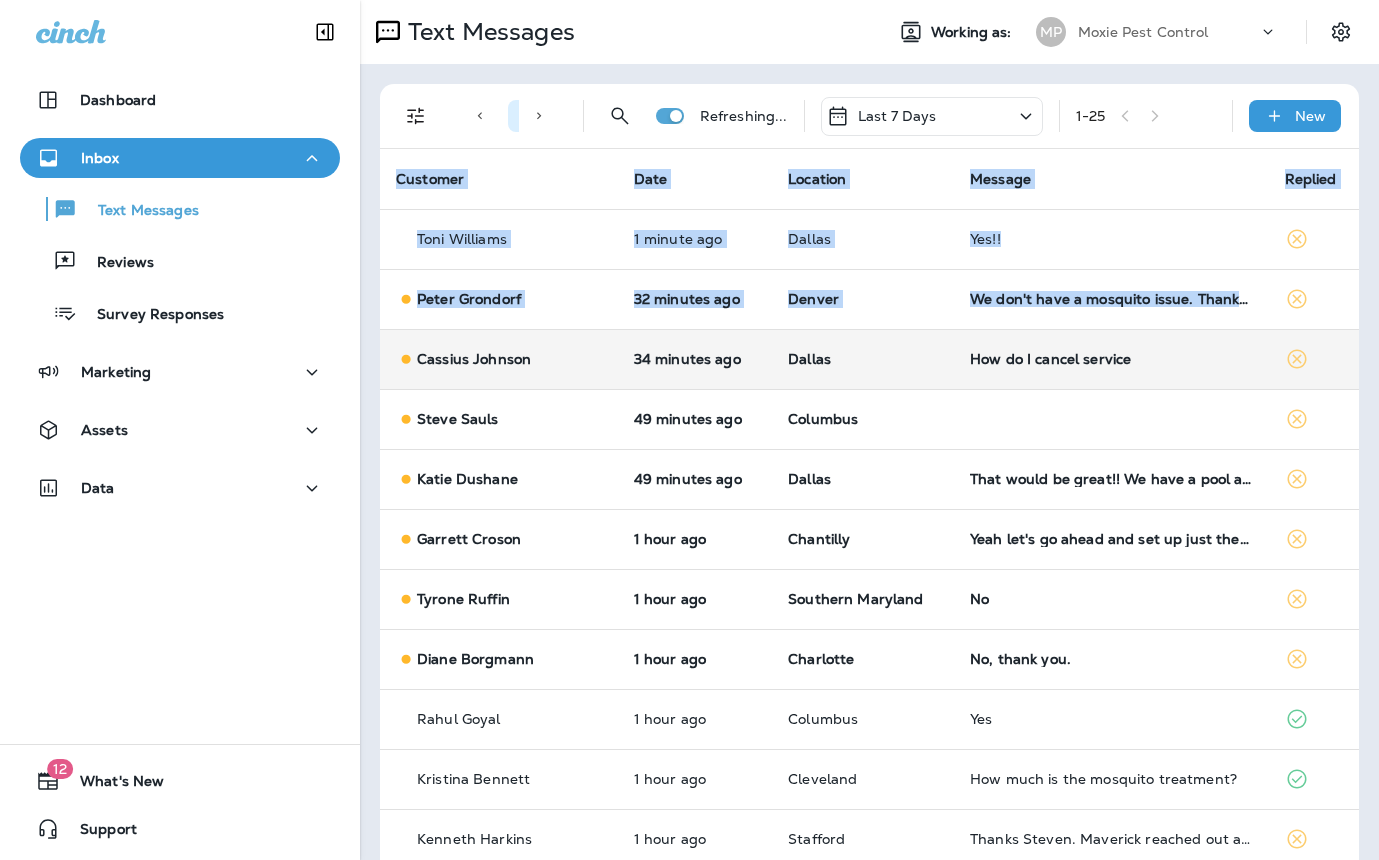 click on "How do I cancel service" at bounding box center (1111, 359) 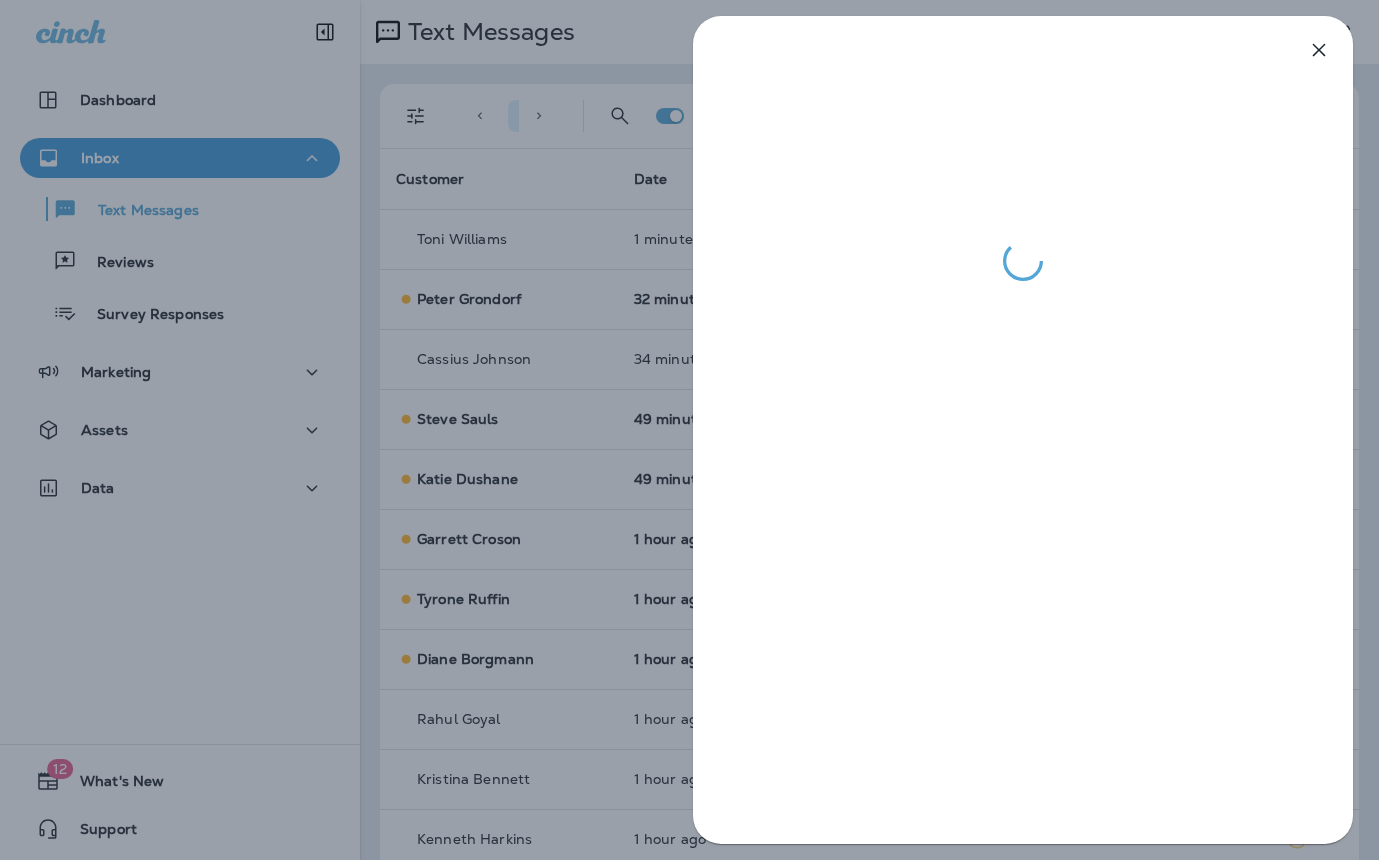 drag, startPoint x: 655, startPoint y: 322, endPoint x: 670, endPoint y: 335, distance: 19.849434 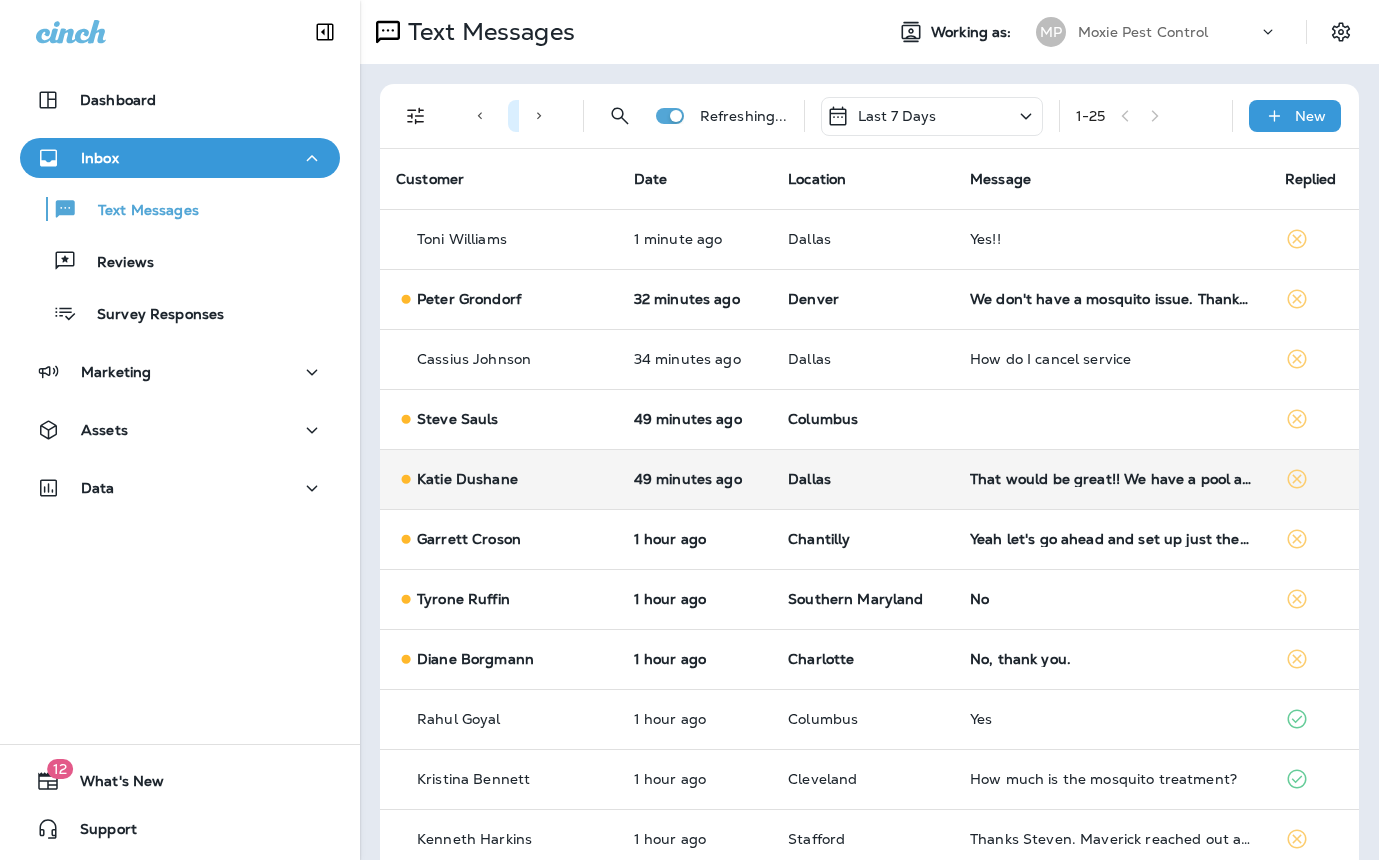 click on "That would be great!! We have a pool and they are not friendly when out swimming or playing in the yard later in the evening" at bounding box center (1111, 479) 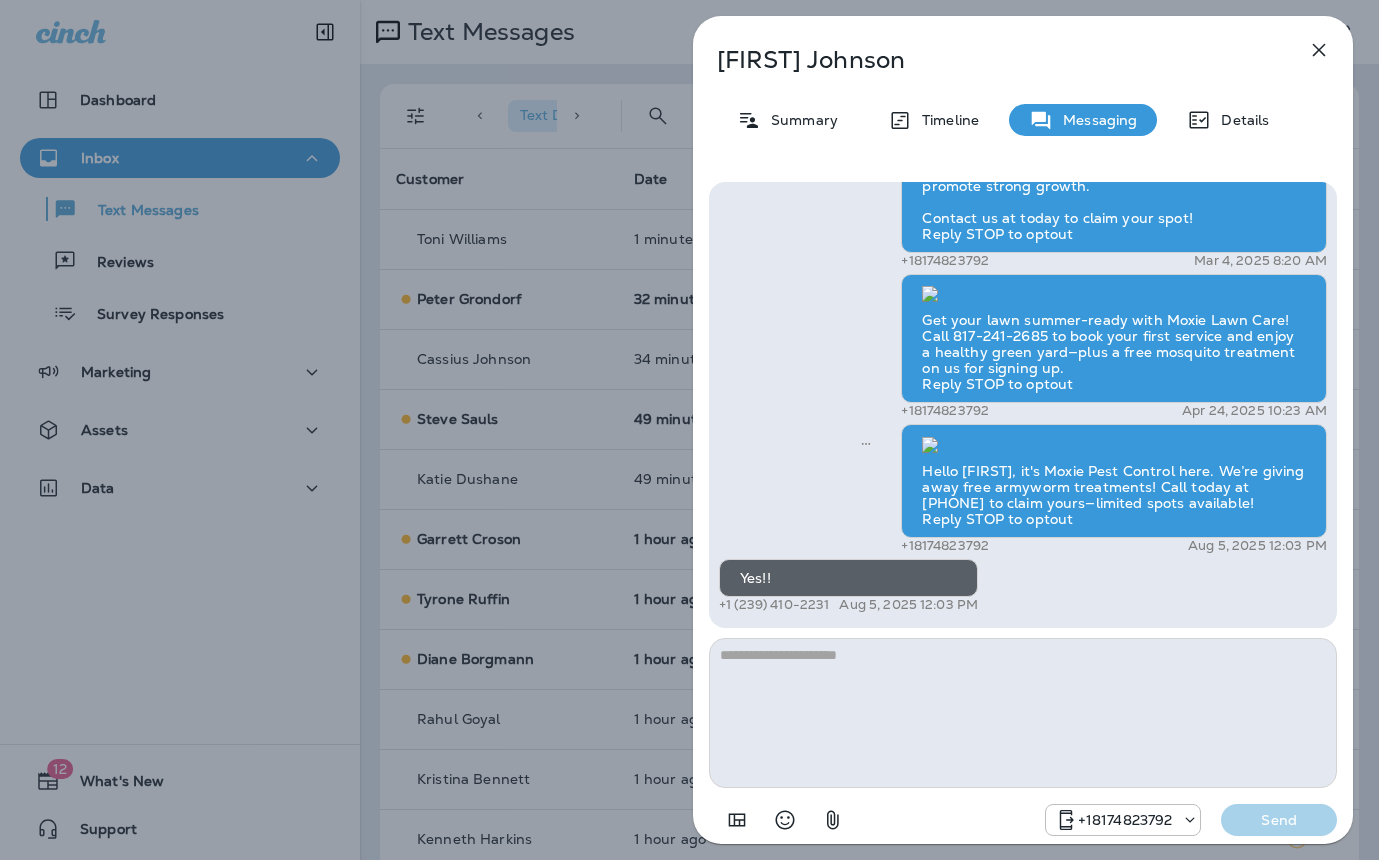type on "*" 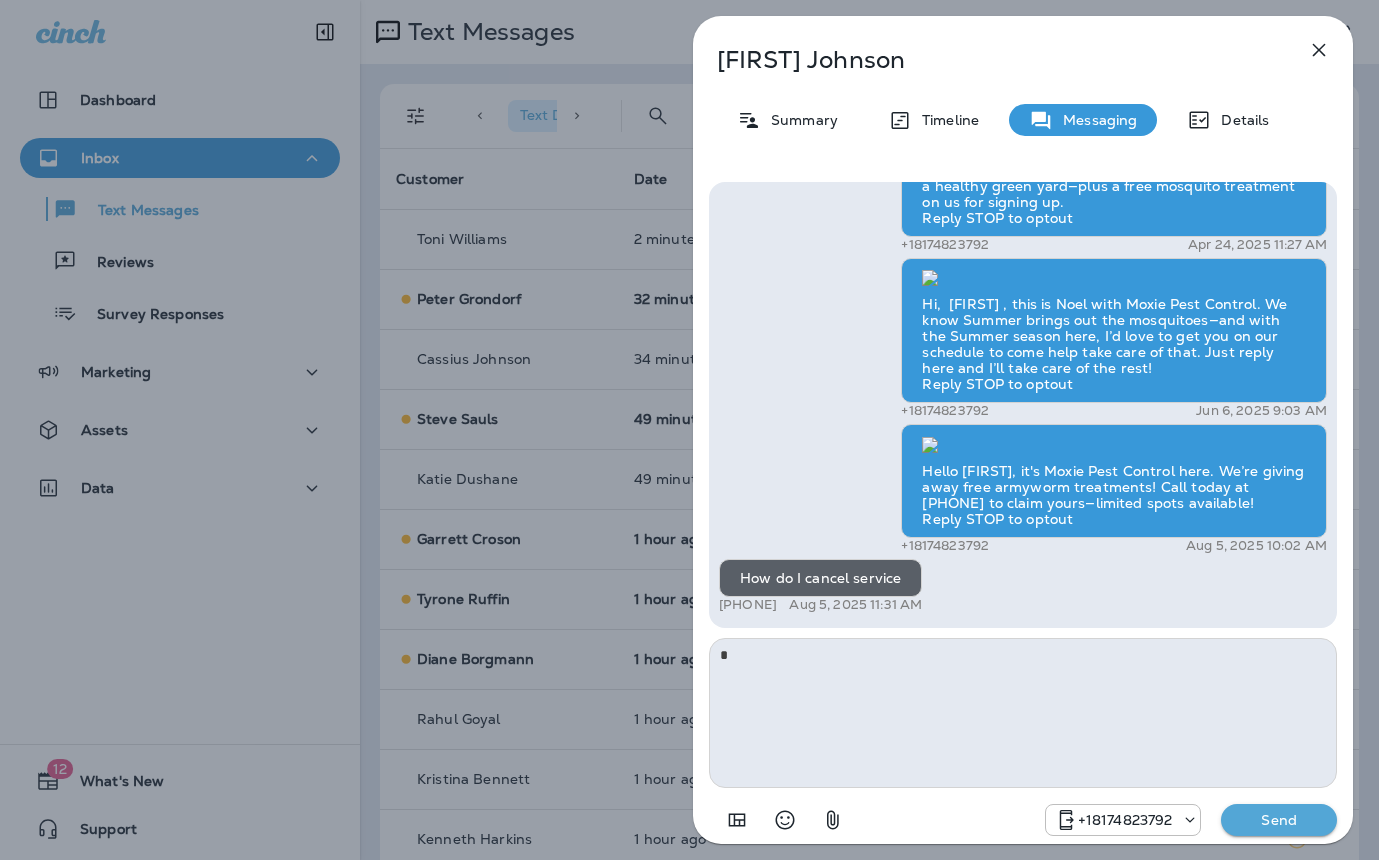 click on "Cassius   Johnson Summary   Timeline   Messaging   Details   Spring is just around the corner—time to get those sprinklers ready for action! Schedule your free sprinkler checkup with Moxie Lawn Care today to set your lawn up for a vibrant summer! Call 817-383-0897 for your free inspection!
Reply STOP to optout +18174823792 Feb 6, 2025 1:21 PM We’re excited to offer the first 50 sign-ups their first service for only $19! Our experienced team is committed to helping you maintain a beautiful, weed-free lawn. We specialize in nourishing treatments that promote strong growth.
Contact us at today to claim your spot!
Reply STOP to optout +18174823792 Mar 4, 2025 8:20 AM Get your lawn summer-ready with Moxie Lawn Care! Call 817-241-2685 to book your first service and enjoy a healthy green yard—plus a free mosquito treatment on us for signing up.
Reply STOP to optout +18174823792 Apr 24, 2025 10:23 AM   +18174823792 Aug 5, 2025 12:03 PM Yes!! +1 (239) 410-2231 Aug 5, 2025 12:03 PM +18174823792 +18174823792 *" at bounding box center (689, 430) 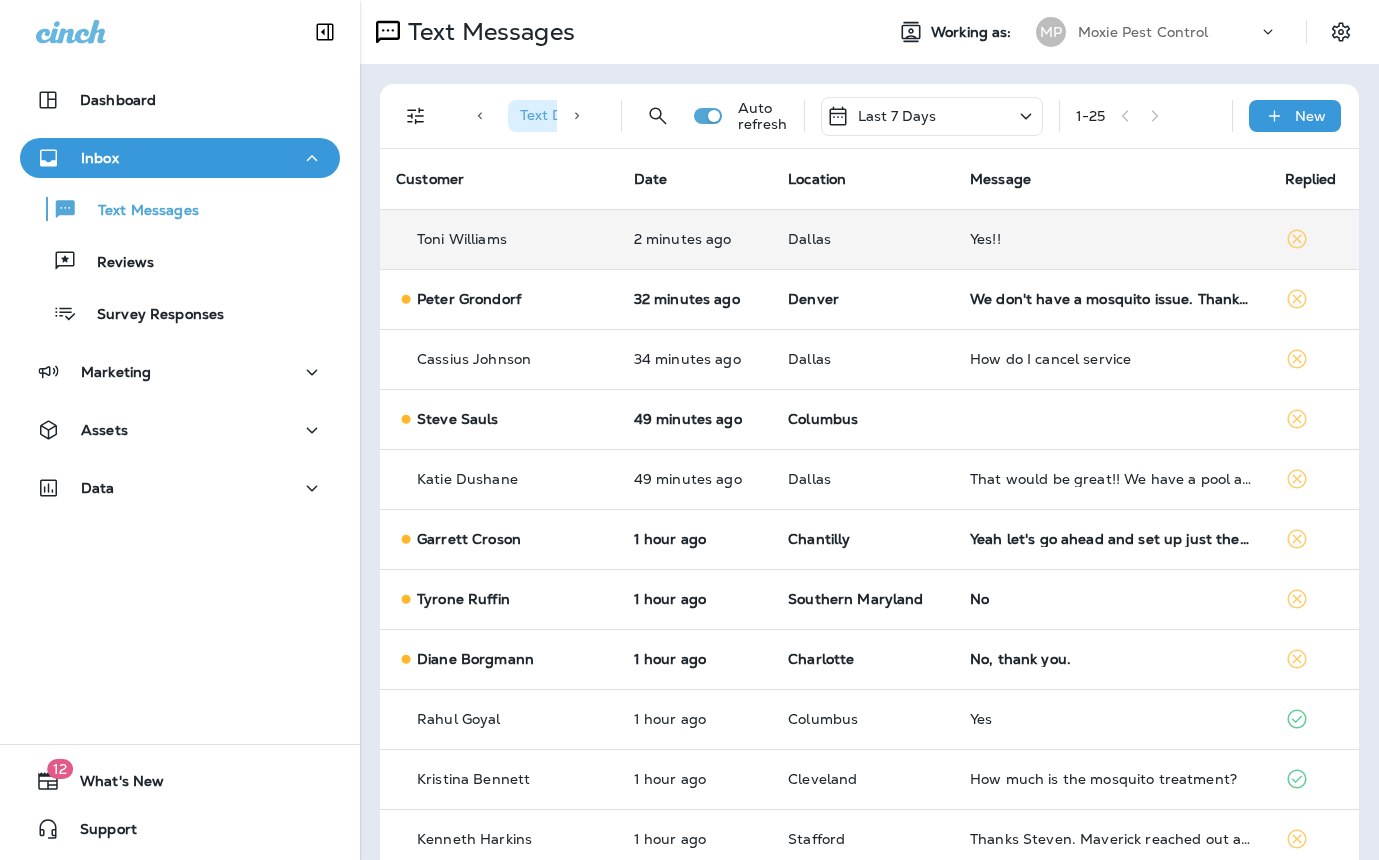 click on "Yes!!" at bounding box center (1111, 239) 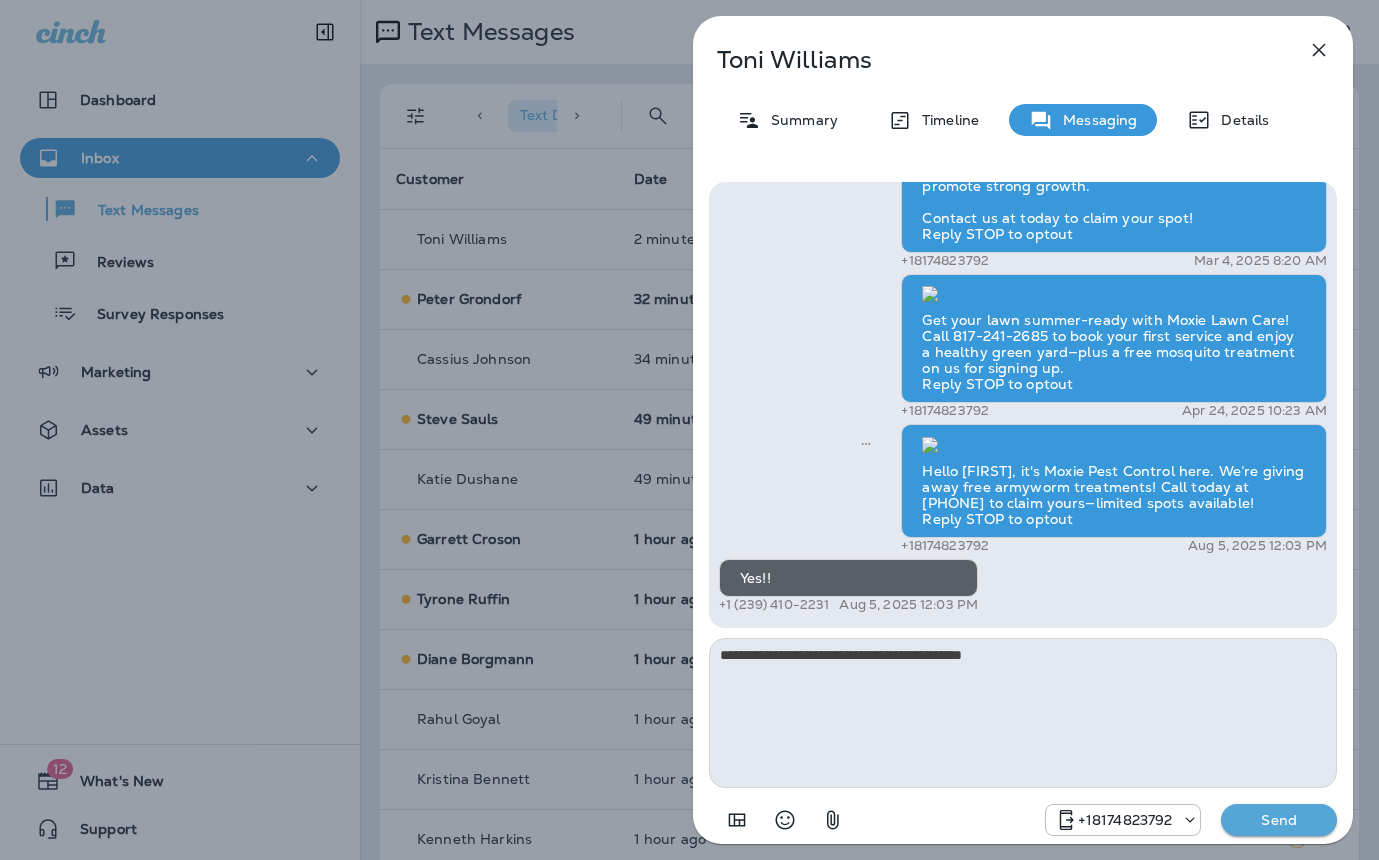 type on "**********" 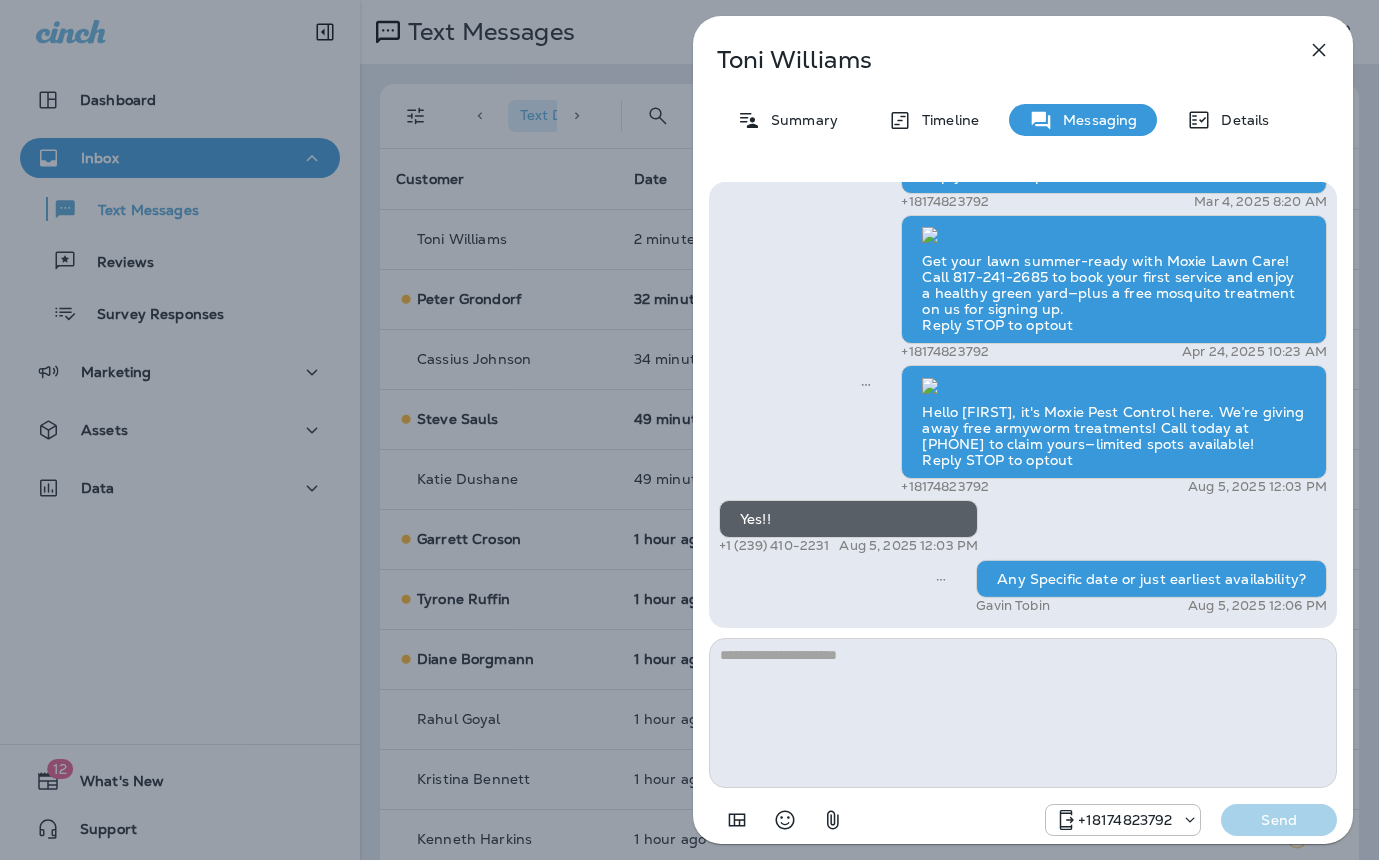 click on "Toni   Williams Summary   Timeline   Messaging   Details   Spring is just around the corner—time to get those sprinklers ready for action! Schedule your free sprinkler checkup with Moxie Lawn Care today to set your lawn up for a vibrant summer! Call 817-383-0897 for your free inspection!
Reply STOP to optout +18174823792 Feb 6, 2025 1:21 PM We’re excited to offer the first 50 sign-ups their first service for only $19! Our experienced team is committed to helping you maintain a beautiful, weed-free lawn. We specialize in nourishing treatments that promote strong growth.
Contact us at today to claim your spot!
Reply STOP to optout +18174823792 Mar 4, 2025 8:20 AM Get your lawn summer-ready with Moxie Lawn Care! Call 817-241-2685 to book your first service and enjoy a healthy green yard—plus a free mosquito treatment on us for signing up.
Reply STOP to optout +18174823792 Apr 24, 2025 10:23 AM   +18174823792 Aug 5, 2025 12:03 PM Yes!! +1 (239) 410-2231 Aug 5, 2025 12:03 PM   Gavin Tobin +18174823792 Send" at bounding box center [689, 430] 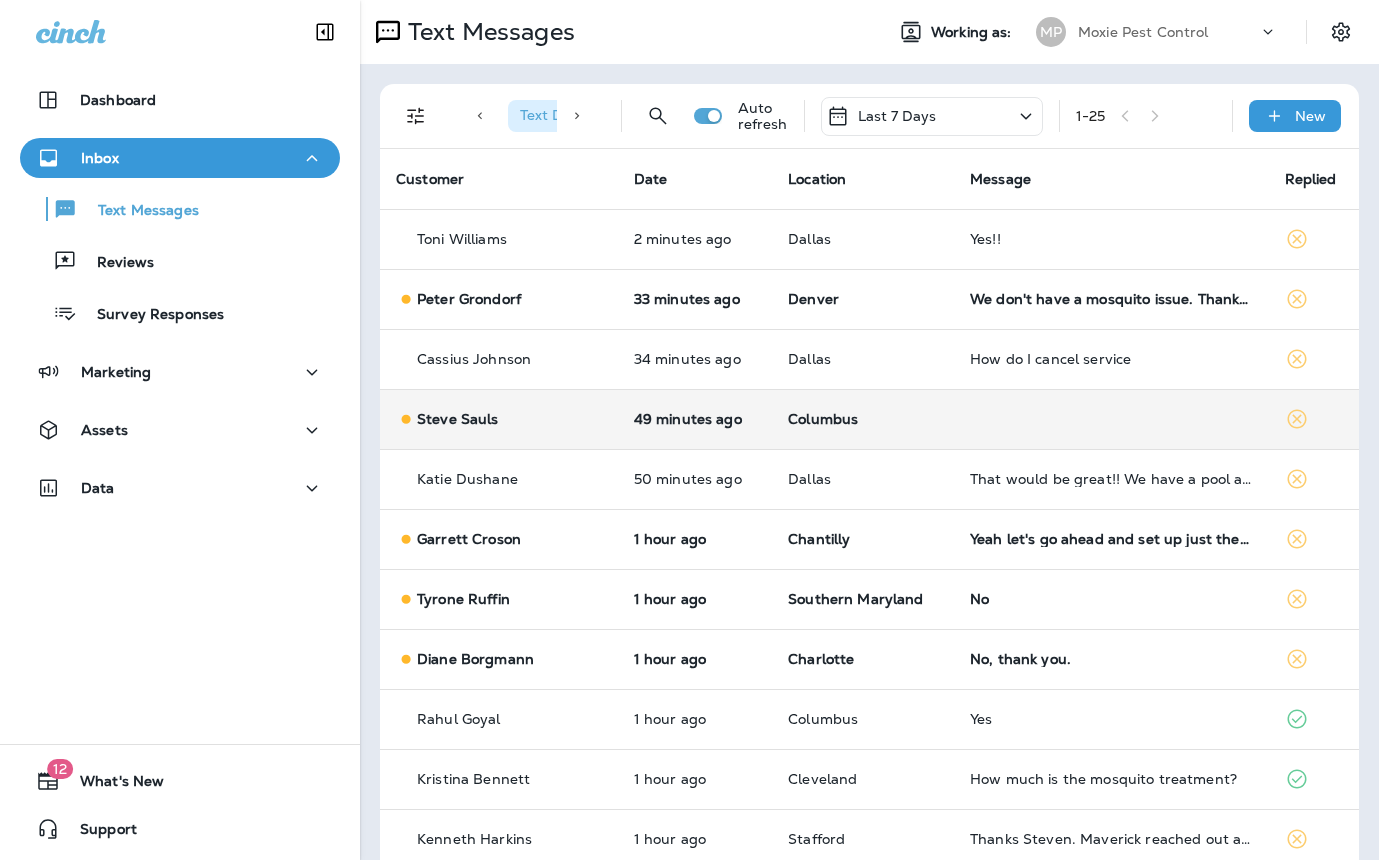 click at bounding box center [1111, 419] 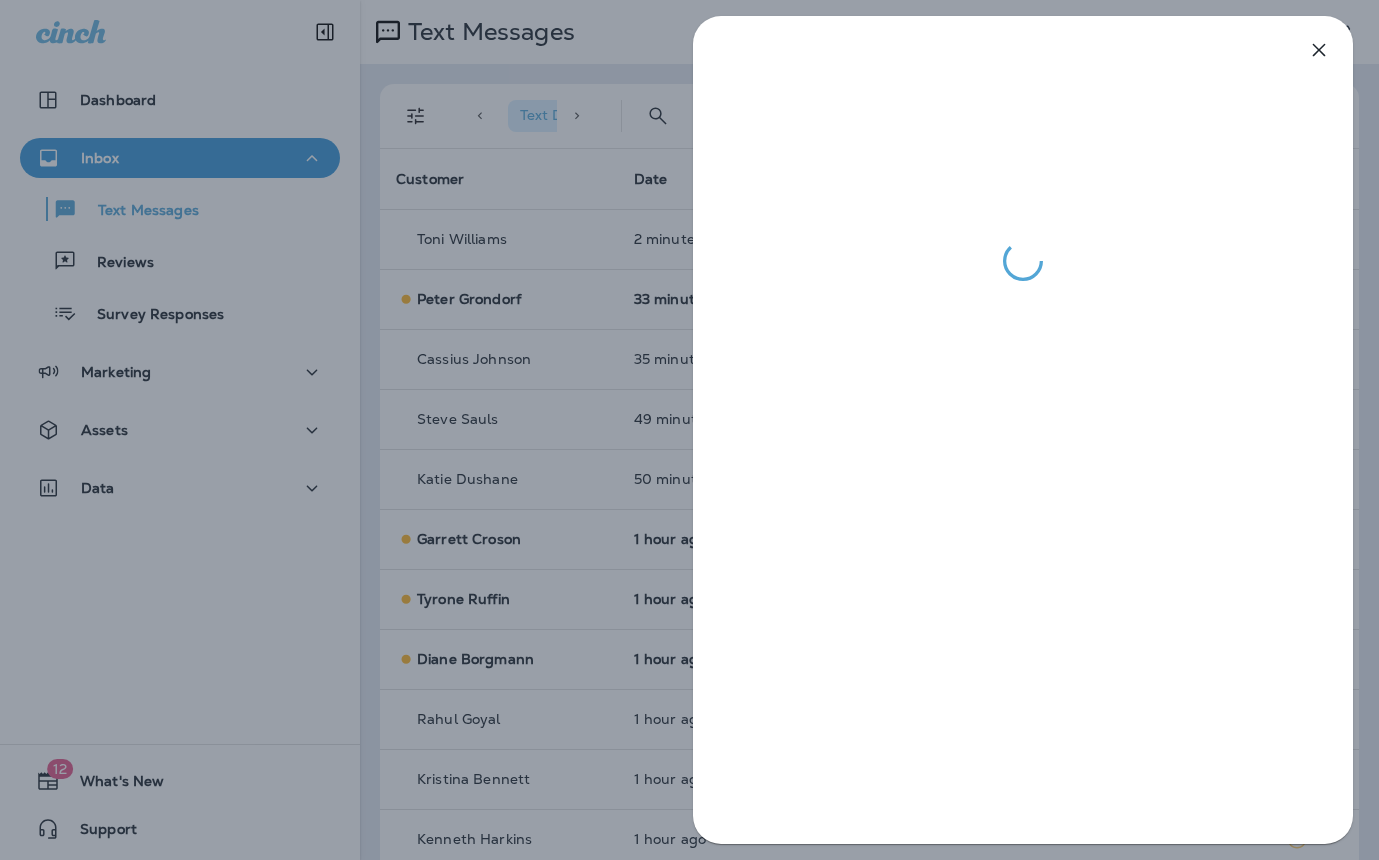 drag, startPoint x: 462, startPoint y: 381, endPoint x: 724, endPoint y: 456, distance: 272.5234 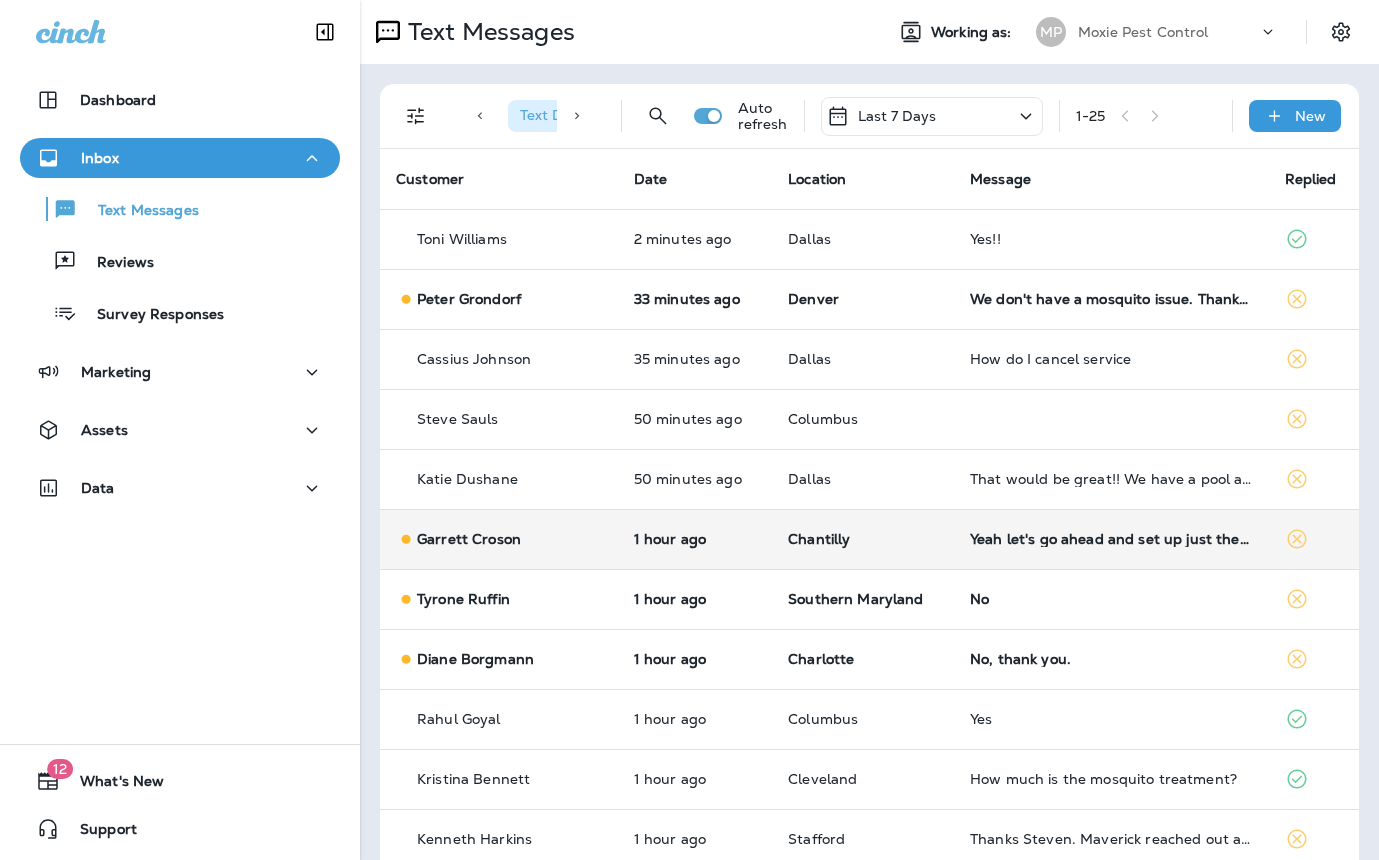 click on "Yeah let's go ahead and set up just the 1 spray for $99" at bounding box center (1111, 539) 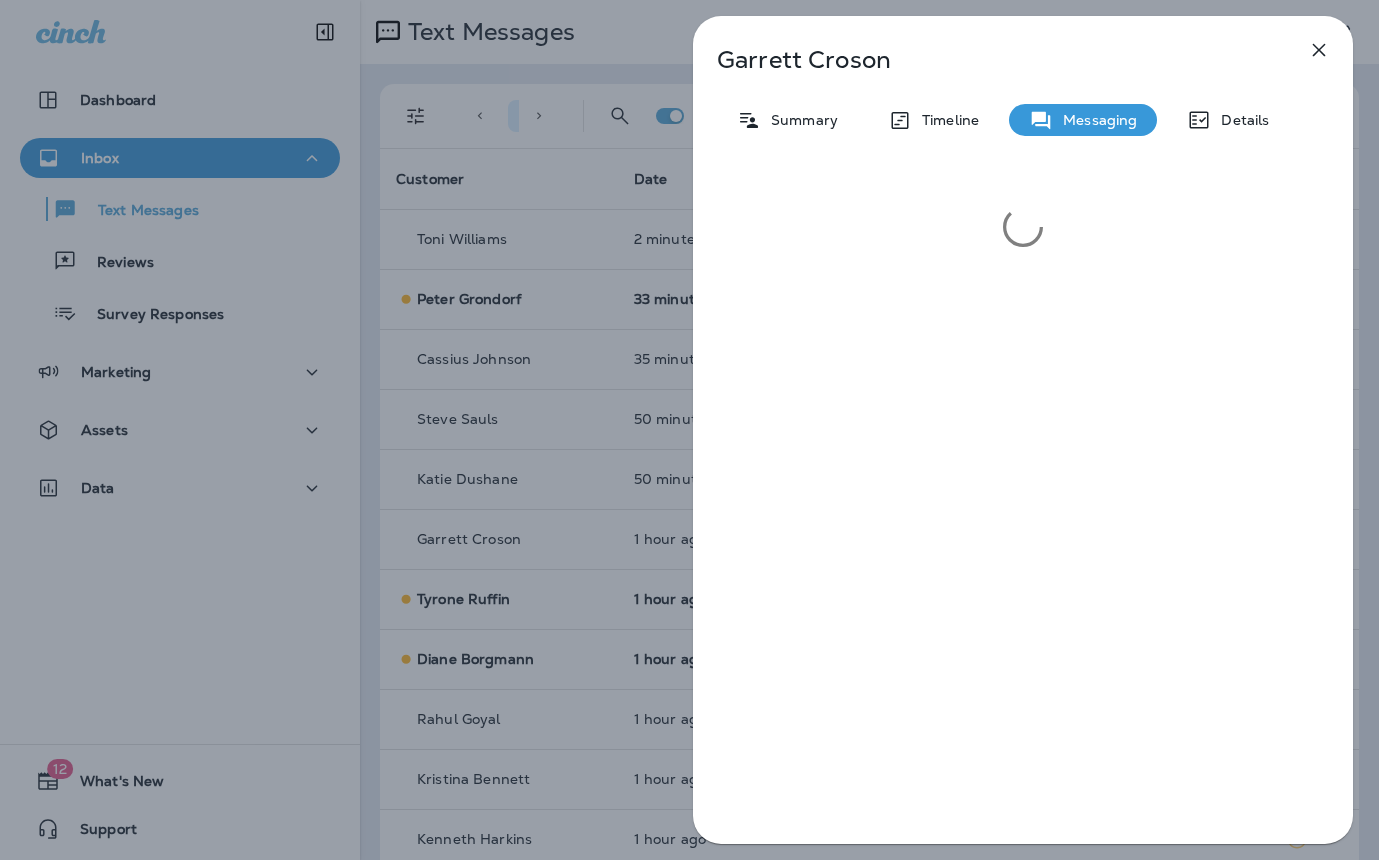 click on "Garrett   Croson Summary   Timeline   Messaging   Details" at bounding box center [1023, 430] 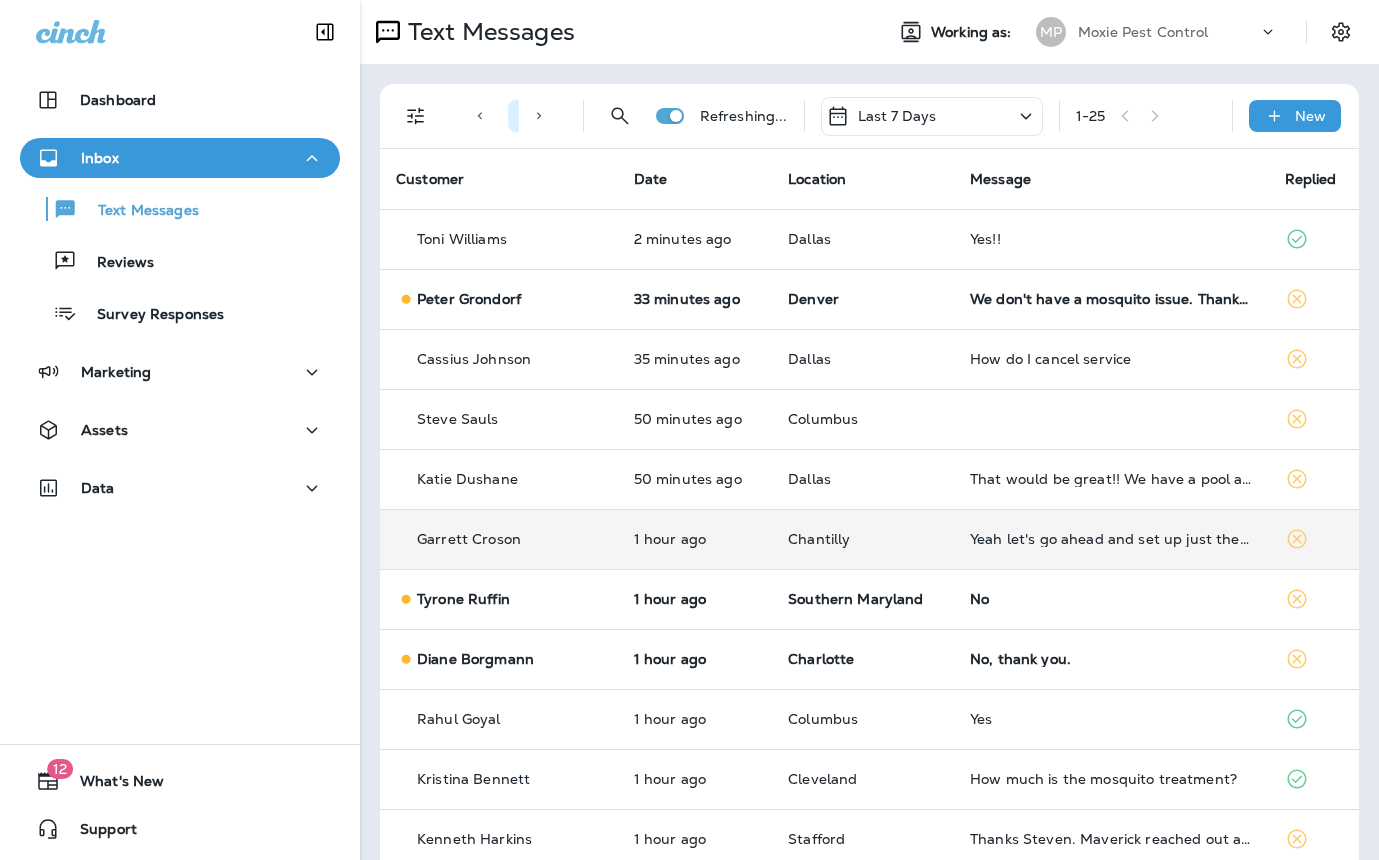 click on "Yeah let's go ahead and set up just the 1 spray for $99" at bounding box center (1111, 539) 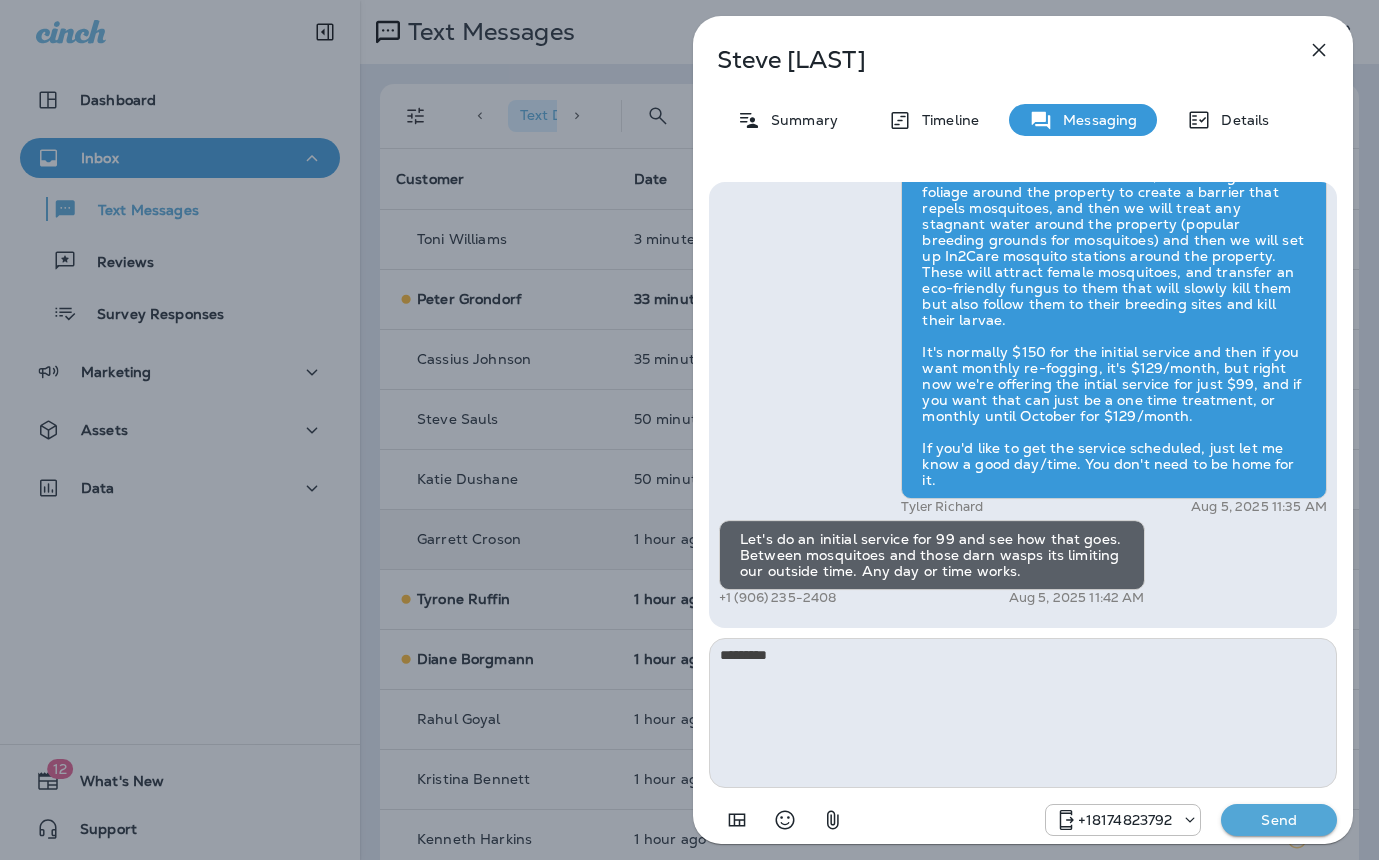 type on "**********" 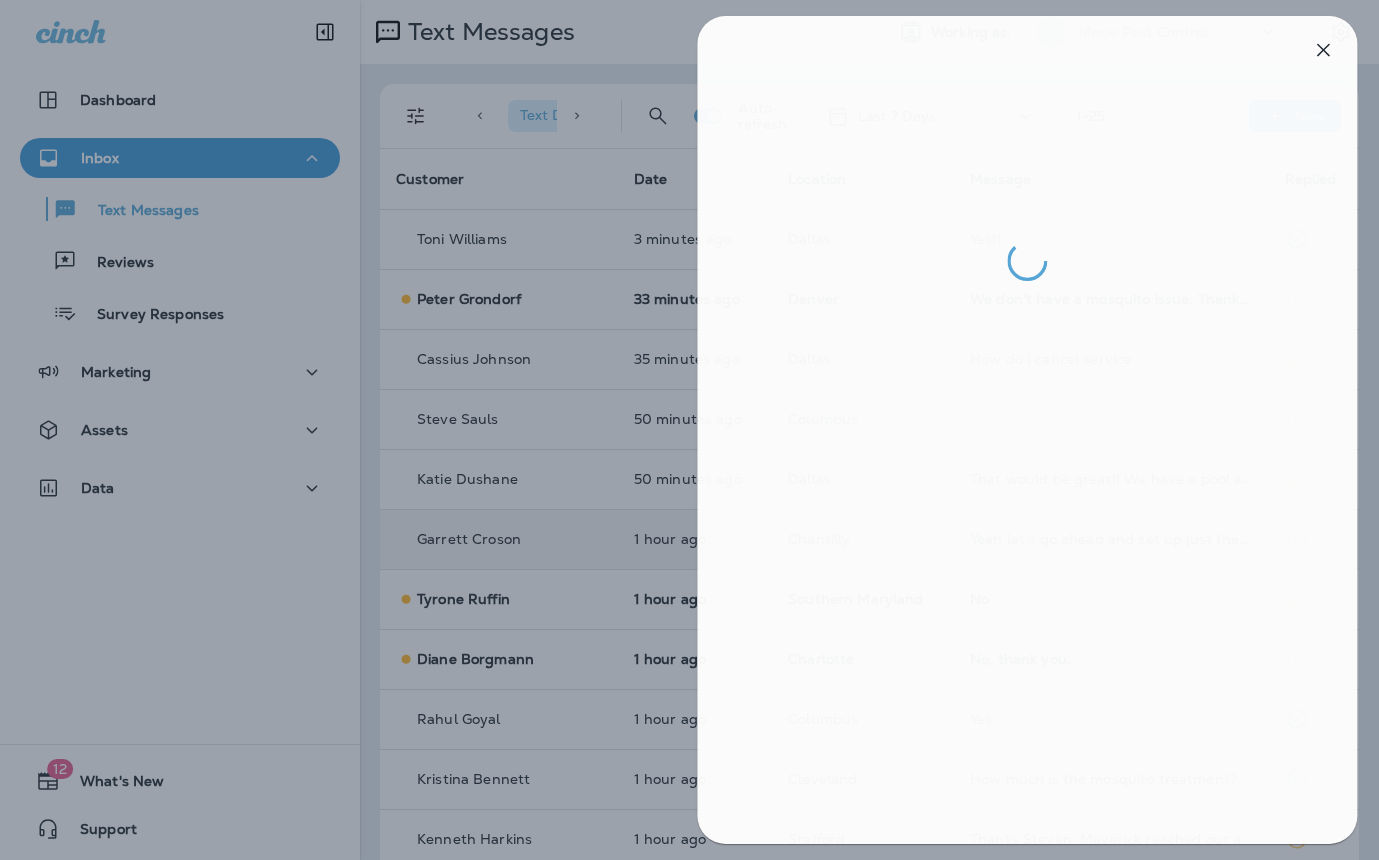 click at bounding box center [693, 430] 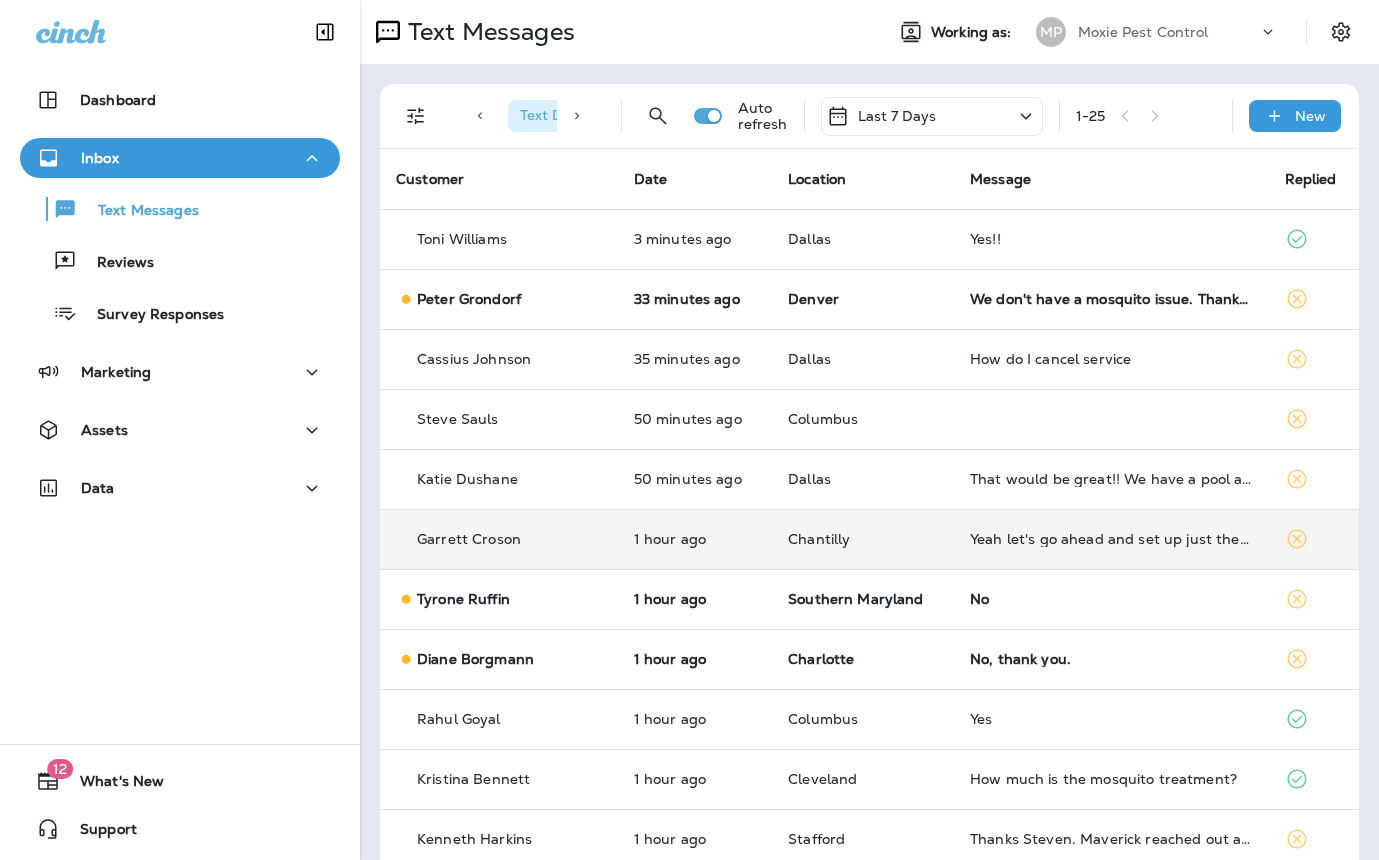 click on "Yeah let's go ahead and set up just the 1 spray for $99" at bounding box center (1111, 539) 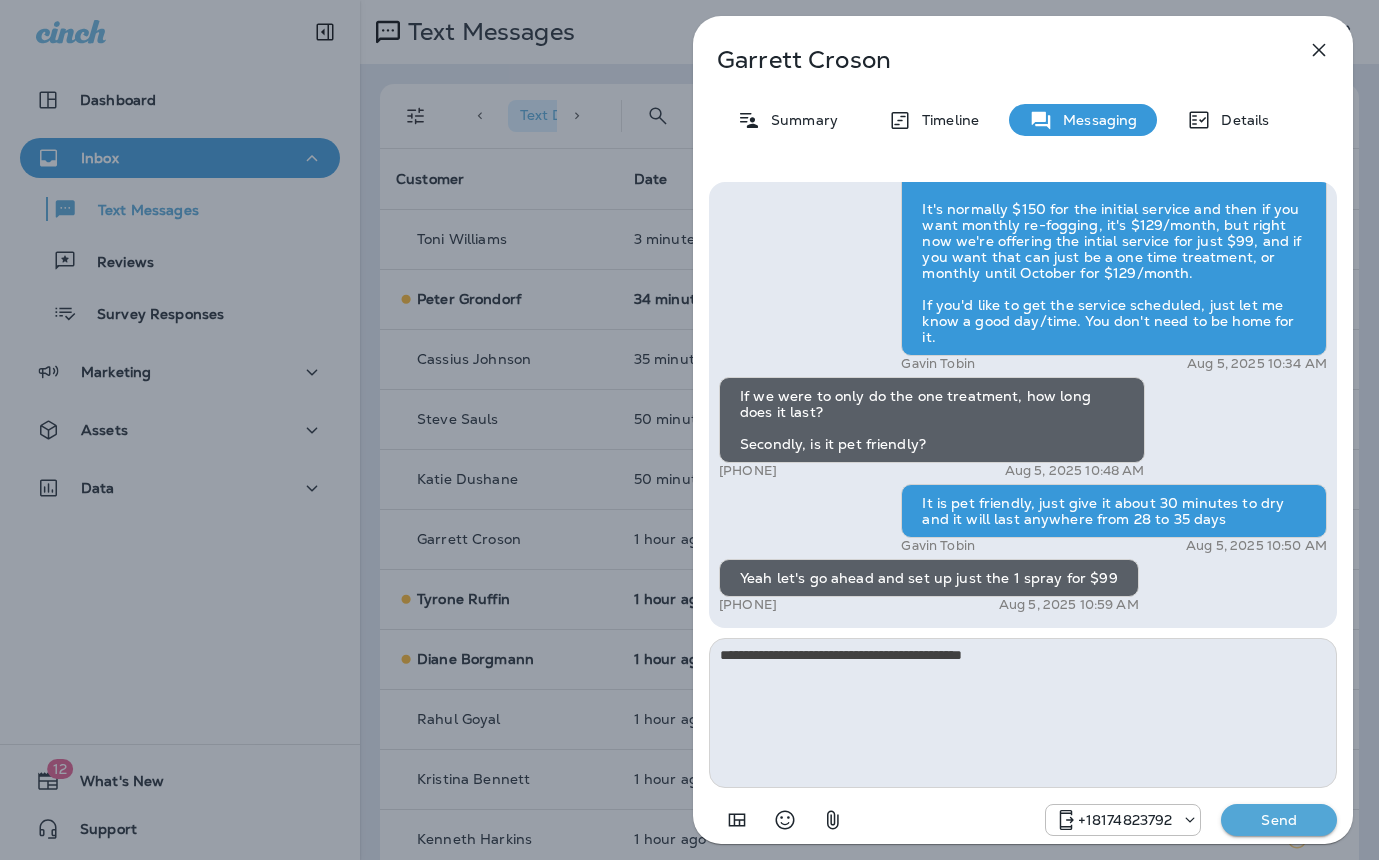 type on "**********" 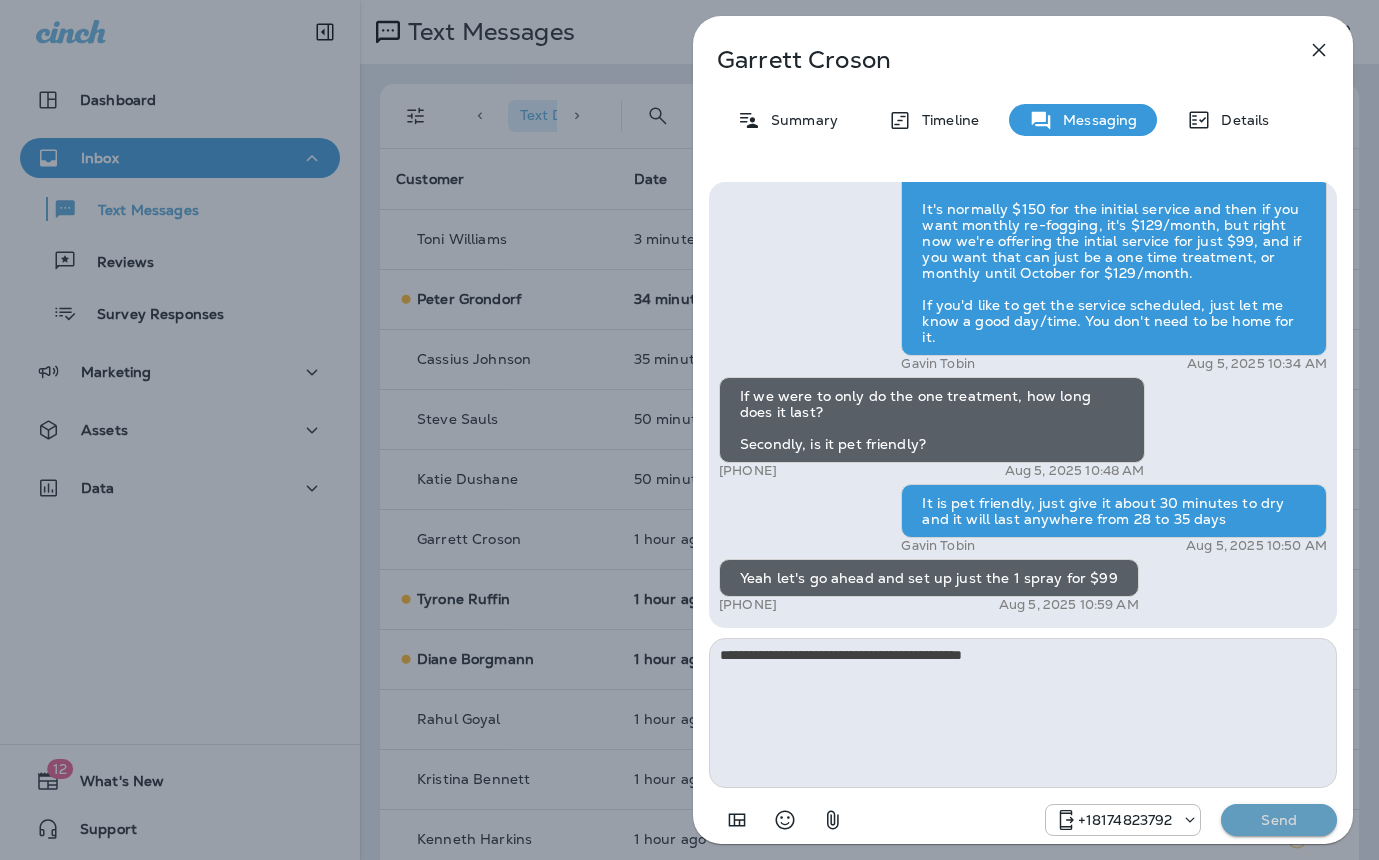 click on "Send" at bounding box center [1279, 820] 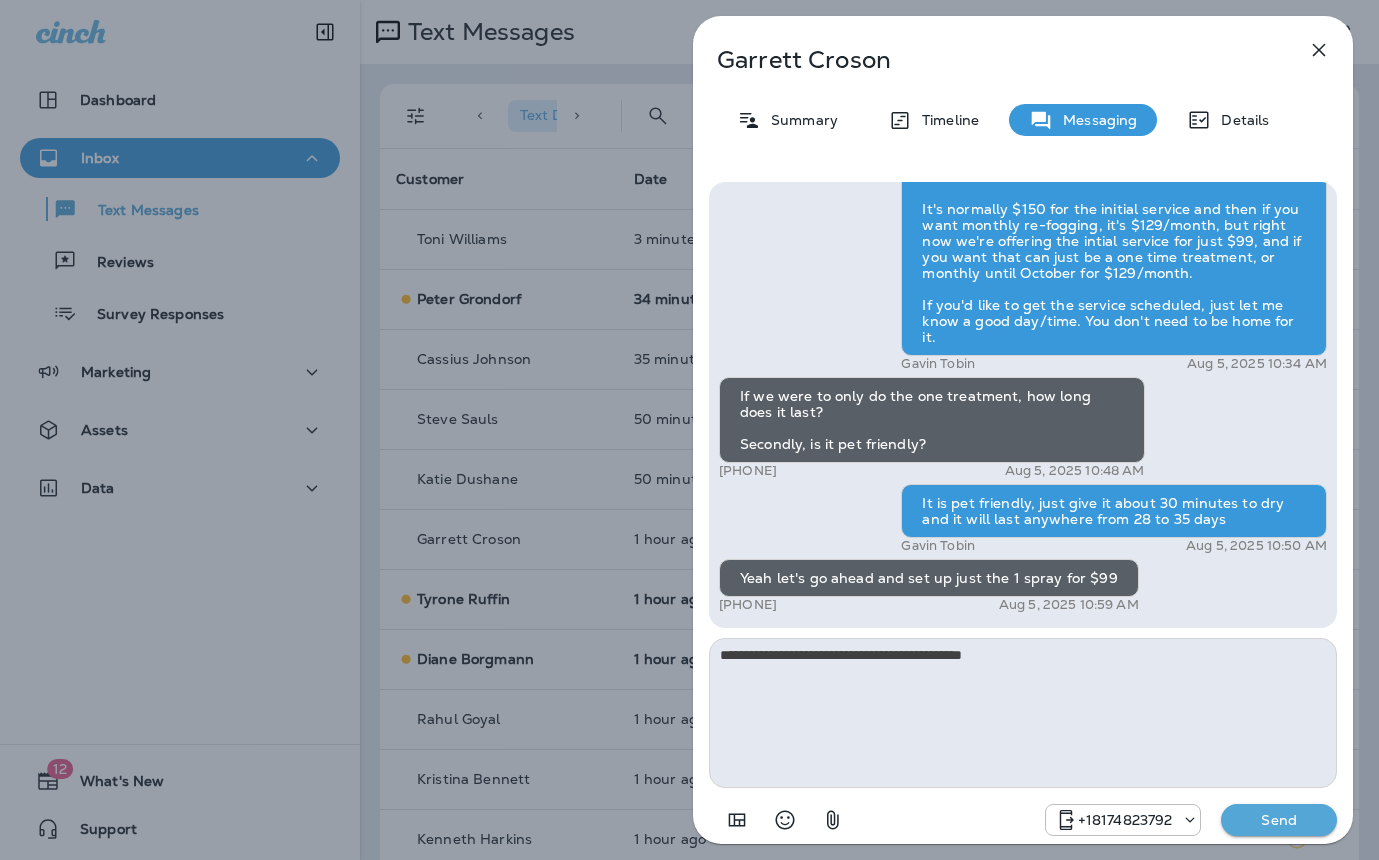 type 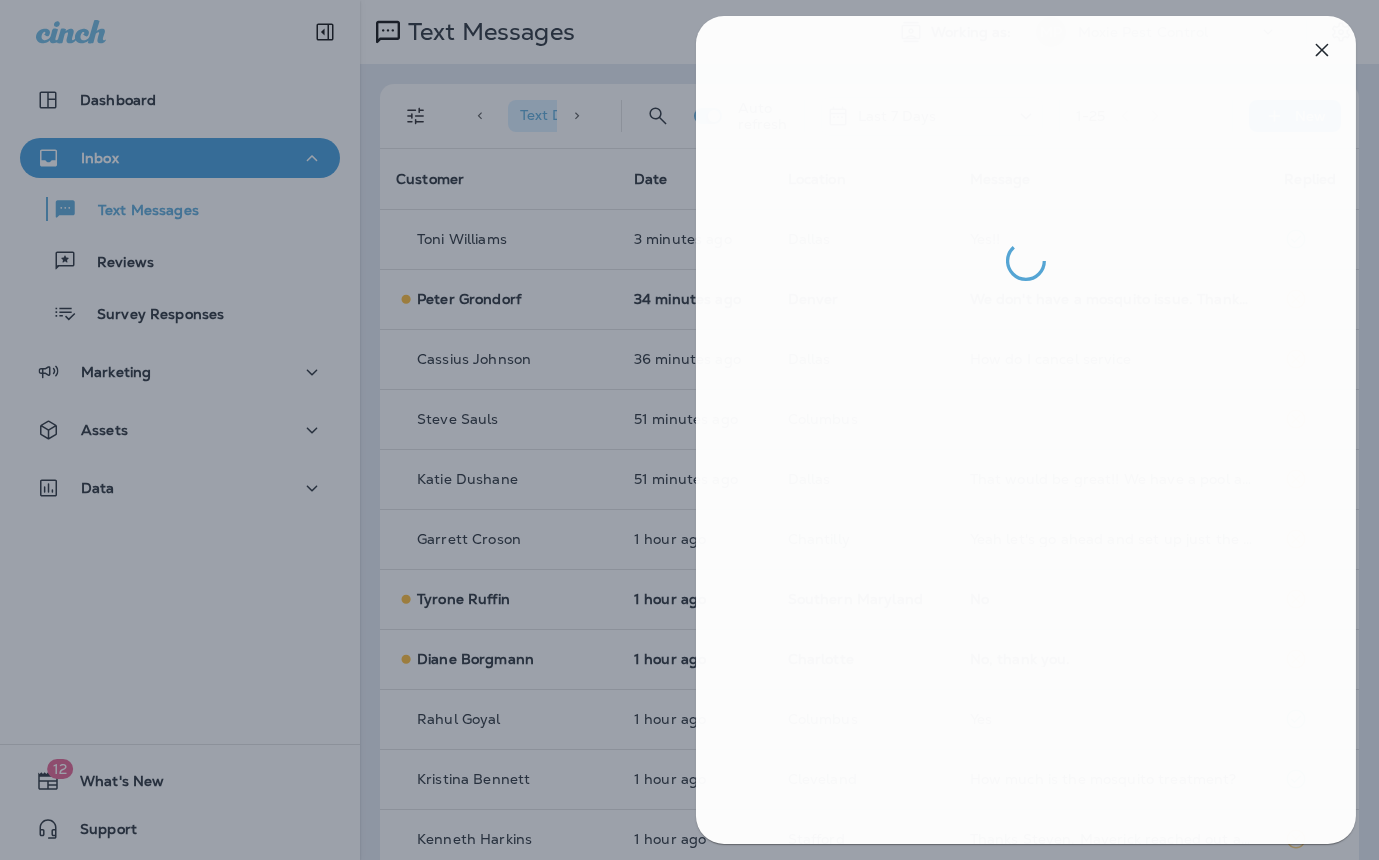 click at bounding box center (692, 430) 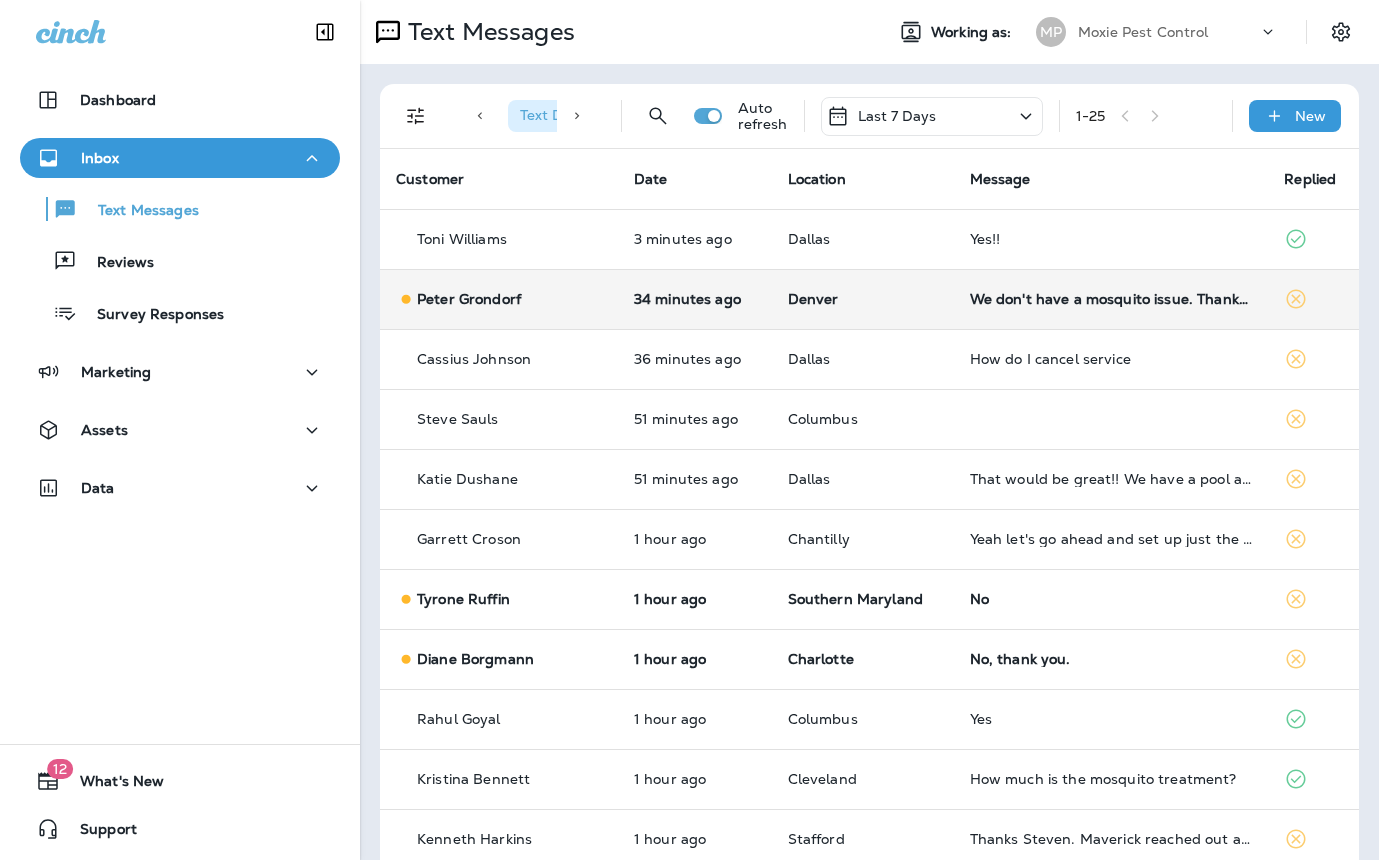 click on "We don't have a mosquito issue.  Thanks anyway." at bounding box center (1111, 299) 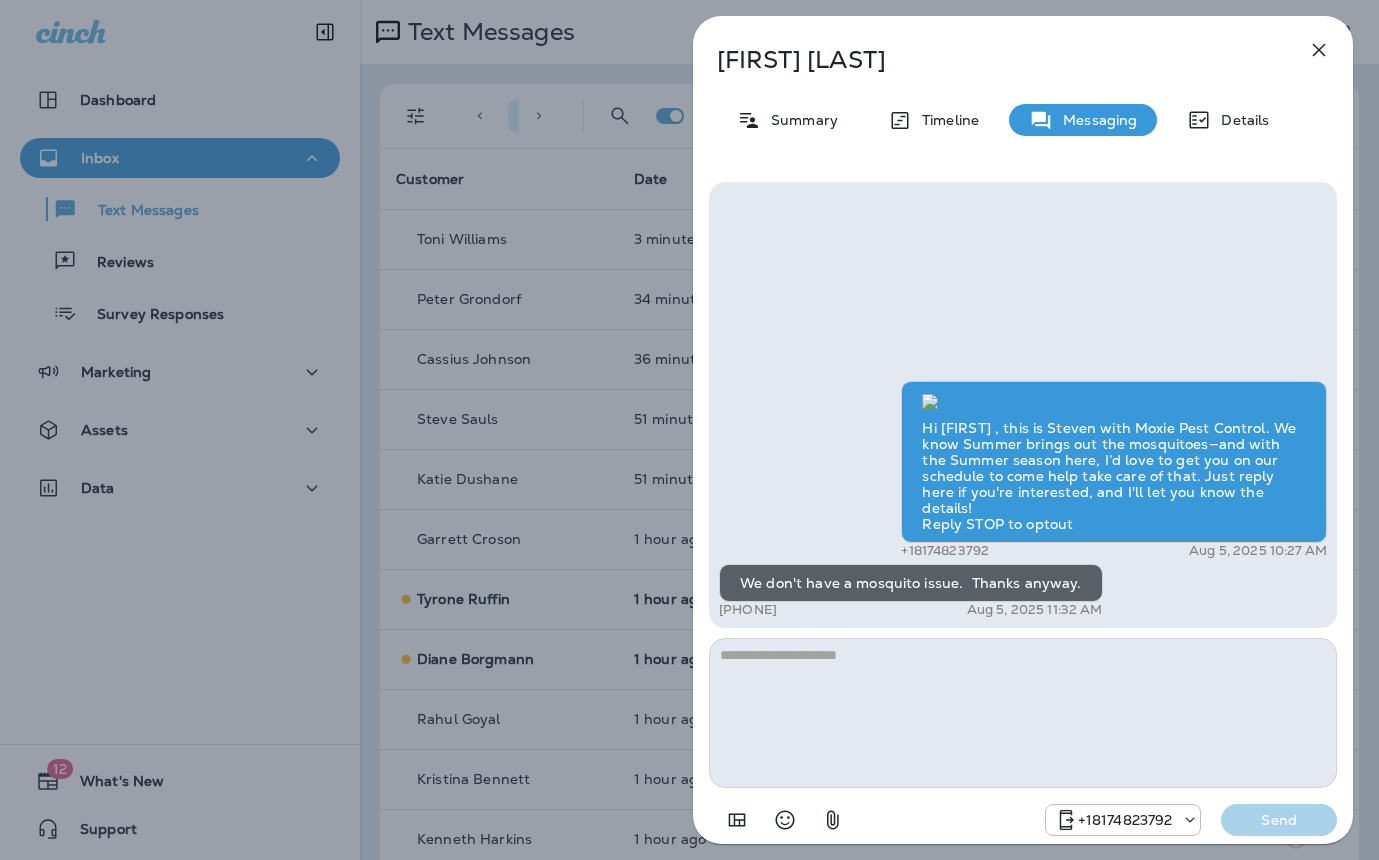 click on "Hi Peter , this is Steven with Moxie Pest Control. We know Summer brings out the mosquitoes—and with the Summer season here, I’d love to get you on our schedule to come help take care of that. Just reply here if you're interested, and I'll let you know the details!
Reply STOP to optout +18174823792 Aug 5, 2025 10:27 AM We don't have a mosquito issue.  Thanks anyway. +1 (303) 809-3460 Aug 5, 2025 11:32 AM +18174823792 Send" at bounding box center (1023, 511) 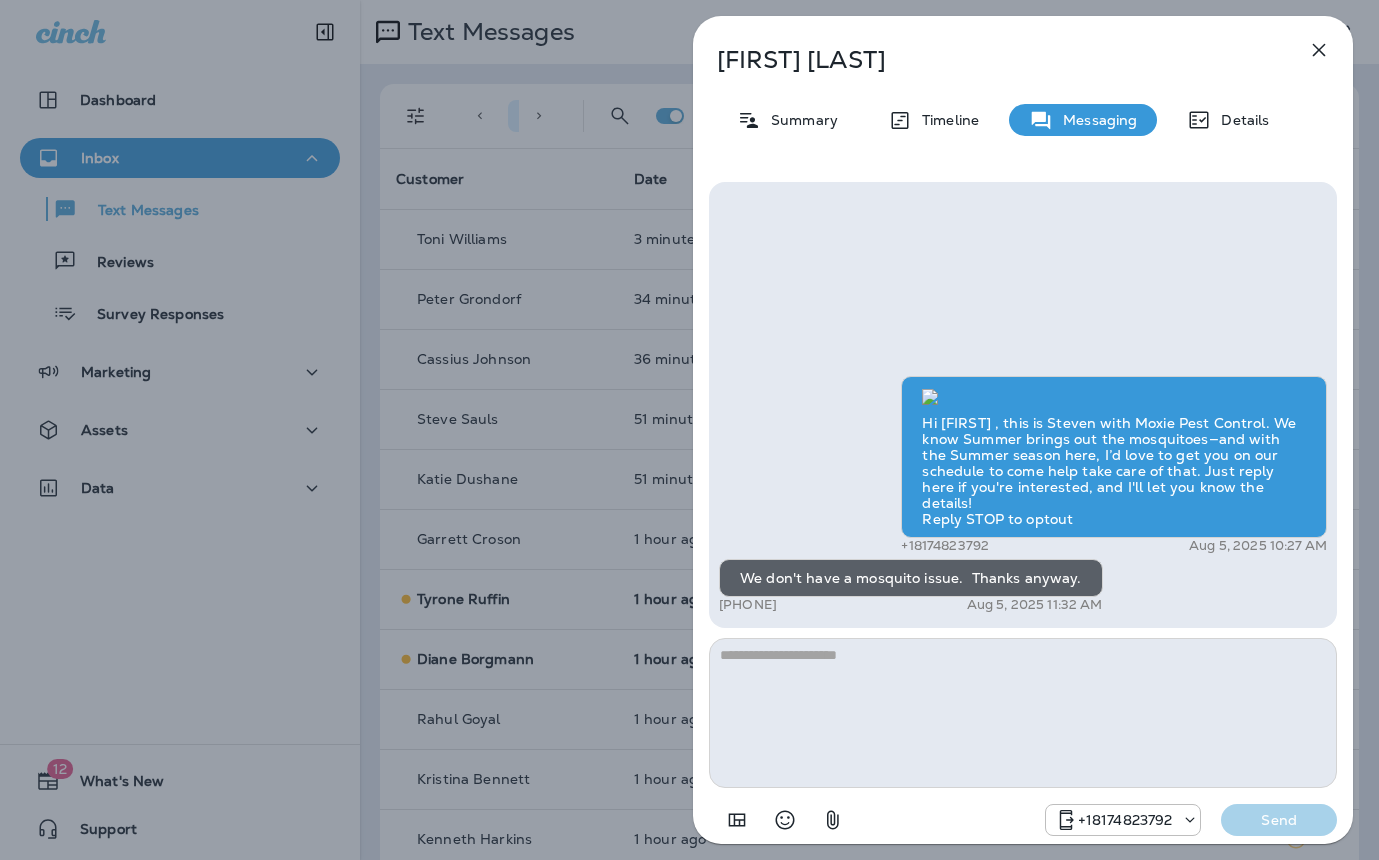 click on "Peter   Grondorf Summary   Timeline   Messaging   Details   Hi Peter , this is Steven with Moxie Pest Control. We know Summer brings out the mosquitoes—and with the Summer season here, I’d love to get you on our schedule to come help take care of that. Just reply here if you're interested, and I'll let you know the details!
Reply STOP to optout +18174823792 Aug 5, 2025 10:27 AM We don't have a mosquito issue.  Thanks anyway. +1 (303) 809-3460 Aug 5, 2025 11:32 AM +18174823792 Send" at bounding box center (689, 430) 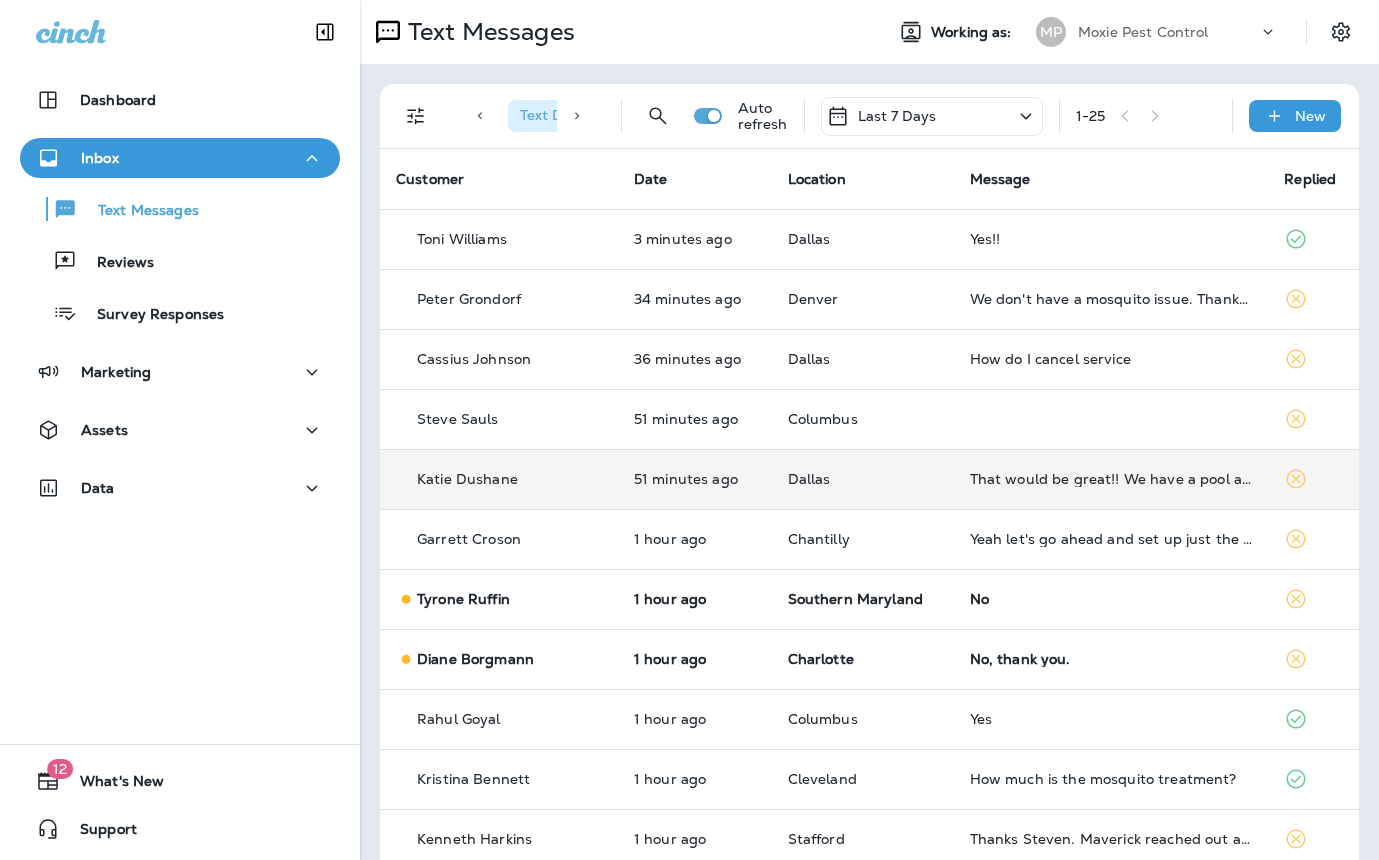 click on "That would be great!! We have a pool and they are not friendly when out swimming or playing in the yard later in the evening" at bounding box center (1111, 479) 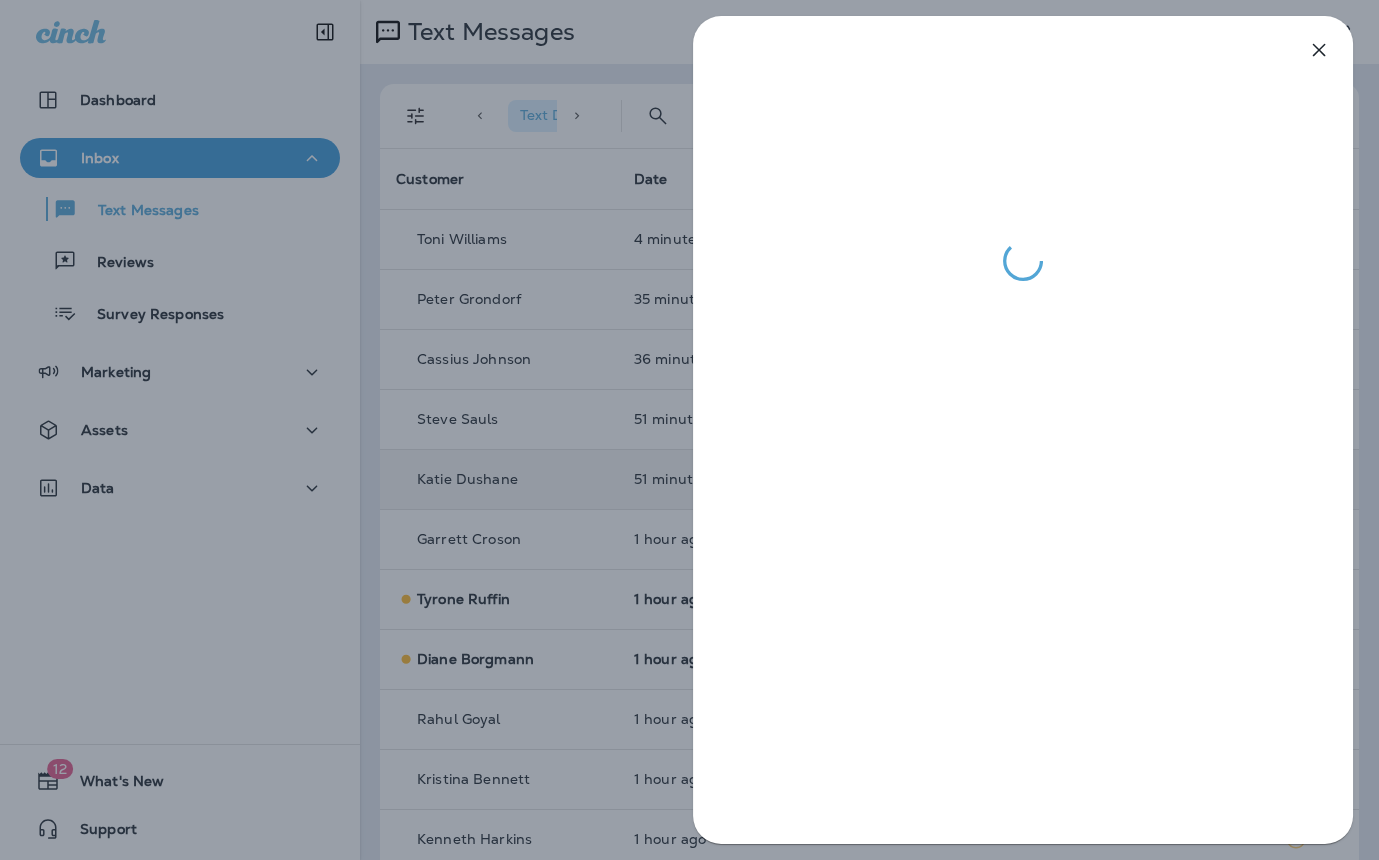 click at bounding box center [689, 430] 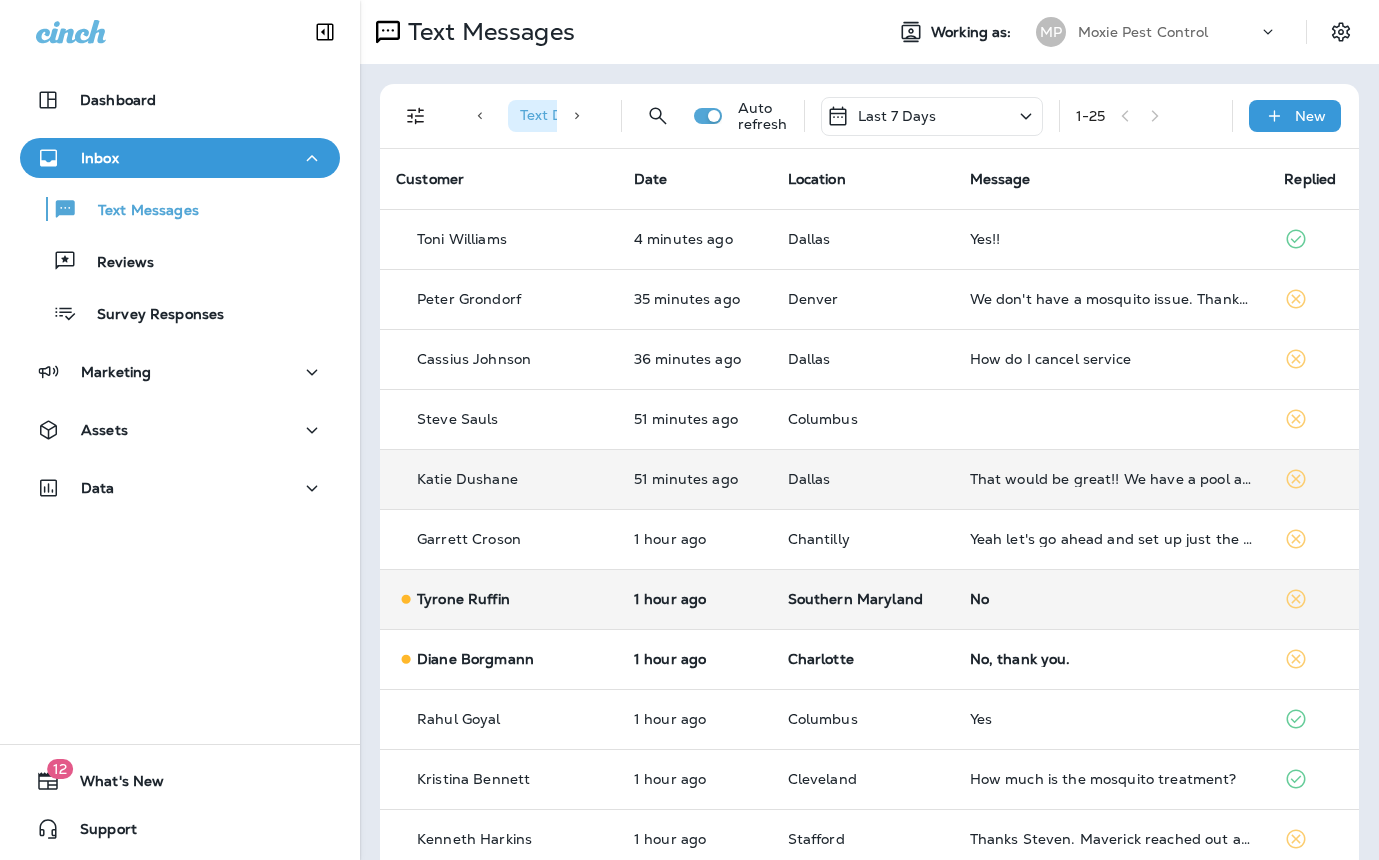 drag, startPoint x: 959, startPoint y: 581, endPoint x: 938, endPoint y: 570, distance: 23.70654 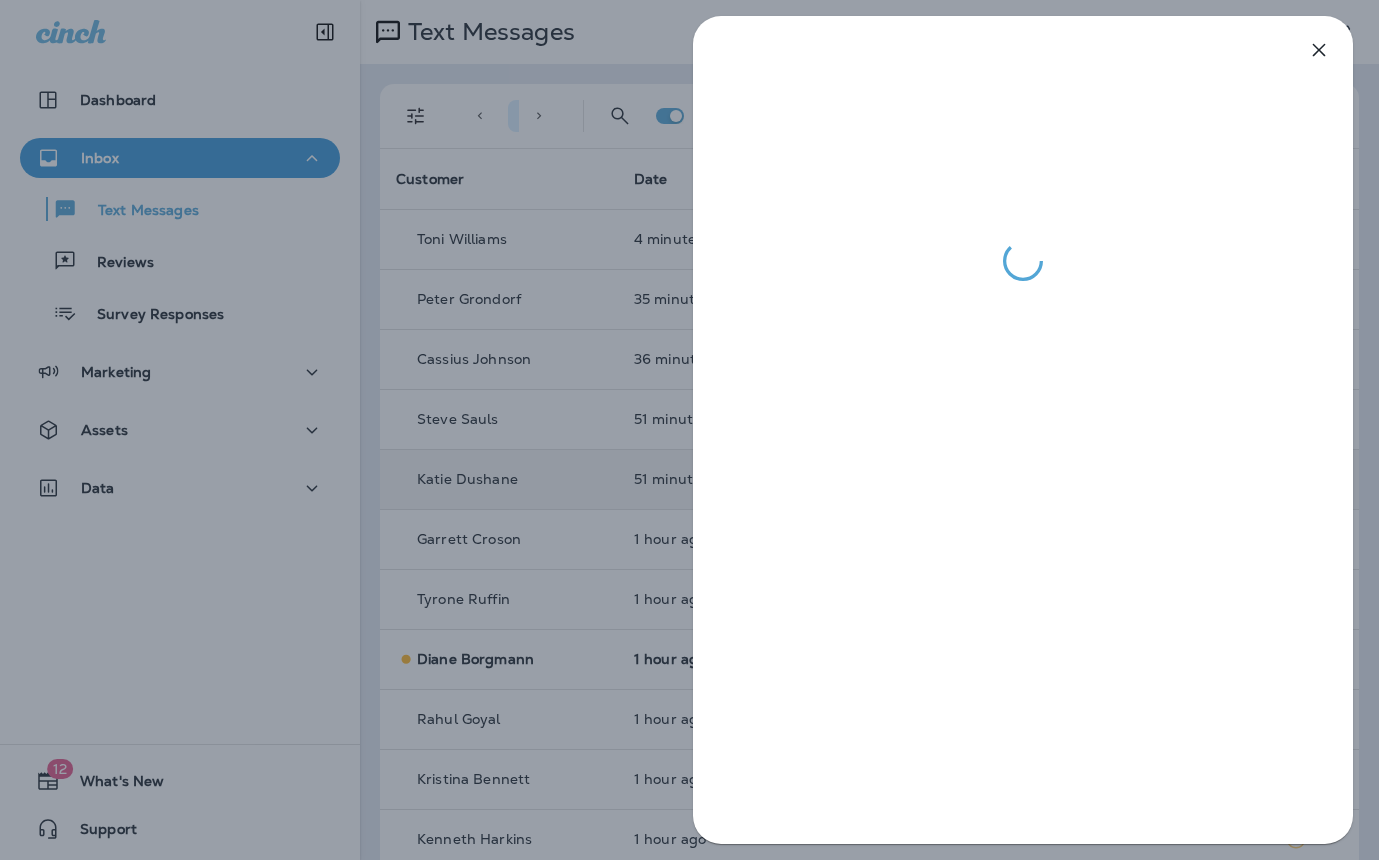 click at bounding box center (689, 430) 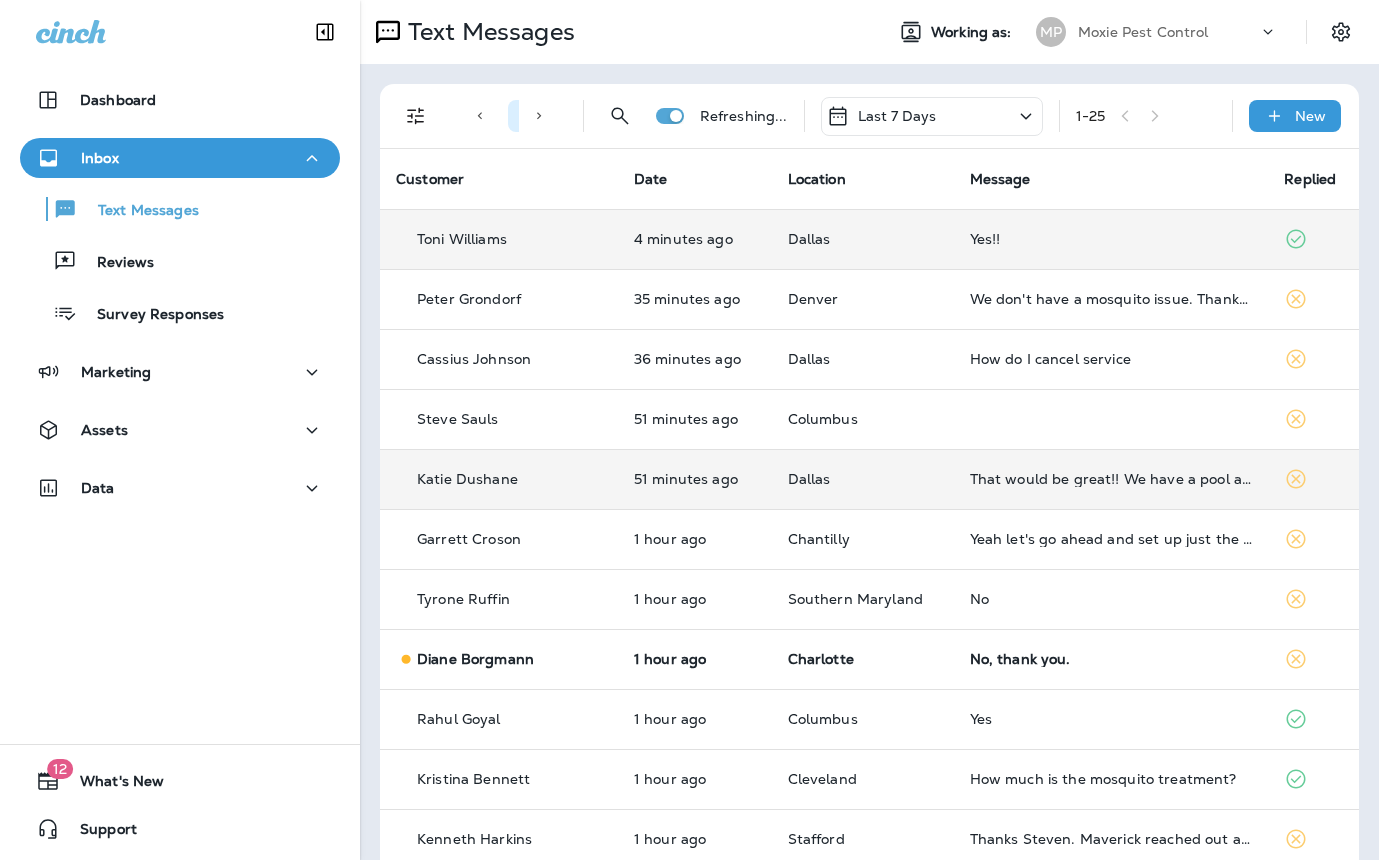 click on "Yes!!" at bounding box center [1111, 239] 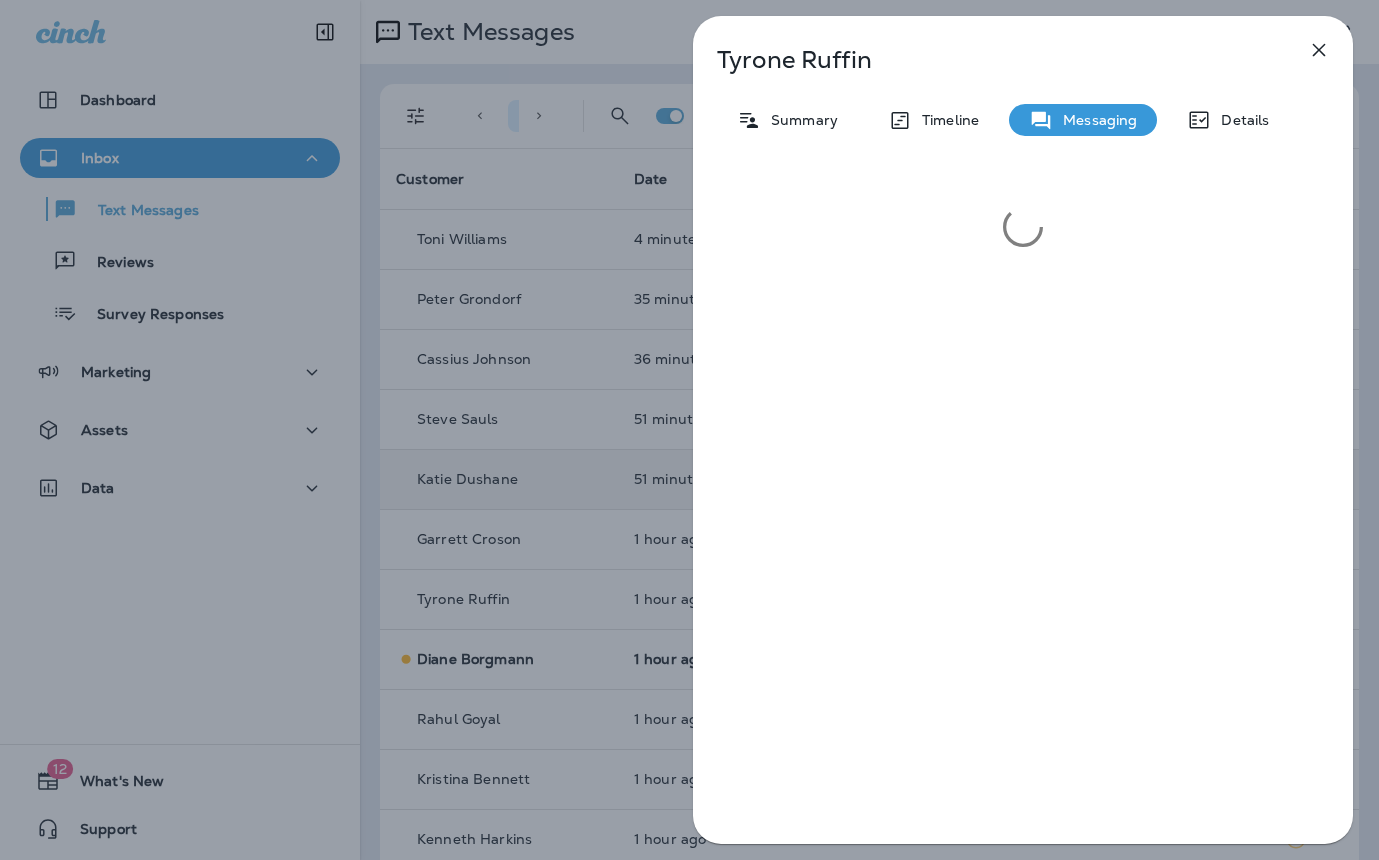 click on "Tyrone   Ruffin Summary   Timeline   Messaging   Details" at bounding box center [689, 430] 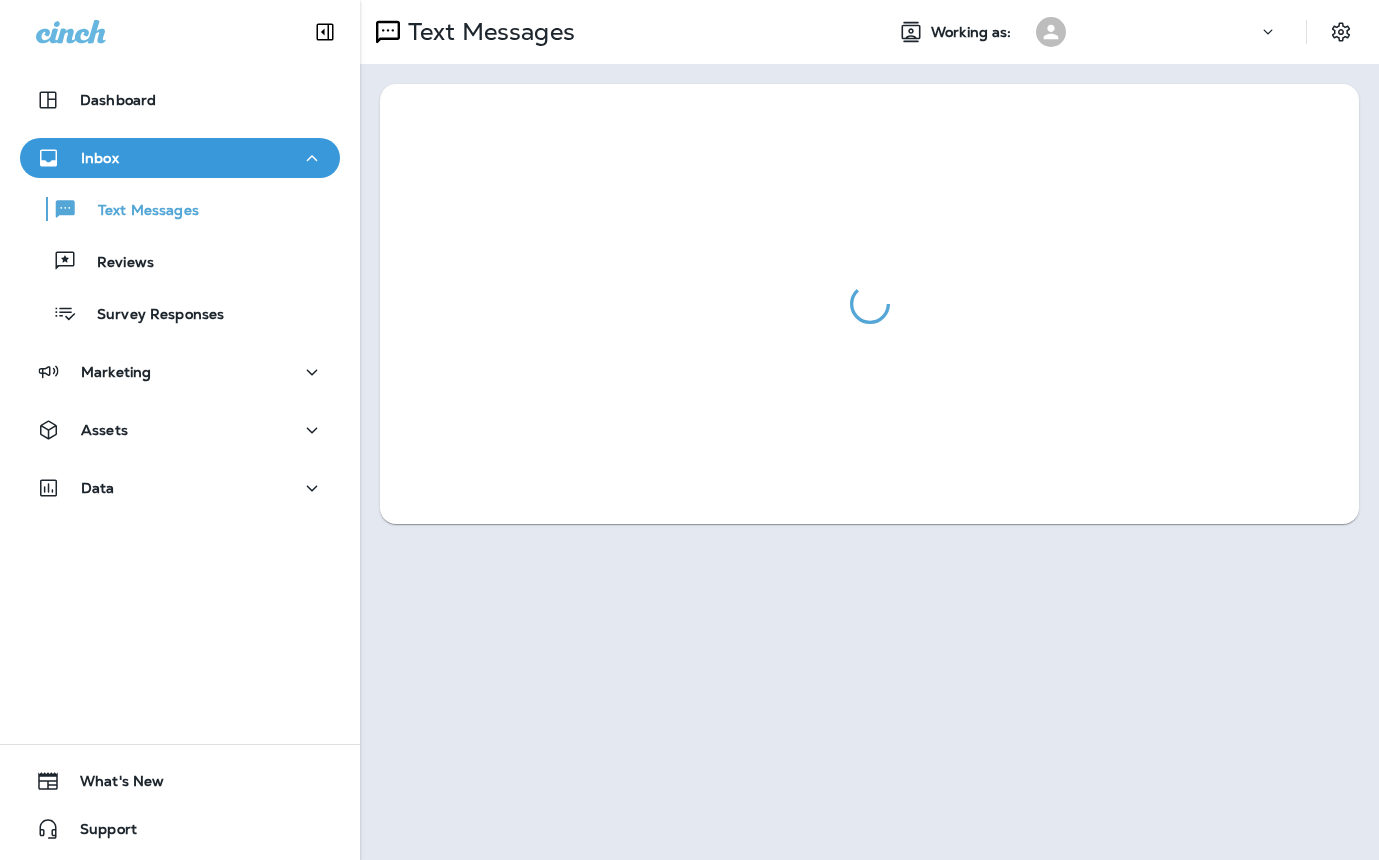 scroll, scrollTop: 0, scrollLeft: 0, axis: both 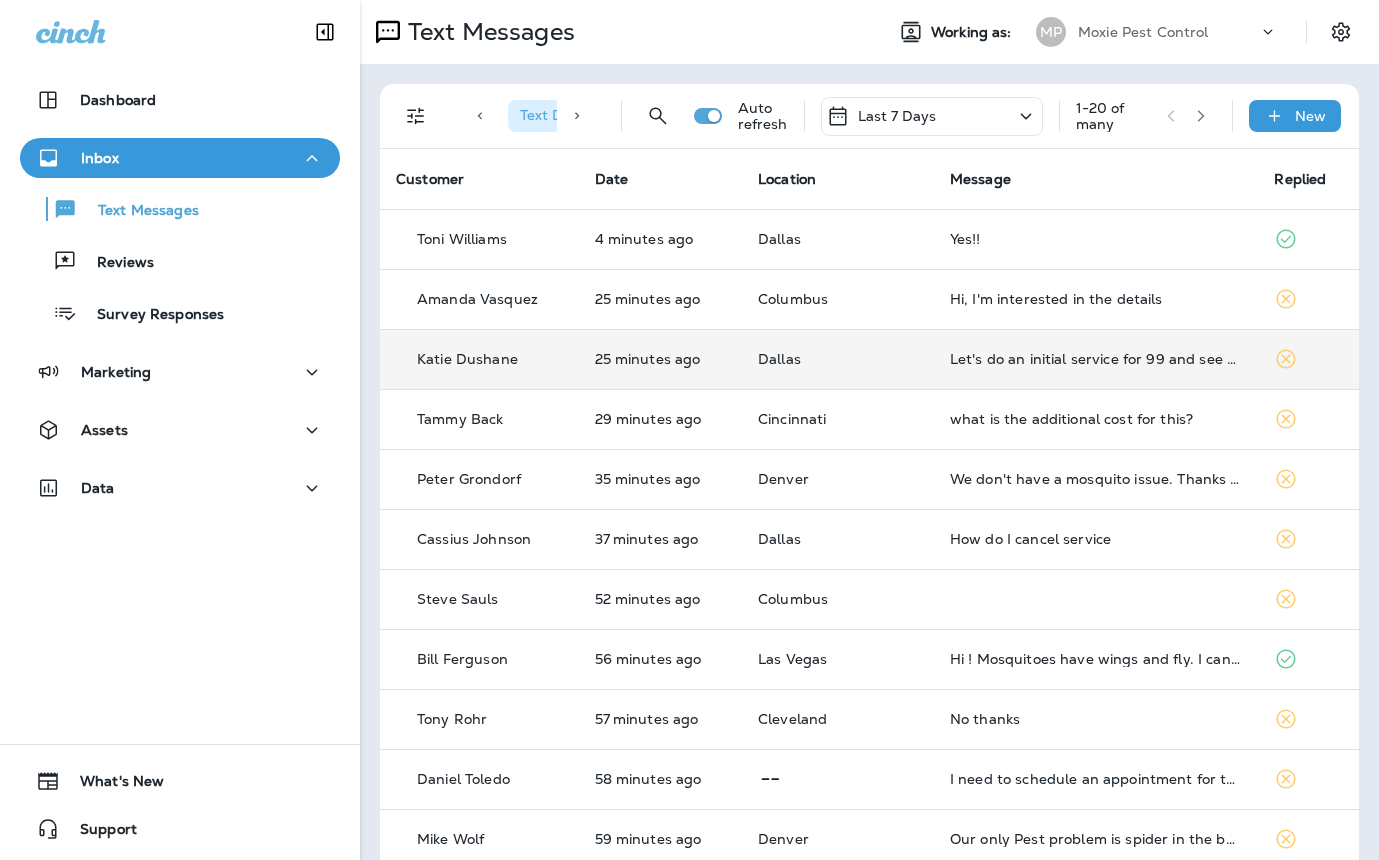 click on "Let's do an initial service for 99 and see how that goes. Between mosquitoes and those darn wasps its limiting  our outside time. Any day or time works." at bounding box center [1096, 359] 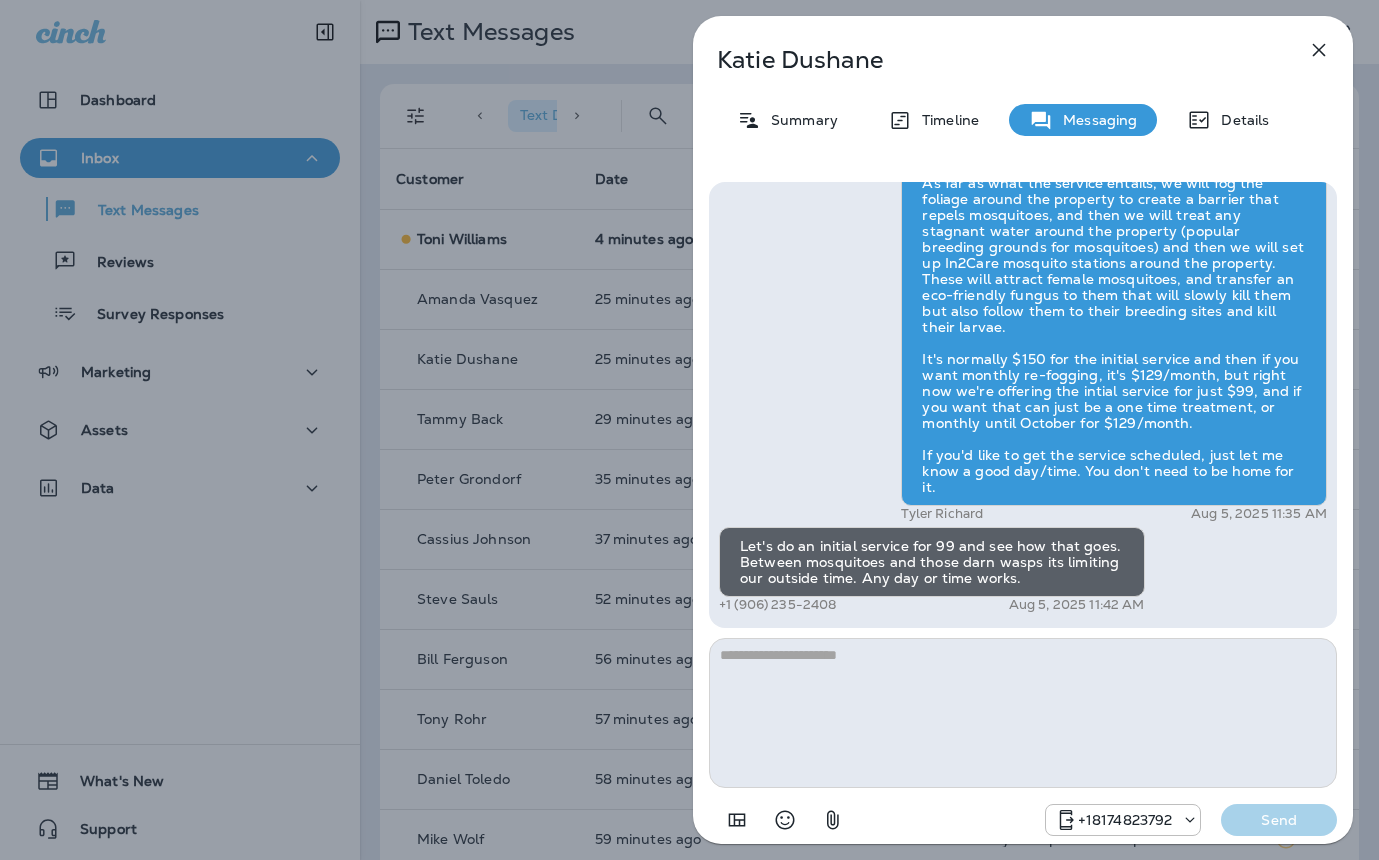 click on "Hello Katie,
Noel from Moxie Pest Control here, we're giving away free armyworm treatments. Call me today at [PHONE] to claim your free treatment!
Reply STOP to optout [PHONE] Sep 5, 2024 12:16 PM Prepare for the unpredictable North Texas weather! Start your preparations today with Moxie Sprinkler Maintenance. Be one of the first 50 to schedule a sprinkler inspection and receive a FREE Winterization Service! Don’t wait—get your system ready!
Call [PHONE]
Reply STOP to optout [PHONE] Jan 15, 2025 1:22 PM We’re excited to offer the first 50 sign-ups their first service for only $19! Our experienced team is committed to helping you maintain a beautiful, weed-free lawn. We specialize in nourishing treatments that promote strong growth.
Contact us at today to claim your spot!
Reply STOP to optout [PHONE] Mar 5, 2025 8:20 AM [PHONE] Apr 24, 2025 11:44 AM [PHONE] Aug 5, 2025 10:28 AM [PHONE] [PHONE]" at bounding box center (689, 430) 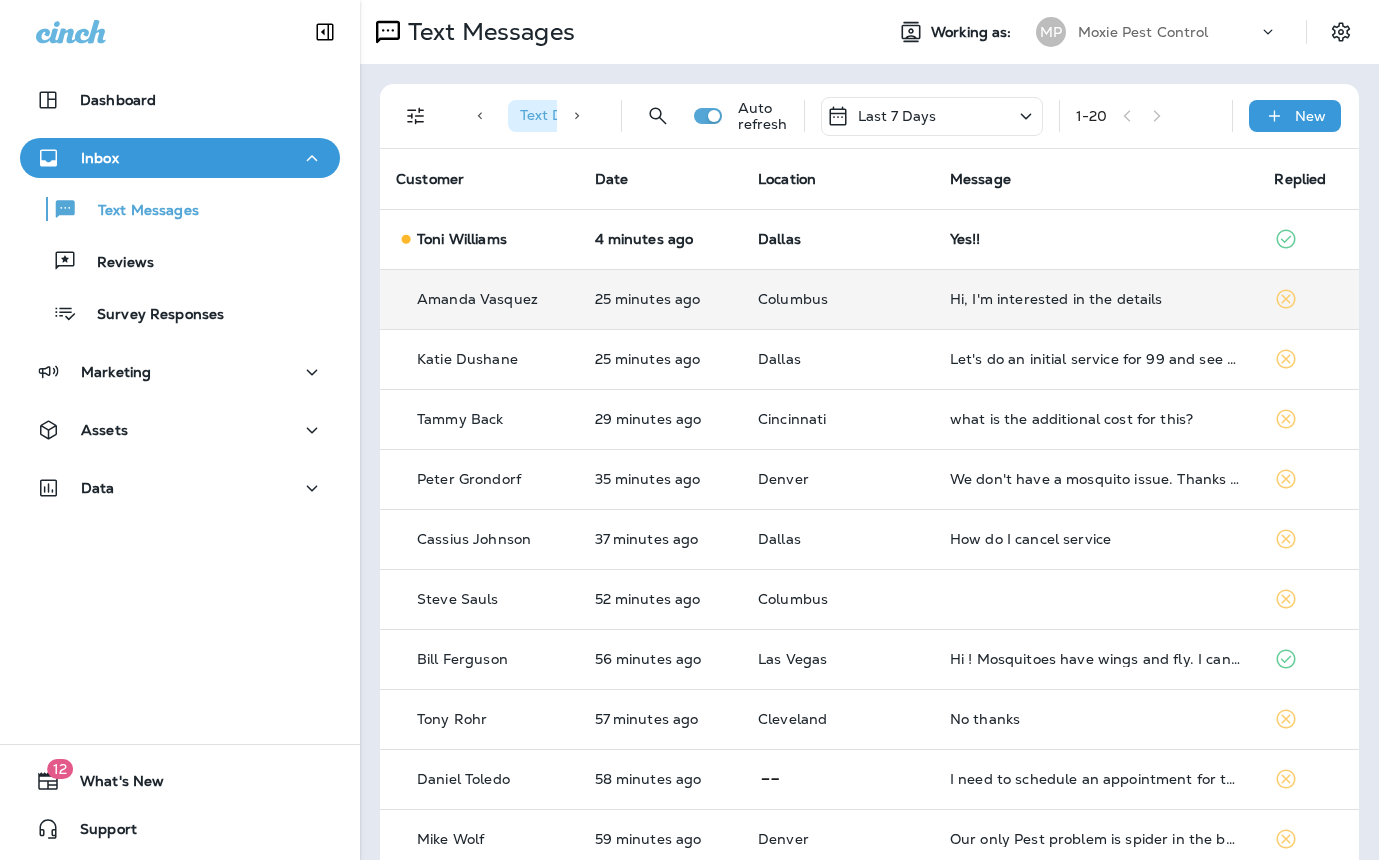 click on "Hi, I'm interested in the details" at bounding box center (1096, 299) 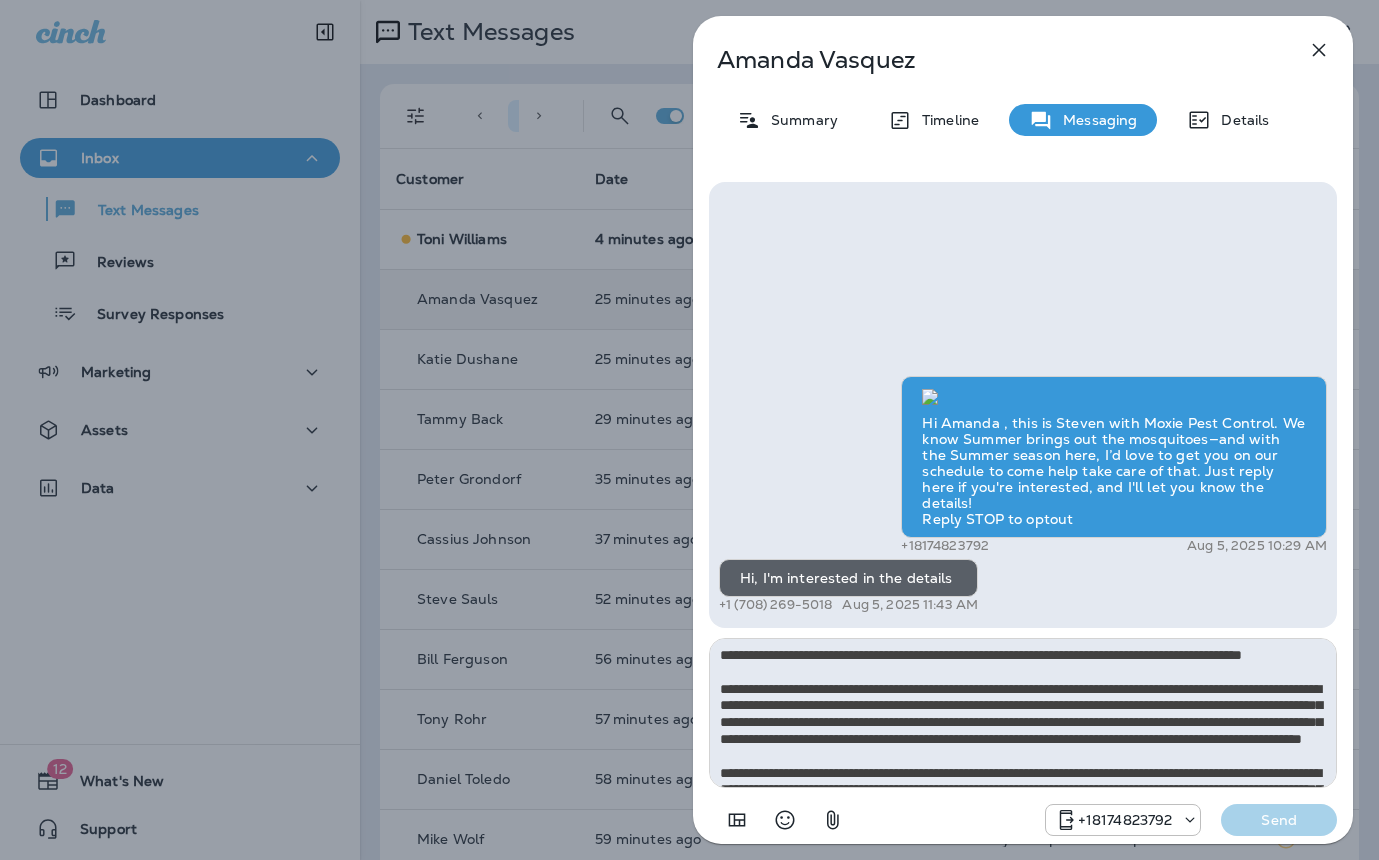 scroll, scrollTop: 128, scrollLeft: 0, axis: vertical 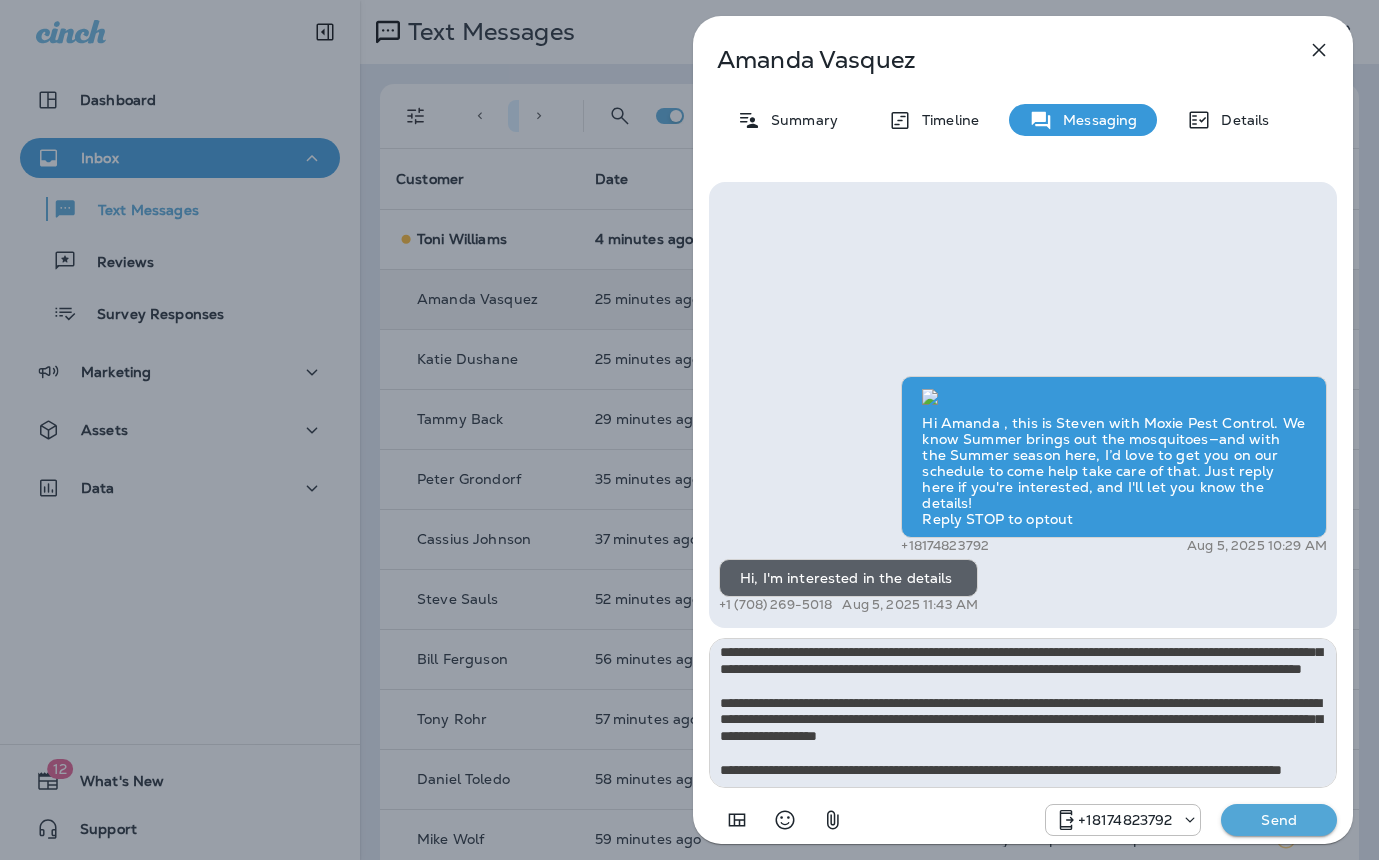 type on "**********" 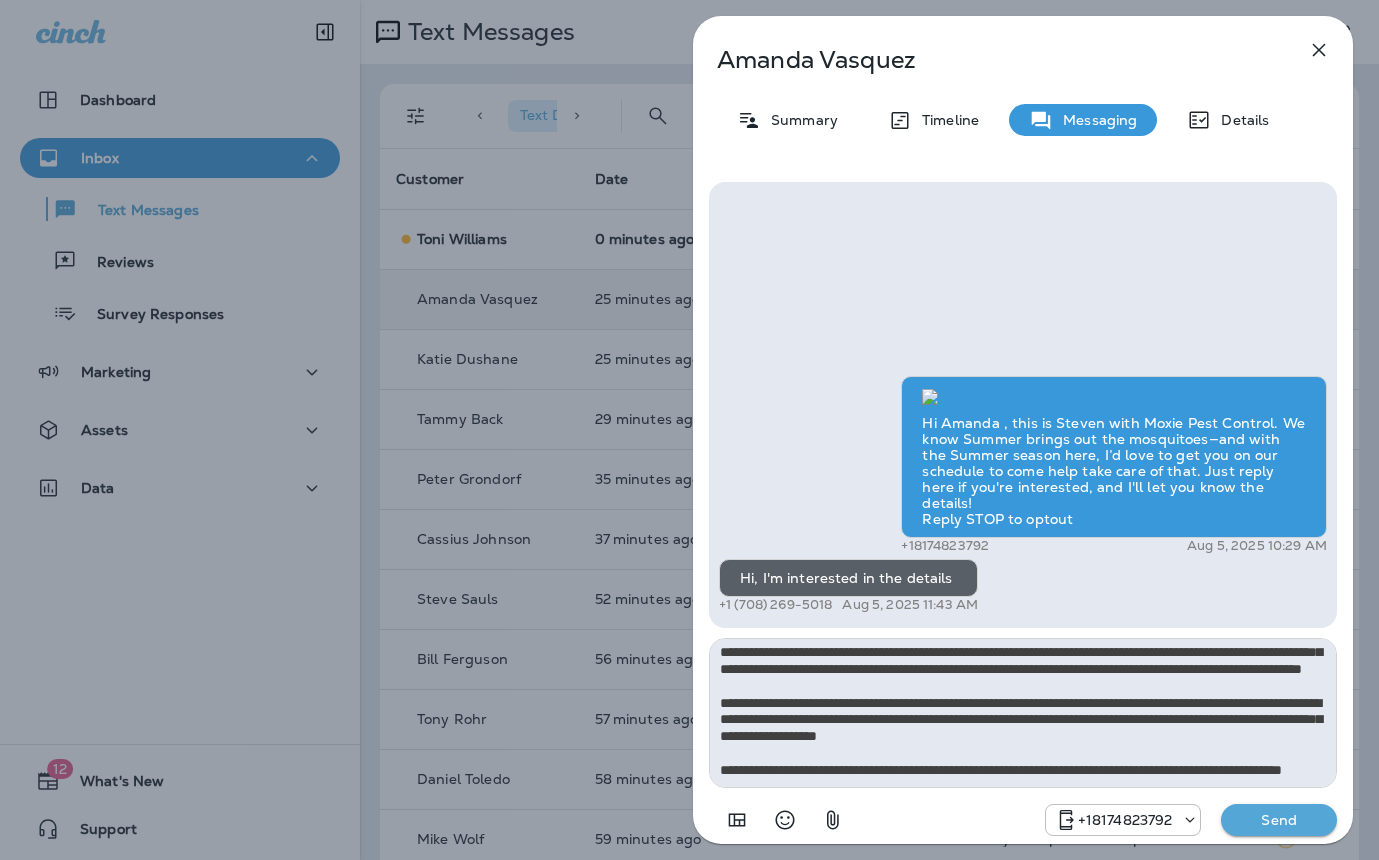 type 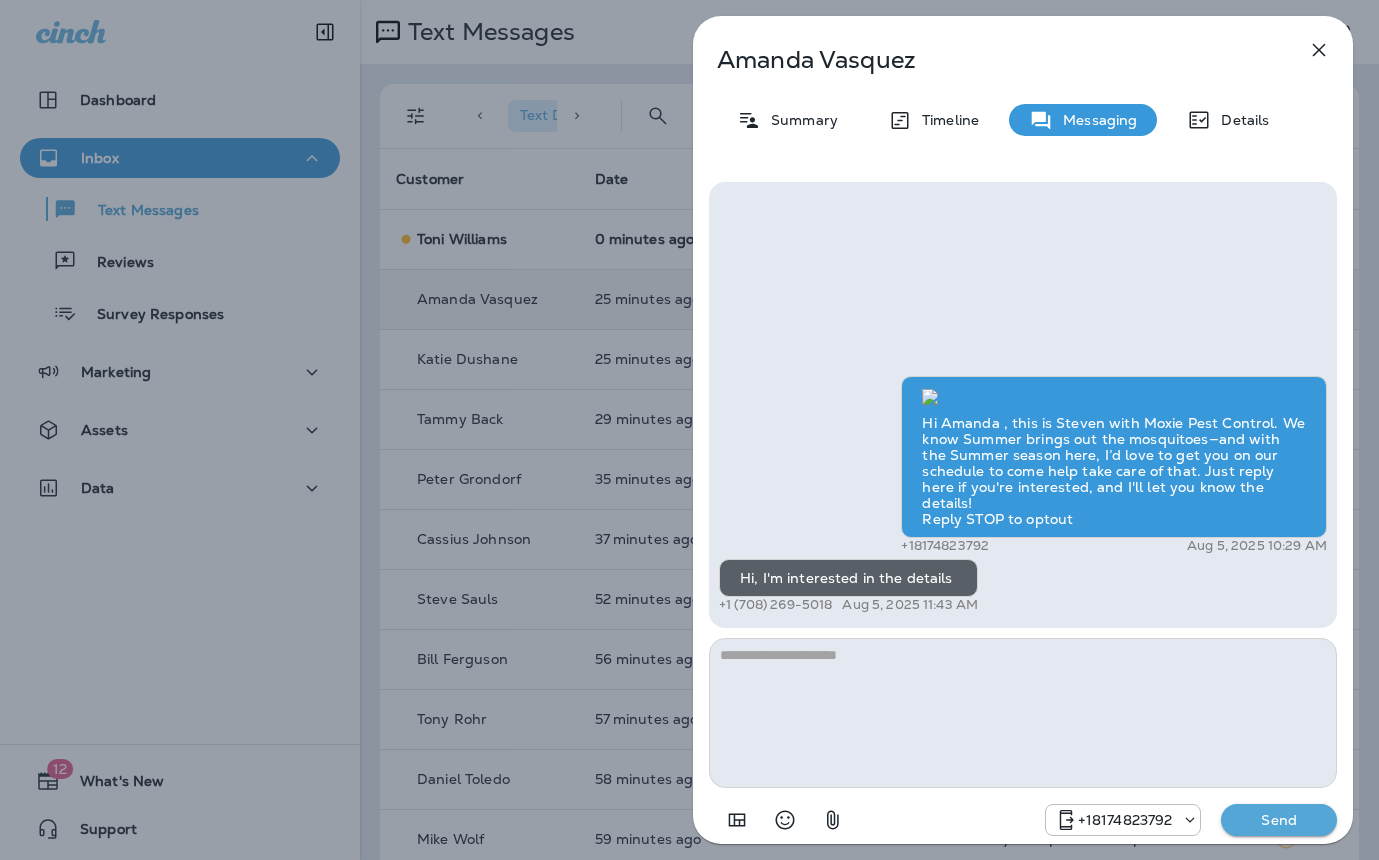 scroll, scrollTop: 0, scrollLeft: 0, axis: both 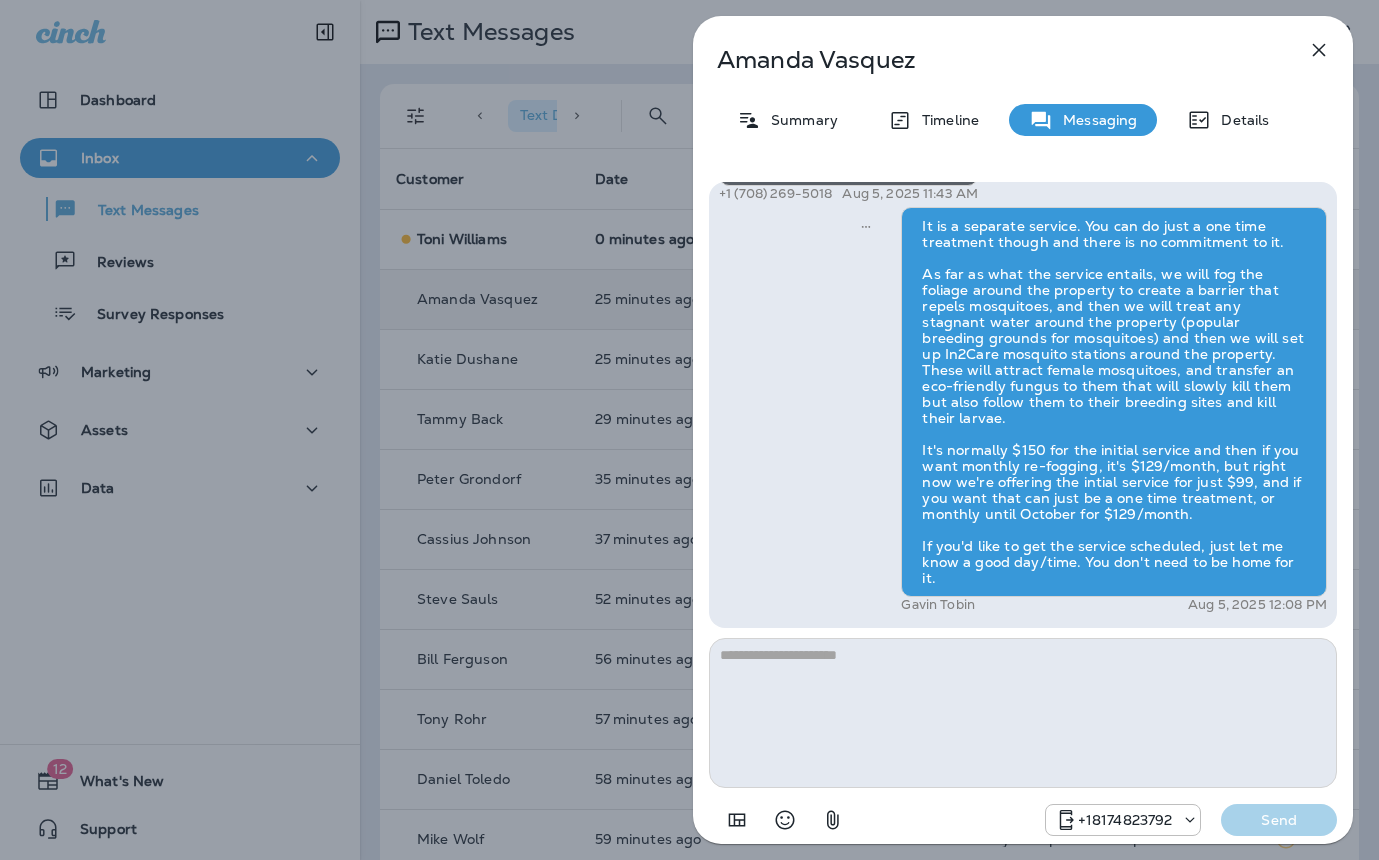 click on "Amanda   Vasquez Summary   Timeline   Messaging   Details   Hi Amanda , this is Steven with Moxie Pest Control. We know Summer brings out the mosquitoes—and with the Summer season here, I’d love to get you on our schedule to come help take care of that. Just reply here if you're interested, and I'll let you know the details!
Reply STOP to optout +18174823792 Aug 5, 2025 10:29 AM Hi, I'm interested in the details  +1 (708) 269-5018 Aug 5, 2025 11:43 AM   Gavin Tobin Aug 5, 2025 12:08 PM +18174823792 Send" at bounding box center (689, 430) 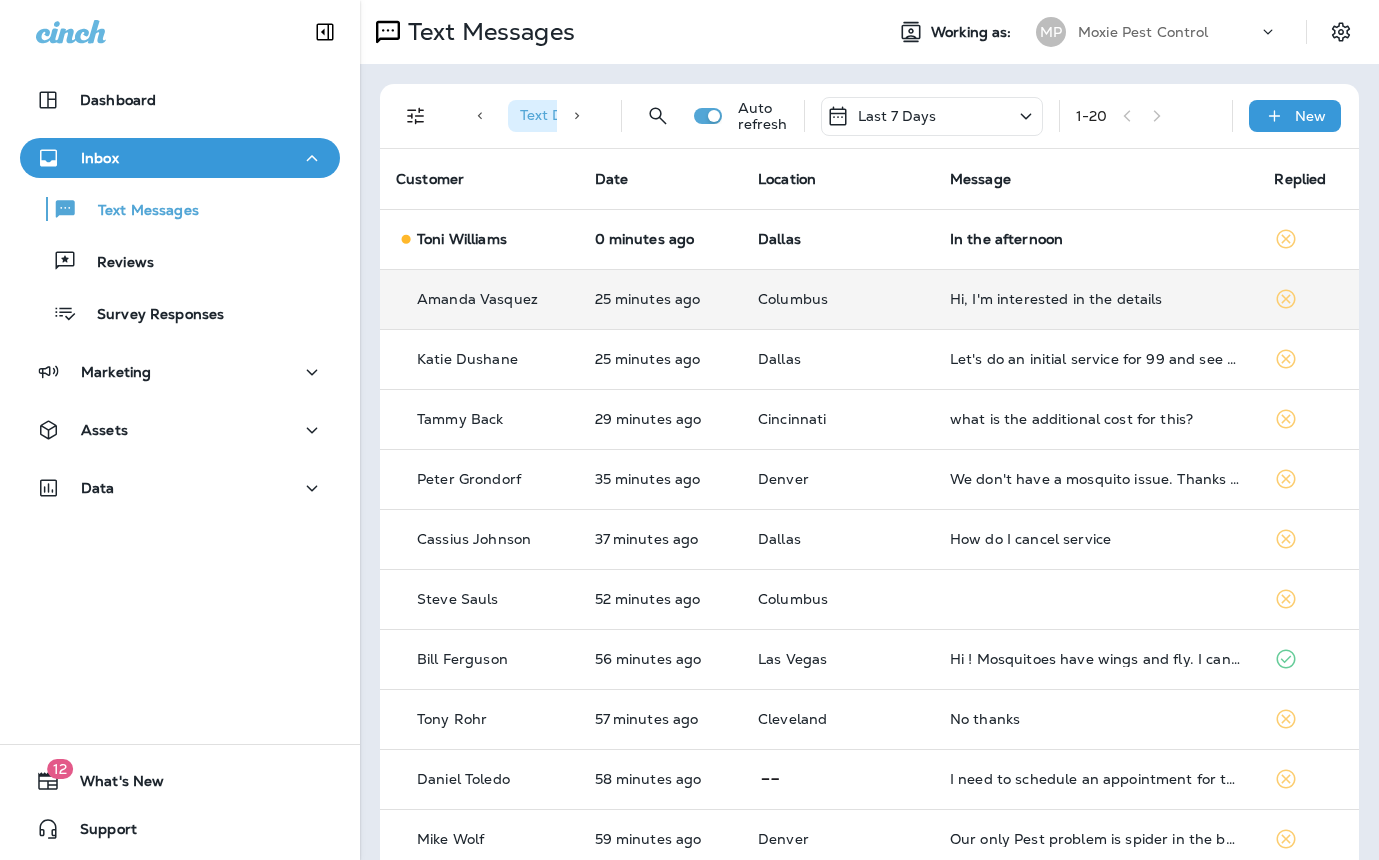 click on "Hi, I'm interested in the details" at bounding box center [1096, 299] 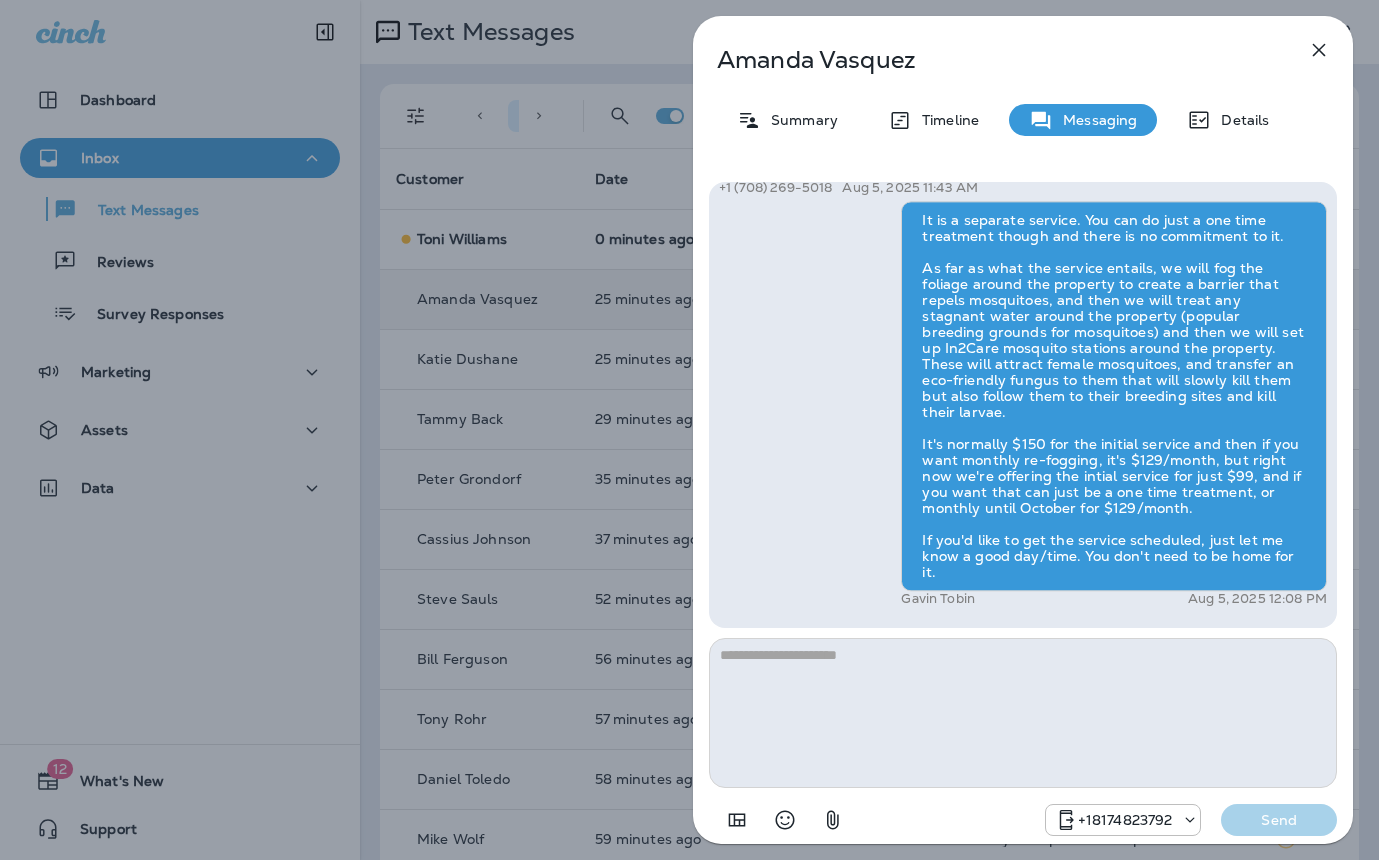 click on "Amanda   Vasquez Summary   Timeline   Messaging   Details   Hi Amanda , this is Steven with Moxie Pest Control. We know Summer brings out the mosquitoes—and with the Summer season here, I’d love to get you on our schedule to come help take care of that. Just reply here if you're interested, and I'll let you know the details!
Reply STOP to optout +18174823792 Aug 5, 2025 10:29 AM Hi, I'm interested in the details  +1 (708) 269-5018 Aug 5, 2025 11:43 AM Gavin Tobin Aug 5, 2025 12:08 PM +18174823792 Send" at bounding box center (689, 430) 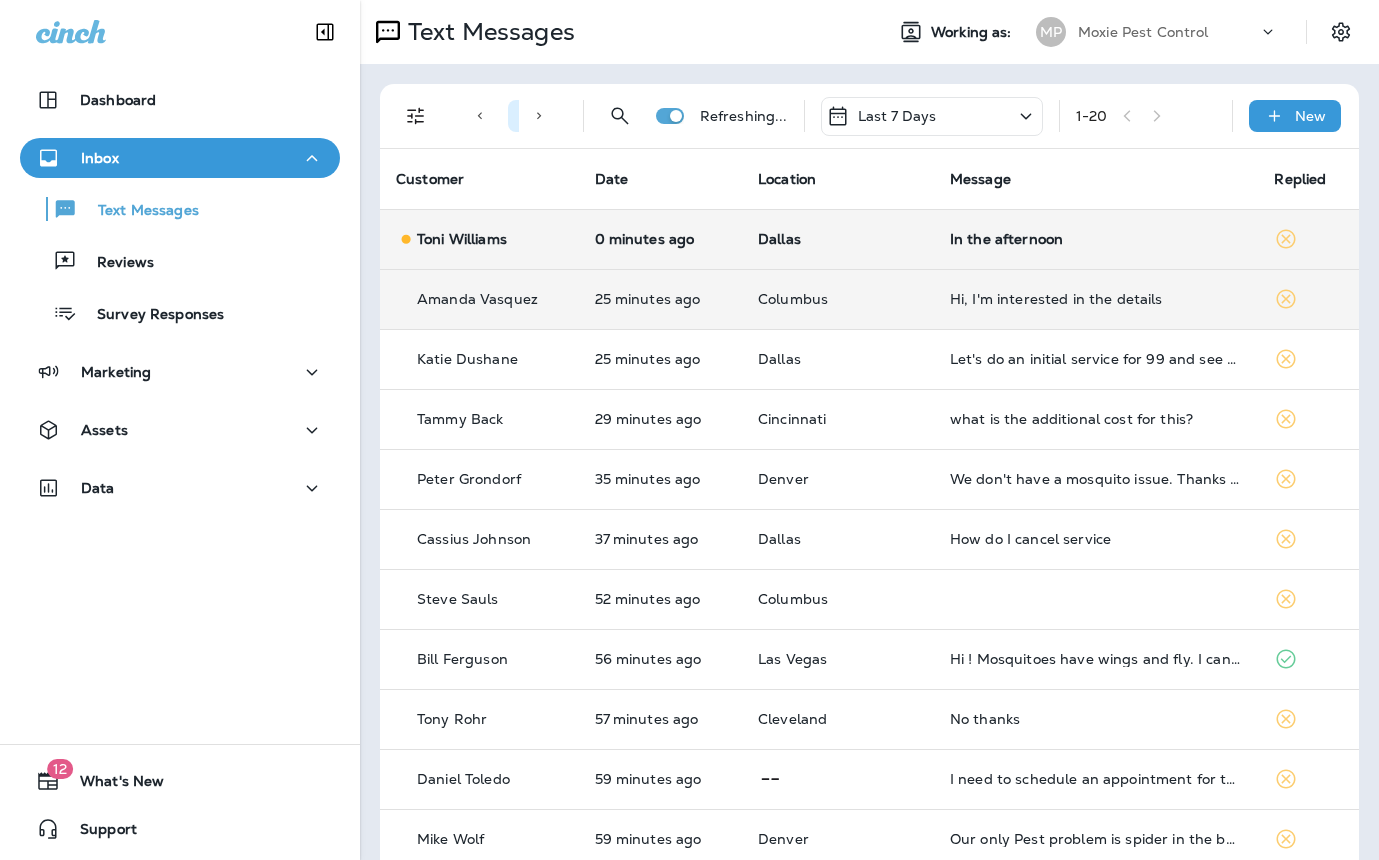 click on "In the afternoon" at bounding box center [1096, 239] 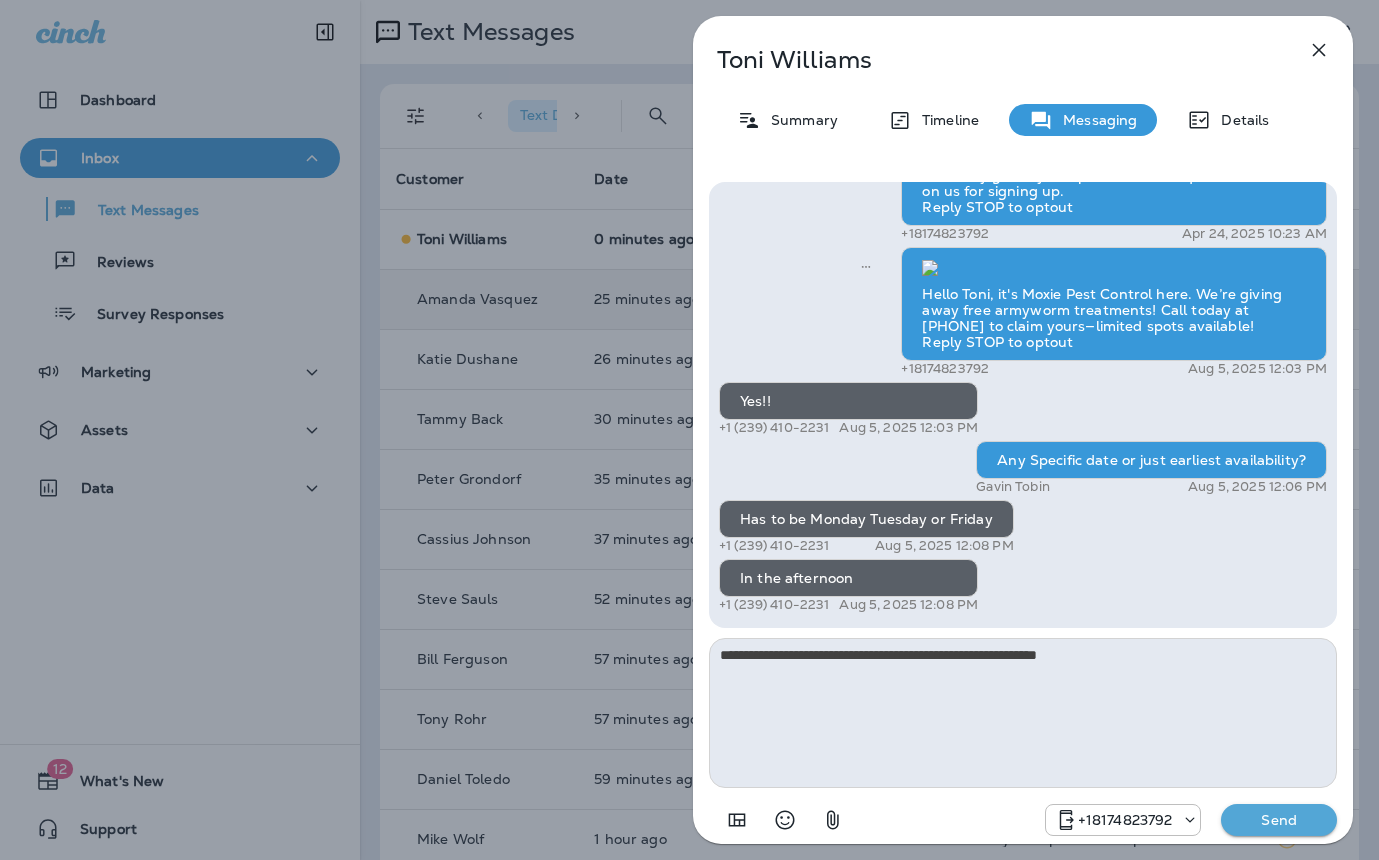 type on "**********" 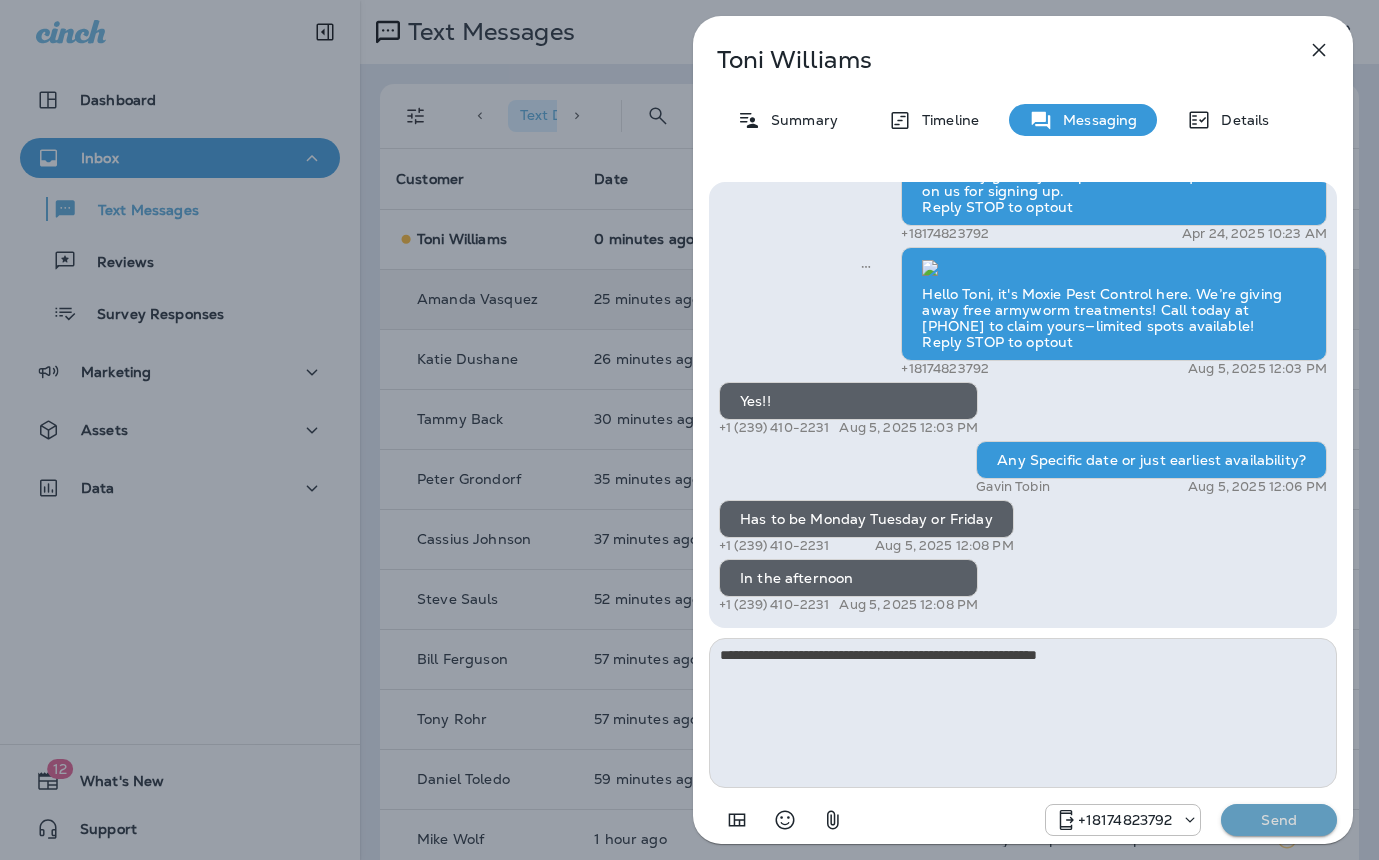 click on "Send" at bounding box center (1279, 820) 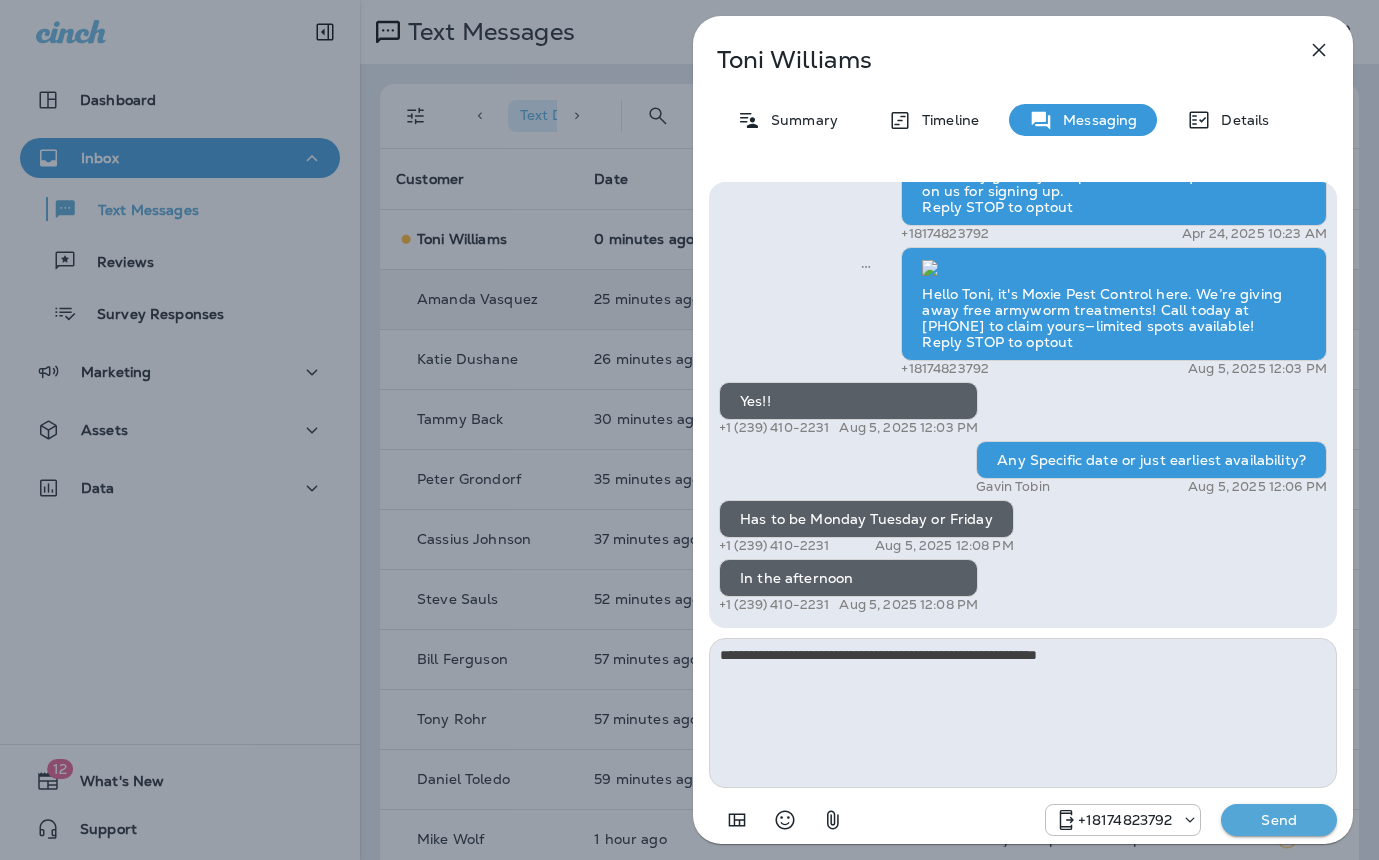 type 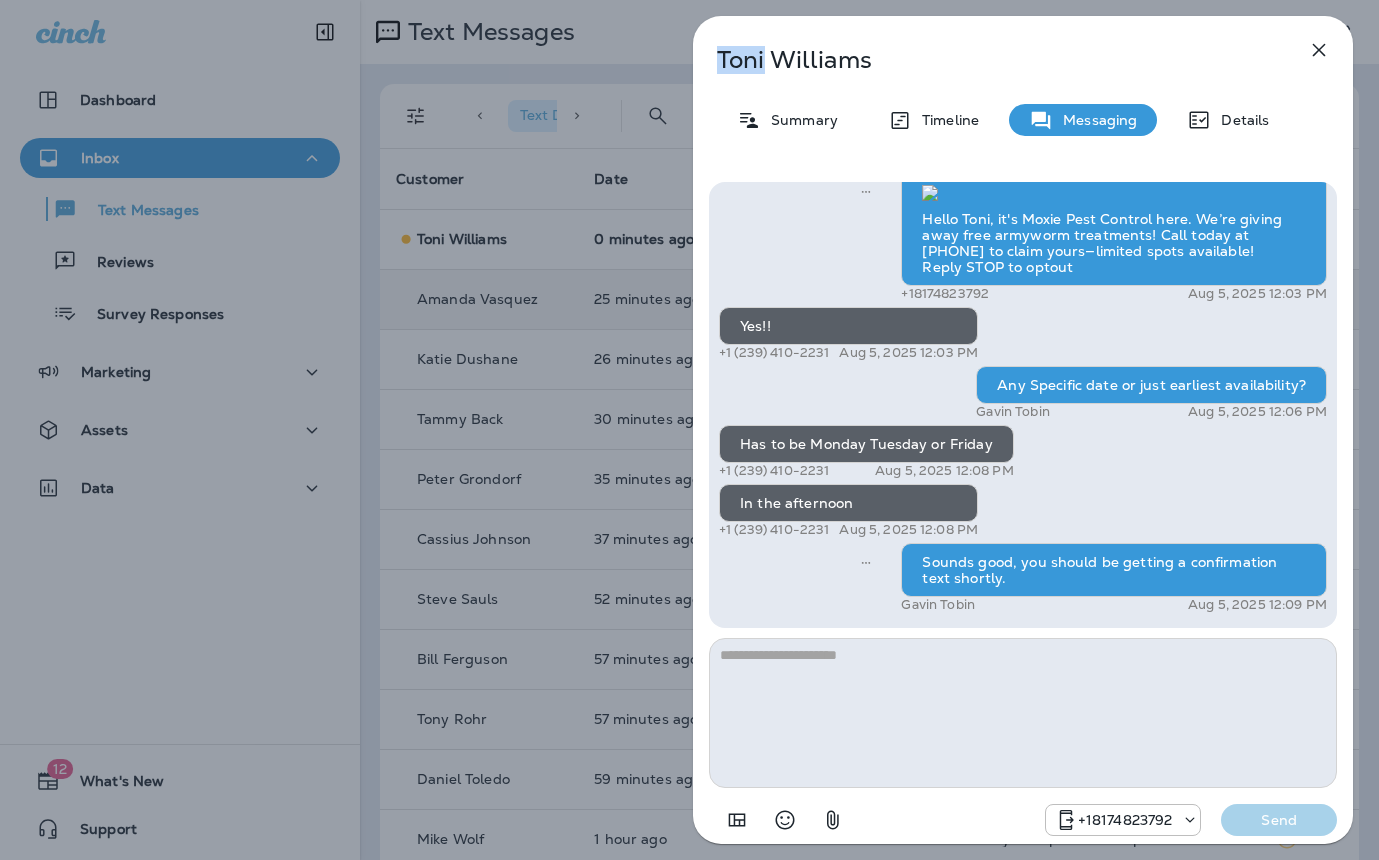 drag, startPoint x: 167, startPoint y: 562, endPoint x: 877, endPoint y: 62, distance: 868.38934 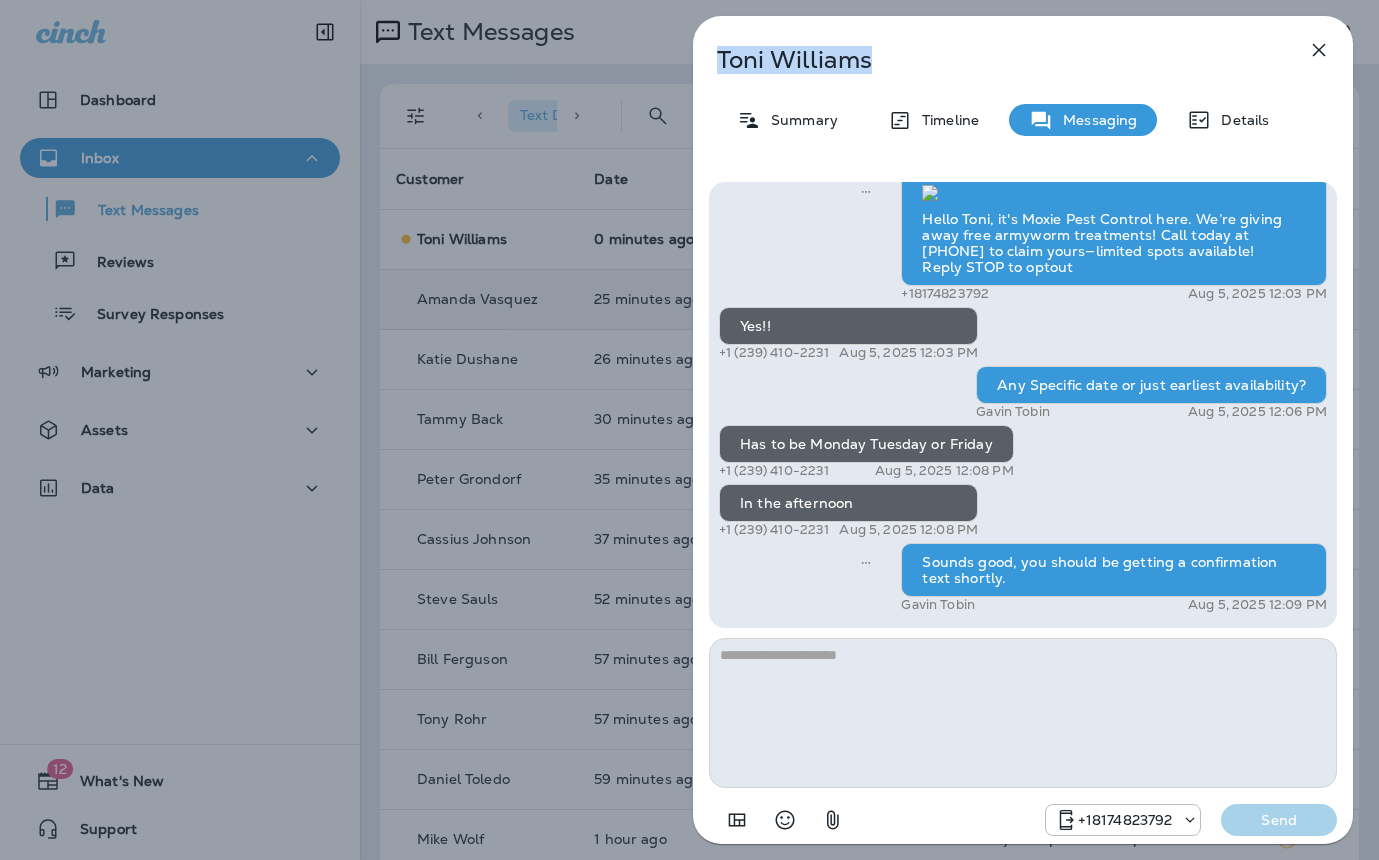 copy on "Toni   Williams" 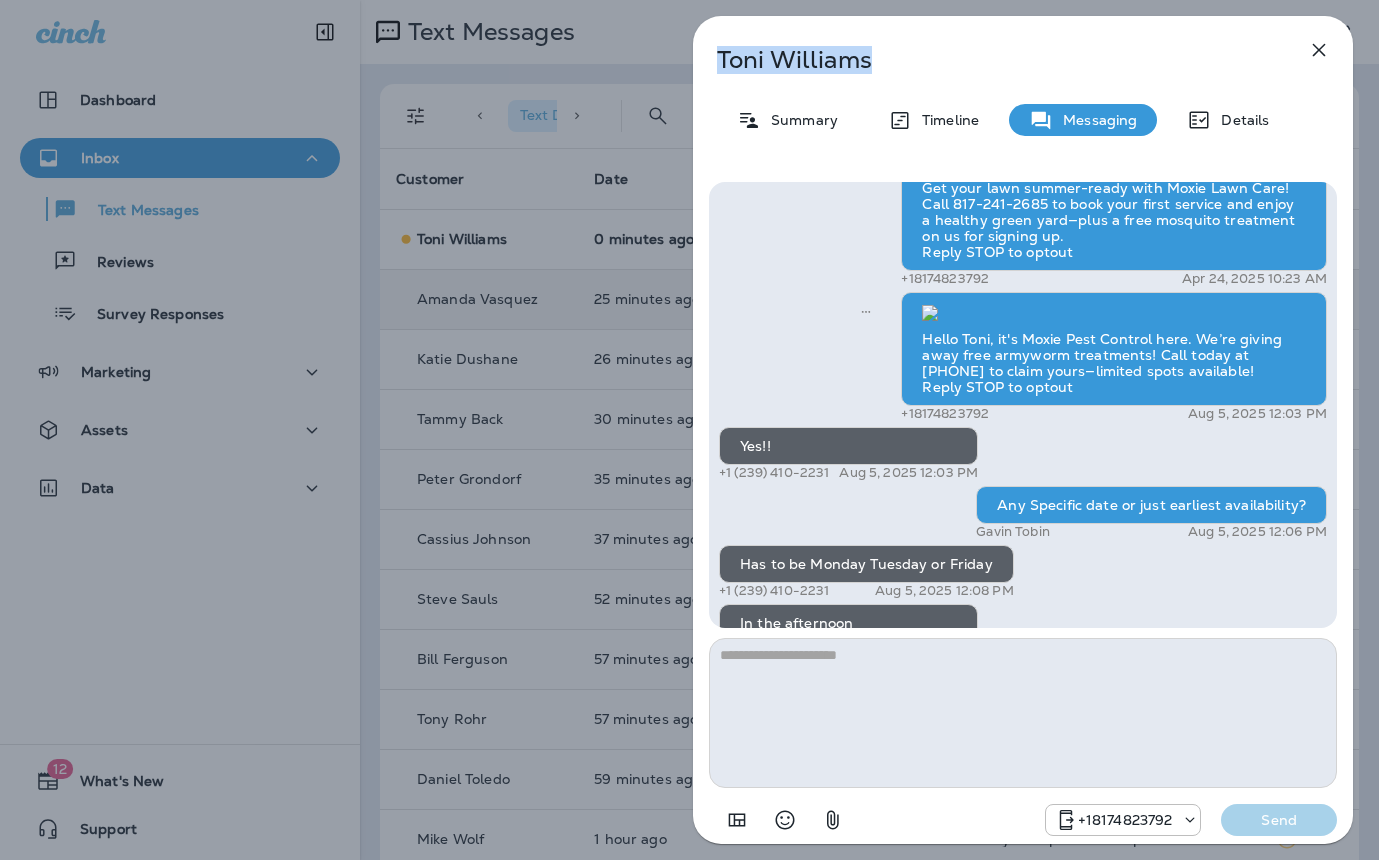 scroll, scrollTop: -190, scrollLeft: 0, axis: vertical 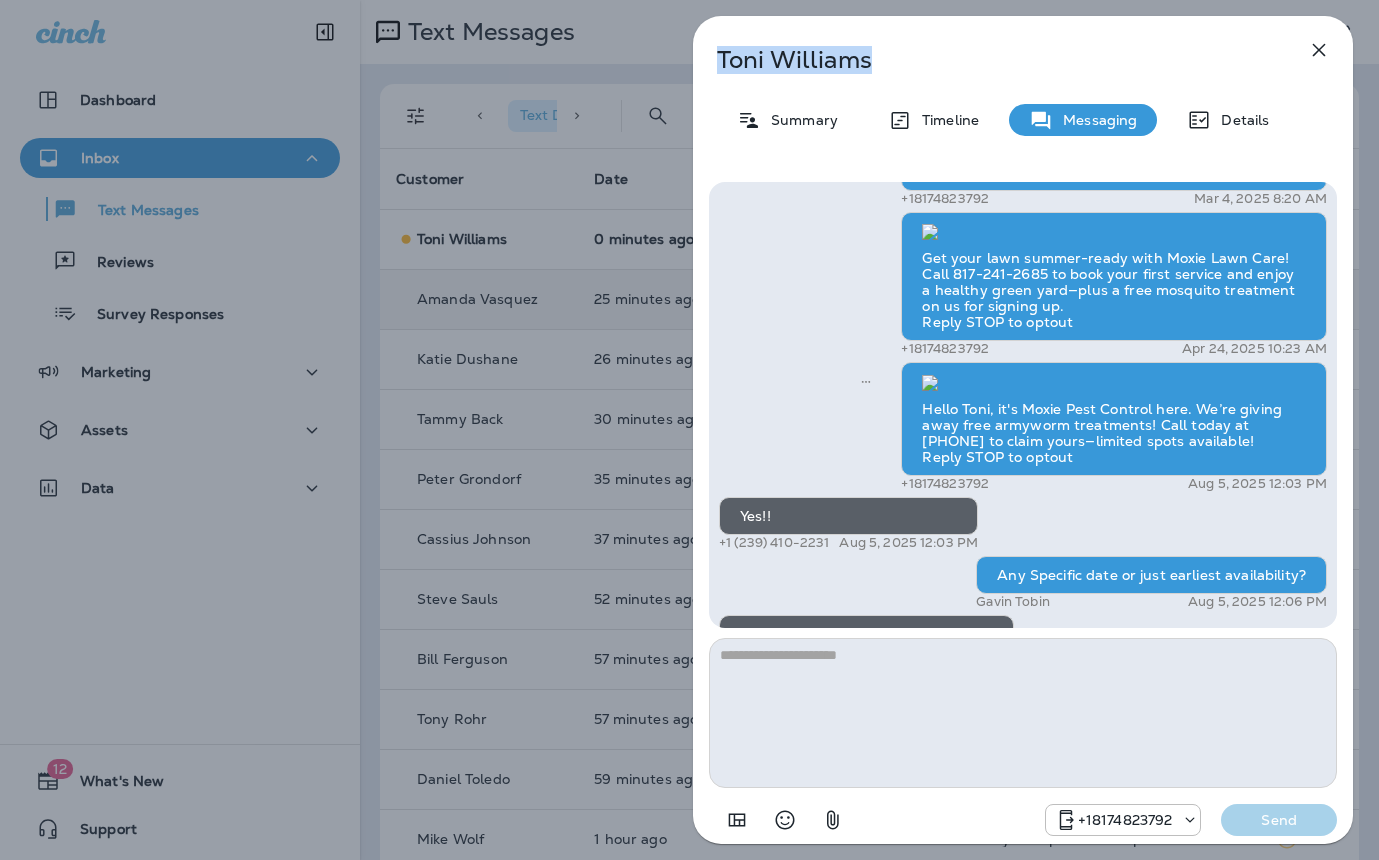 click on "Spring is just around the corner—time to get those sprinklers ready for action! Schedule your free sprinkler checkup with Moxie Lawn Care today to set your lawn up for a vibrant summer! Call 817-383-0897 for your free inspection!
Reply STOP to optout +18174823792 Feb 6, 2025 1:21 PM We’re excited to offer the first 50 sign-ups their first service for only $19! Our experienced team is committed to helping you maintain a beautiful, weed-free lawn. We specialize in nourishing treatments that promote strong growth.
Contact us at today to claim your spot!
Reply STOP to optout +18174823792 Mar 4, 2025 8:20 AM Get your lawn summer-ready with Moxie Lawn Care! Call 817-241-2685 to book your first service and enjoy a healthy green yard—plus a free mosquito treatment on us for signing up.
Reply STOP to optout +18174823792 Apr 24, 2025 10:23 AM   +18174823792 Aug 5, 2025 12:03 PM Yes!! +1 (239) 410-2231 Aug 5, 2025 12:03 PM Any Specific date or just earliest availability? Gavin Tobin Aug 5, 2025 12:06 PM" at bounding box center (1023, 341) 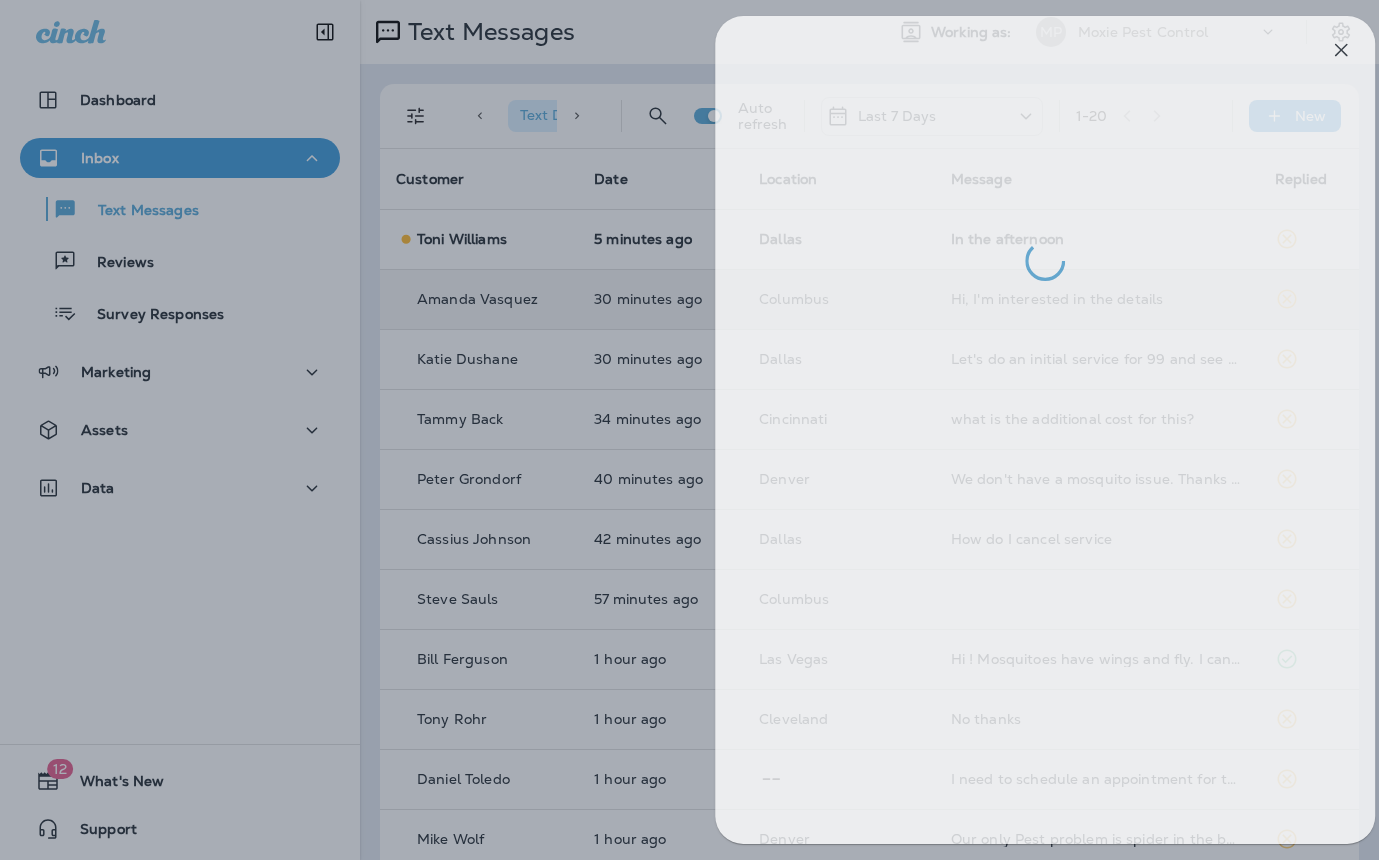 click at bounding box center (711, 430) 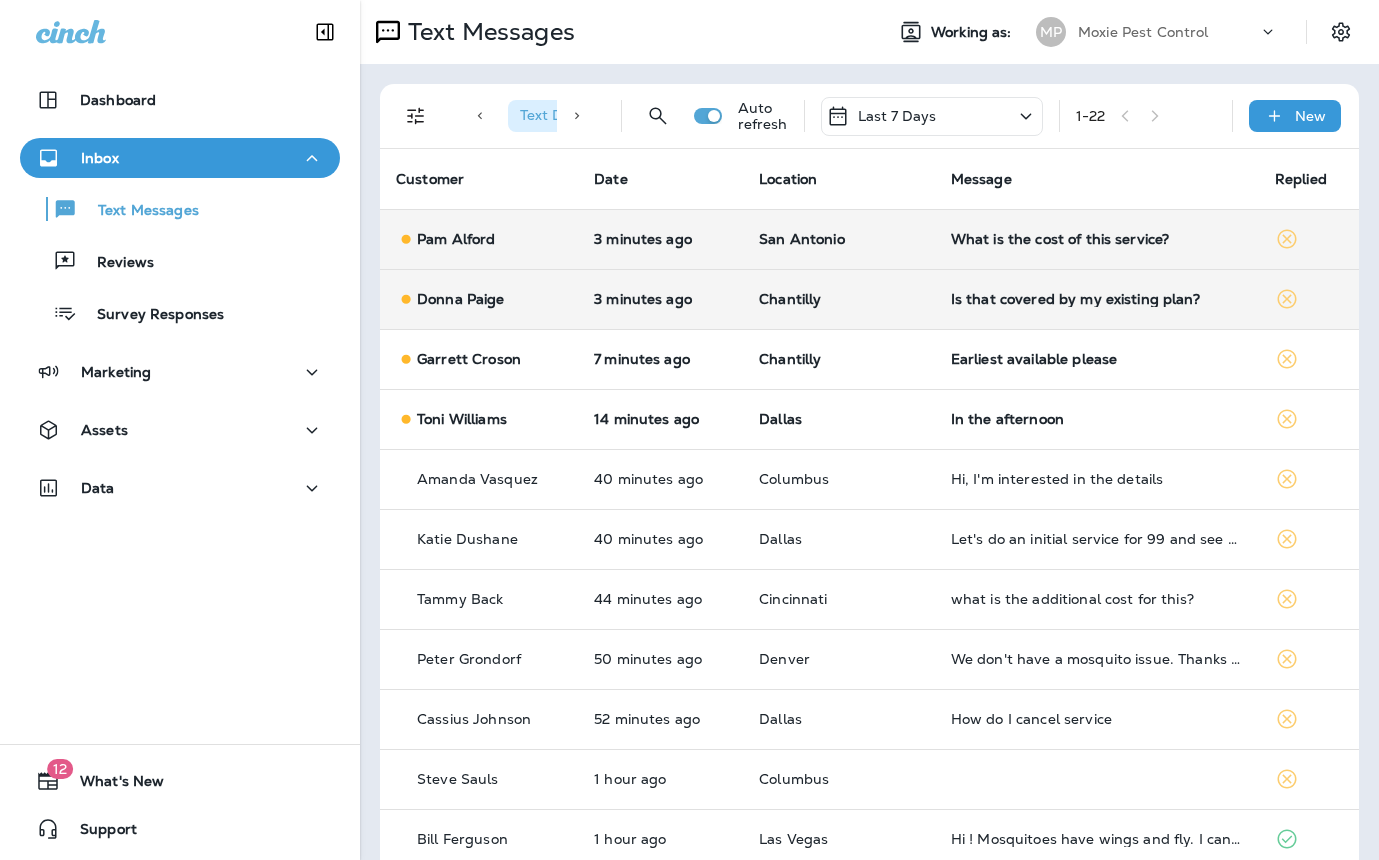 click on "What is the cost of this service?" at bounding box center [1097, 239] 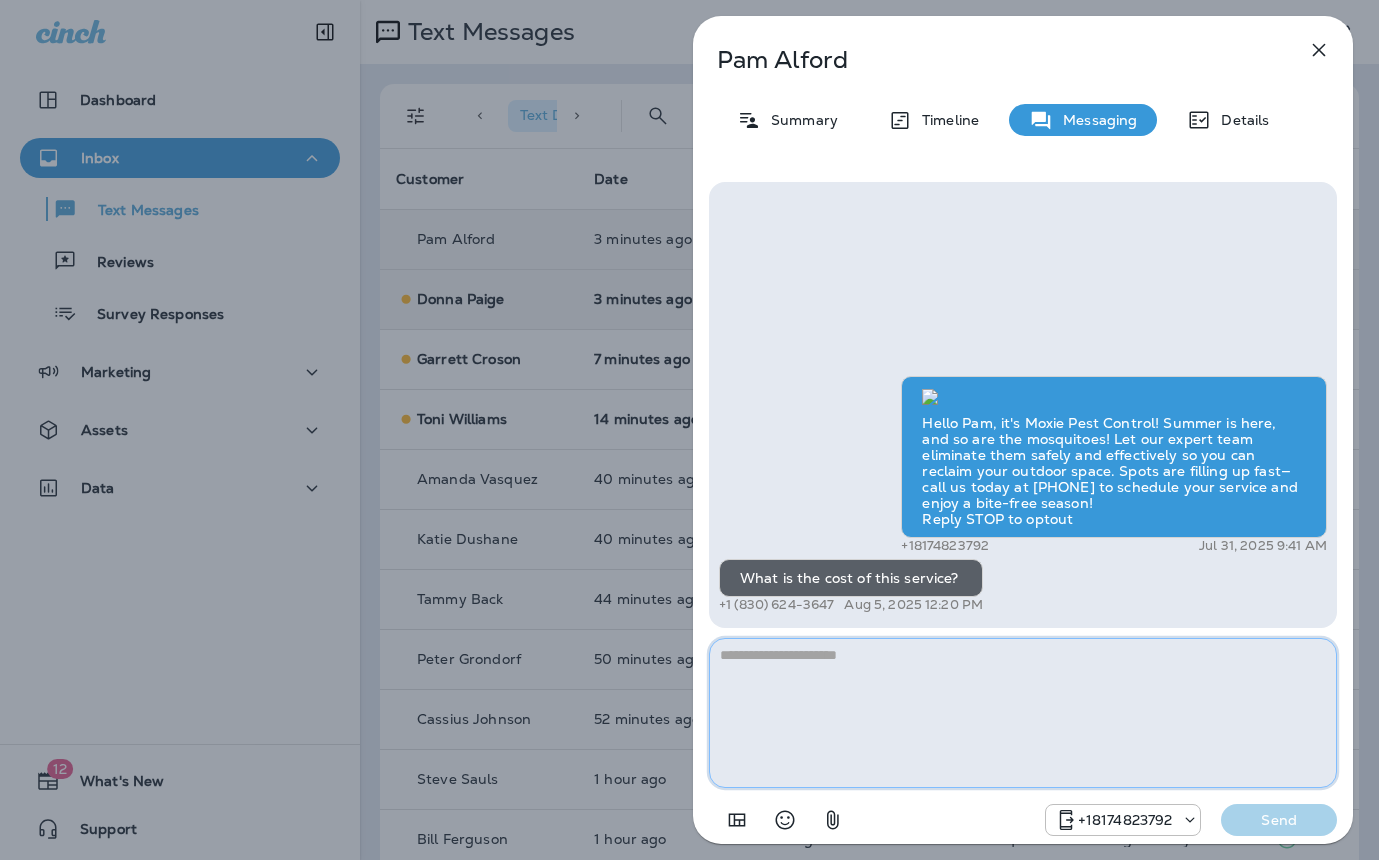 paste on "**********" 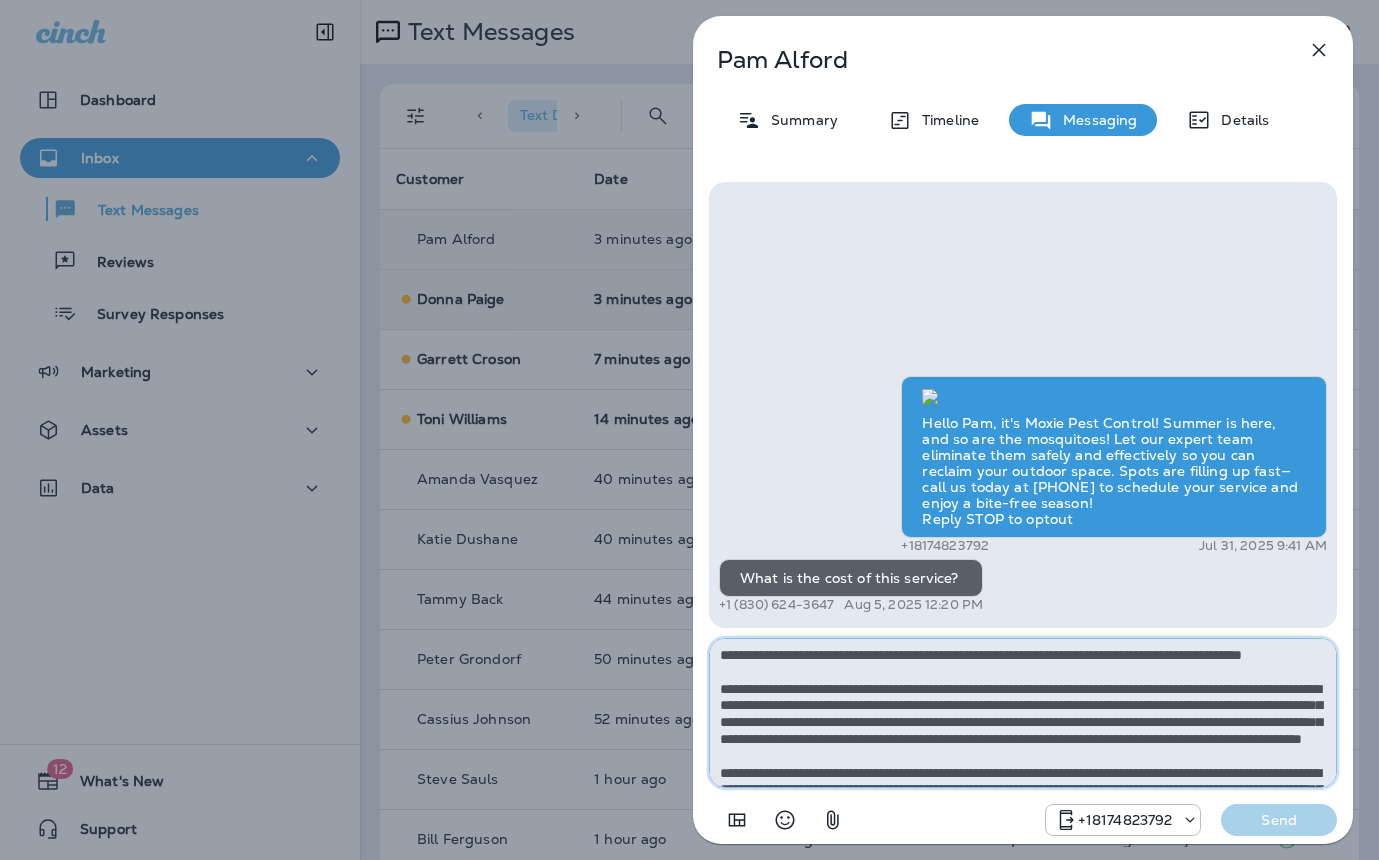 scroll, scrollTop: 128, scrollLeft: 0, axis: vertical 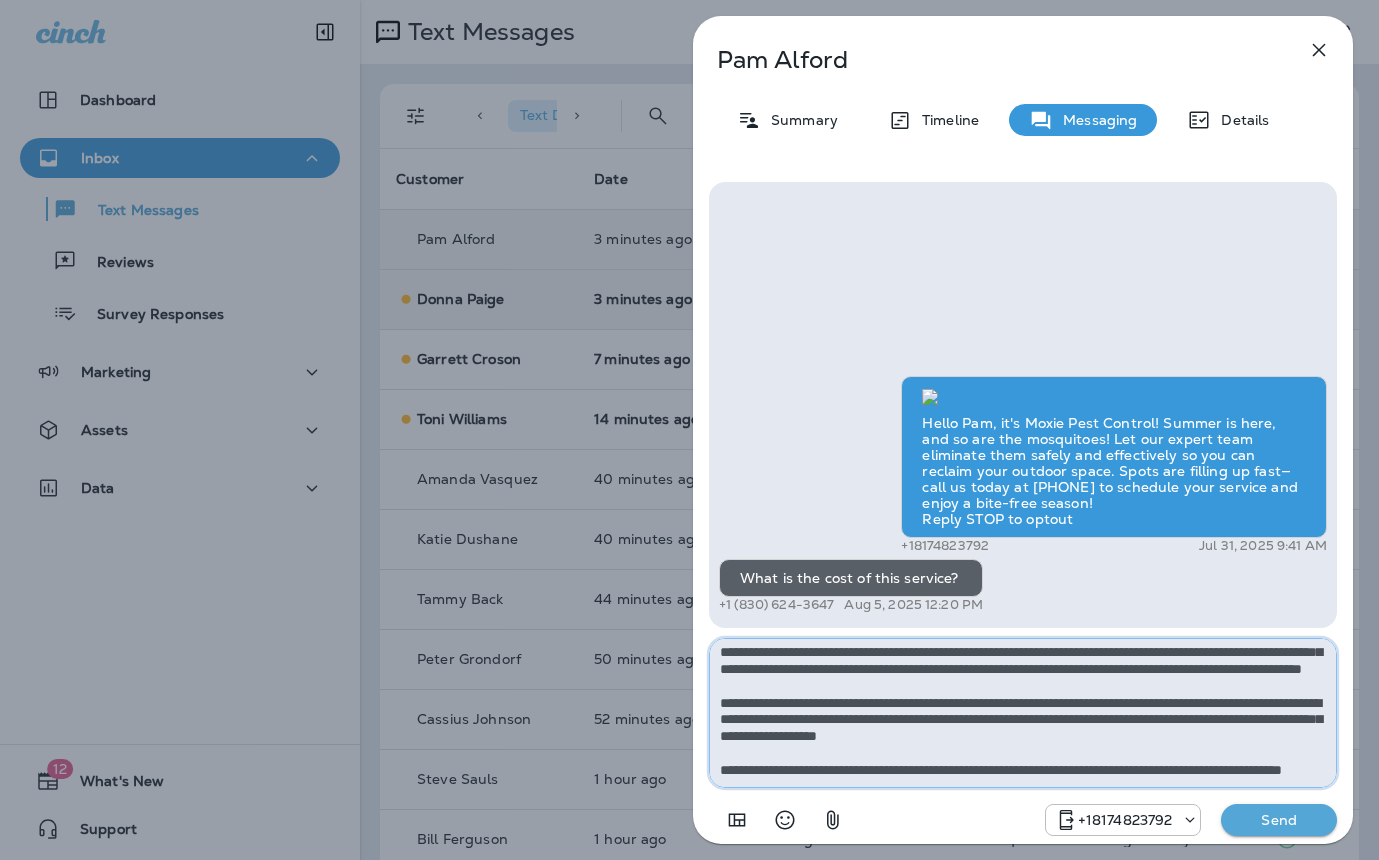 type on "**********" 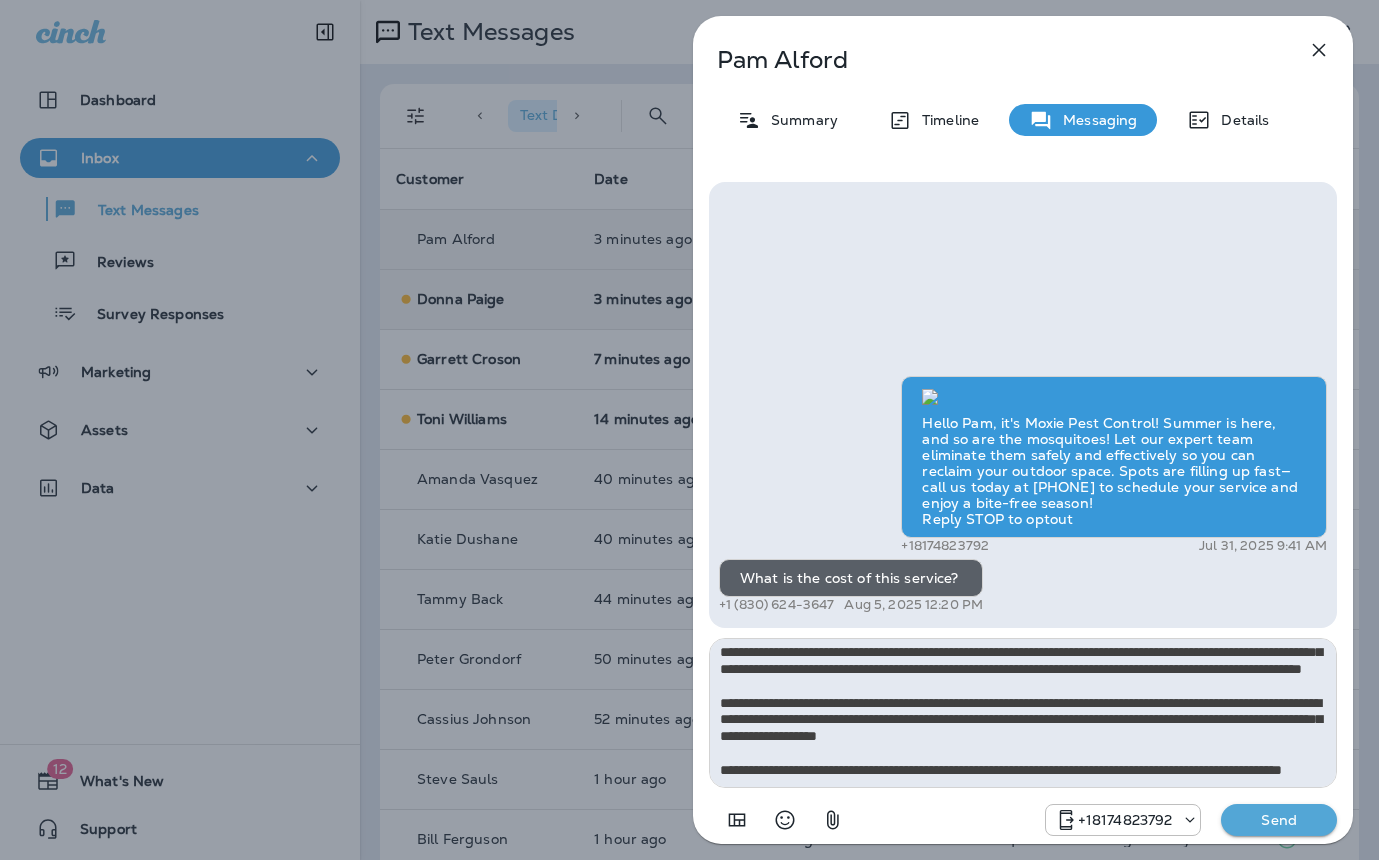click on "Send" at bounding box center [1279, 820] 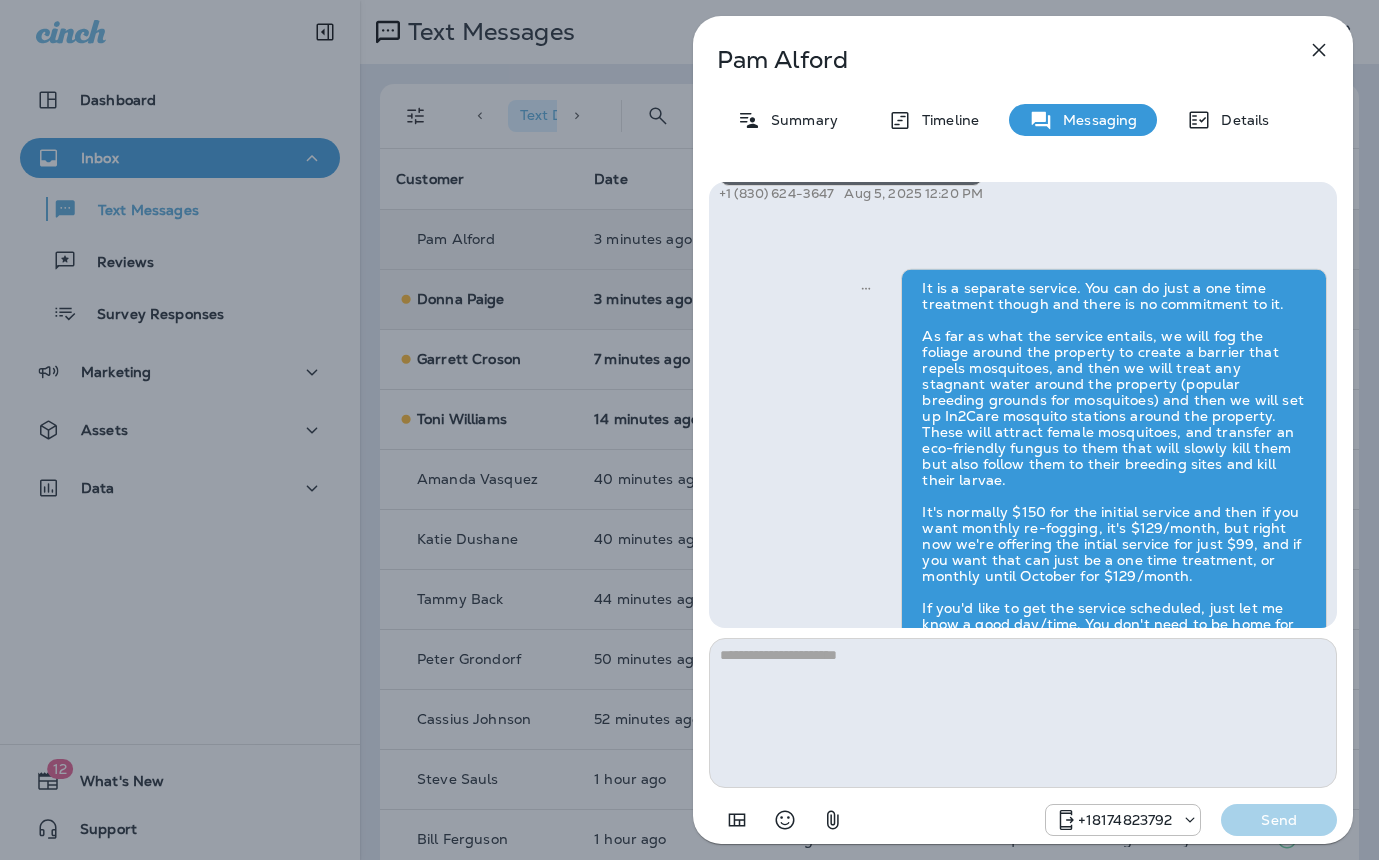 scroll, scrollTop: 0, scrollLeft: 0, axis: both 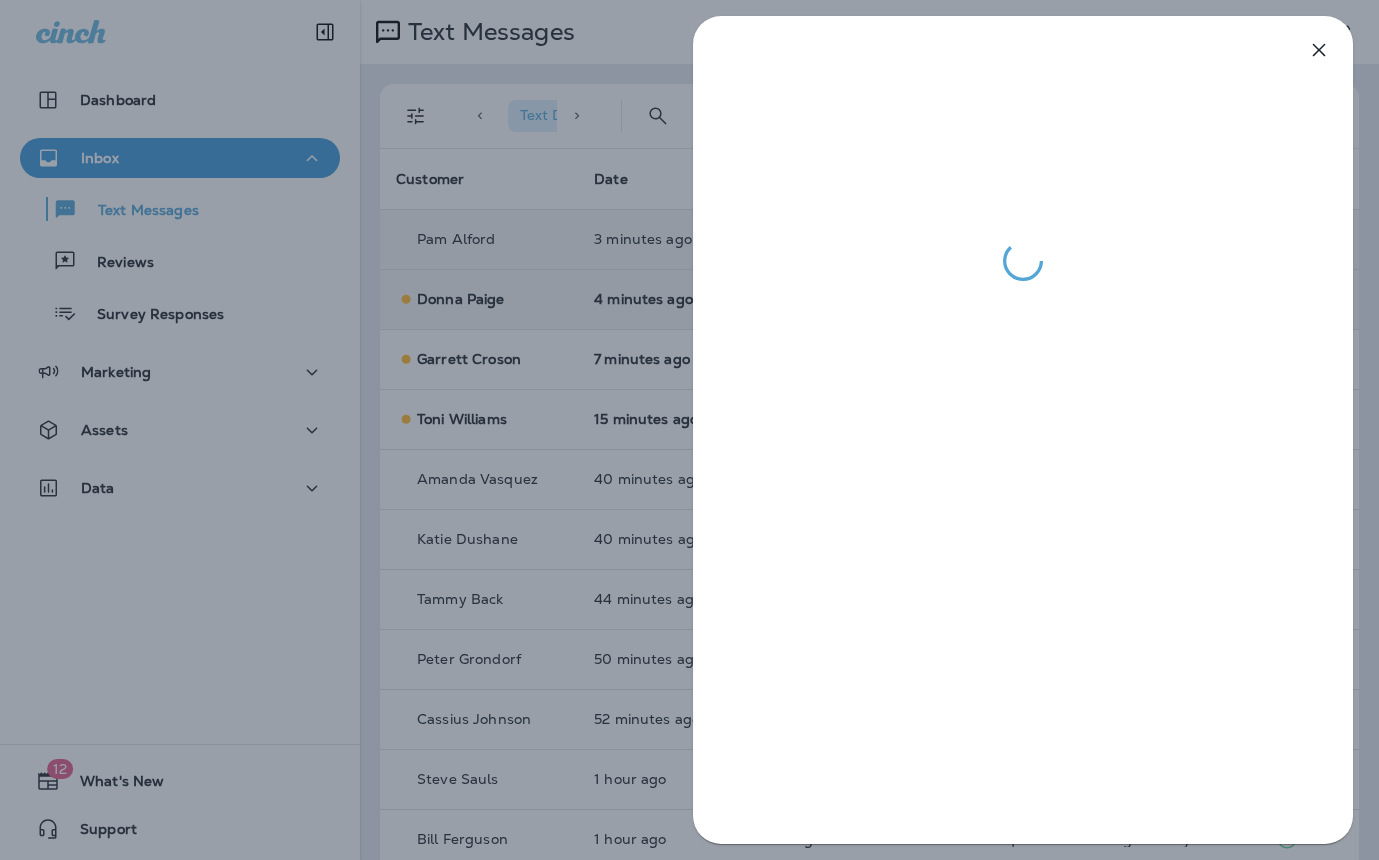 click at bounding box center (689, 430) 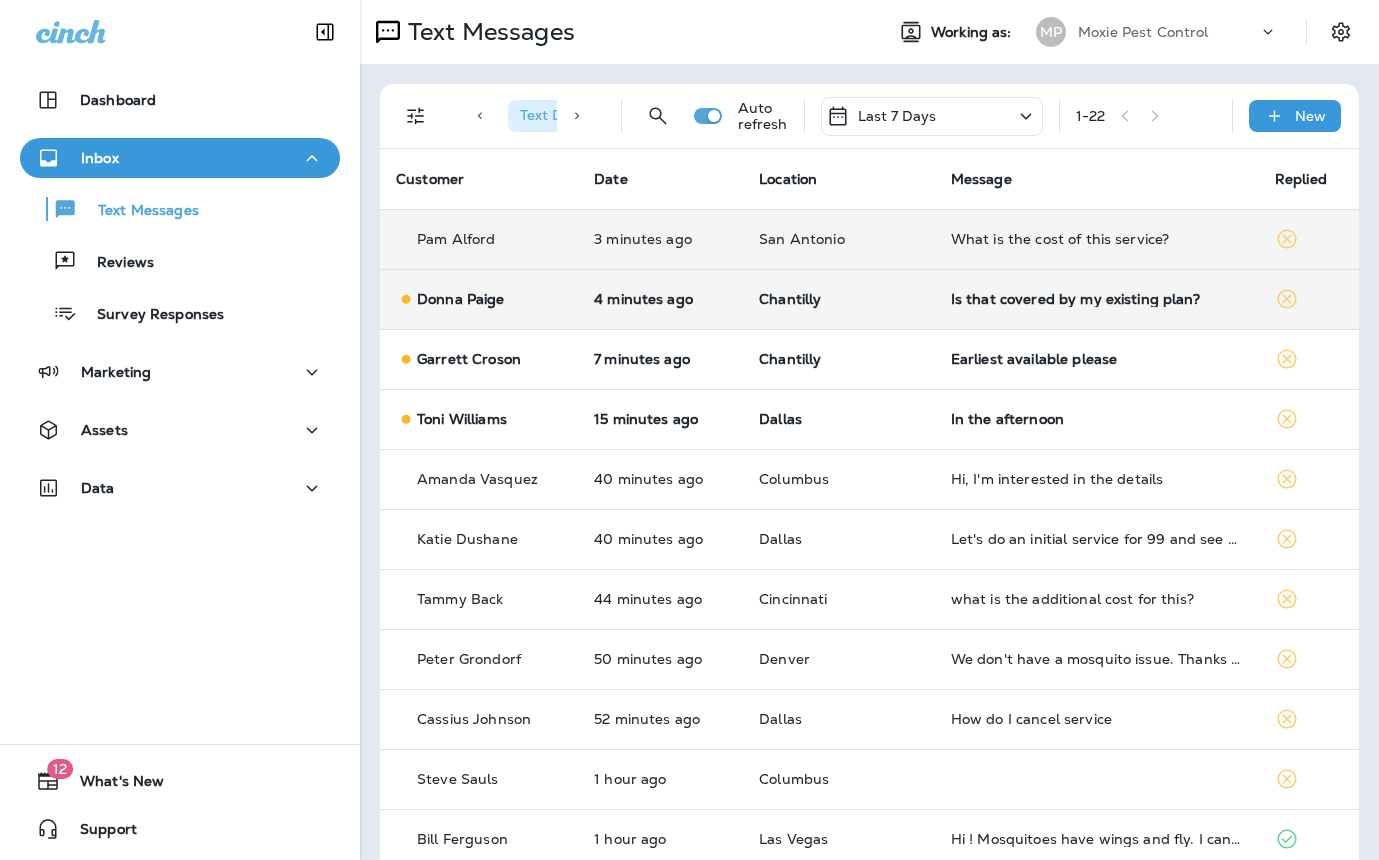 click on "Is that covered by my existing plan?" at bounding box center [1097, 299] 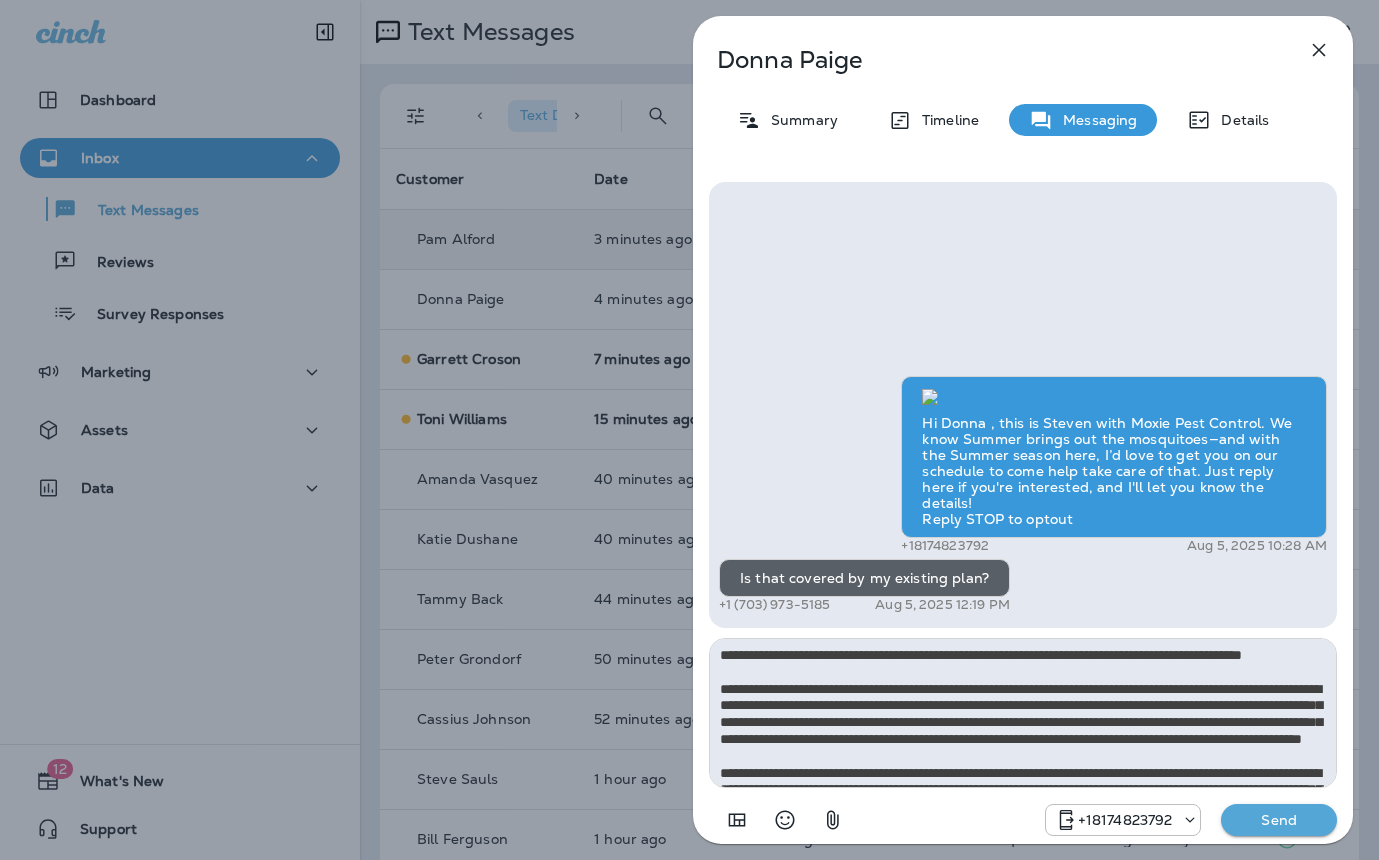 scroll, scrollTop: 128, scrollLeft: 0, axis: vertical 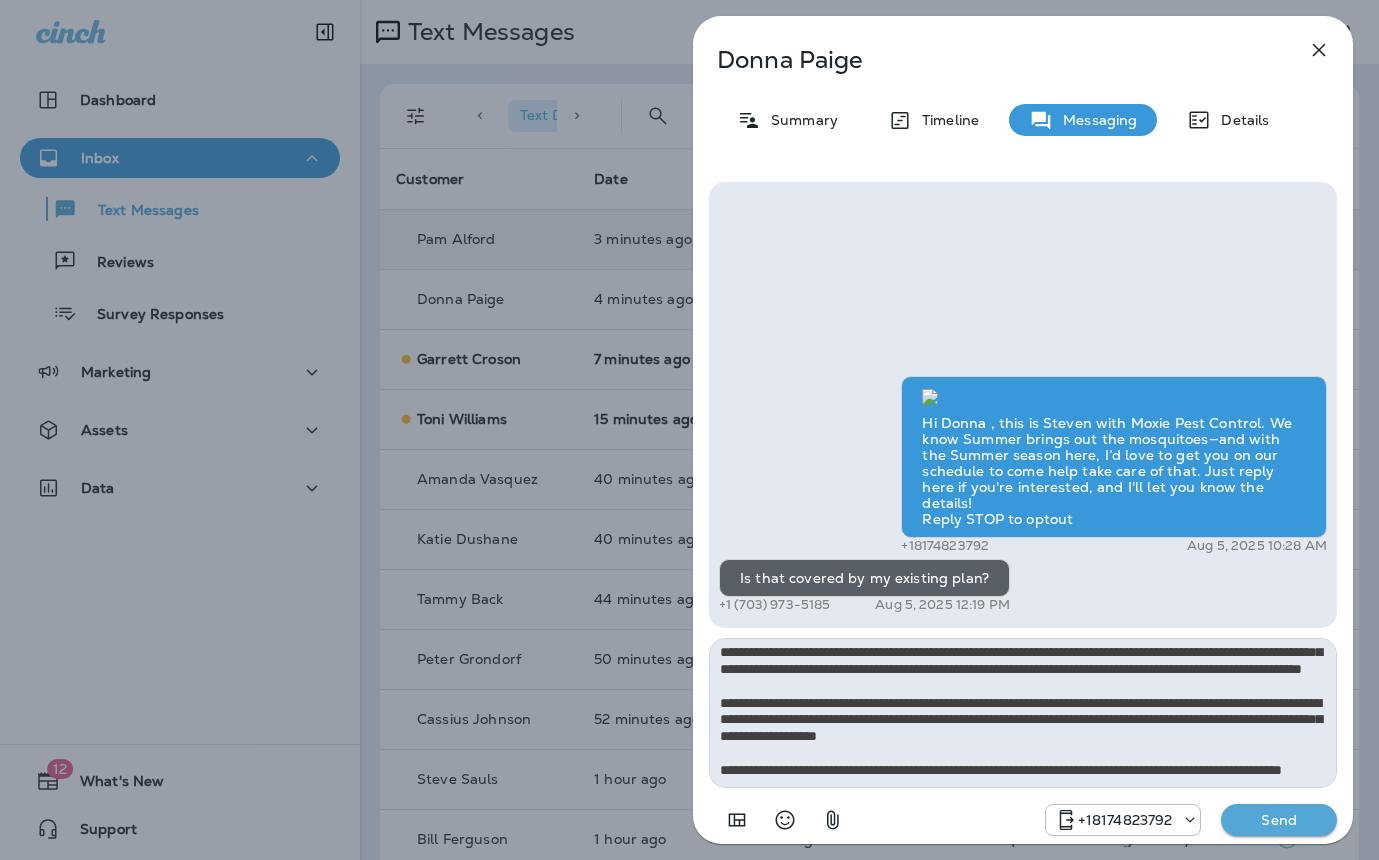 type on "**********" 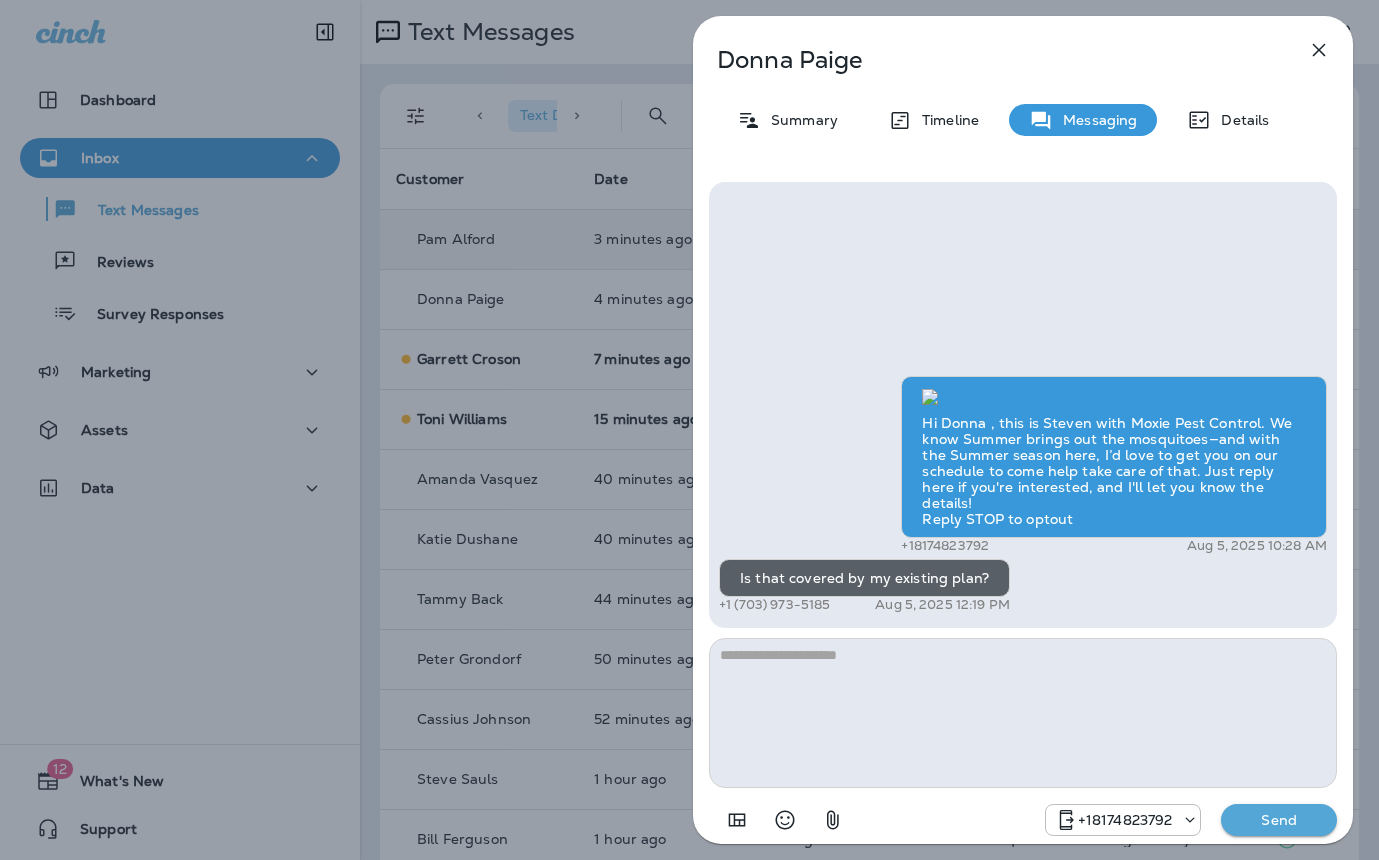 scroll, scrollTop: 0, scrollLeft: 0, axis: both 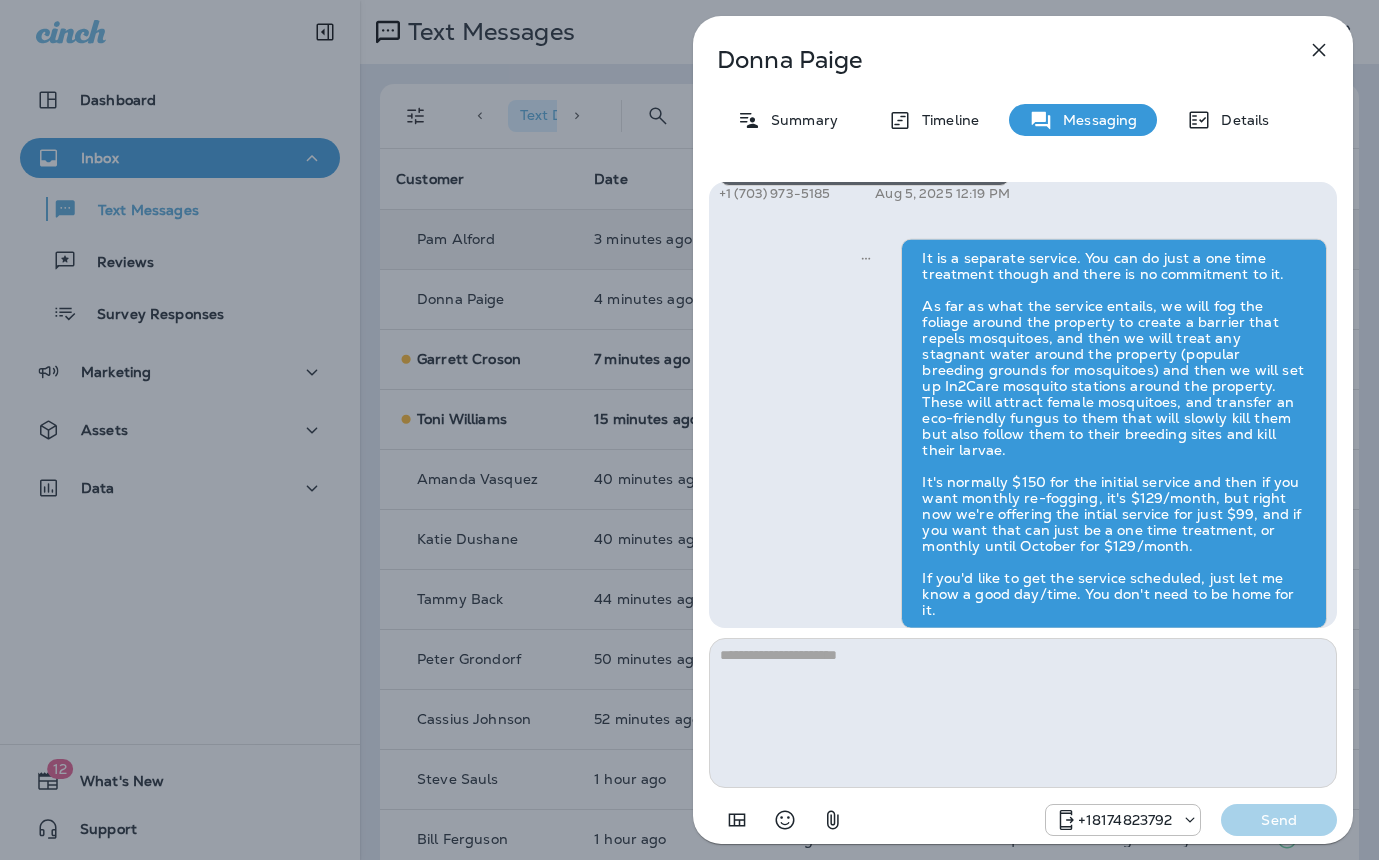 click on "Donna   Paige Summary   Timeline   Messaging   Details   Hi Donna , this is Steven with Moxie Pest Control. We know Summer brings out the mosquitoes—and with the Summer season here, I’d love to get you on our schedule to come help take care of that. Just reply here if you're interested, and I'll let you know the details!
Reply STOP to optout +18174823792 Aug 5, 2025 10:28 AM Is that covered by my existing plan? +1 (703) 973-5185 Aug 5, 2025 12:19 PM   Gavin Tobin Aug 5, 2025 12:23 PM +18174823792 Send" at bounding box center (689, 430) 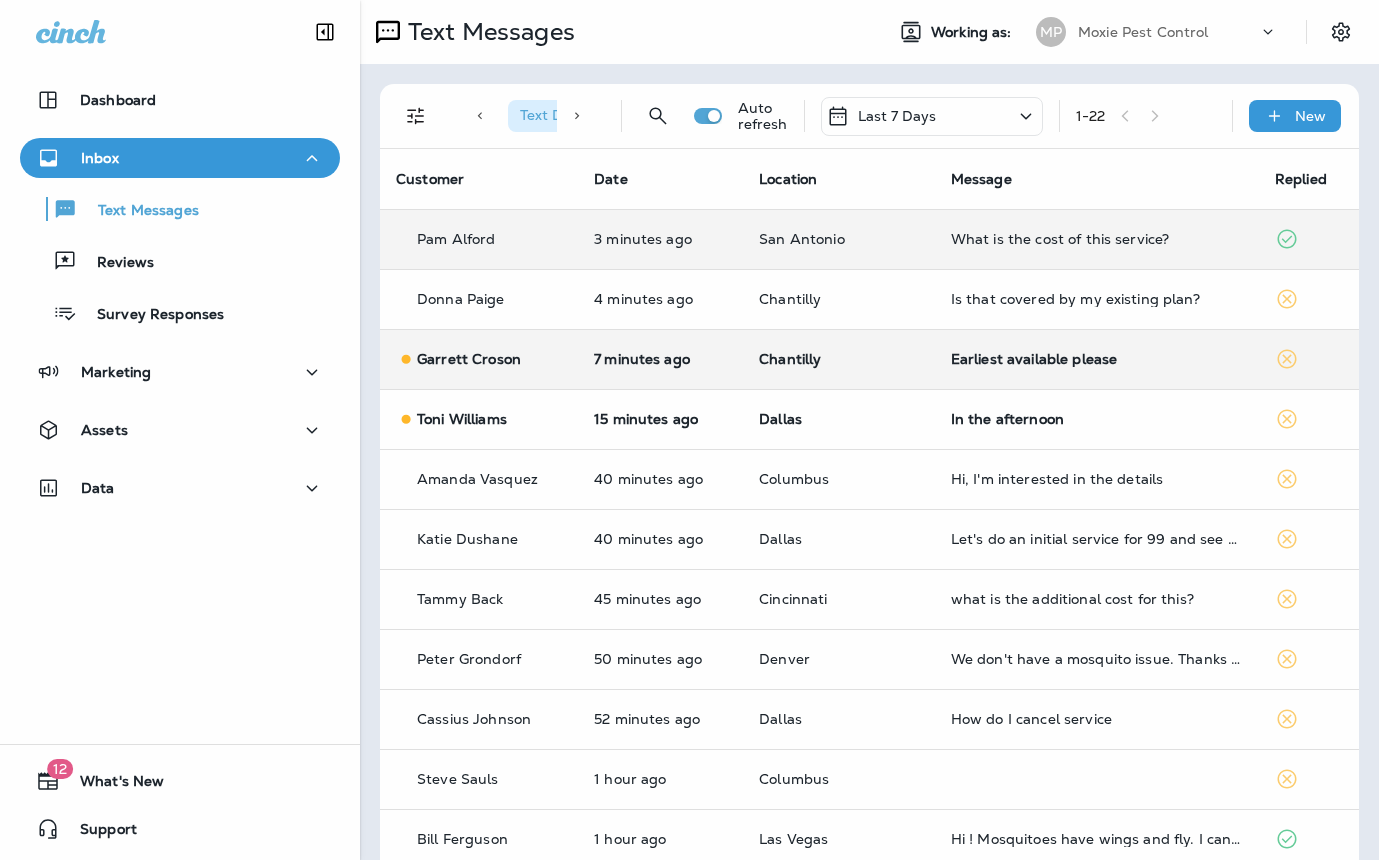 click at bounding box center [689, 430] 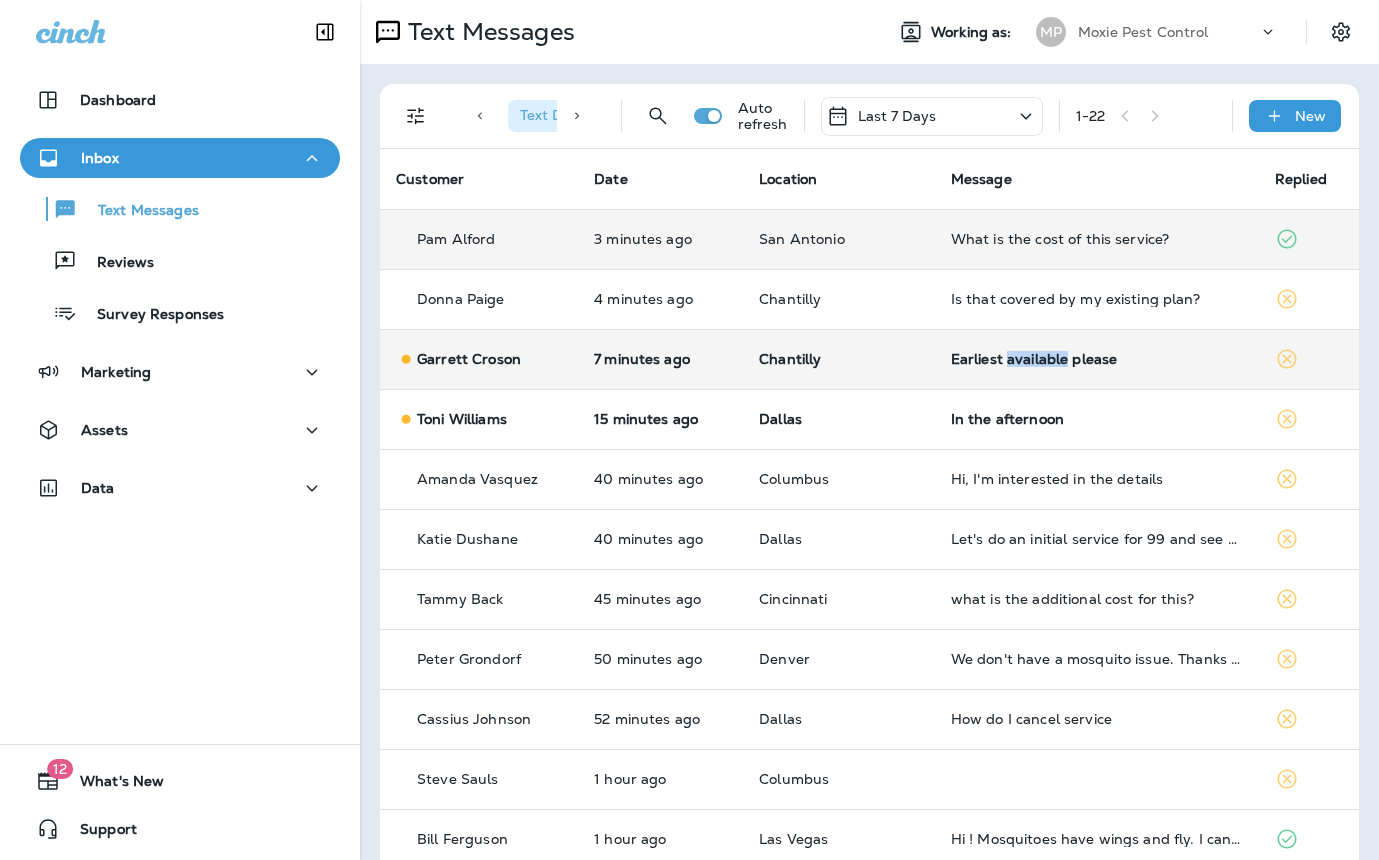 click on "Earliest available please" at bounding box center [1097, 359] 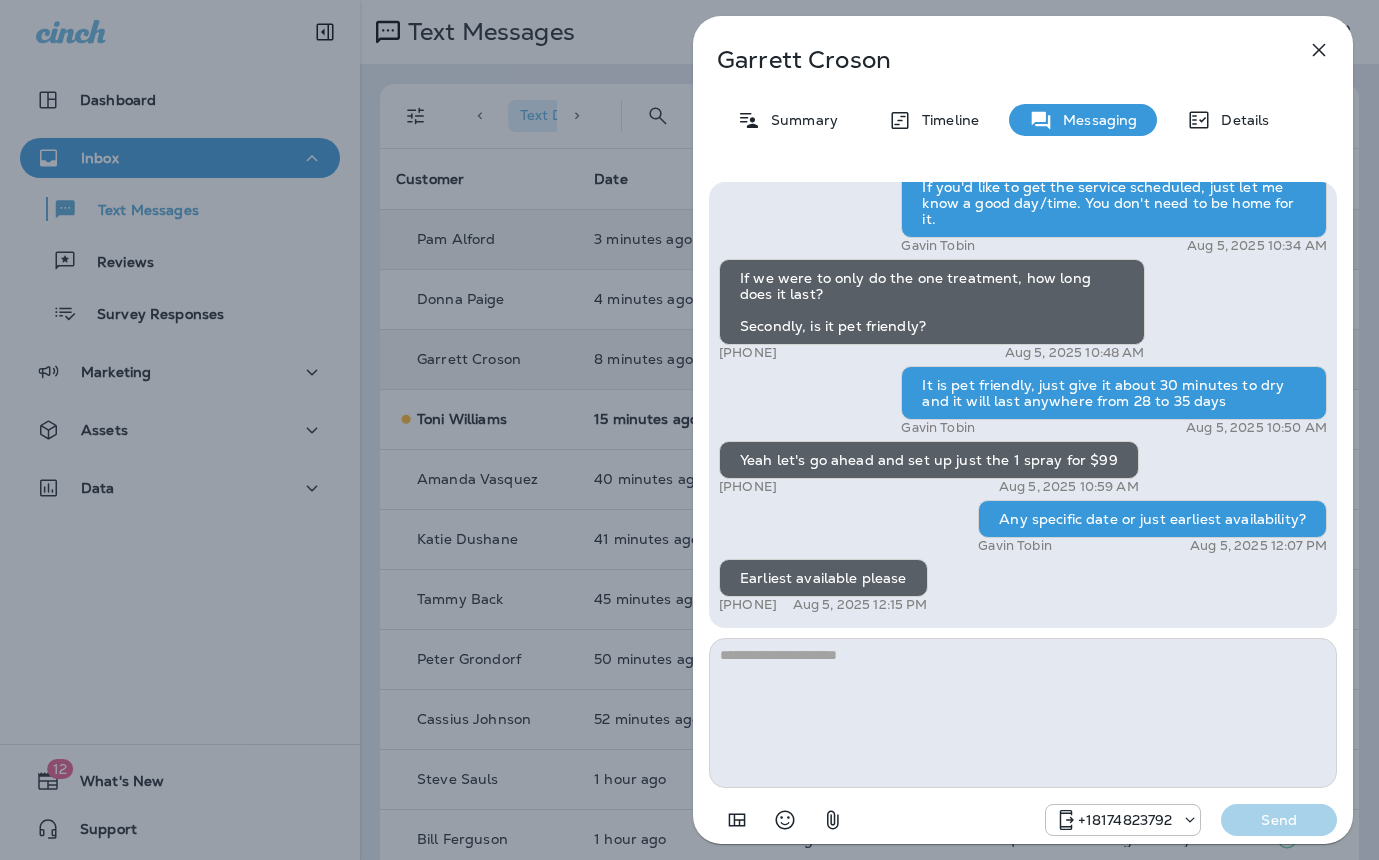 click at bounding box center [1023, 713] 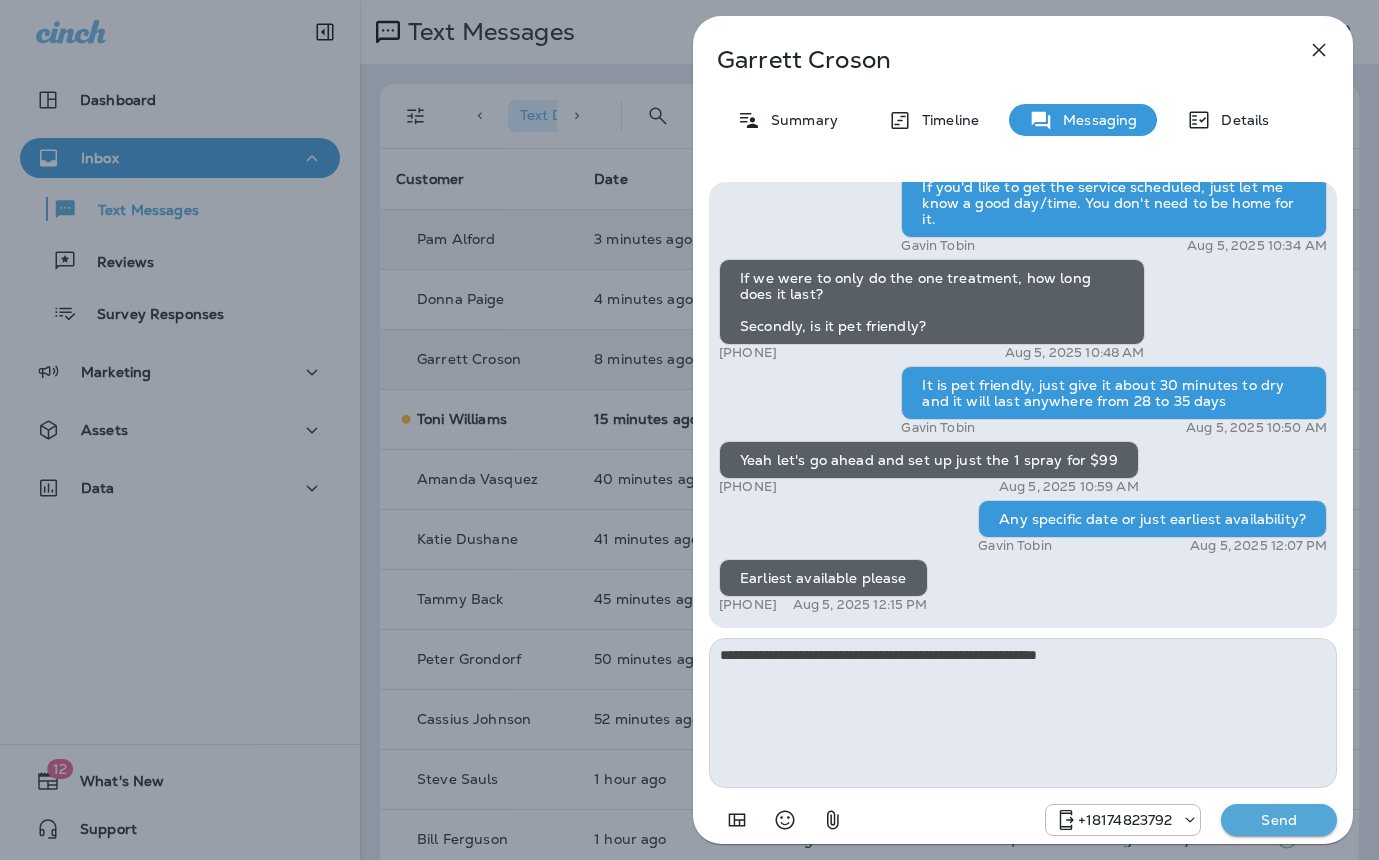 type on "**********" 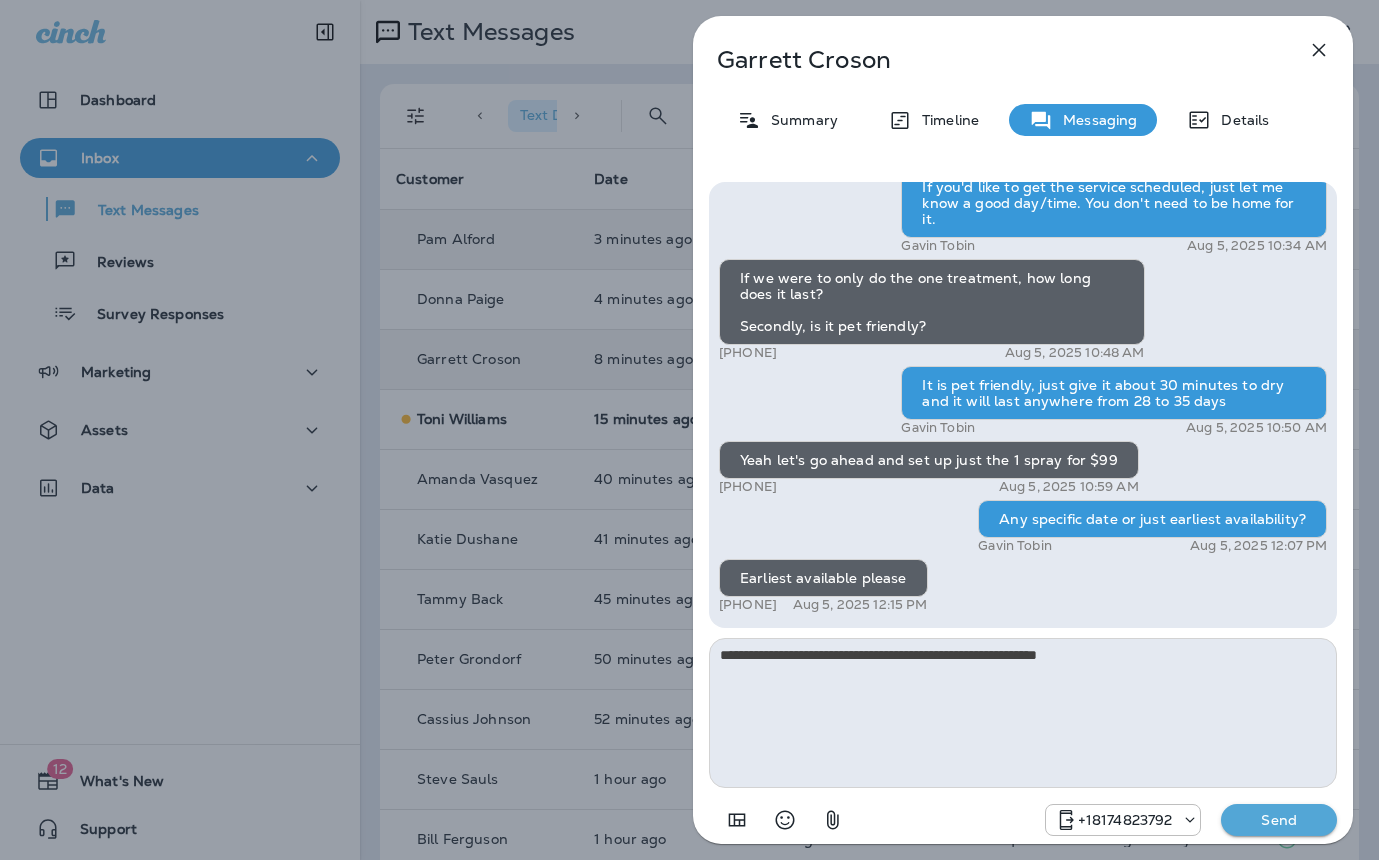 type 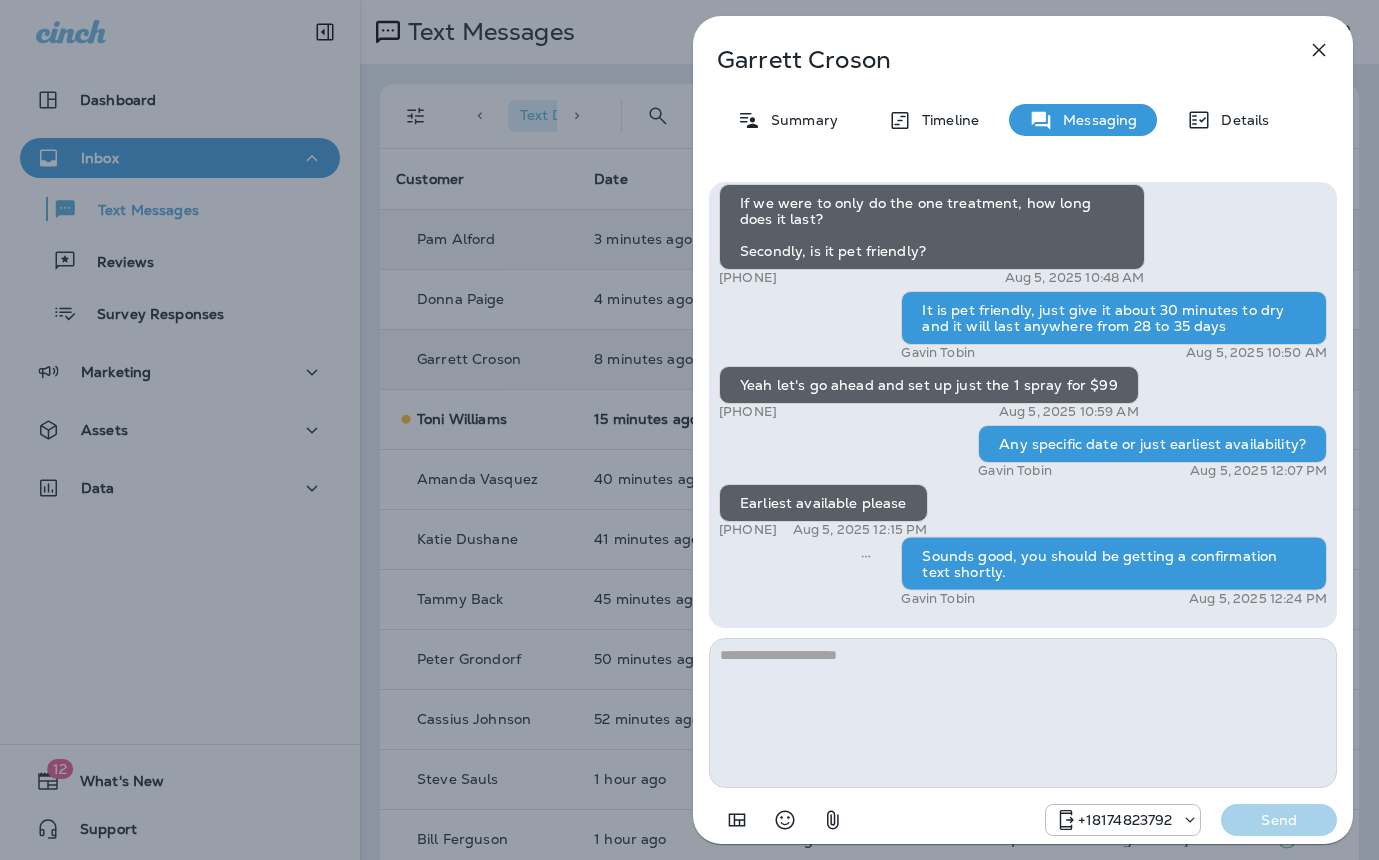 click on "Garrett   Croson Summary   Timeline   Messaging   Details   Hi Garrett , this is Steven with Moxie Pest Control. We know Summer brings out the mosquitoes—and with the Summer season here, I’d love to get you on our schedule to come help take care of that. Just reply here if you're interested, and I'll let you know the details!
Reply STOP to optout +18174823792 Aug 5, 2025 10:28 AM I'm interested  +1 (540) 931-4960 Aug 5, 2025 10:34 AM Gavin Tobin Aug 5, 2025 10:34 AM If we were to only do the one treatment, how long does it last?
Secondly, is it pet friendly? +1 (540) 931-4960 Aug 5, 2025 10:48 AM It is pet friendly, just give it about 30 minutes to dry and it will last anywhere from 28 to 35 days Gavin Tobin Aug 5, 2025 10:50 AM Yeah let's go ahead and set up just the 1 spray for $99 +1 (540) 931-4960 Aug 5, 2025 10:59 AM Any specific date or just earliest availability? Gavin Tobin Aug 5, 2025 12:07 PM Earliest available please +1 (540) 931-4960 Aug 5, 2025 12:15 PM   Gavin Tobin Aug 5, 2025 12:24 PM" at bounding box center [689, 430] 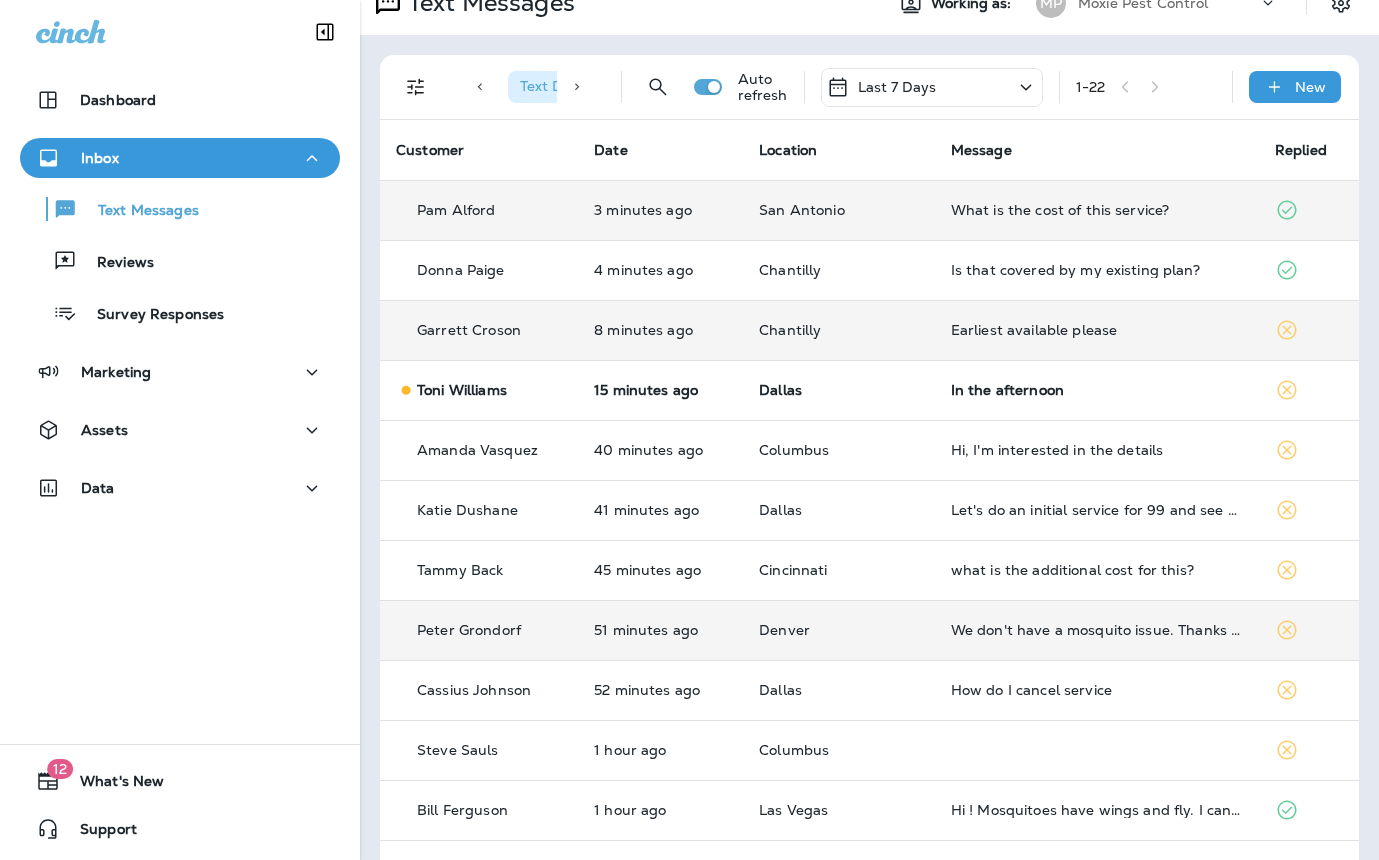 scroll, scrollTop: 0, scrollLeft: 0, axis: both 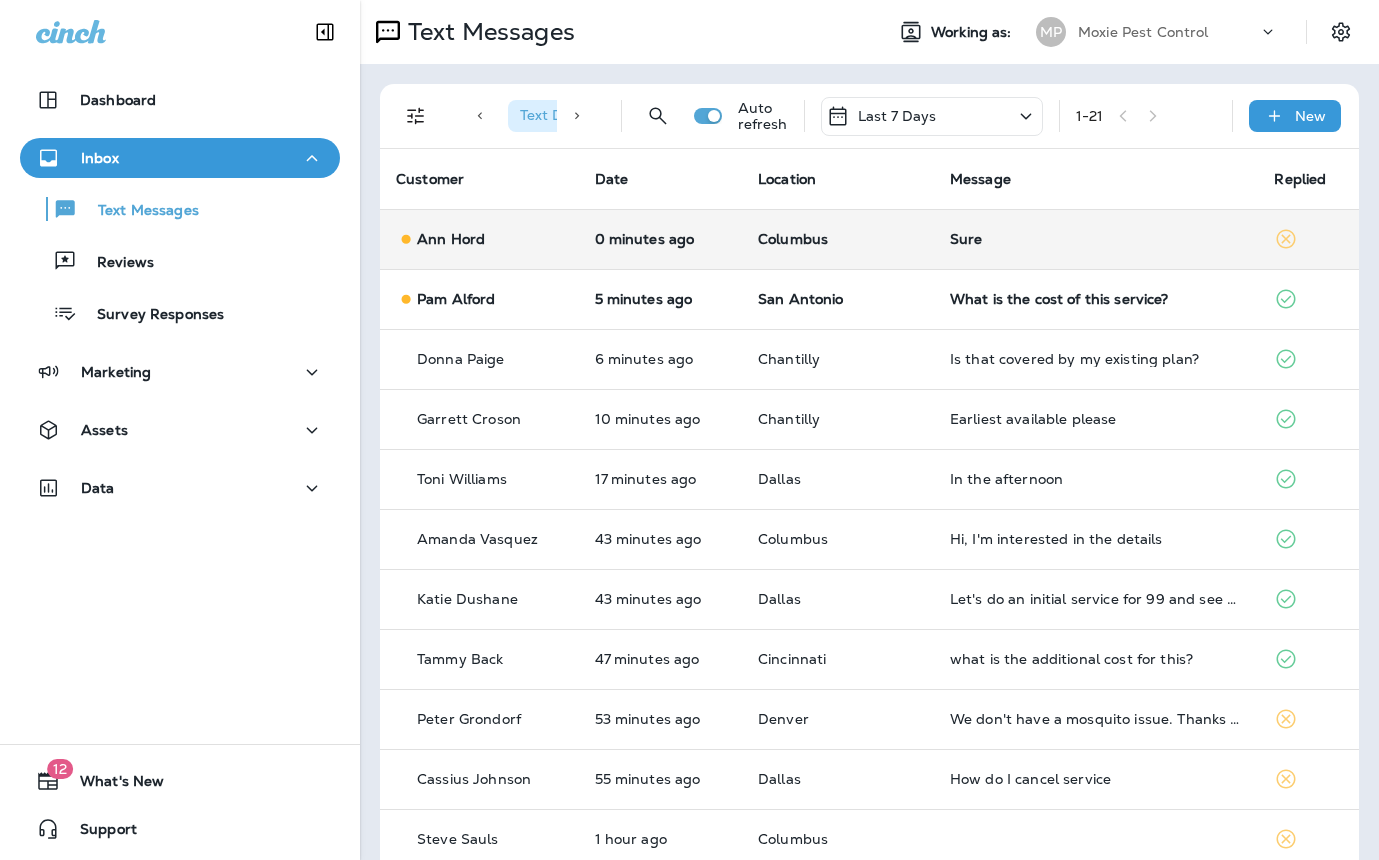 click on "Sure" at bounding box center [1096, 239] 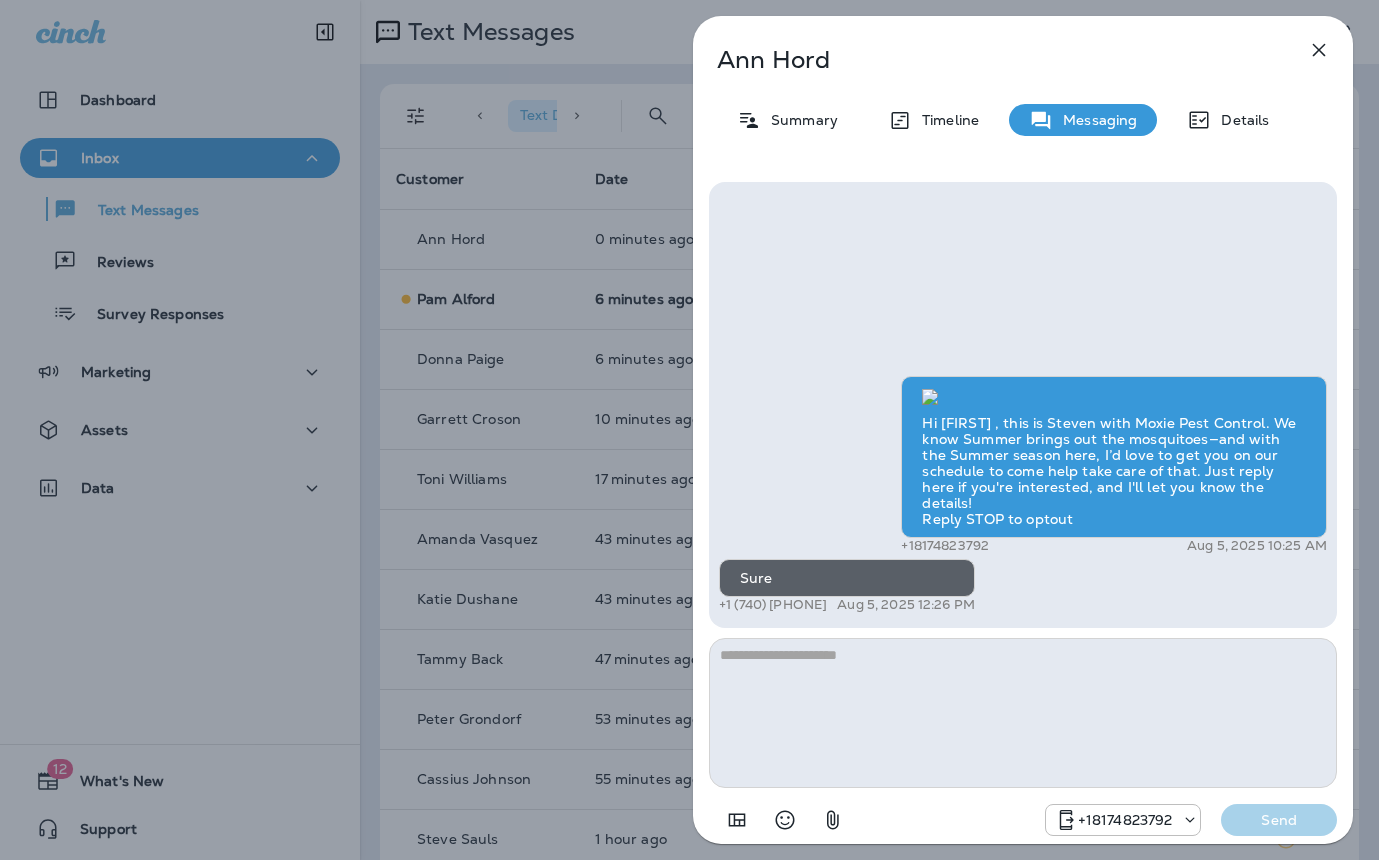 type on "**********" 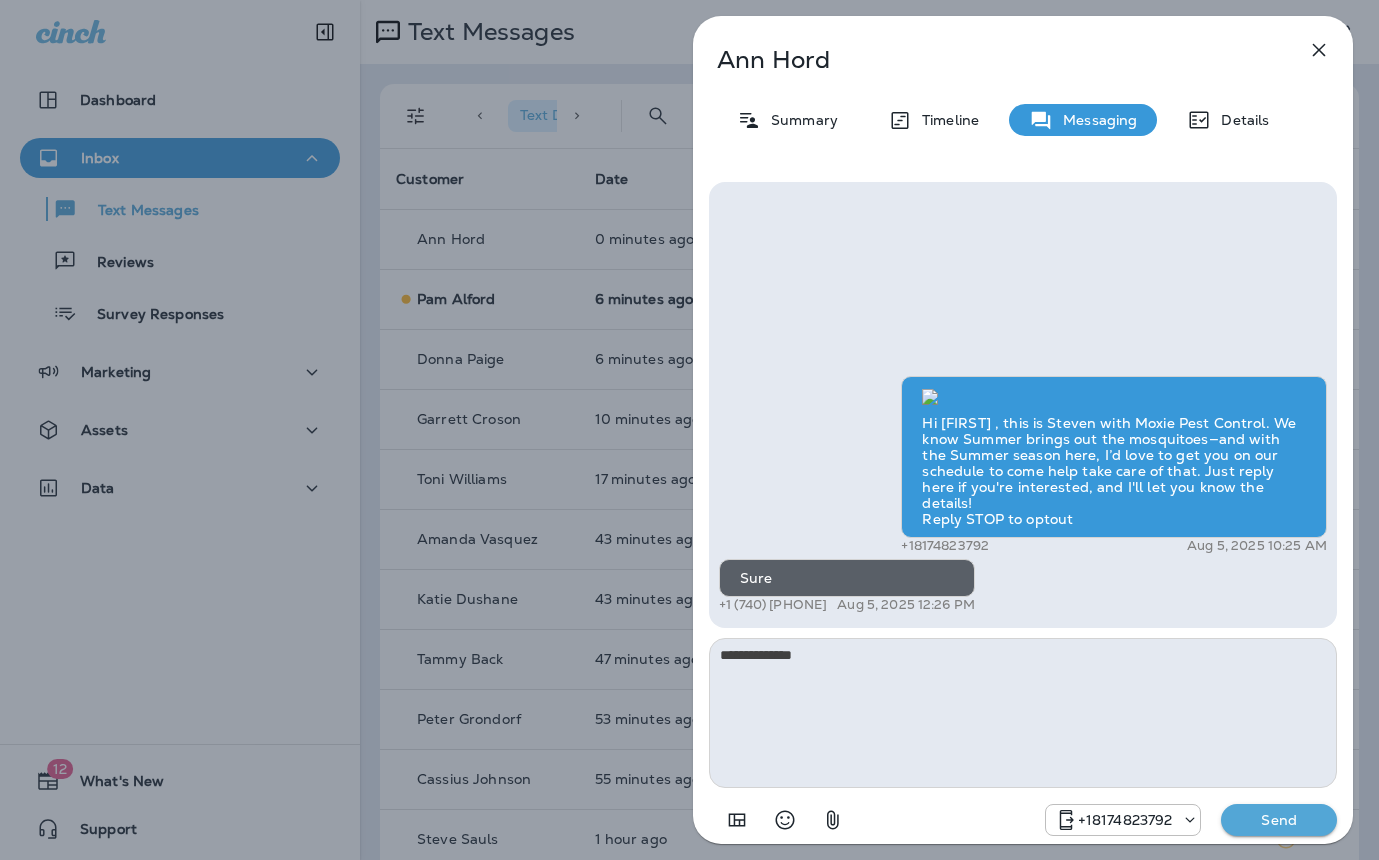 drag, startPoint x: 588, startPoint y: 649, endPoint x: 563, endPoint y: 650, distance: 25.019993 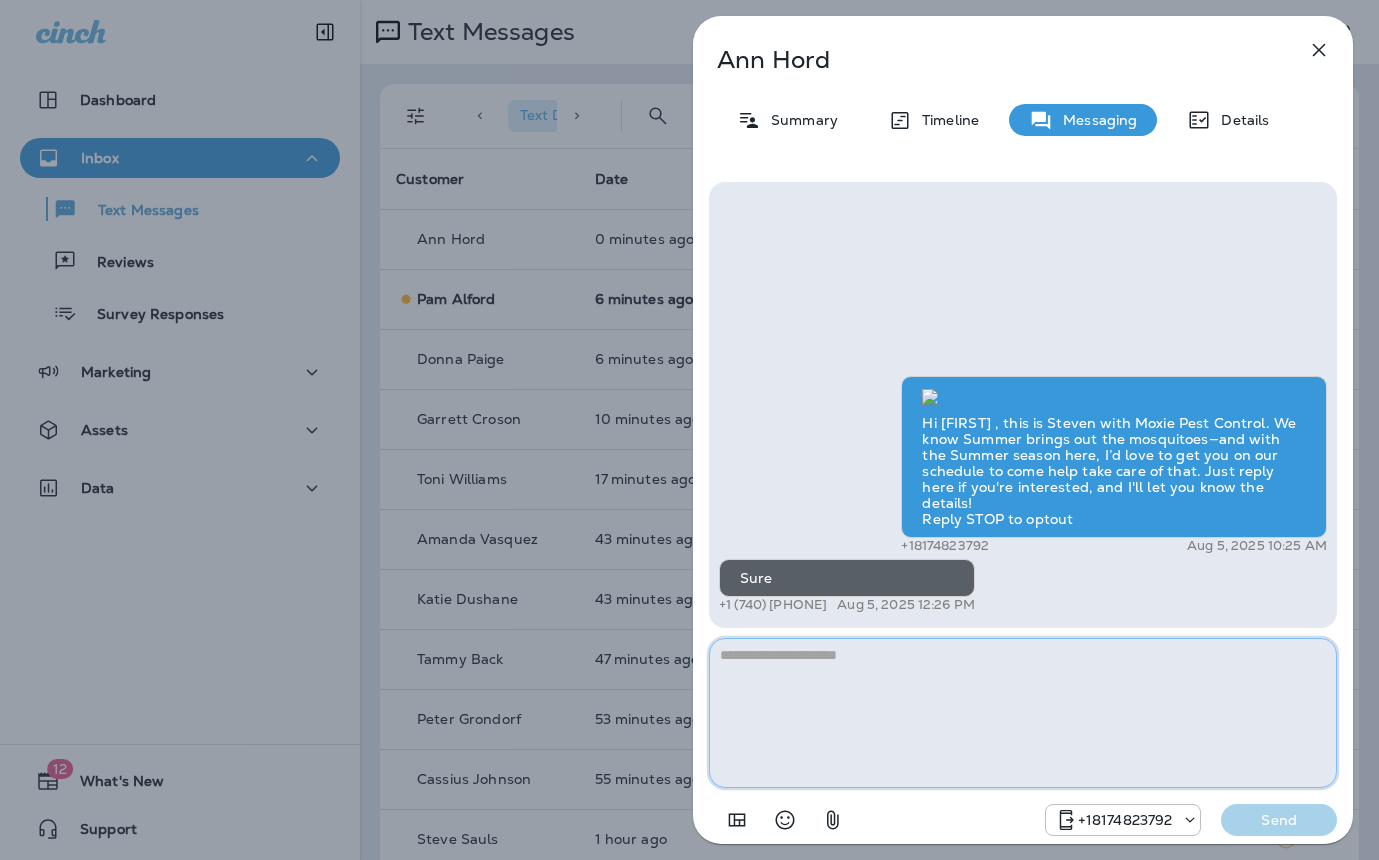 paste on "**********" 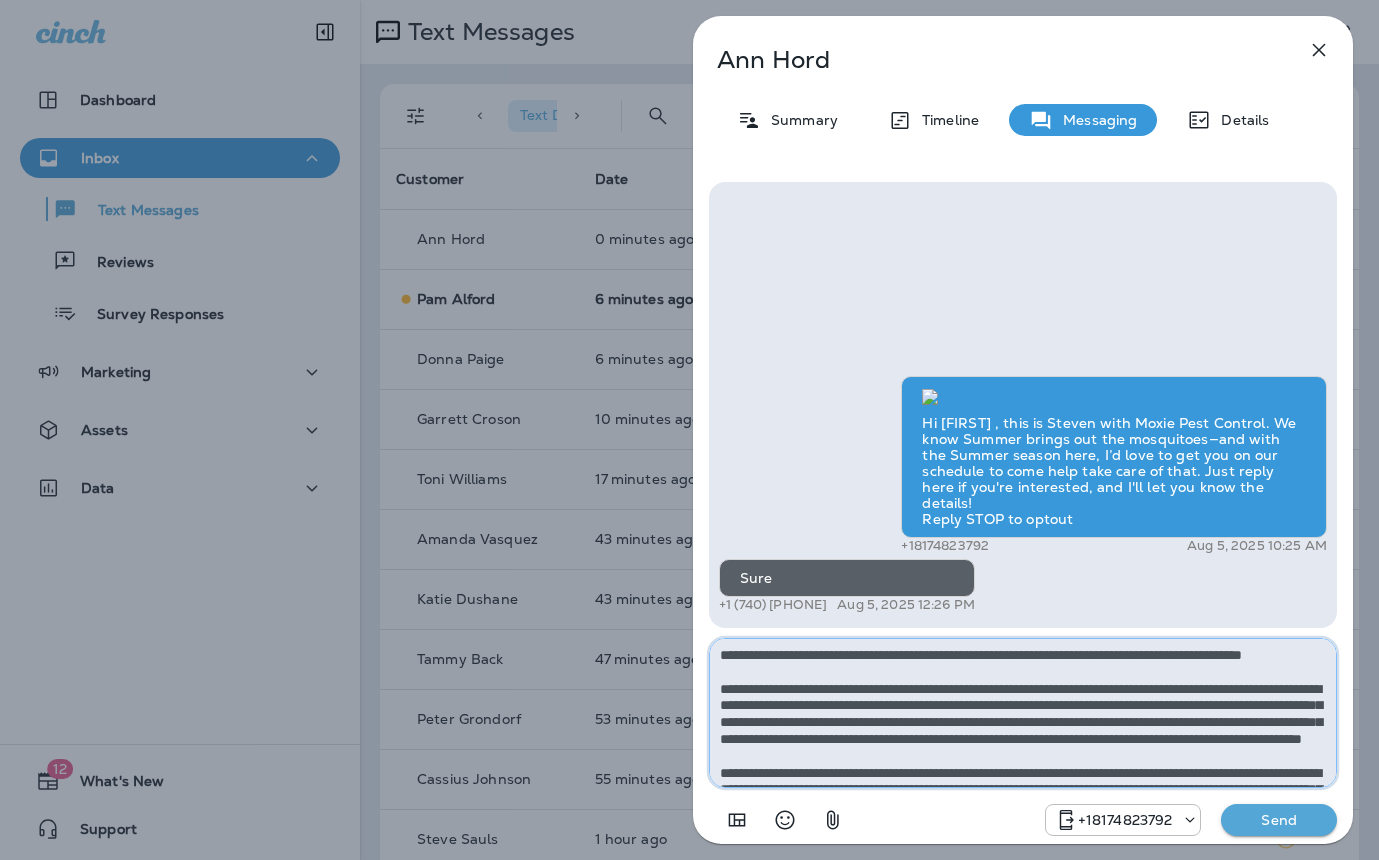scroll, scrollTop: 128, scrollLeft: 0, axis: vertical 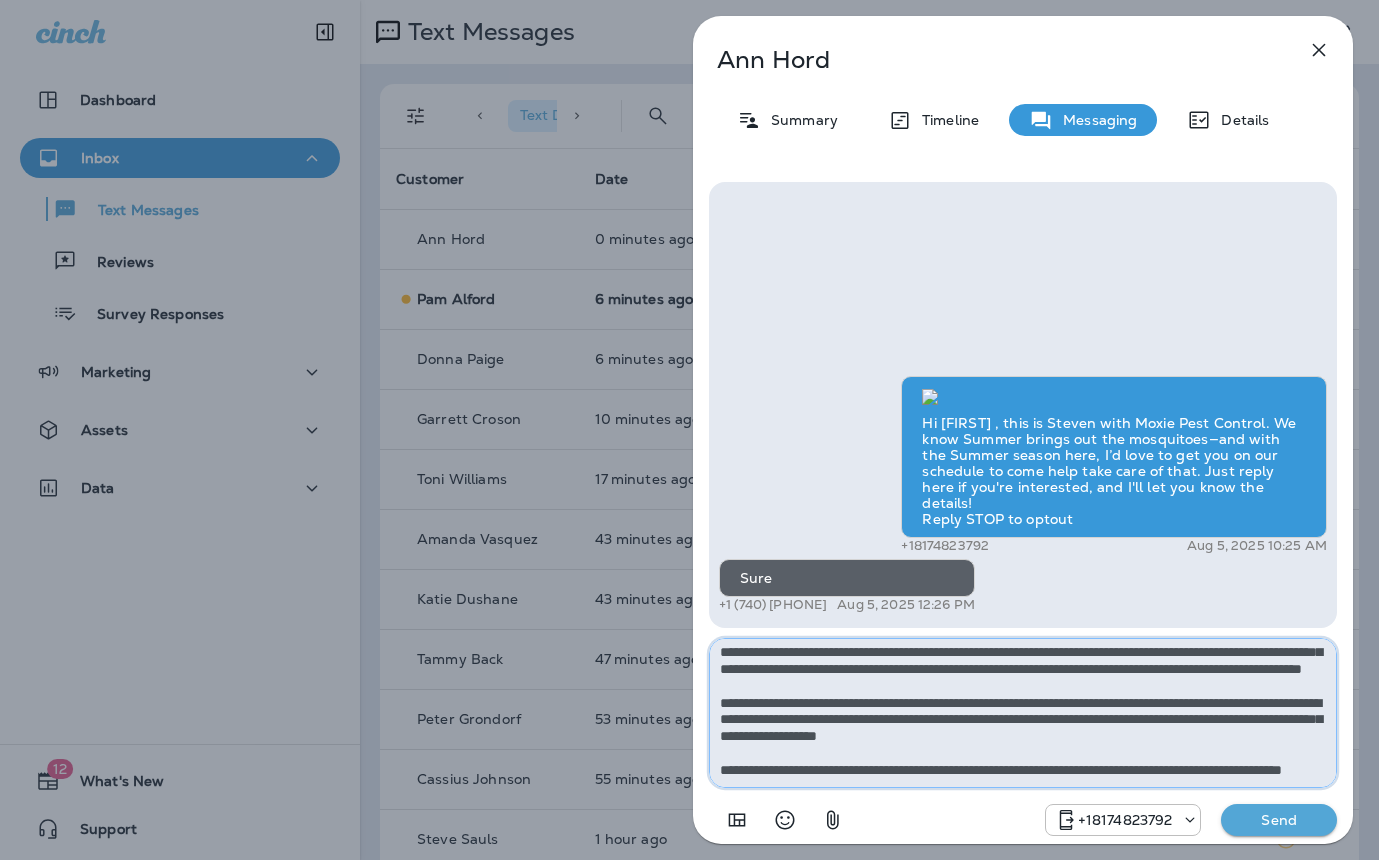 type on "**********" 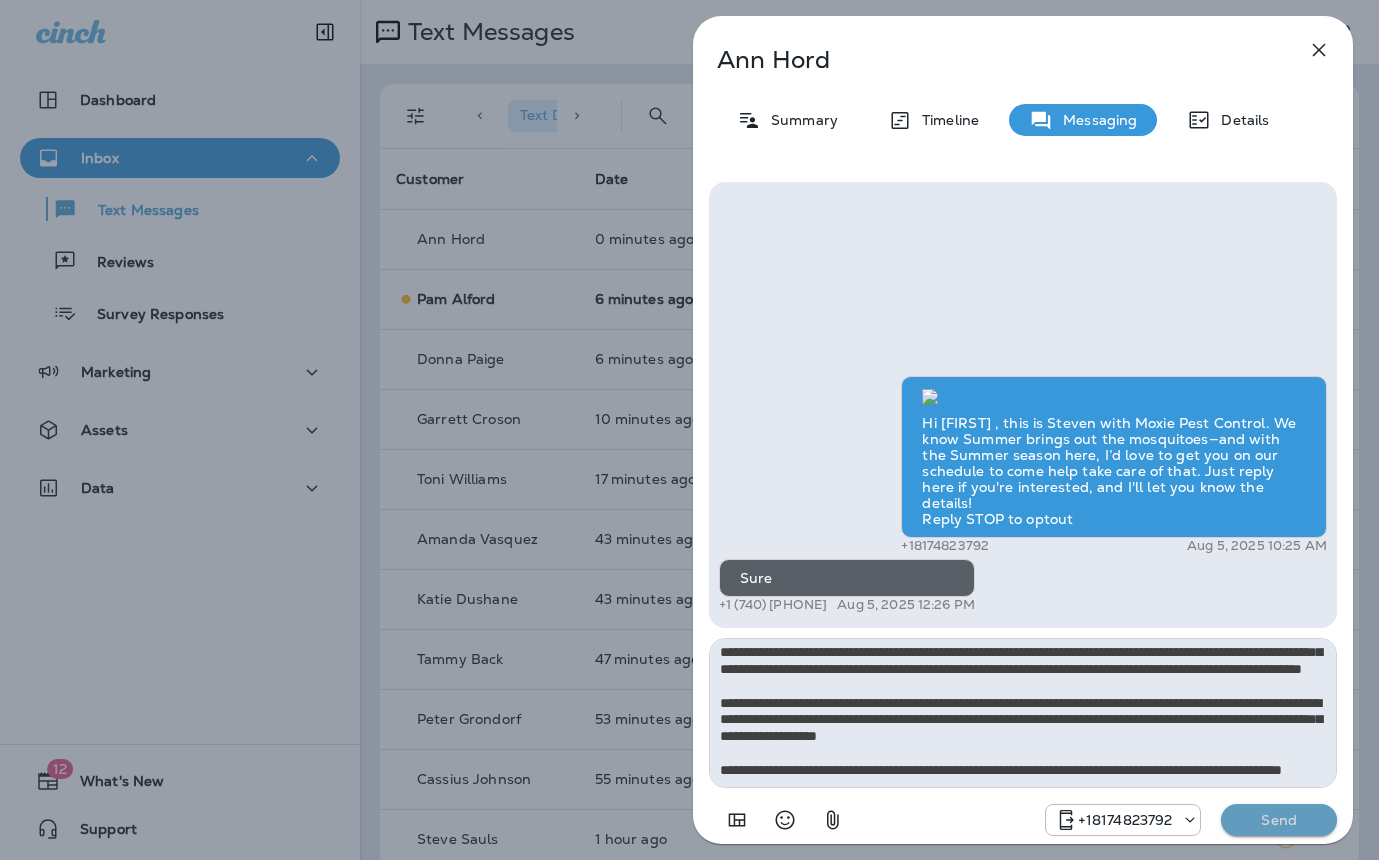 click on "Send" at bounding box center [1279, 820] 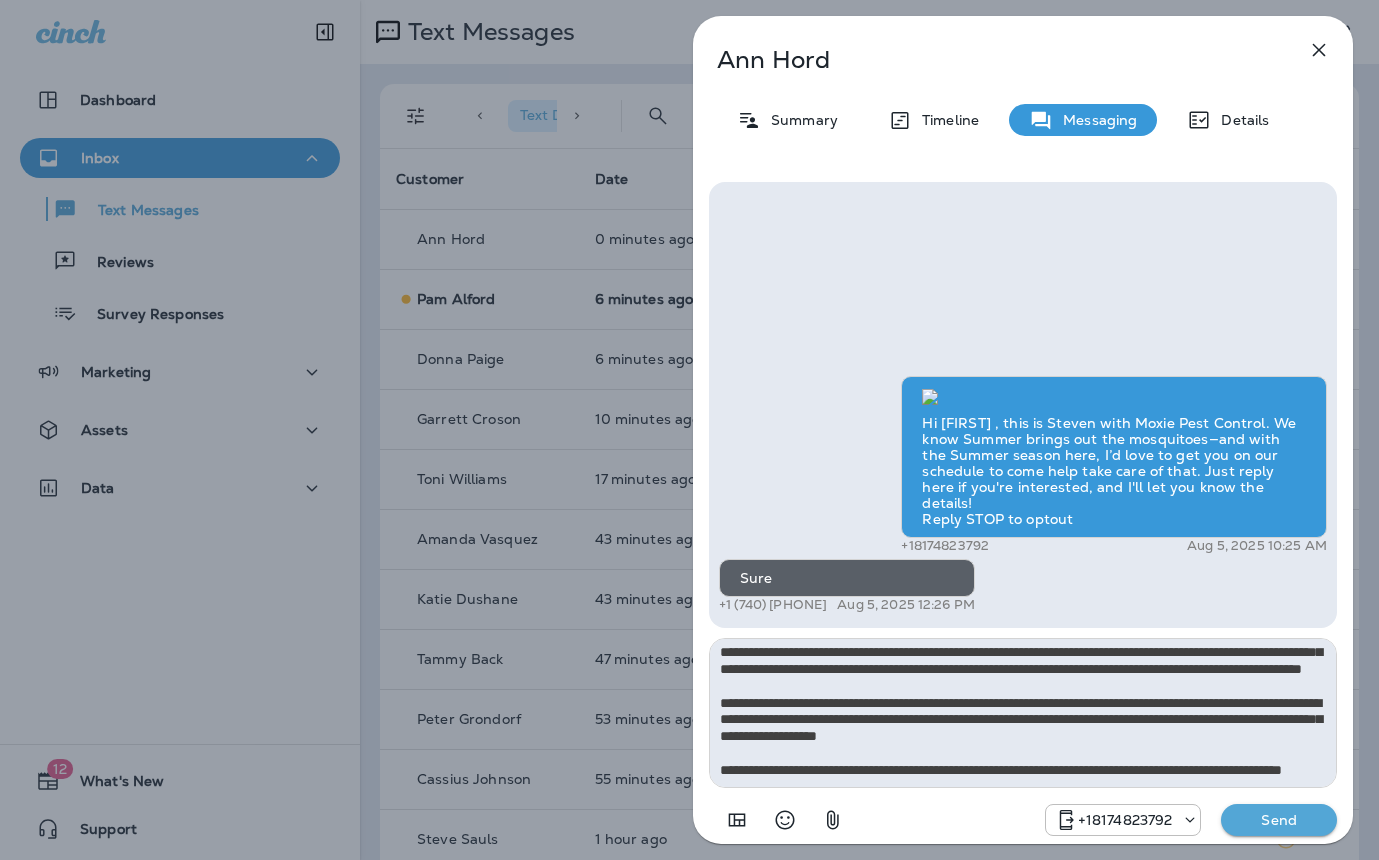 type 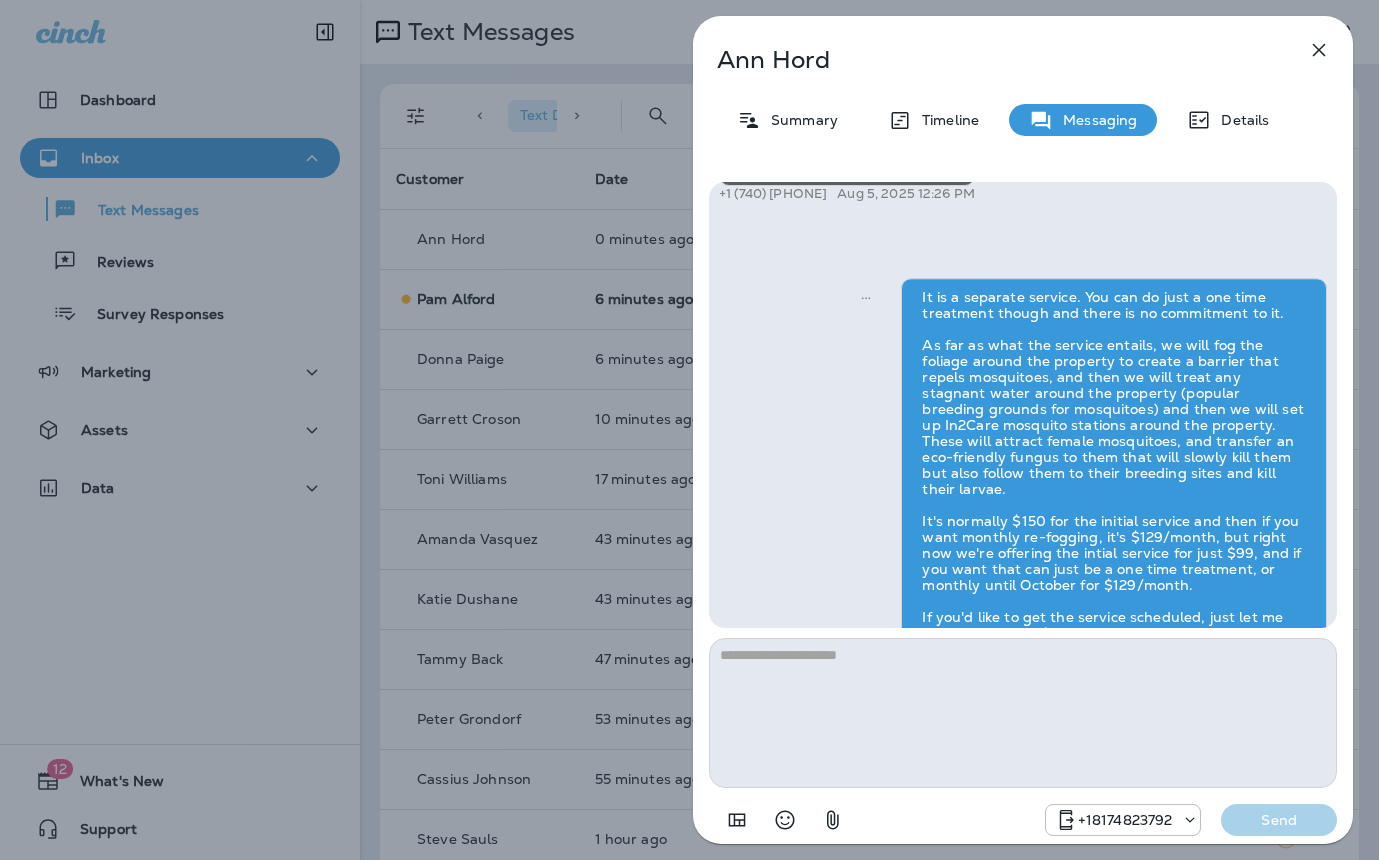 scroll, scrollTop: 0, scrollLeft: 0, axis: both 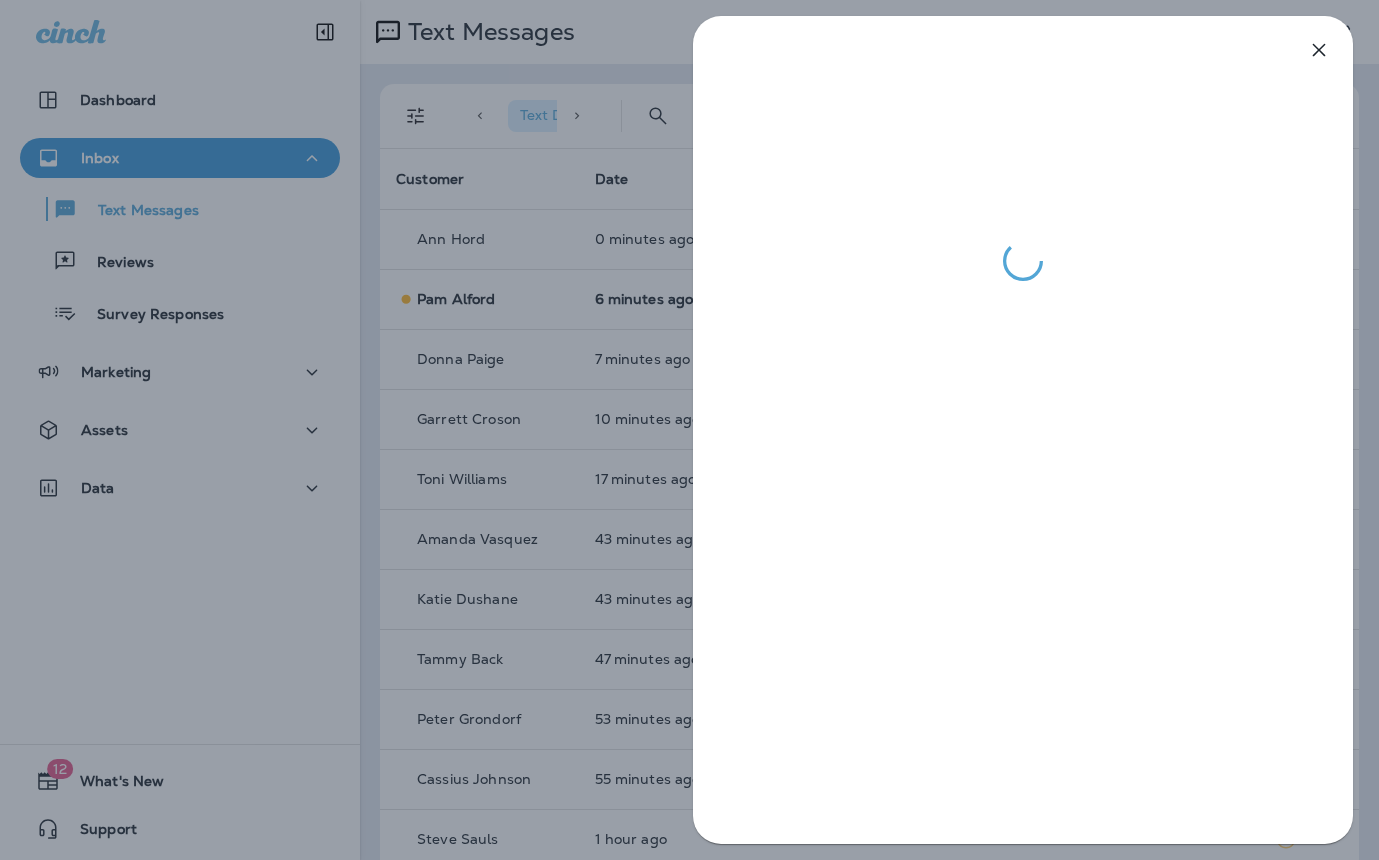 click at bounding box center (689, 430) 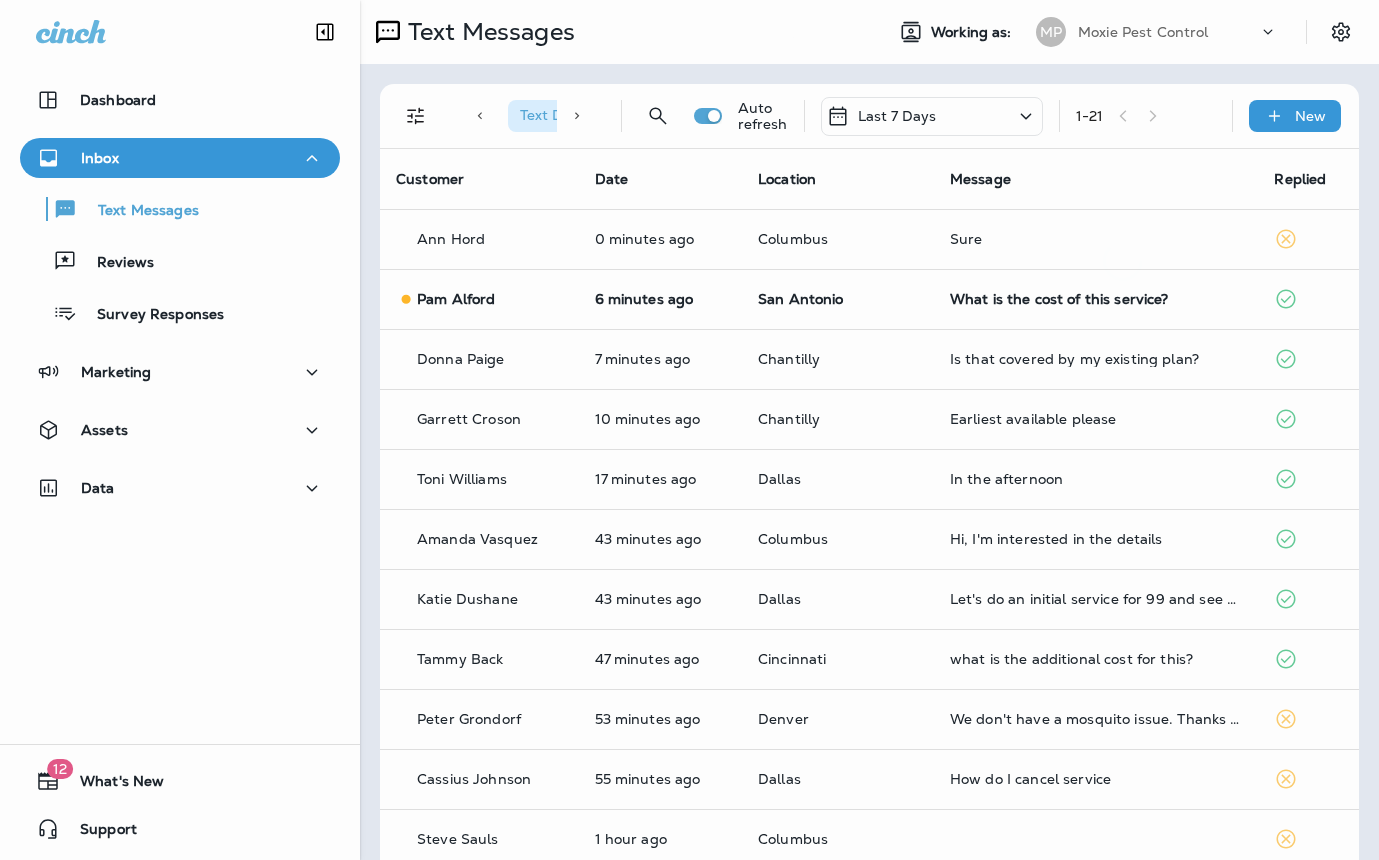 click at bounding box center (689, 430) 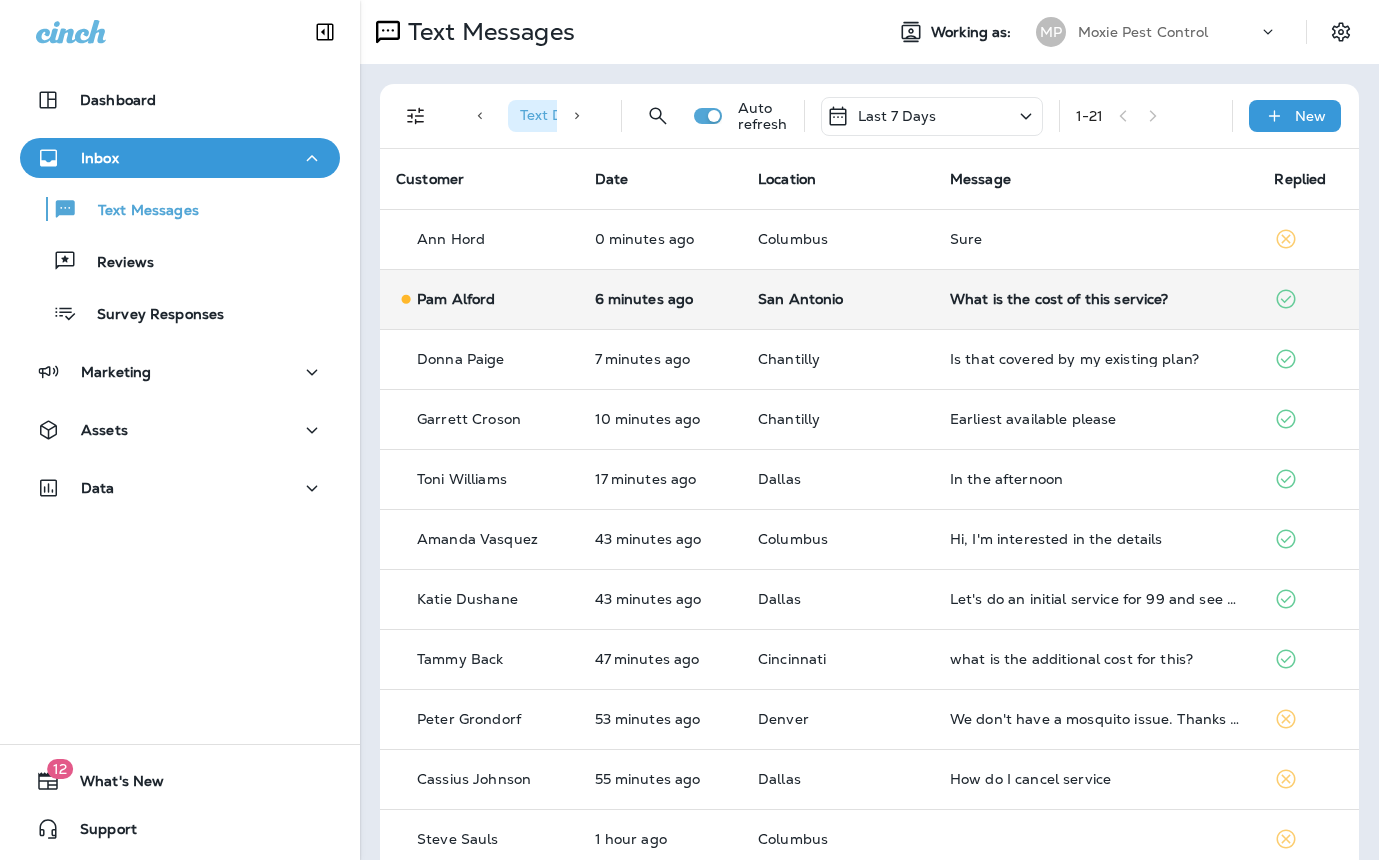 click on "What is the cost of this service?" at bounding box center [1096, 299] 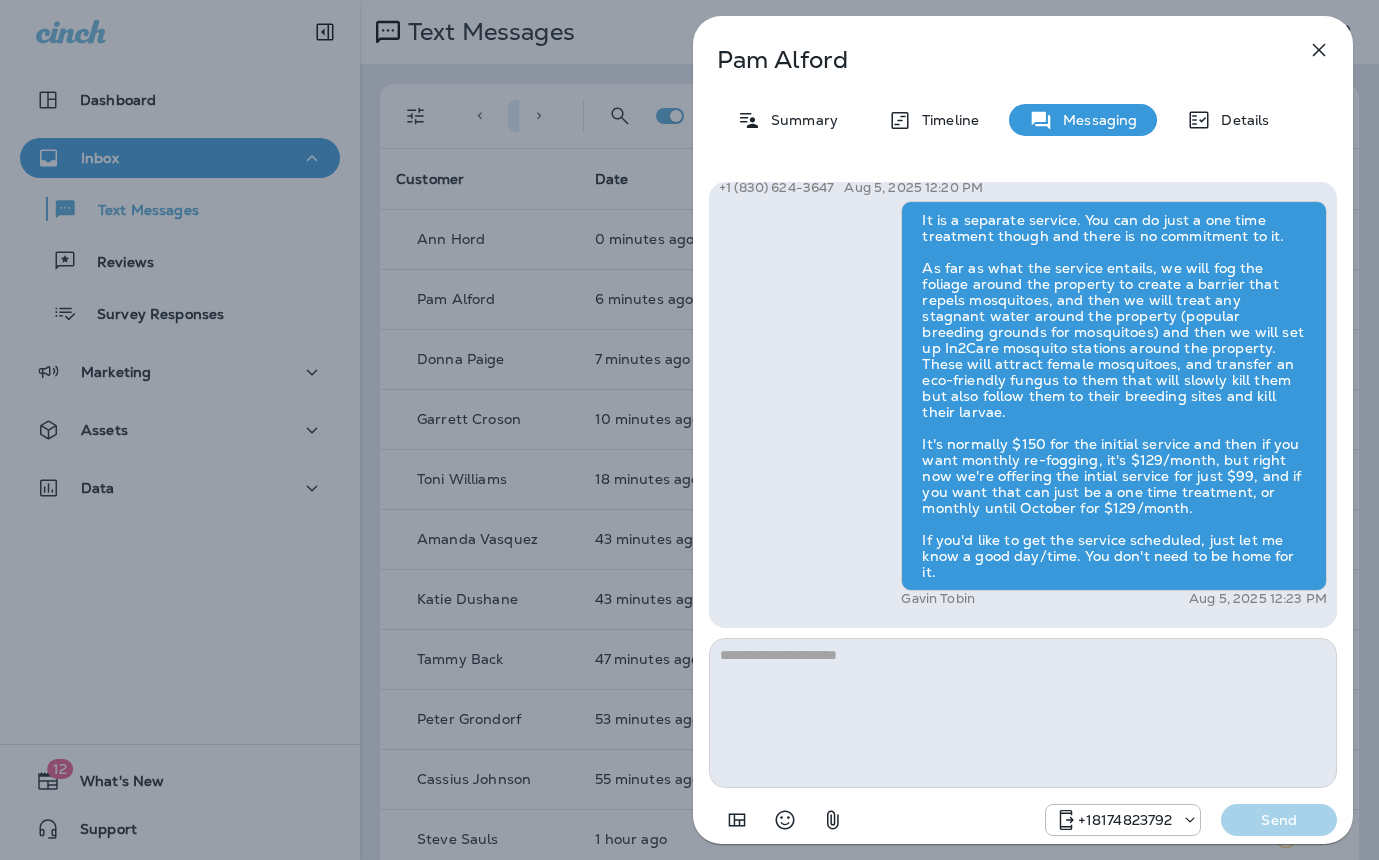click on "Pam   Alford Summary   Timeline   Messaging   Details   Hello Pam, it's Moxie Pest Control! Summer is here, and so are the mosquitoes! Let our expert team eliminate them safely and effectively so you can reclaim your outdoor space. Spots are filling up fast—call us today at (817) 435-4922 to schedule your service and enjoy a bite-free season!
Reply STOP to optout +18174823792 Jul 31, 2025 9:41 AM What is the cost of this service? +1 (830) 624-3647 Aug 5, 2025 12:20 PM Gavin Tobin Aug 5, 2025 12:23 PM +18174823792 Send" at bounding box center (689, 430) 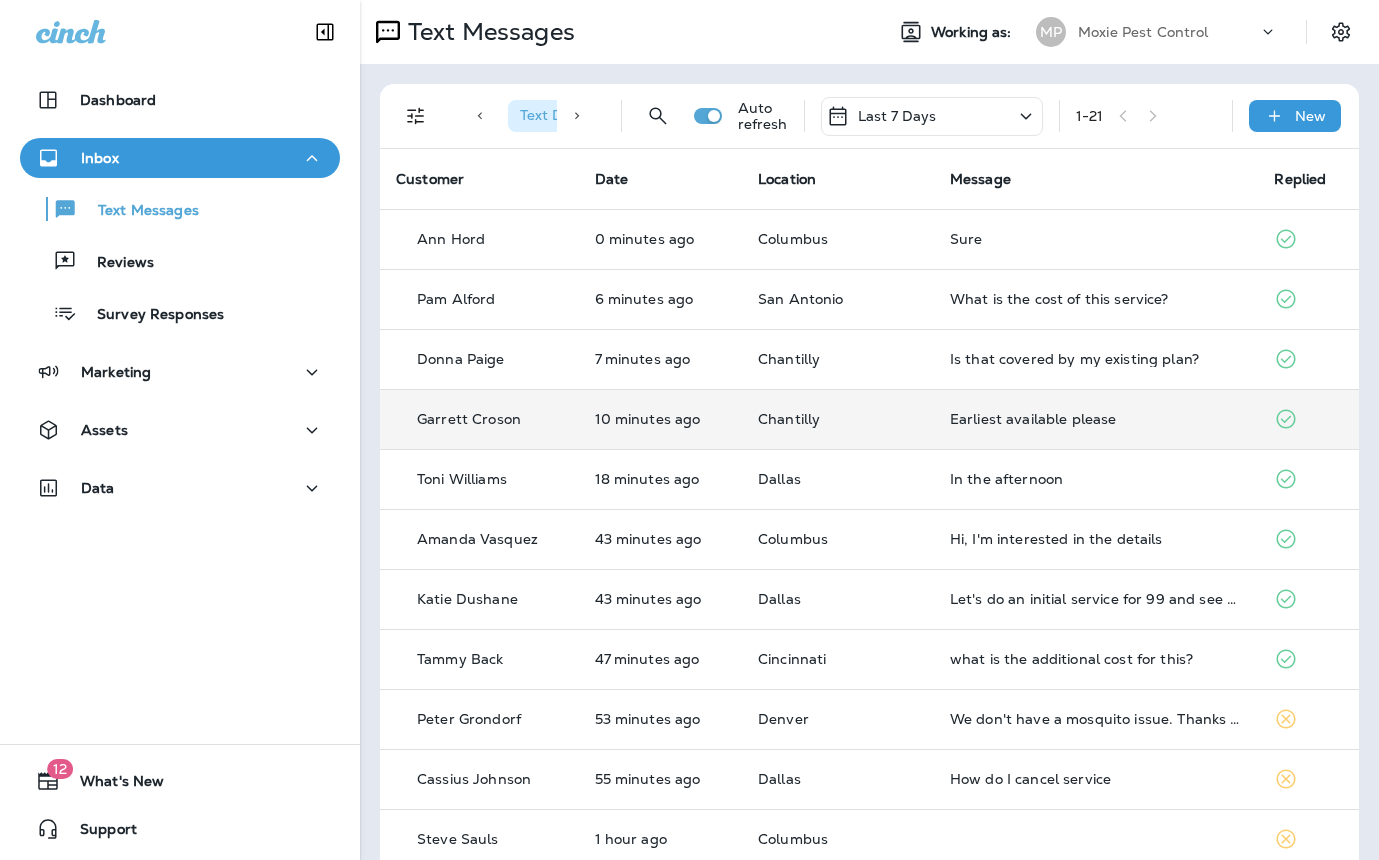click on "Earliest available please" at bounding box center [1096, 419] 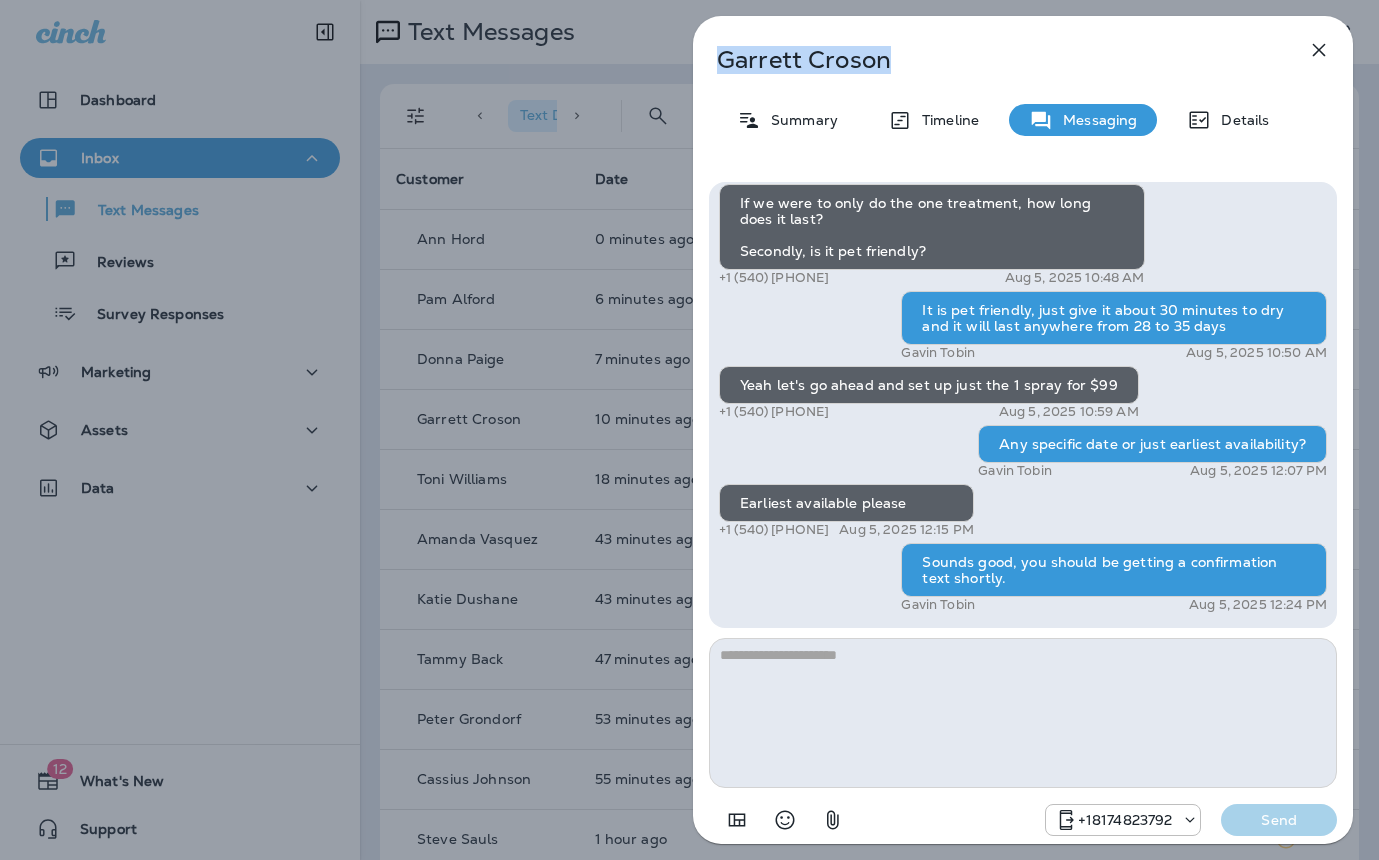 drag, startPoint x: 868, startPoint y: 59, endPoint x: 709, endPoint y: 58, distance: 159.00314 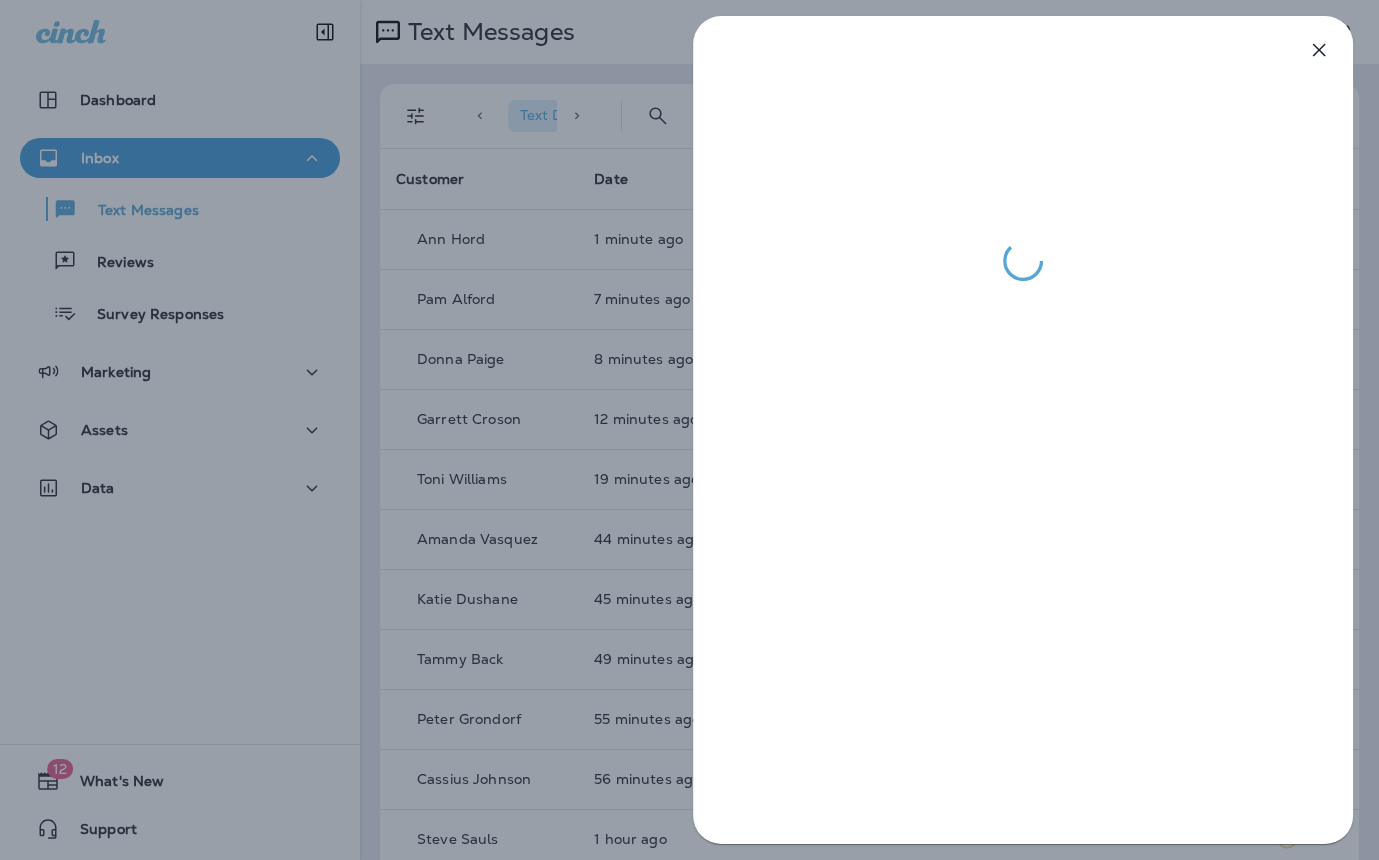 click at bounding box center [689, 430] 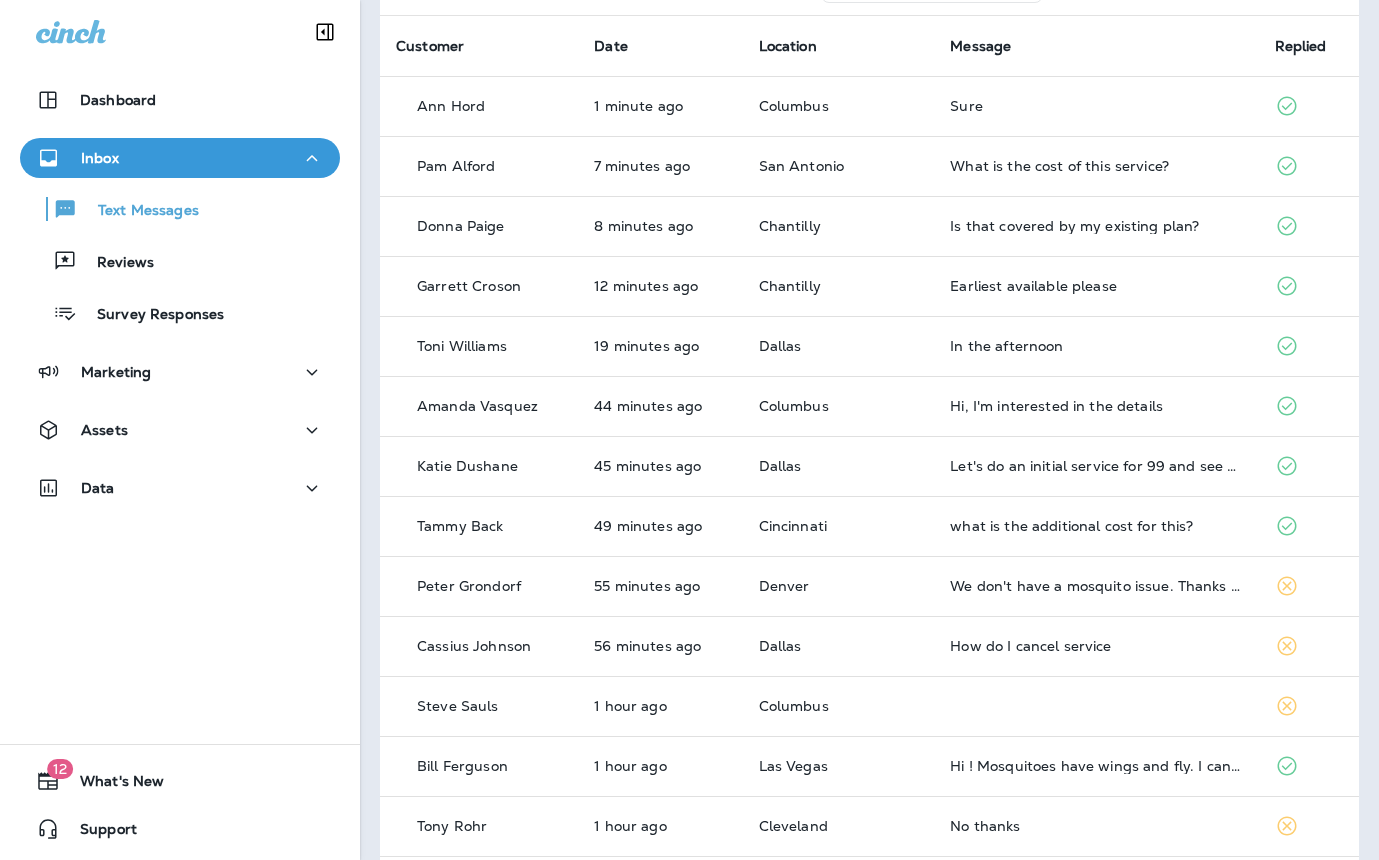 scroll, scrollTop: 126, scrollLeft: 0, axis: vertical 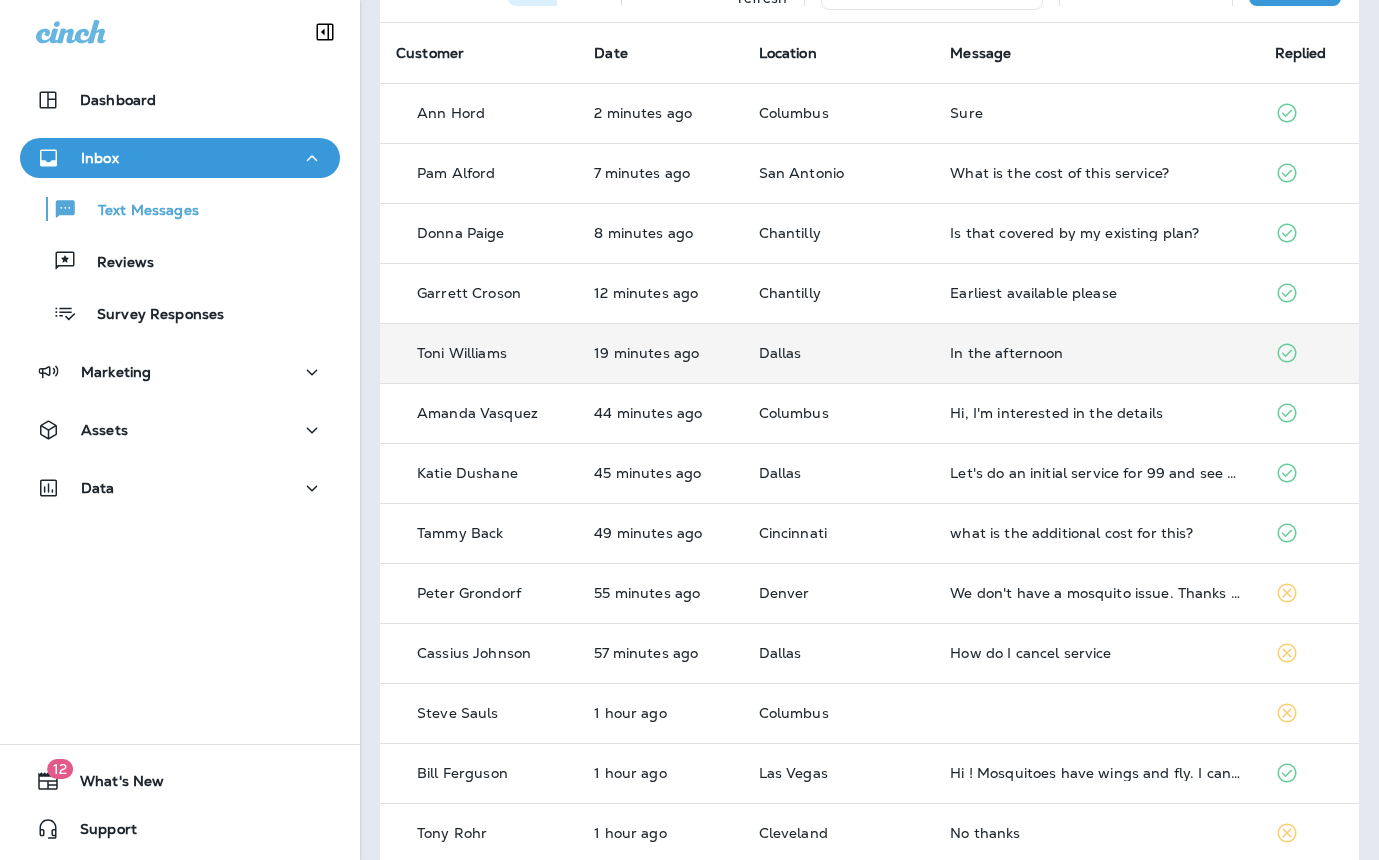 click on "In the afternoon" at bounding box center [1096, 353] 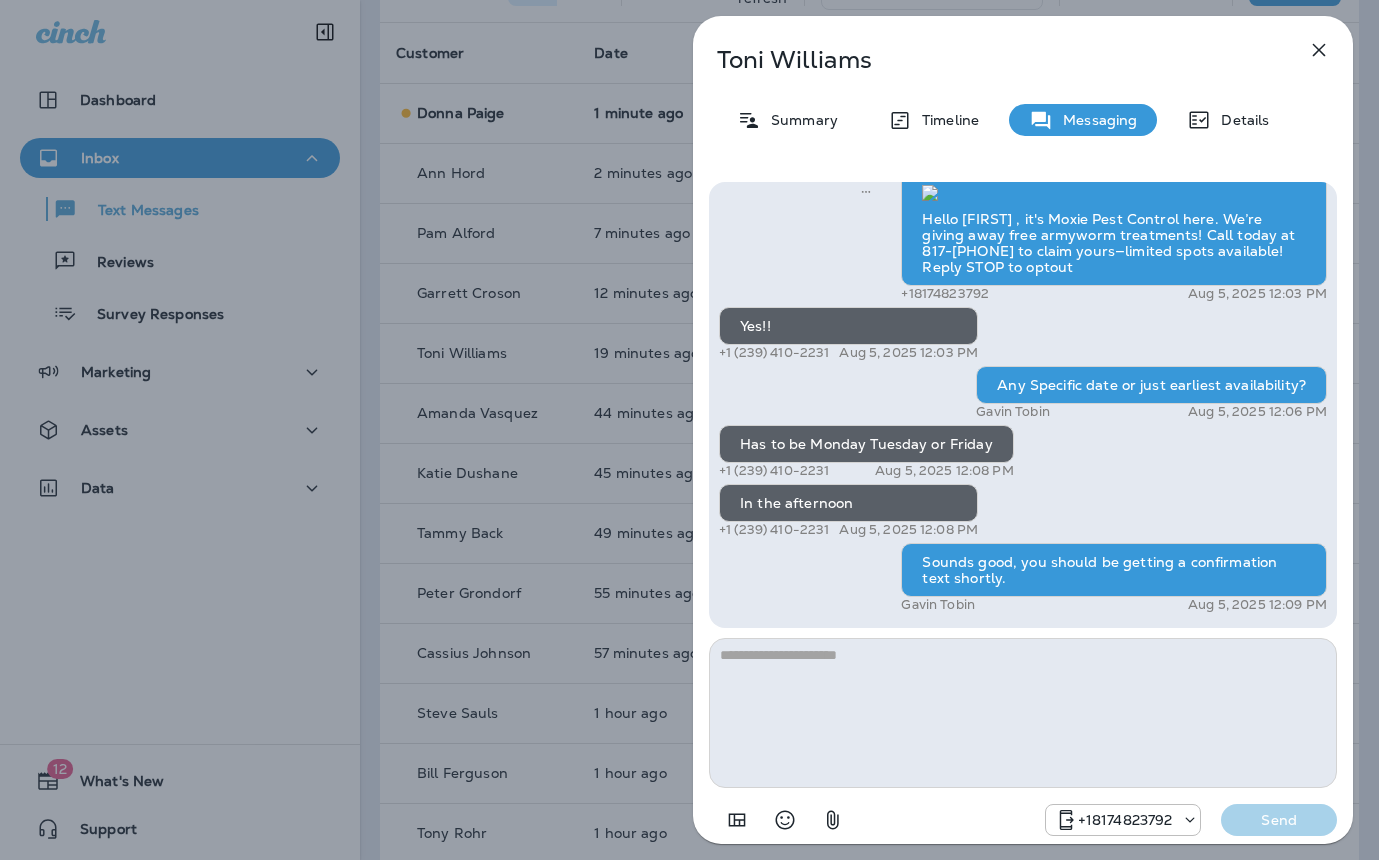 click on "Toni   Williams Summary   Timeline   Messaging   Details   Spring is just around the corner—time to get those sprinklers ready for action! Schedule your free sprinkler checkup with Moxie Lawn Care today to set your lawn up for a vibrant summer! Call 817-383-0897 for your free inspection!
Reply STOP to optout +18174823792 Feb 6, 2025 1:21 PM We’re excited to offer the first 50 sign-ups their first service for only $19! Our experienced team is committed to helping you maintain a beautiful, weed-free lawn. We specialize in nourishing treatments that promote strong growth.
Contact us at today to claim your spot!
Reply STOP to optout +18174823792 Mar 4, 2025 8:20 AM Get your lawn summer-ready with Moxie Lawn Care! Call 817-241-2685 to book your first service and enjoy a healthy green yard—plus a free mosquito treatment on us for signing up.
Reply STOP to optout +18174823792 Apr 24, 2025 10:23 AM   +18174823792 Aug 5, 2025 12:03 PM Yes!! +1 (239) 410-2231 Aug 5, 2025 12:03 PM Gavin Tobin Aug 5, 2025 12:06 PM" at bounding box center (689, 430) 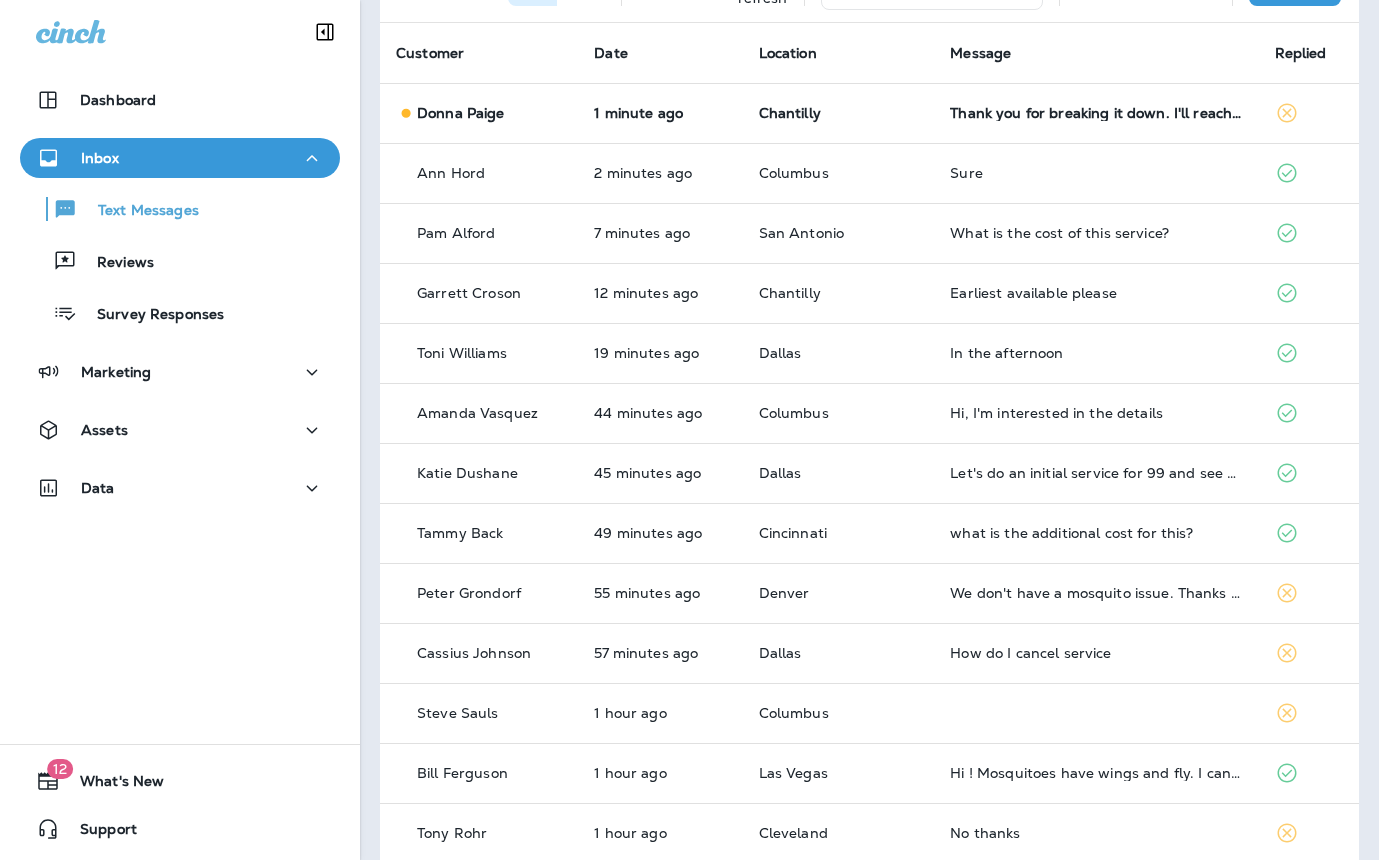 click at bounding box center (689, 430) 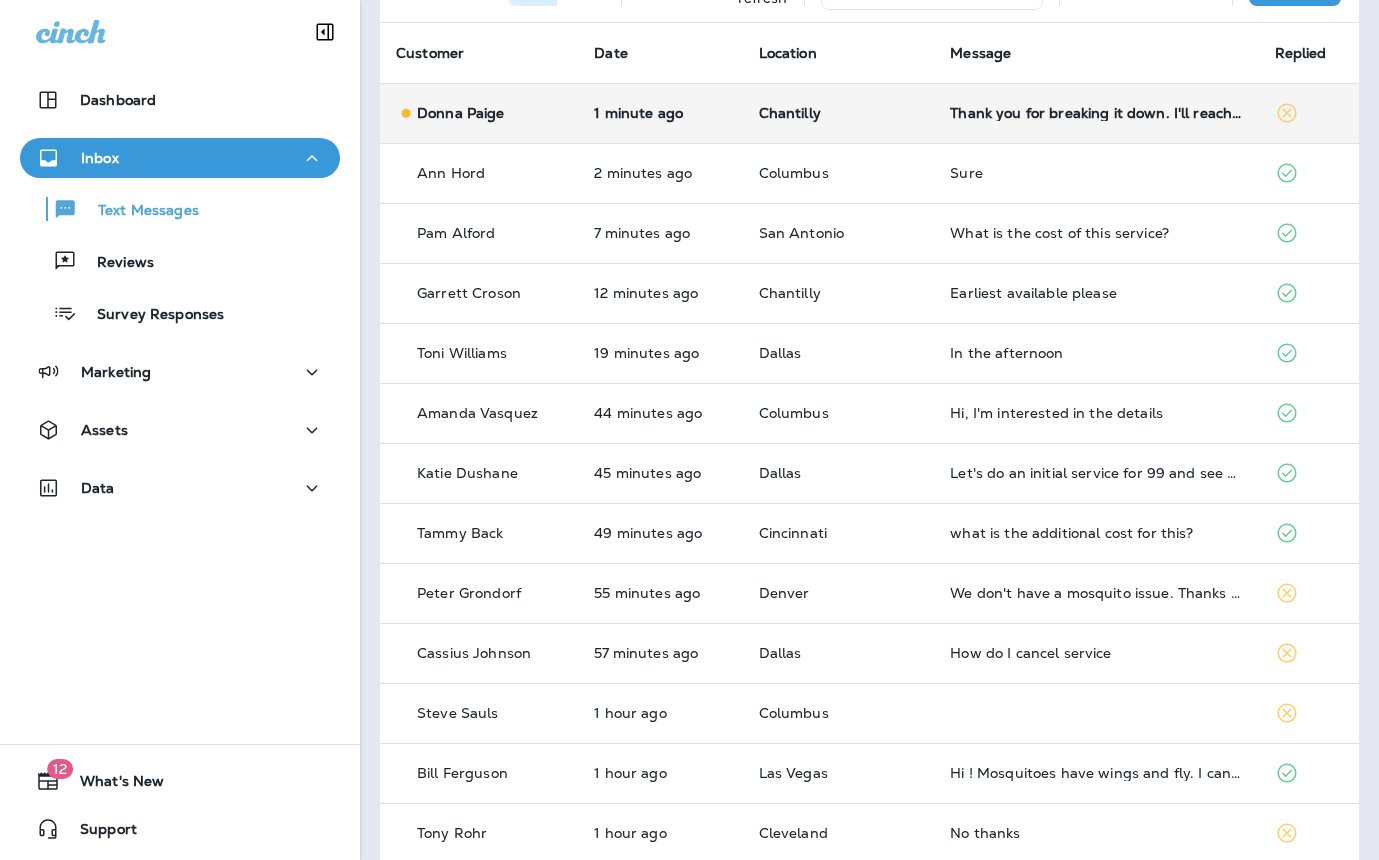 click on "Thank you for breaking it down. I'll reach out if we decide to get this done." at bounding box center [1096, 113] 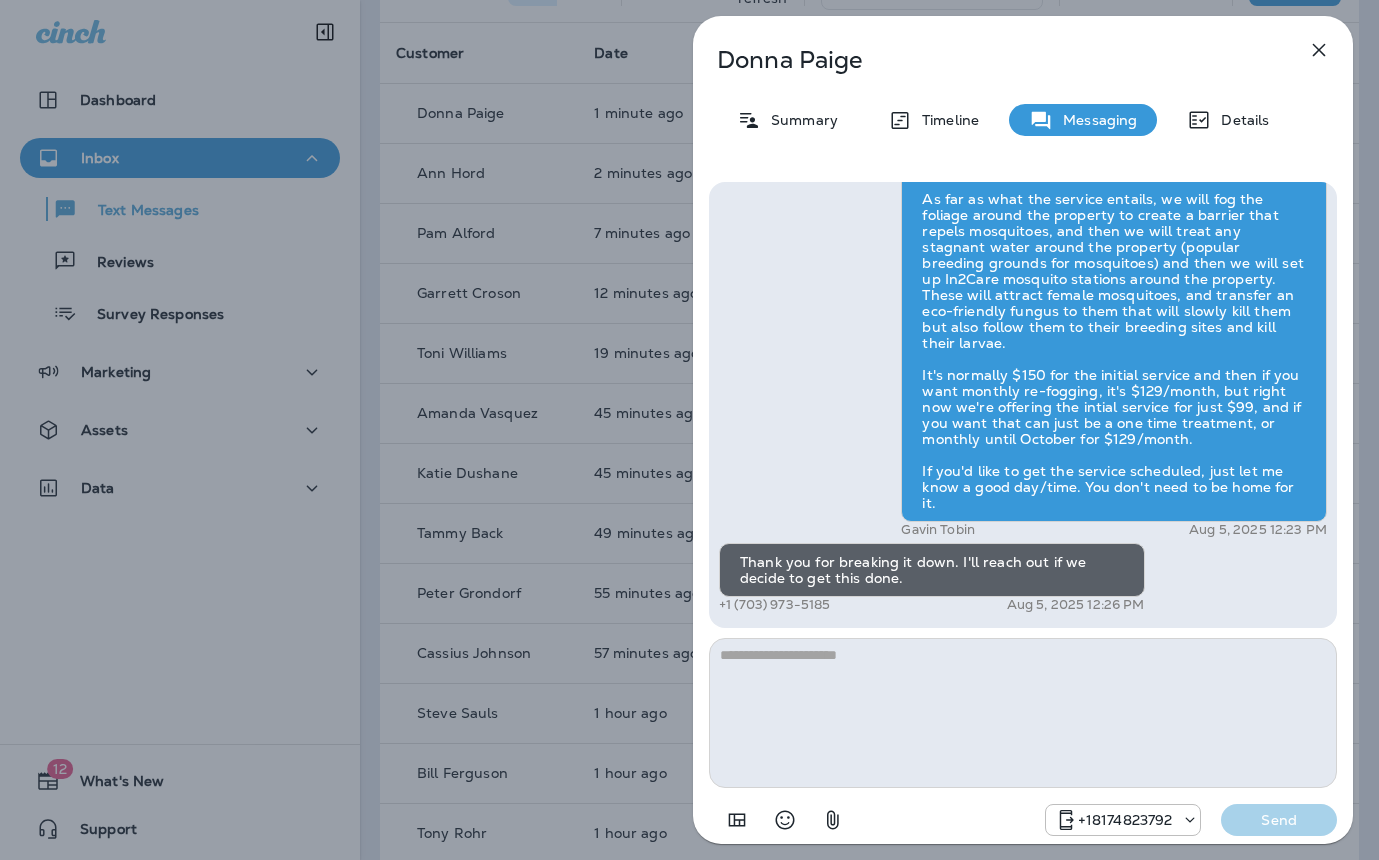 click on "Donna   Paige Summary   Timeline   Messaging   Details   Hi Donna , this is Steven with Moxie Pest Control. We know Summer brings out the mosquitoes—and with the Summer season here, I’d love to get you on our schedule to come help take care of that. Just reply here if you're interested, and I'll let you know the details!
Reply STOP to optout +18174823792 Aug 5, 2025 10:28 AM Is that covered by my existing plan? +1 (703) 973-5185 Aug 5, 2025 12:19 PM Gavin Tobin Aug 5, 2025 12:23 PM Thank you for breaking it down. I'll reach out if we decide to get this done. +1 (703) 973-5185 Aug 5, 2025 12:26 PM +18174823792 Send" at bounding box center [689, 430] 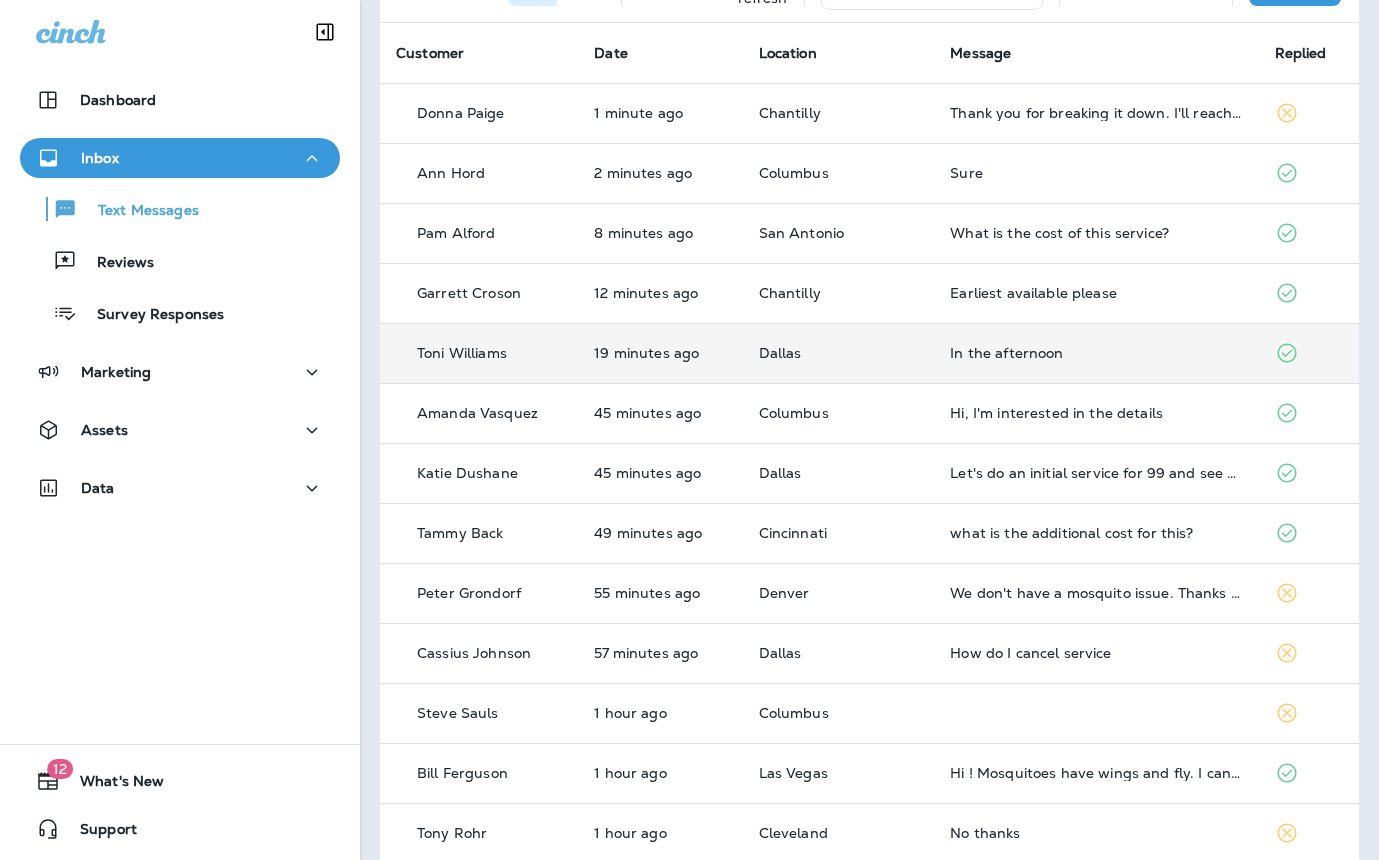 click on "In the afternoon" at bounding box center [1096, 353] 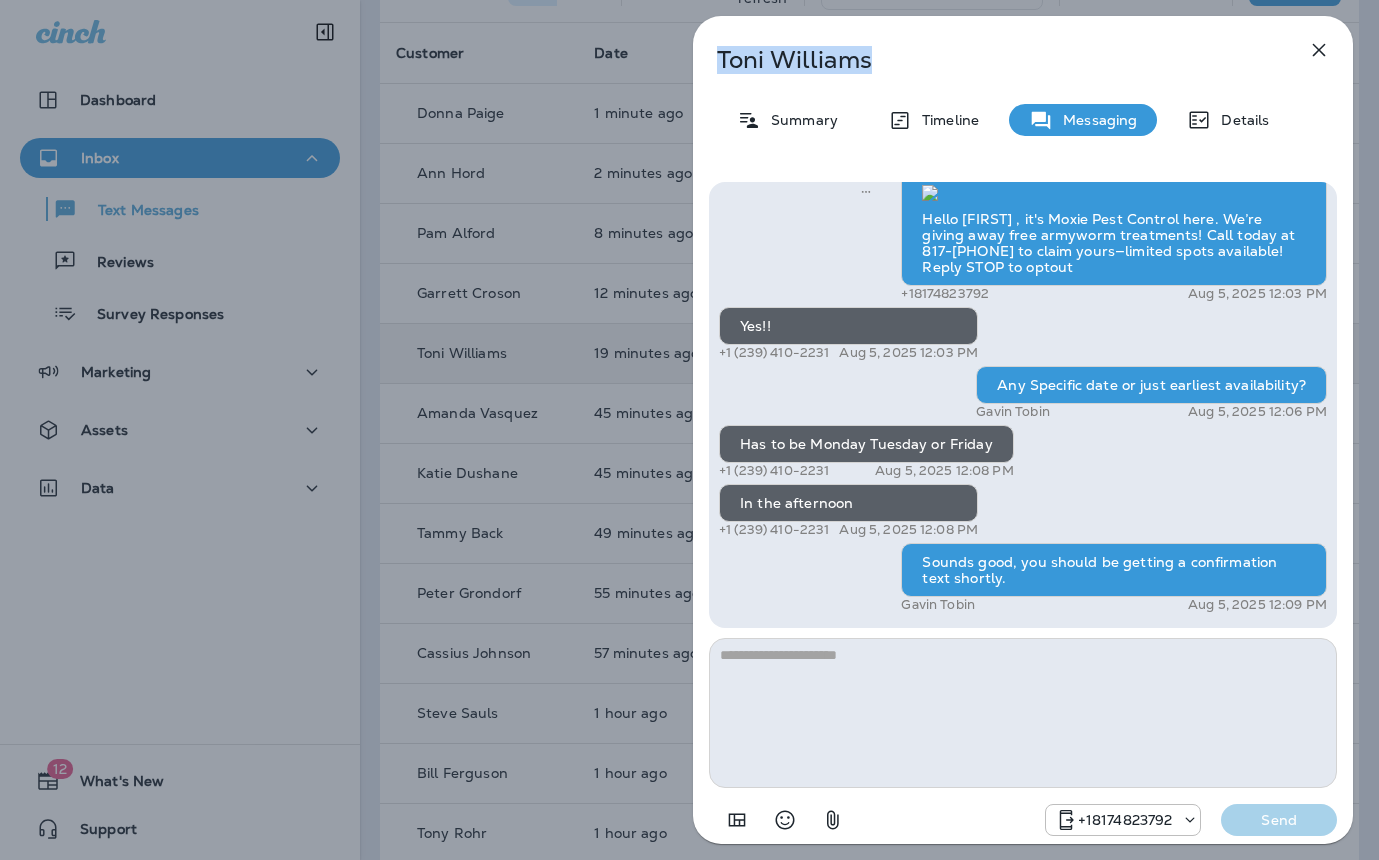 drag, startPoint x: 896, startPoint y: 58, endPoint x: 649, endPoint y: 68, distance: 247.20235 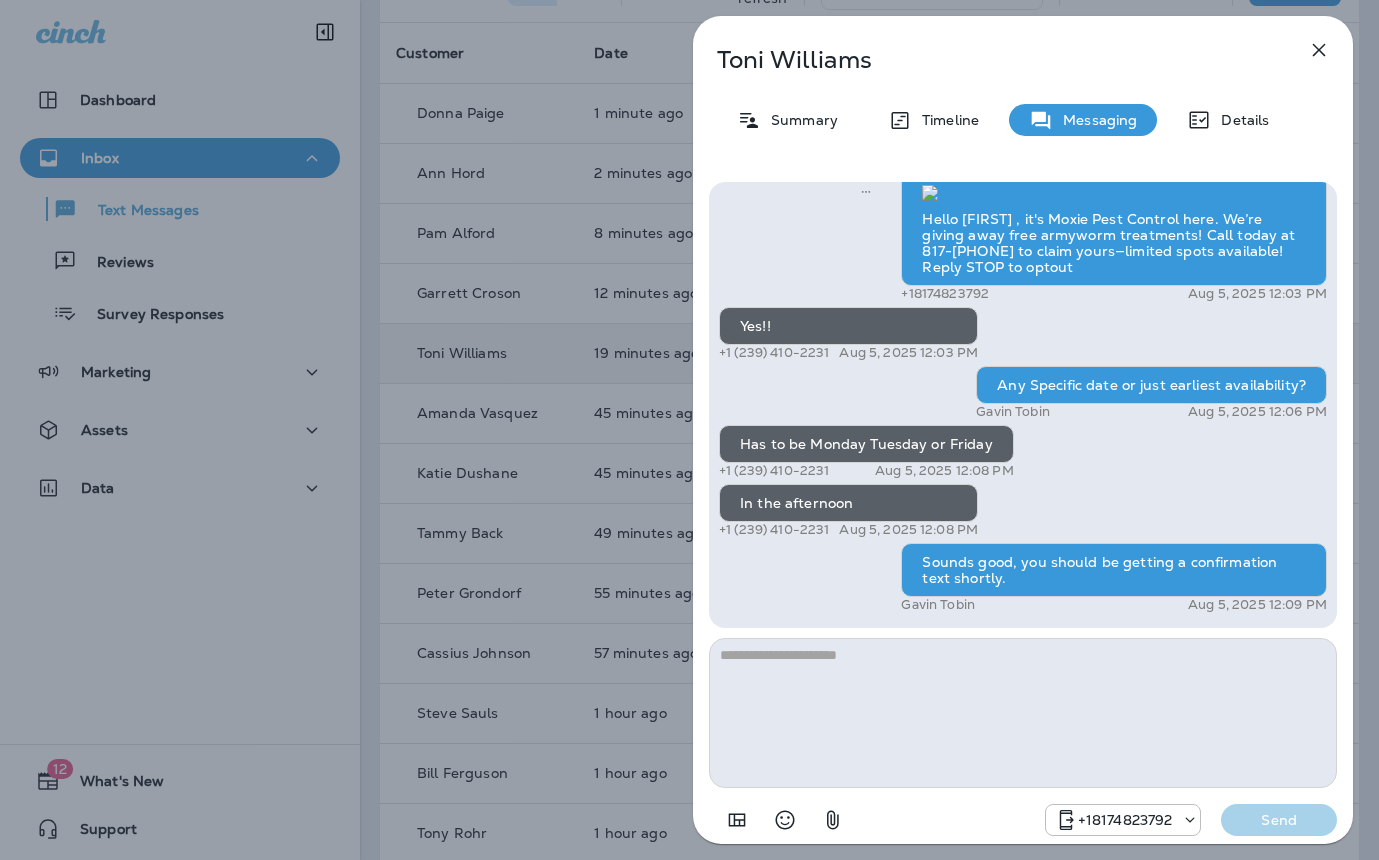 click on "Toni   Williams Summary   Timeline   Messaging   Details   Spring is just around the corner—time to get those sprinklers ready for action! Schedule your free sprinkler checkup with Moxie Lawn Care today to set your lawn up for a vibrant summer! Call 817-383-0897 for your free inspection!
Reply STOP to optout +18174823792 Feb 6, 2025 1:21 PM We’re excited to offer the first 50 sign-ups their first service for only $19! Our experienced team is committed to helping you maintain a beautiful, weed-free lawn. We specialize in nourishing treatments that promote strong growth.
Contact us at today to claim your spot!
Reply STOP to optout +18174823792 Mar 4, 2025 8:20 AM Get your lawn summer-ready with Moxie Lawn Care! Call 817-241-2685 to book your first service and enjoy a healthy green yard—plus a free mosquito treatment on us for signing up.
Reply STOP to optout +18174823792 Apr 24, 2025 10:23 AM   +18174823792 Aug 5, 2025 12:03 PM Yes!! +1 (239) 410-2231 Aug 5, 2025 12:03 PM Gavin Tobin Aug 5, 2025 12:06 PM" at bounding box center (689, 430) 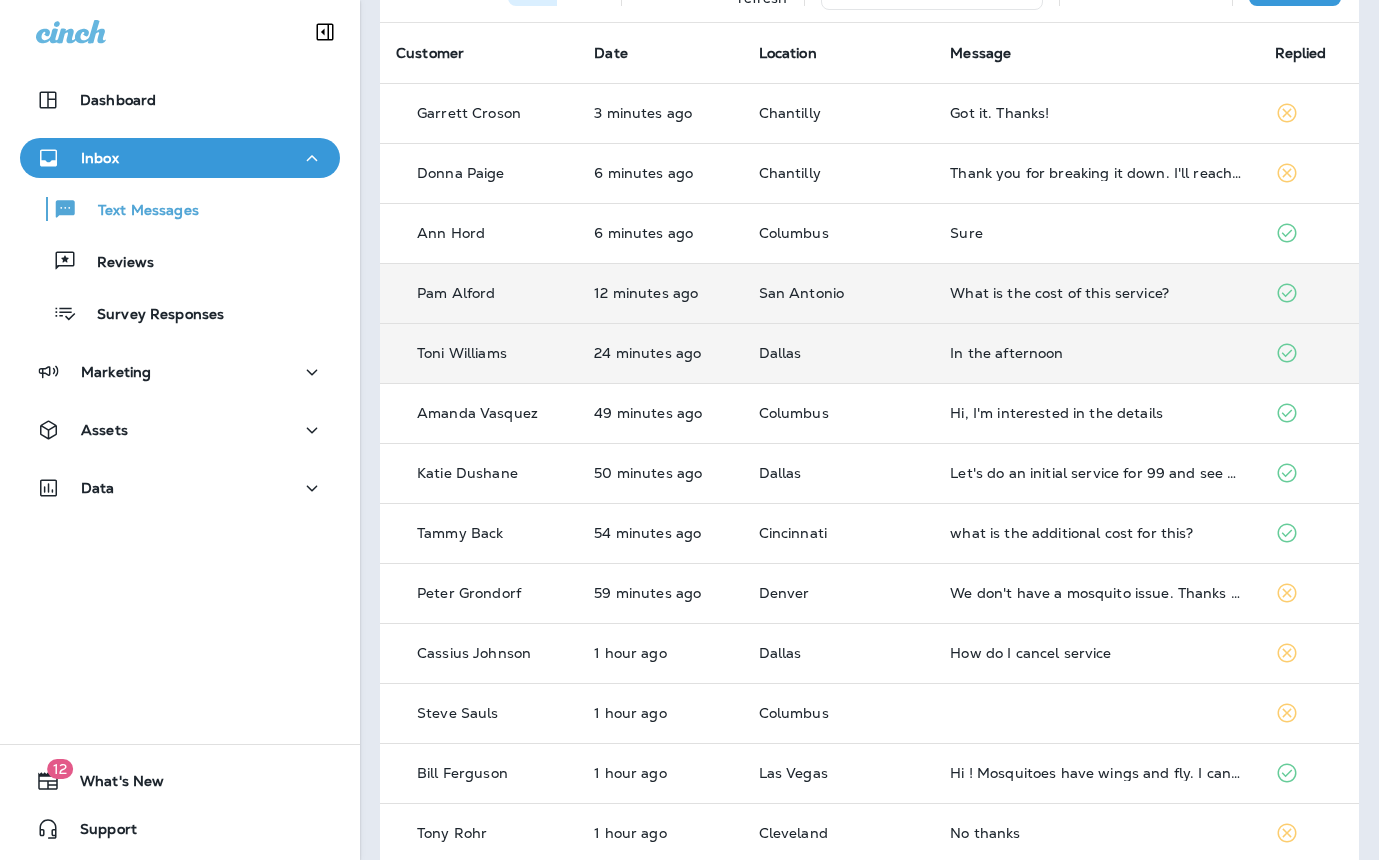 scroll, scrollTop: 0, scrollLeft: 0, axis: both 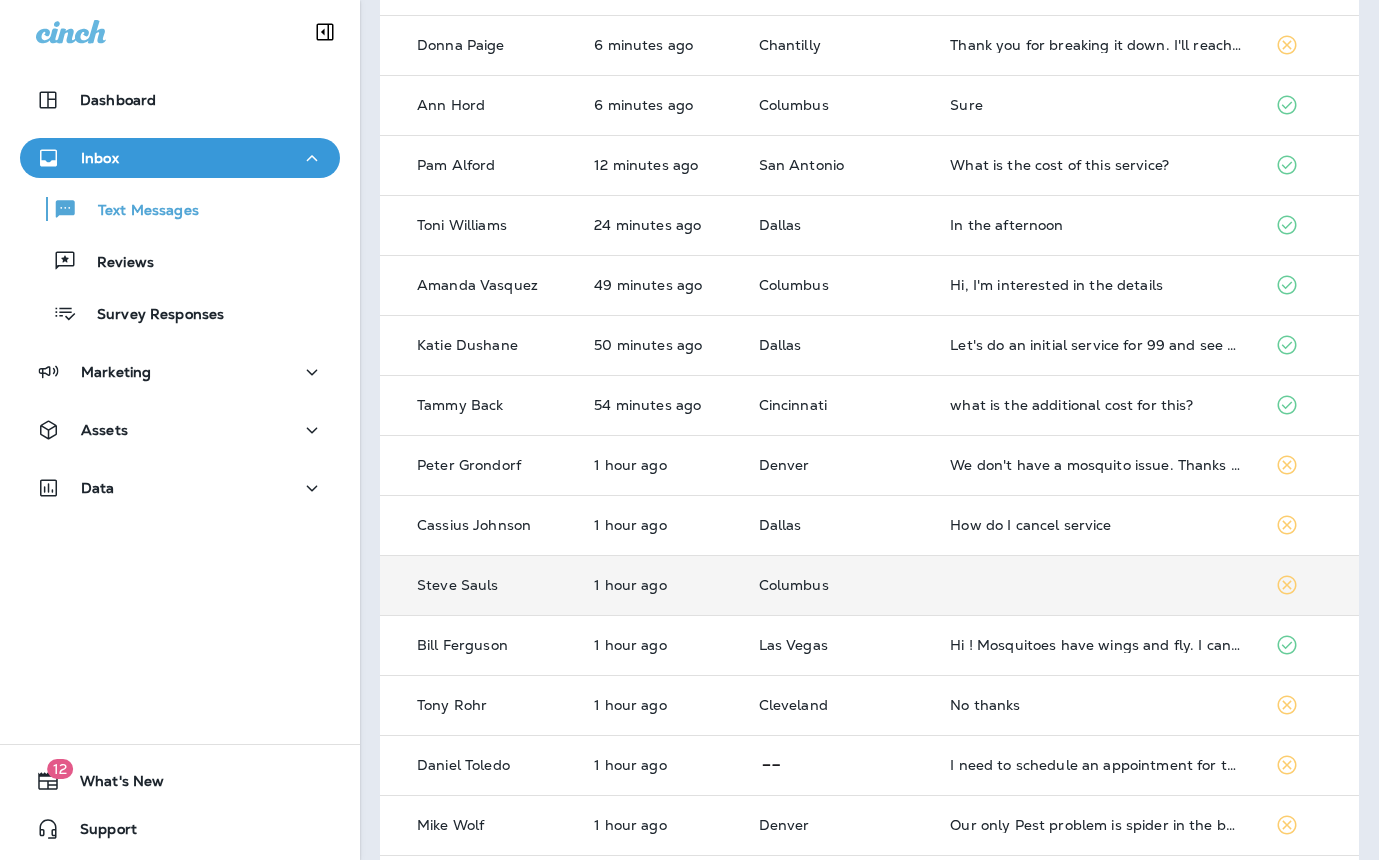 click at bounding box center [1096, 585] 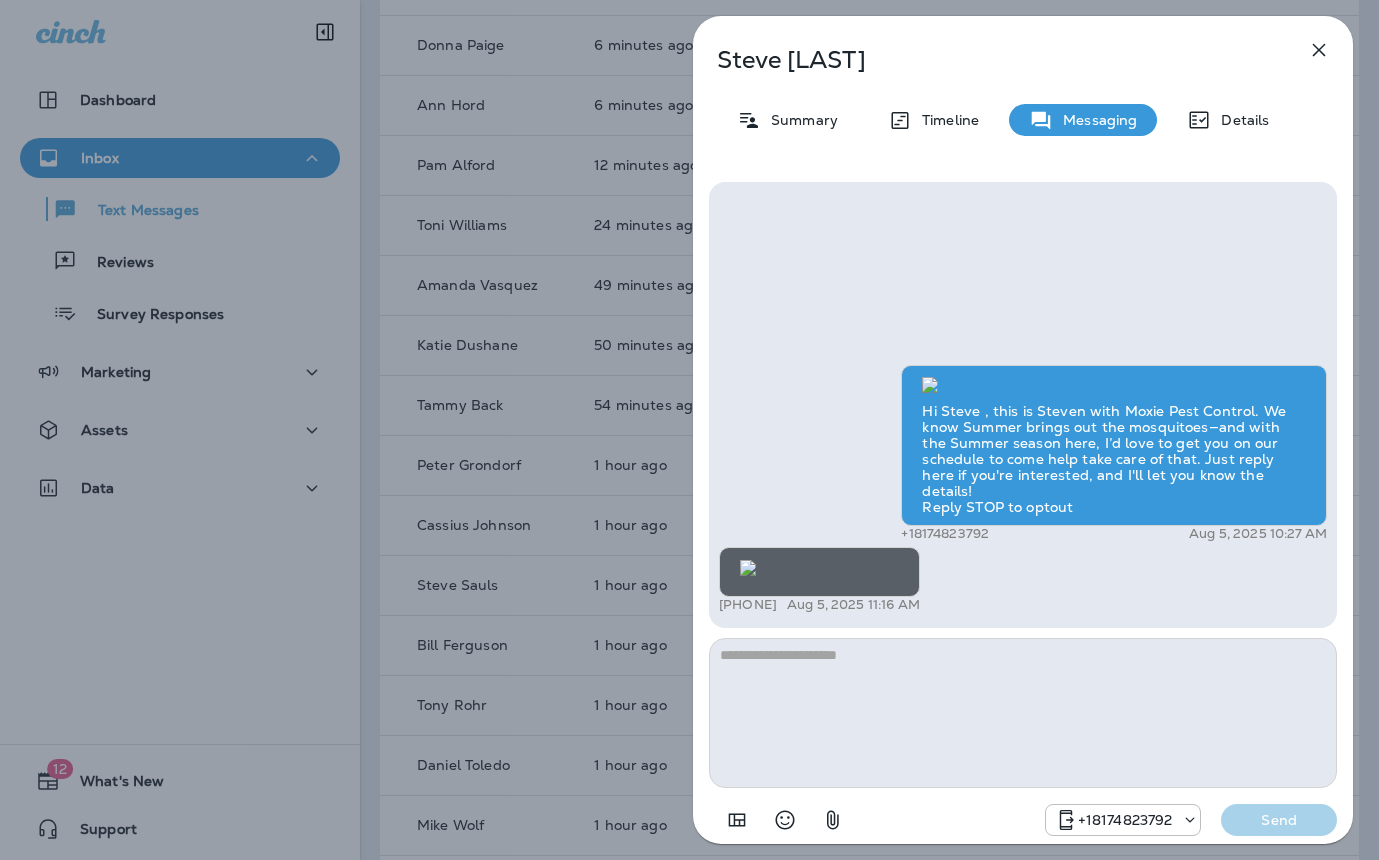 scroll, scrollTop: 1, scrollLeft: 0, axis: vertical 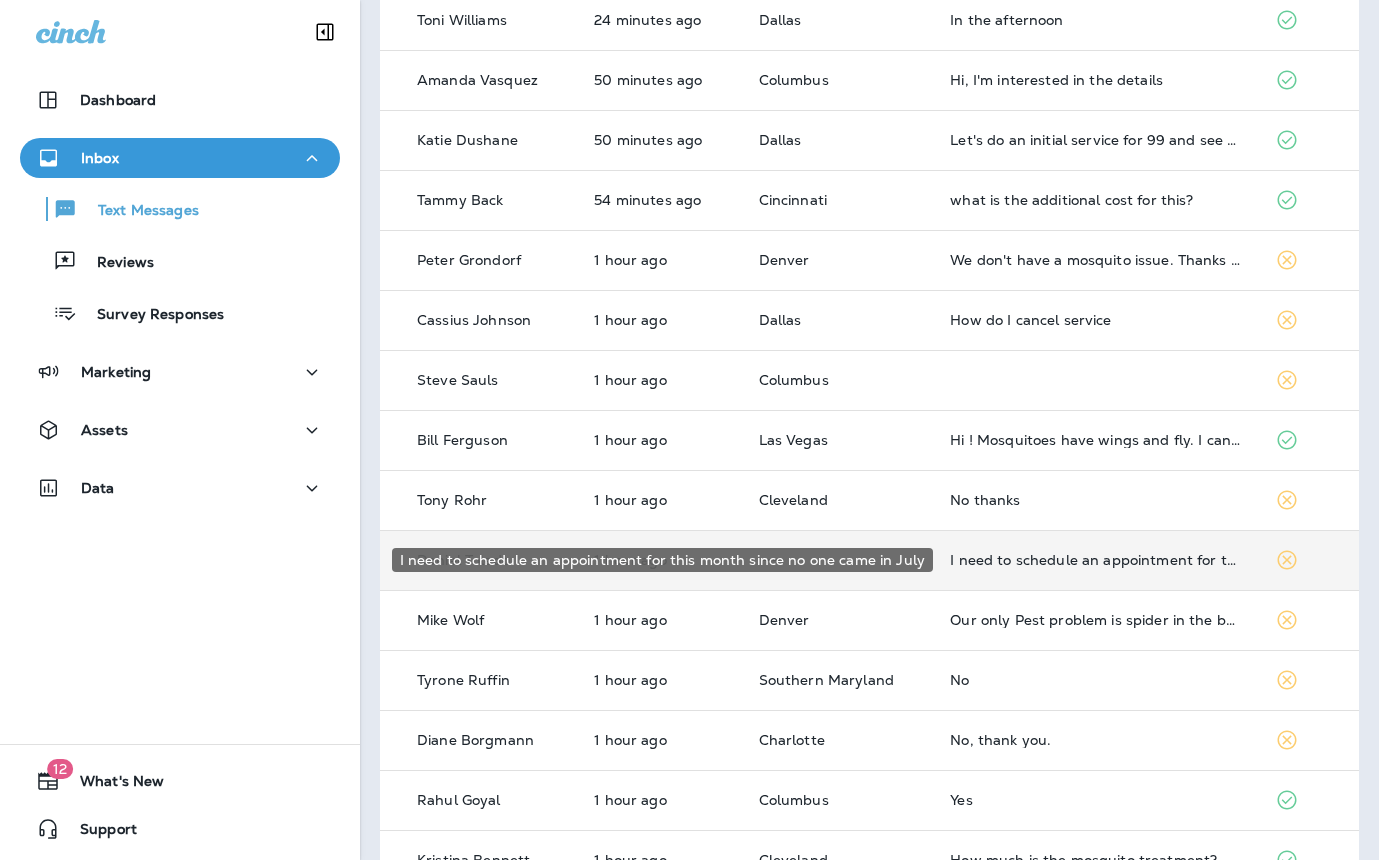 click on "I need to schedule an appointment for this month since no one came in July" at bounding box center [1096, 560] 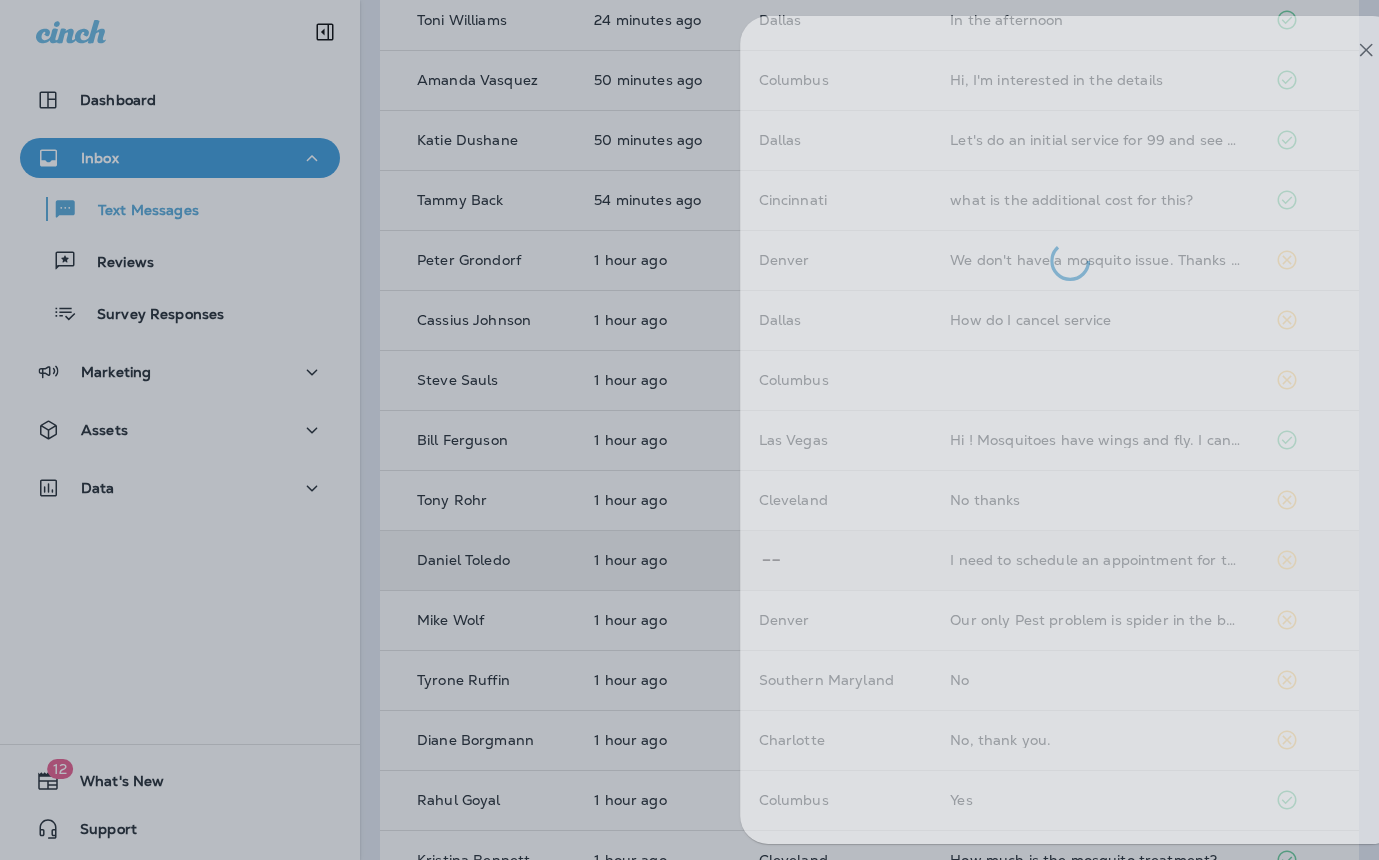 click at bounding box center (736, 430) 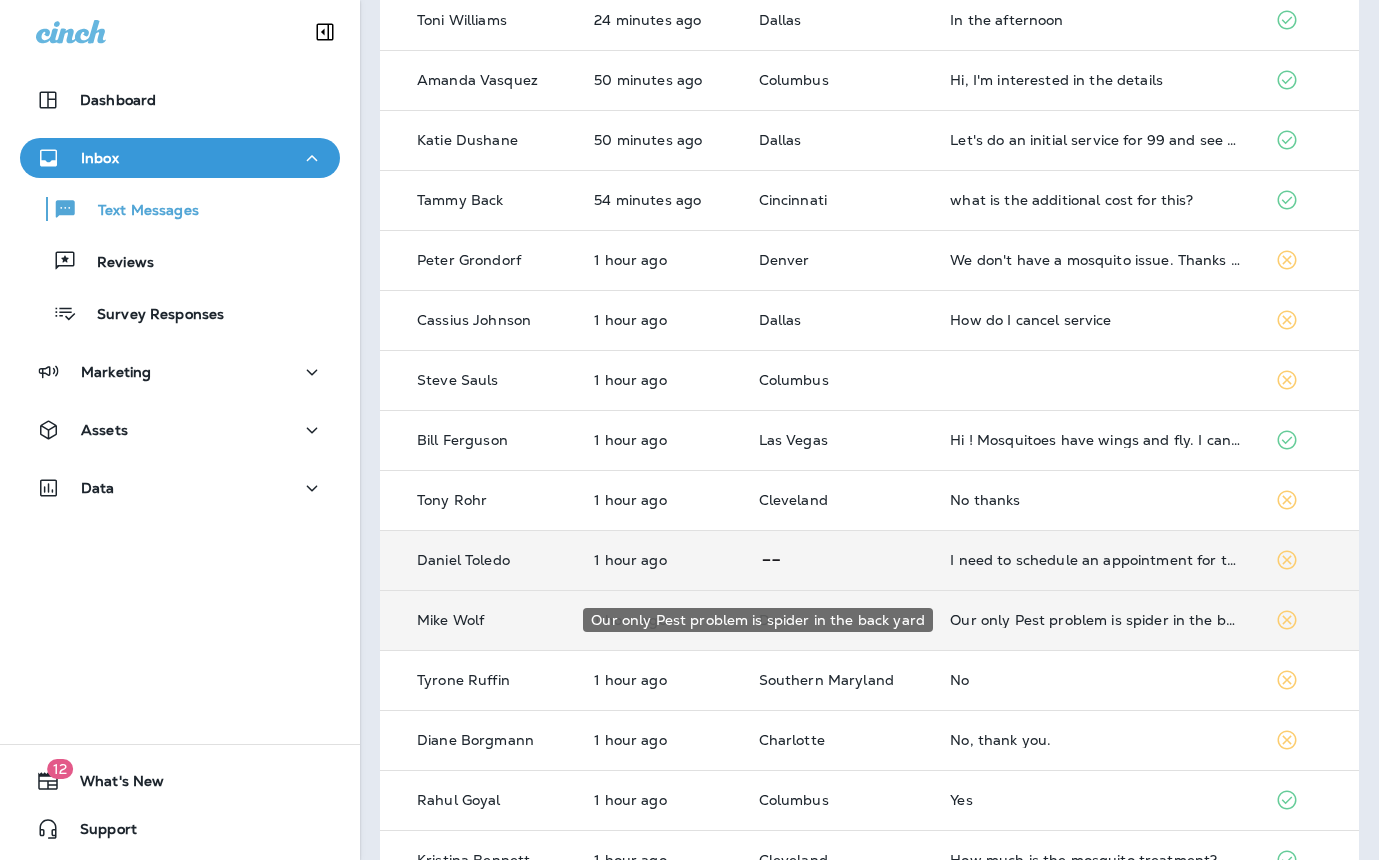 click on "Our only Pest problem is spider in the back yard" at bounding box center [1096, 620] 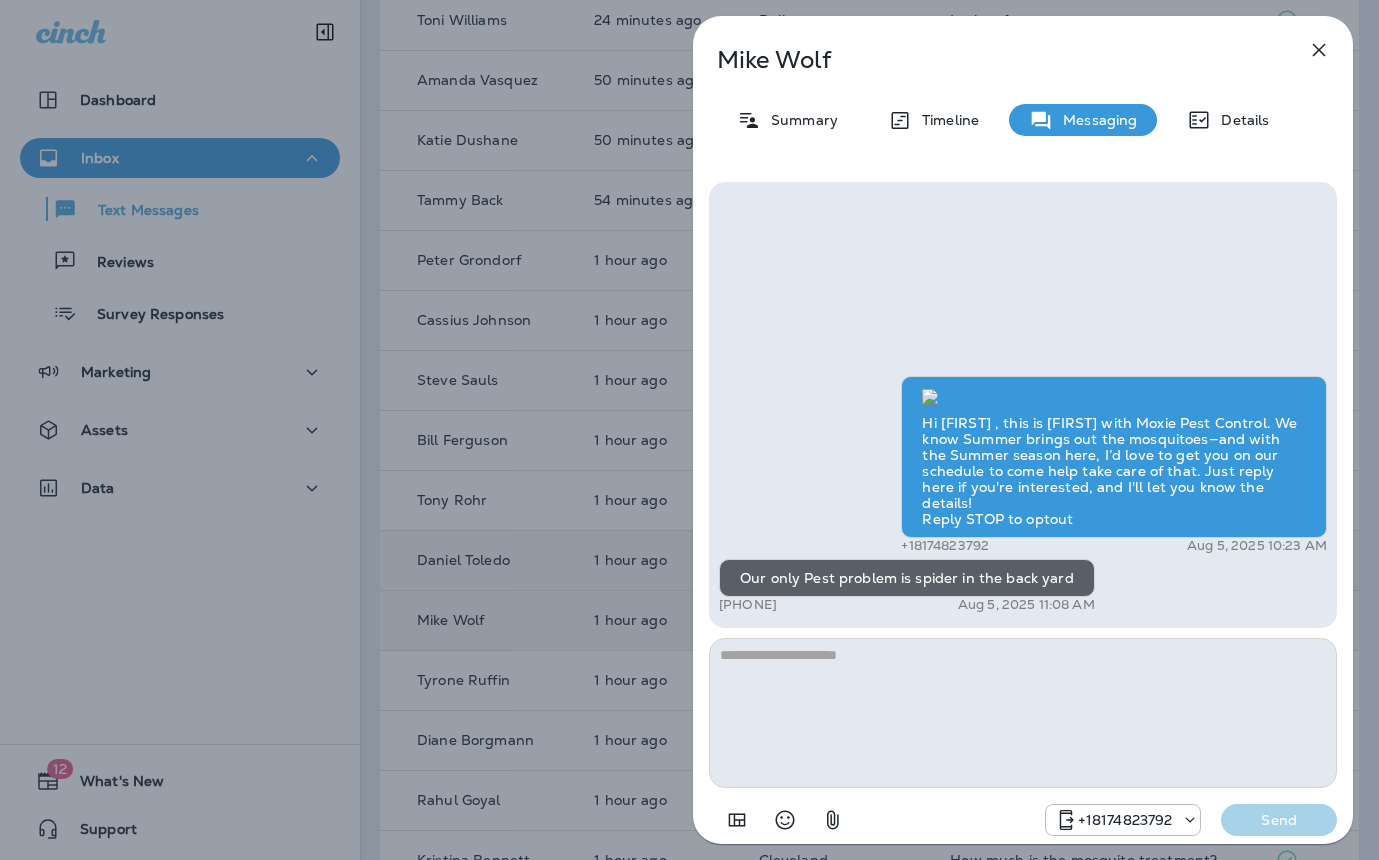 click on "Mike   Wolf Summary   Timeline   Messaging   Details   Hi Mike , this is Steven with Moxie Pest Control. We know Summer brings out the mosquitoes—and with the Summer season here, I’d love to get you on our schedule to come help take care of that. Just reply here if you're interested, and I'll let you know the details!
Reply STOP to optout +18174823792 Aug 5, 2025 10:23 AM Our only Pest problem is spider in the back yard +1 (303) 818-1816 Aug 5, 2025 11:08 AM +18174823792 Send" at bounding box center (689, 430) 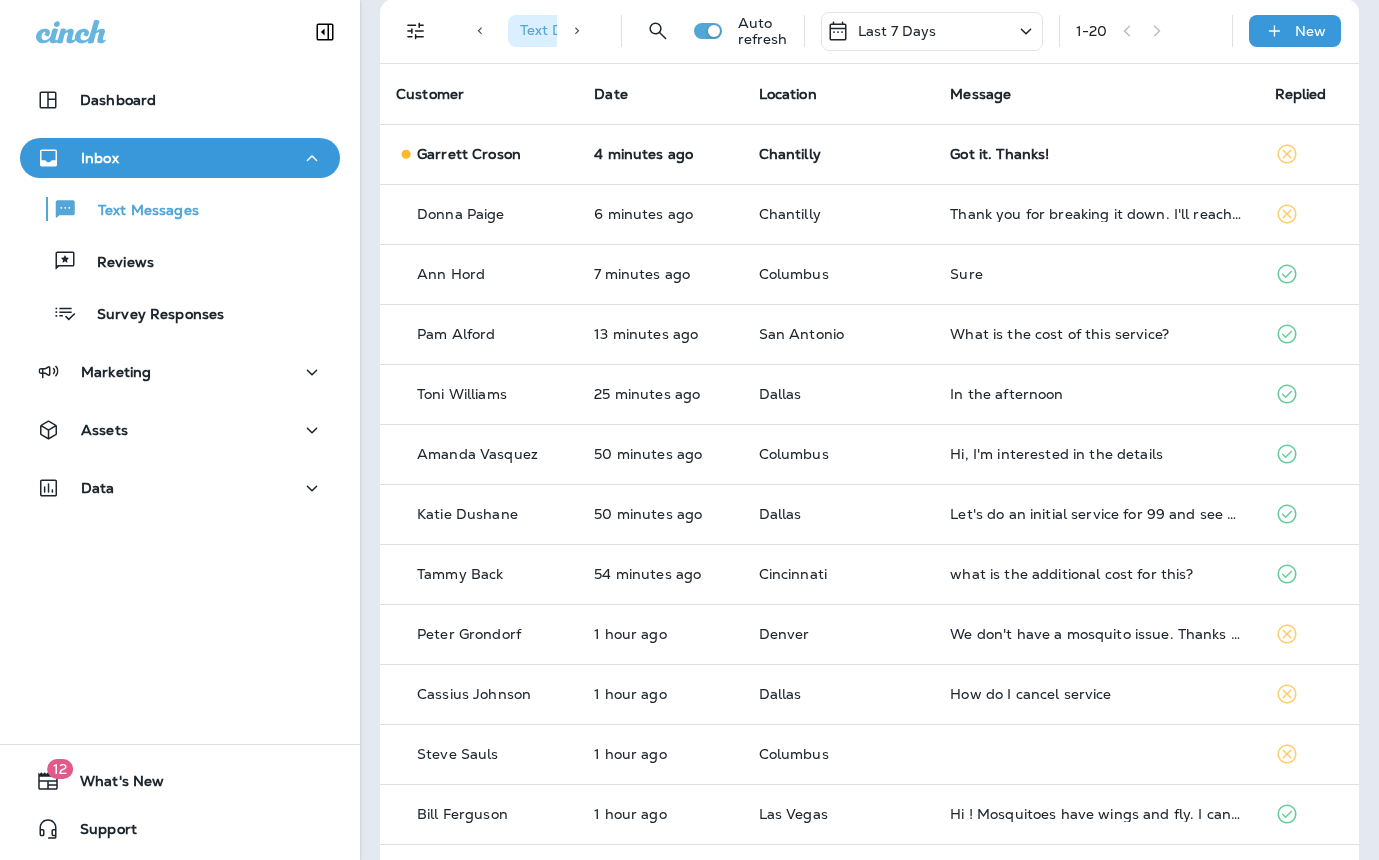 scroll, scrollTop: 0, scrollLeft: 0, axis: both 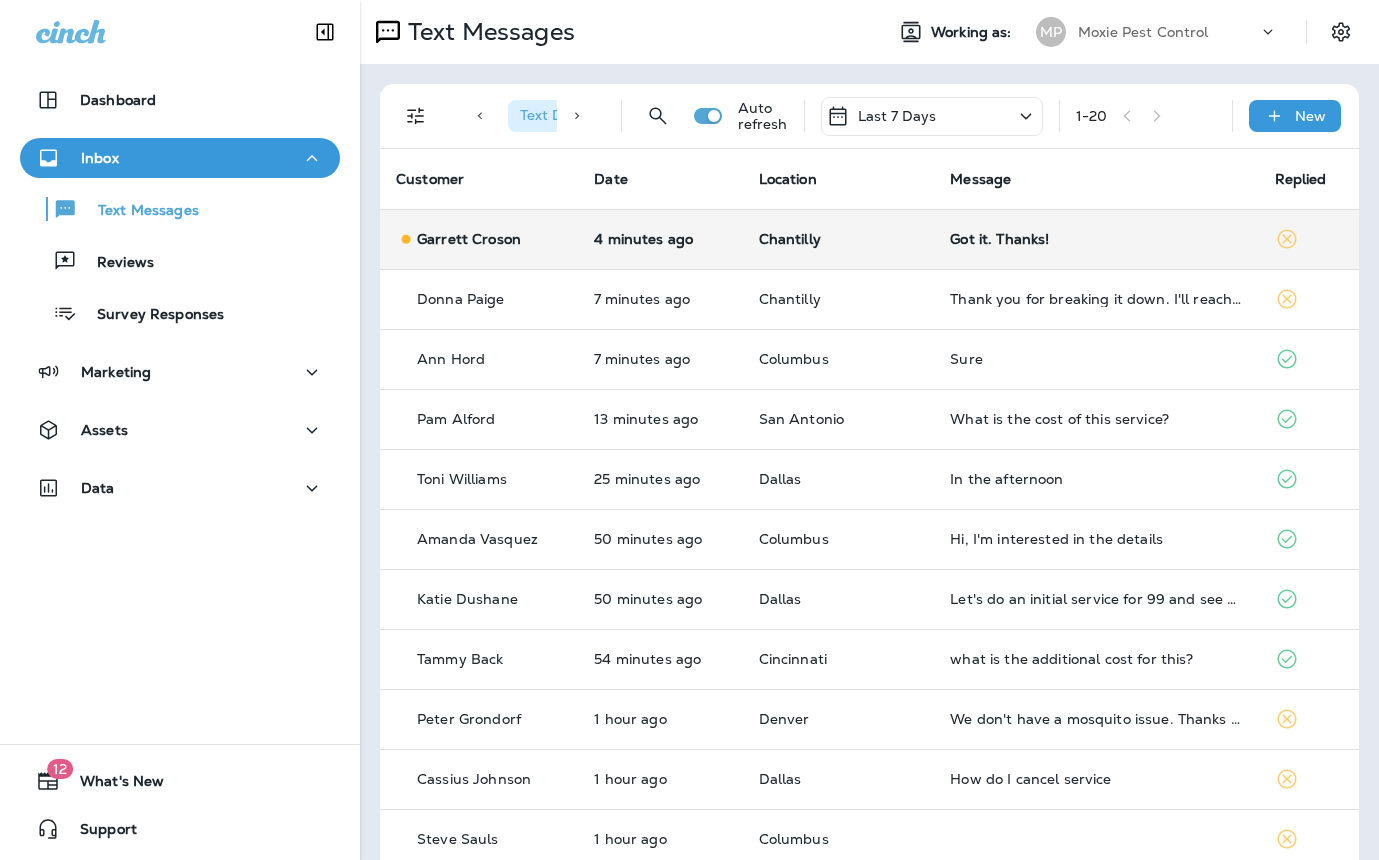 click on "Chantilly" at bounding box center [839, 239] 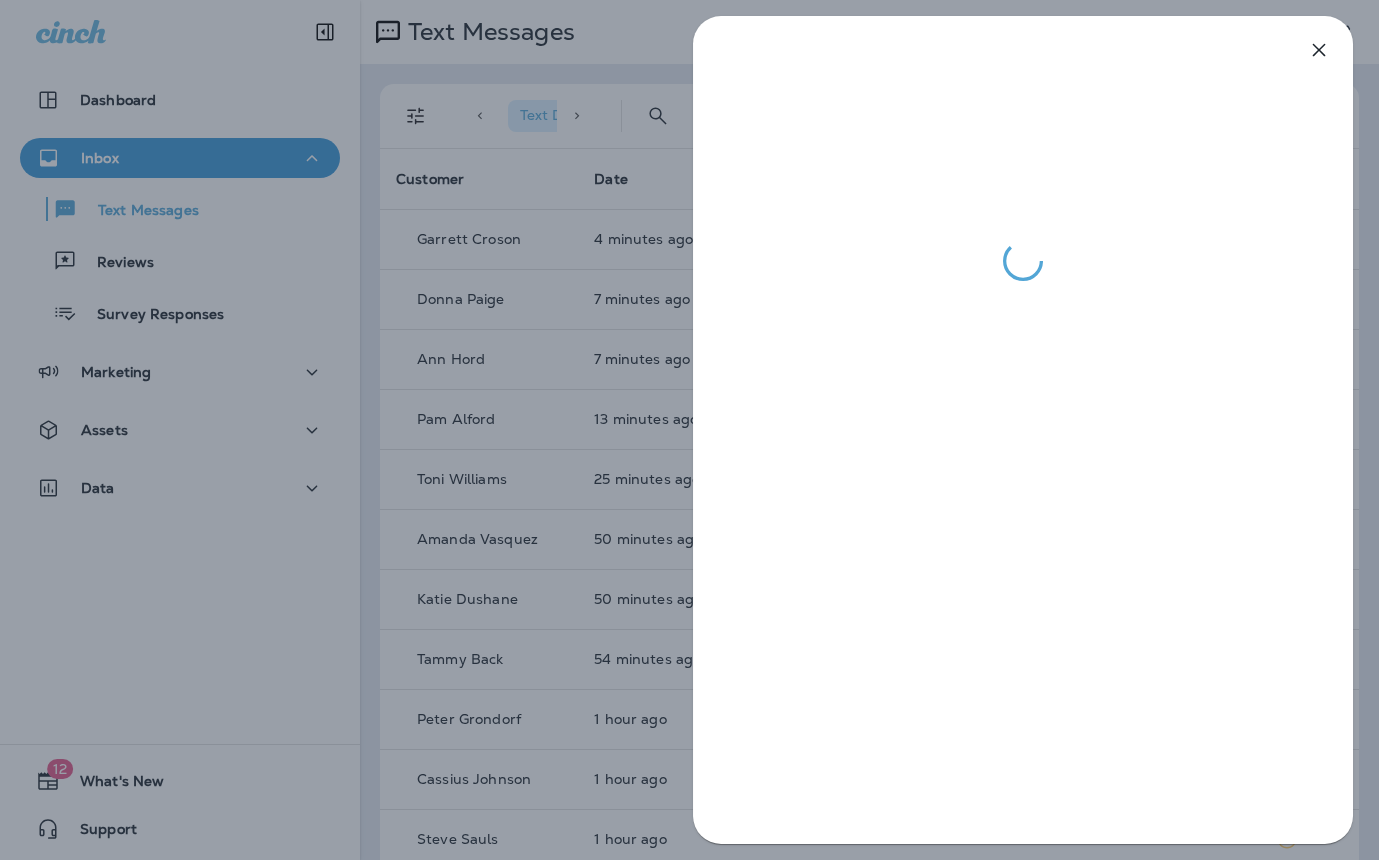 click at bounding box center (689, 430) 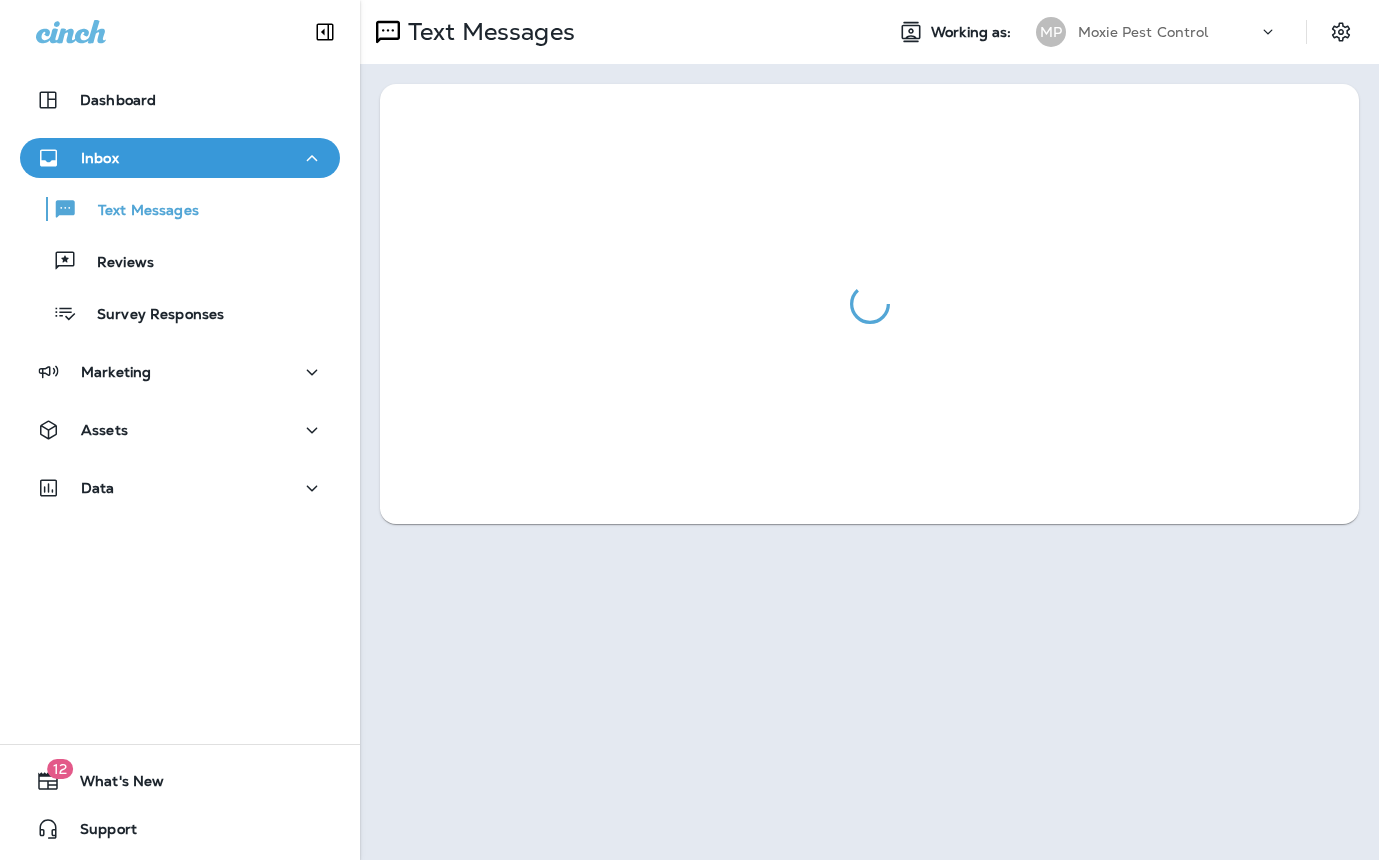 scroll, scrollTop: 0, scrollLeft: 0, axis: both 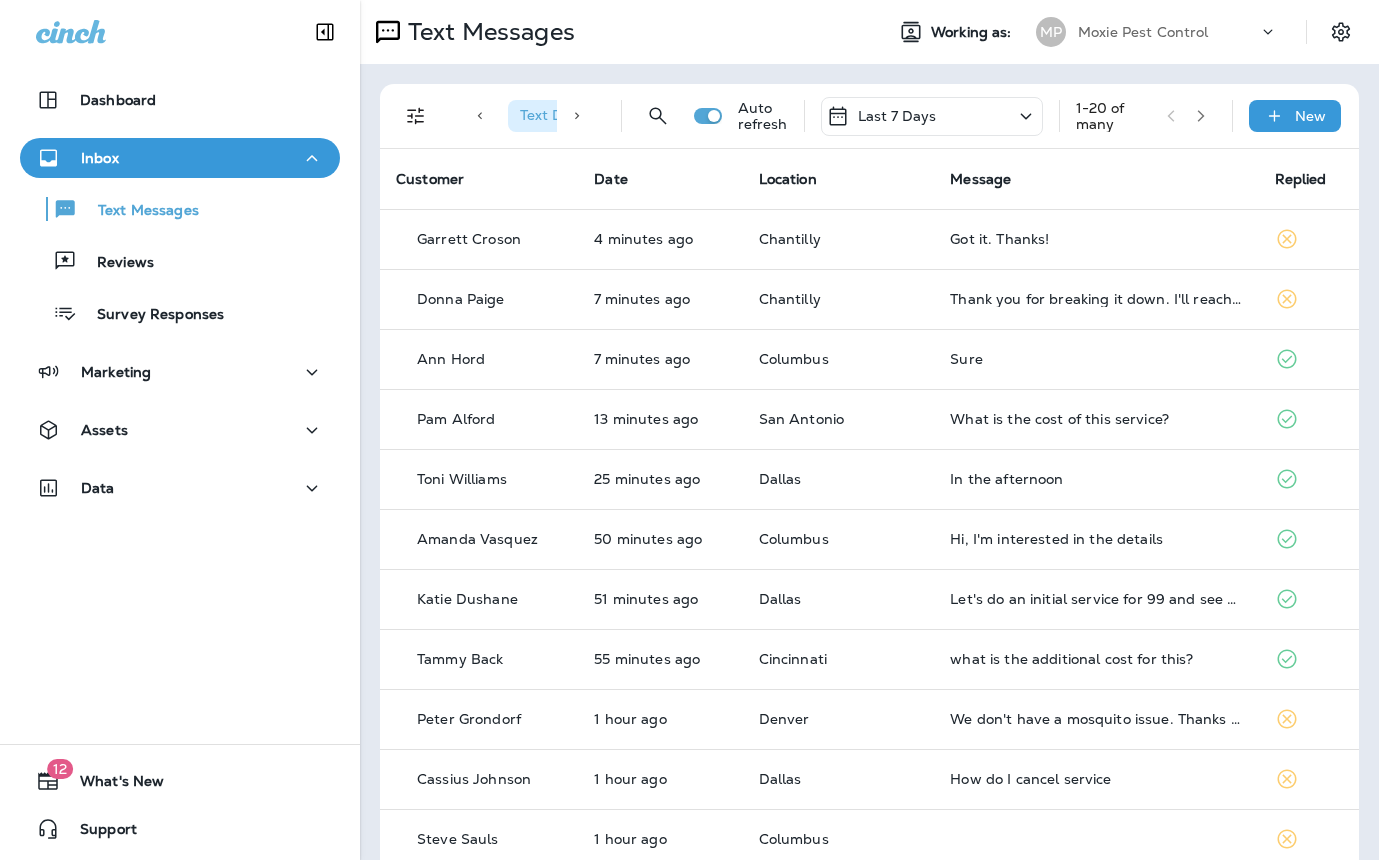 click 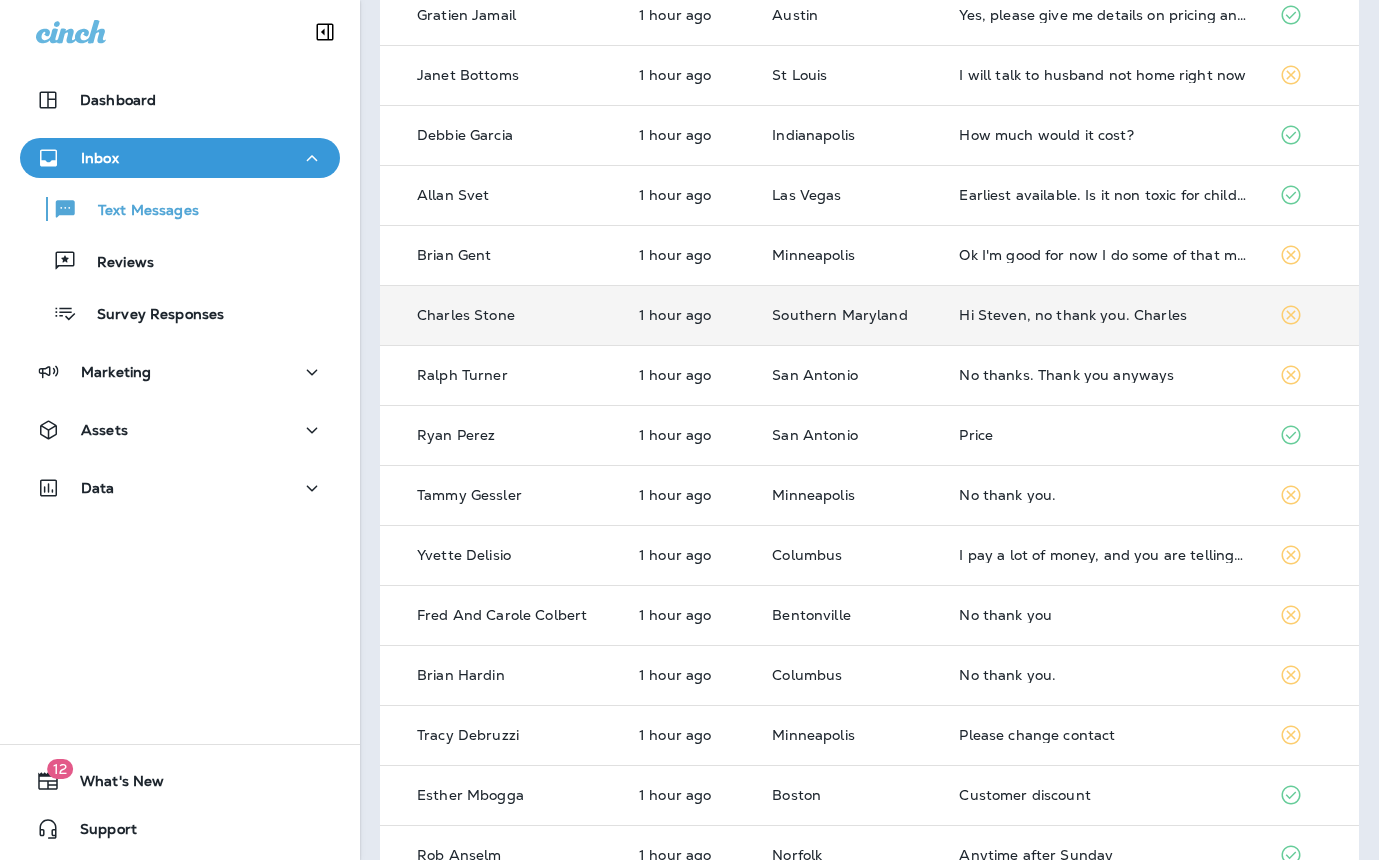 scroll, scrollTop: 0, scrollLeft: 0, axis: both 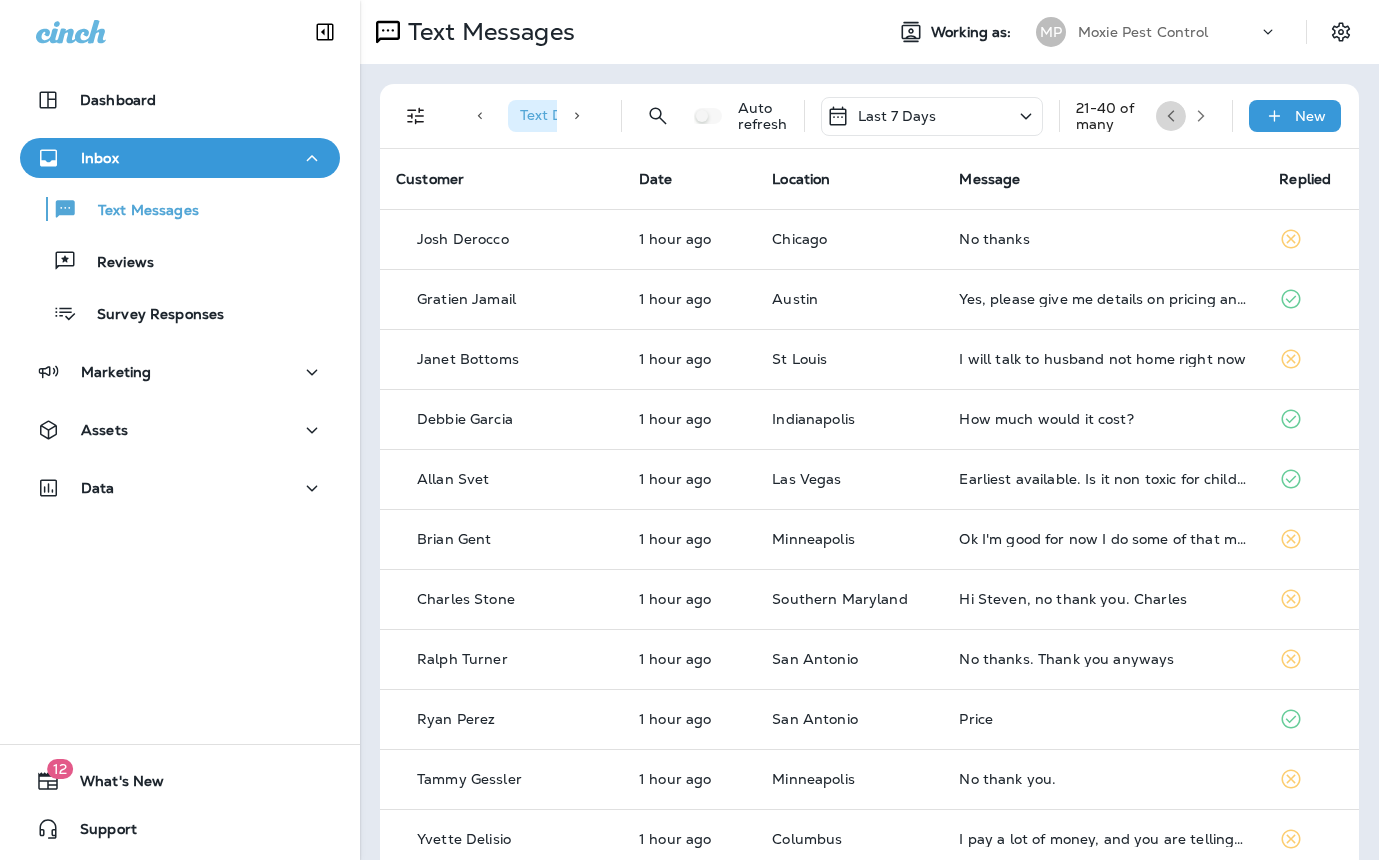 click at bounding box center (1171, 116) 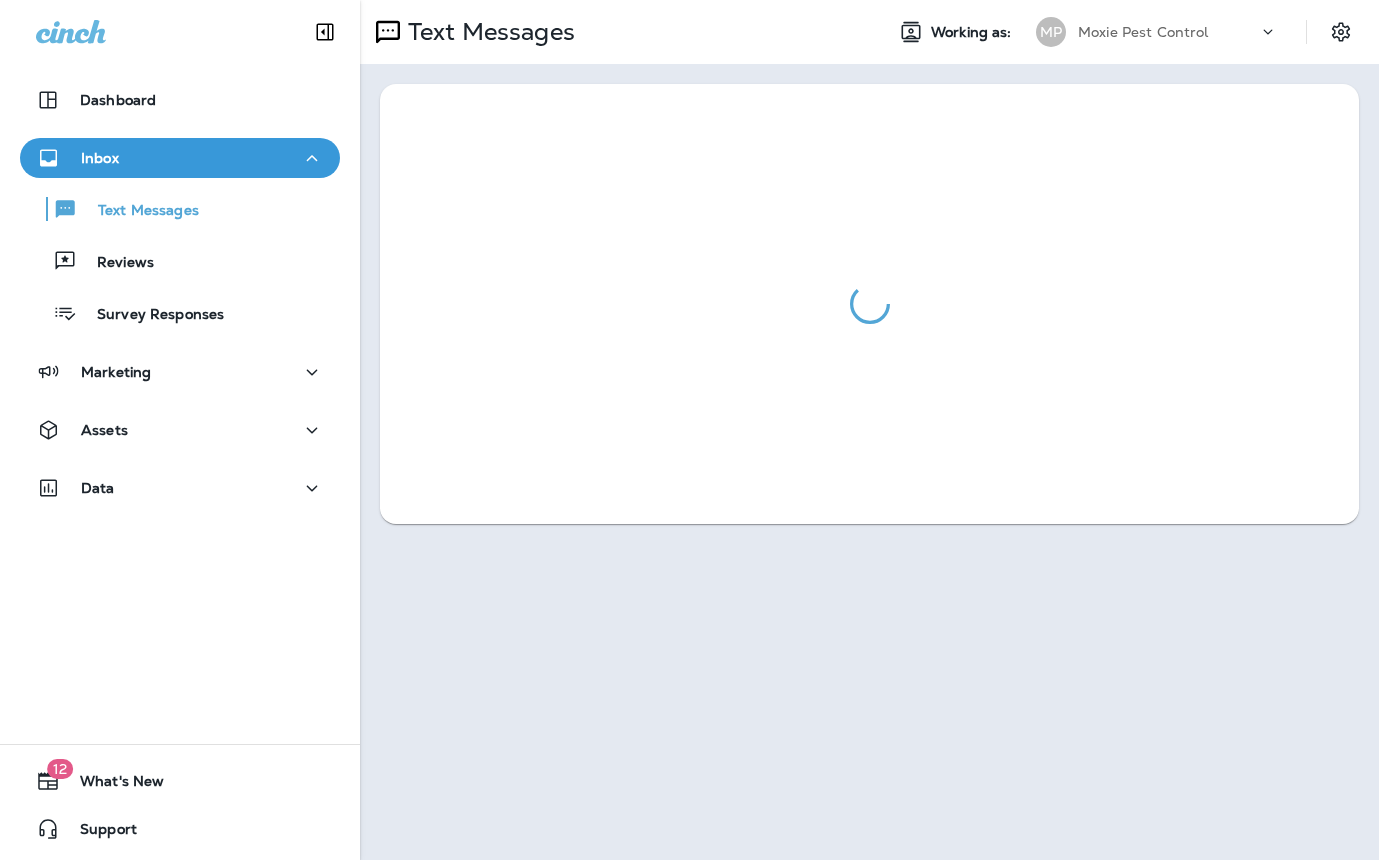 scroll, scrollTop: 0, scrollLeft: 0, axis: both 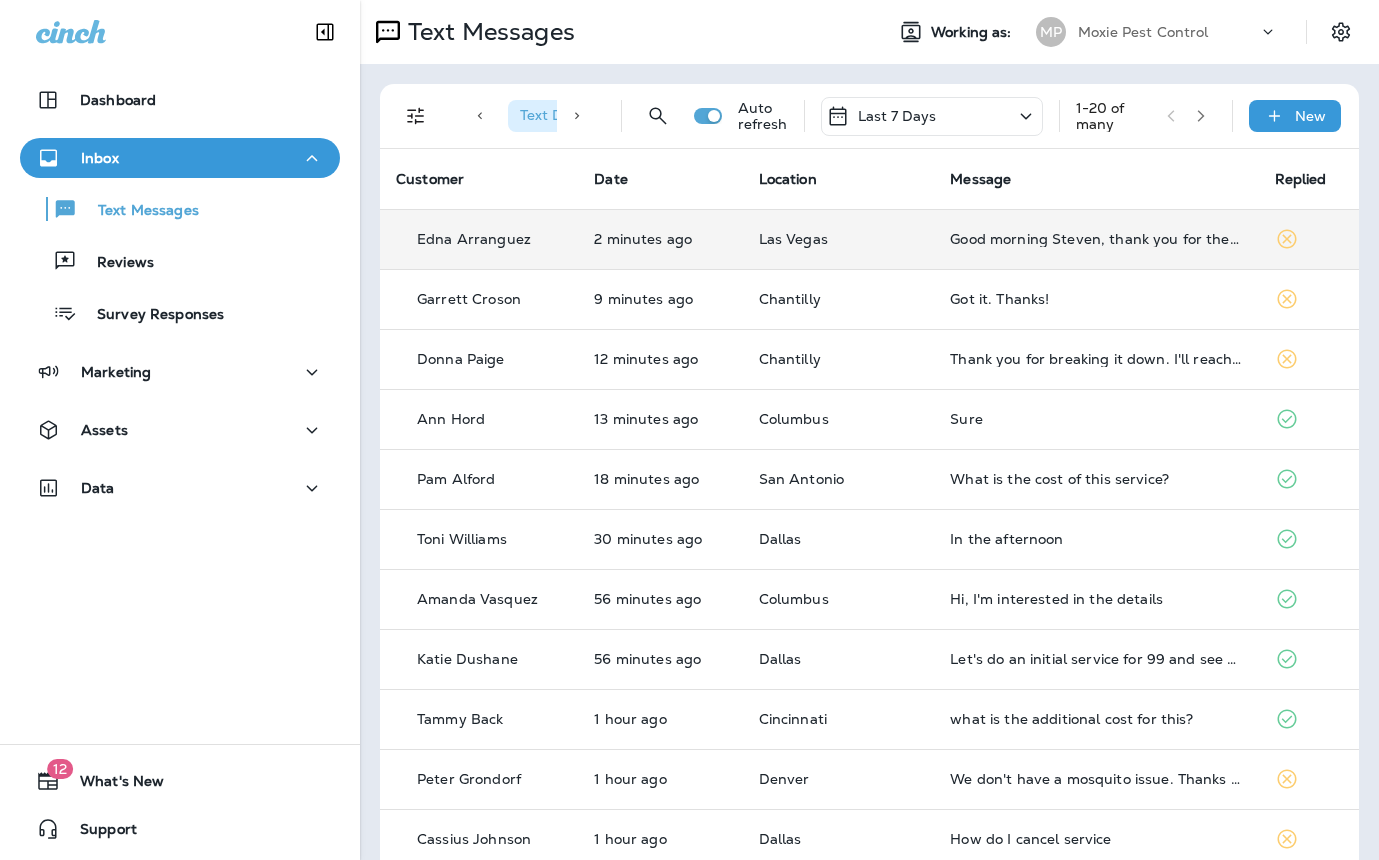 click on "Good morning Steven, thank you for the invitation but I am not going to add service for the mosquito at this time." at bounding box center (1096, 239) 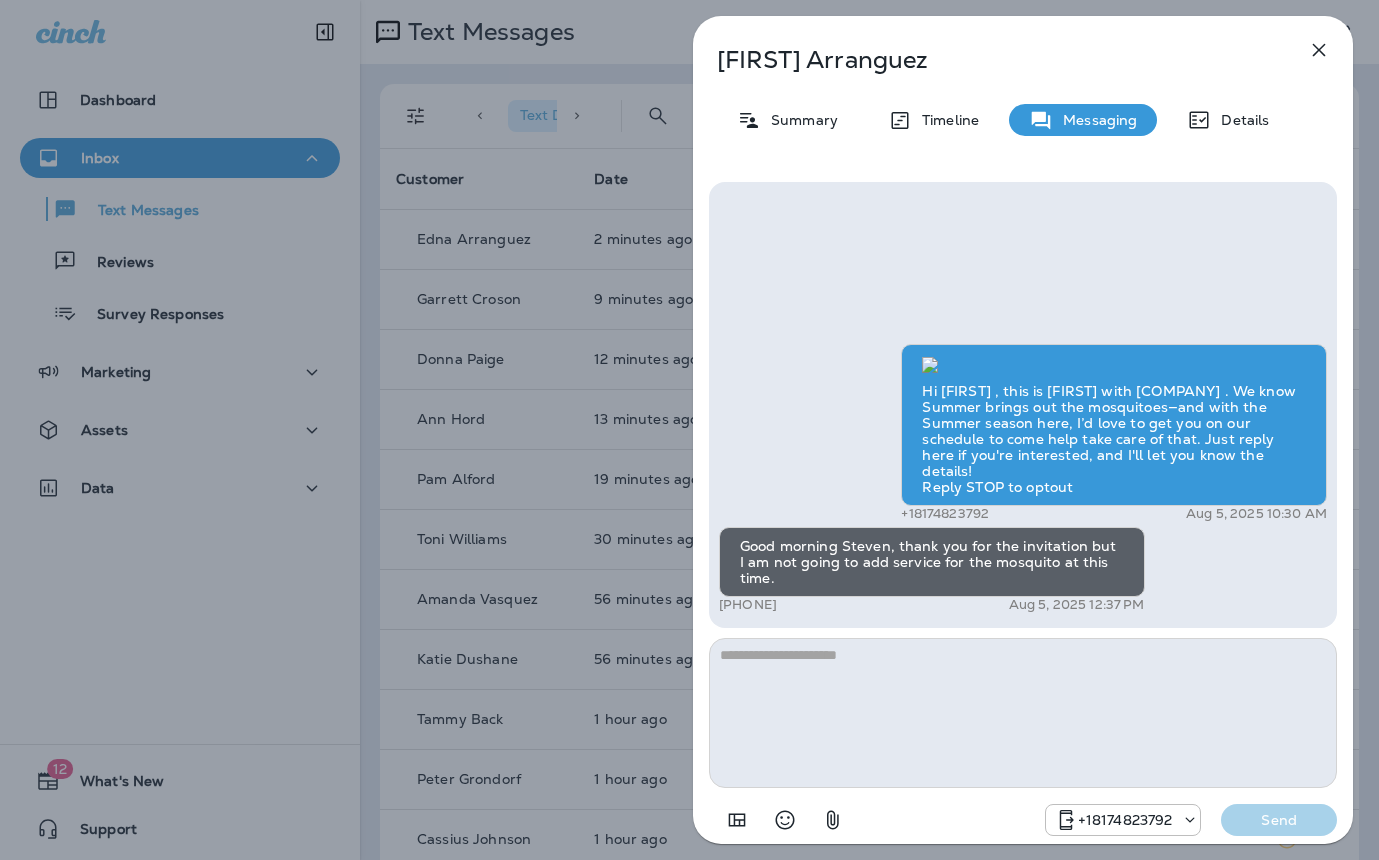 click on "[FIRST]   [LAST] Summary   Timeline   Messaging   Details   Hi [FIRST] , this is [FIRST] with [COMPANY] . We know Summer brings out the mosquitoes—and with the Summer season here, I’d love to get you on our schedule to come help take care of that. Just reply here if you're interested, and I'll let you know the details!
Reply STOP to optout [PHONE] [DATE] [TIME] Good morning [FIRST], thank you for the invitation but I am not going to add service for the mosquito at this time. [PHONE] [DATE] [TIME] [PHONE] Send" at bounding box center (689, 430) 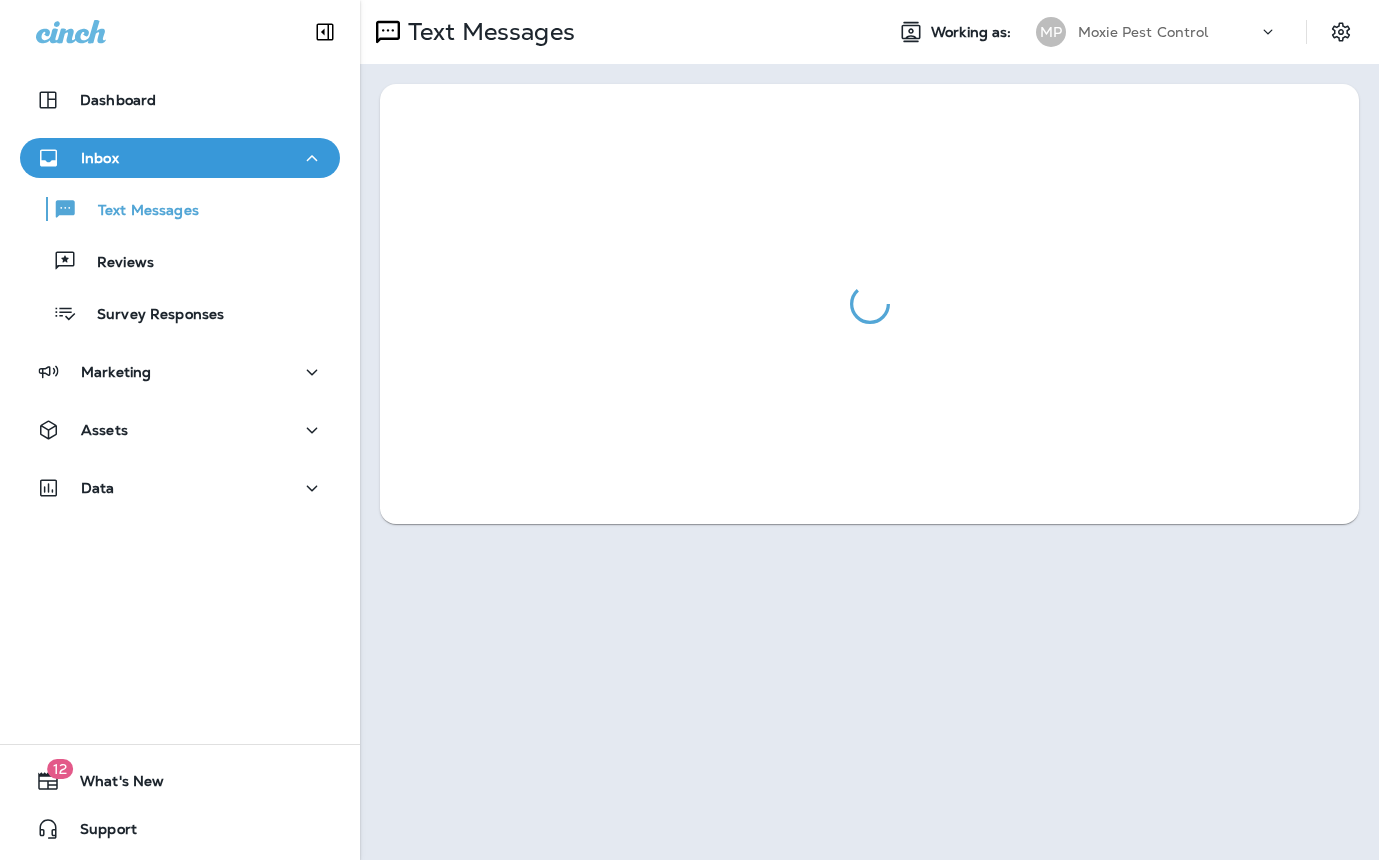scroll, scrollTop: 0, scrollLeft: 0, axis: both 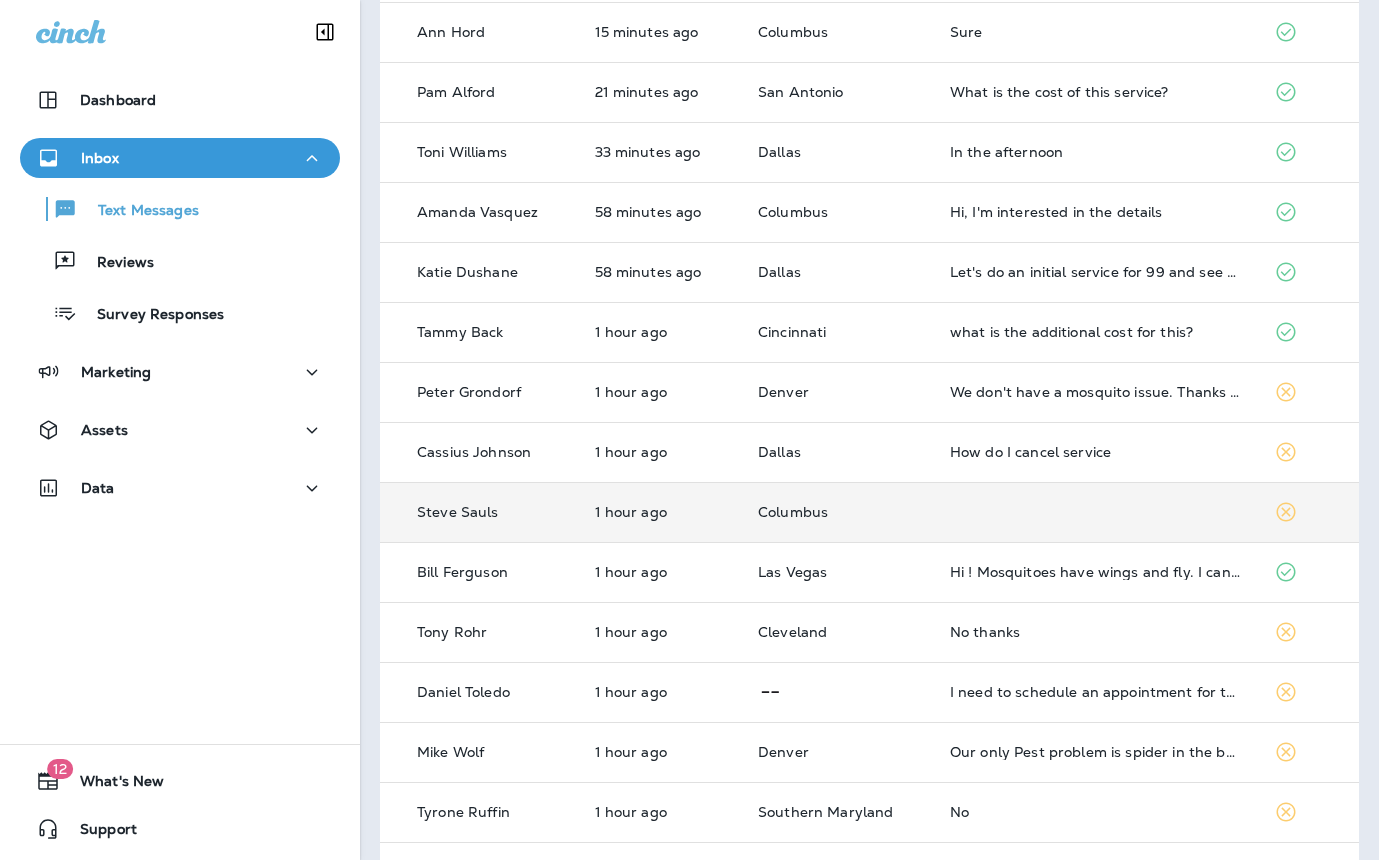 click at bounding box center [1096, 512] 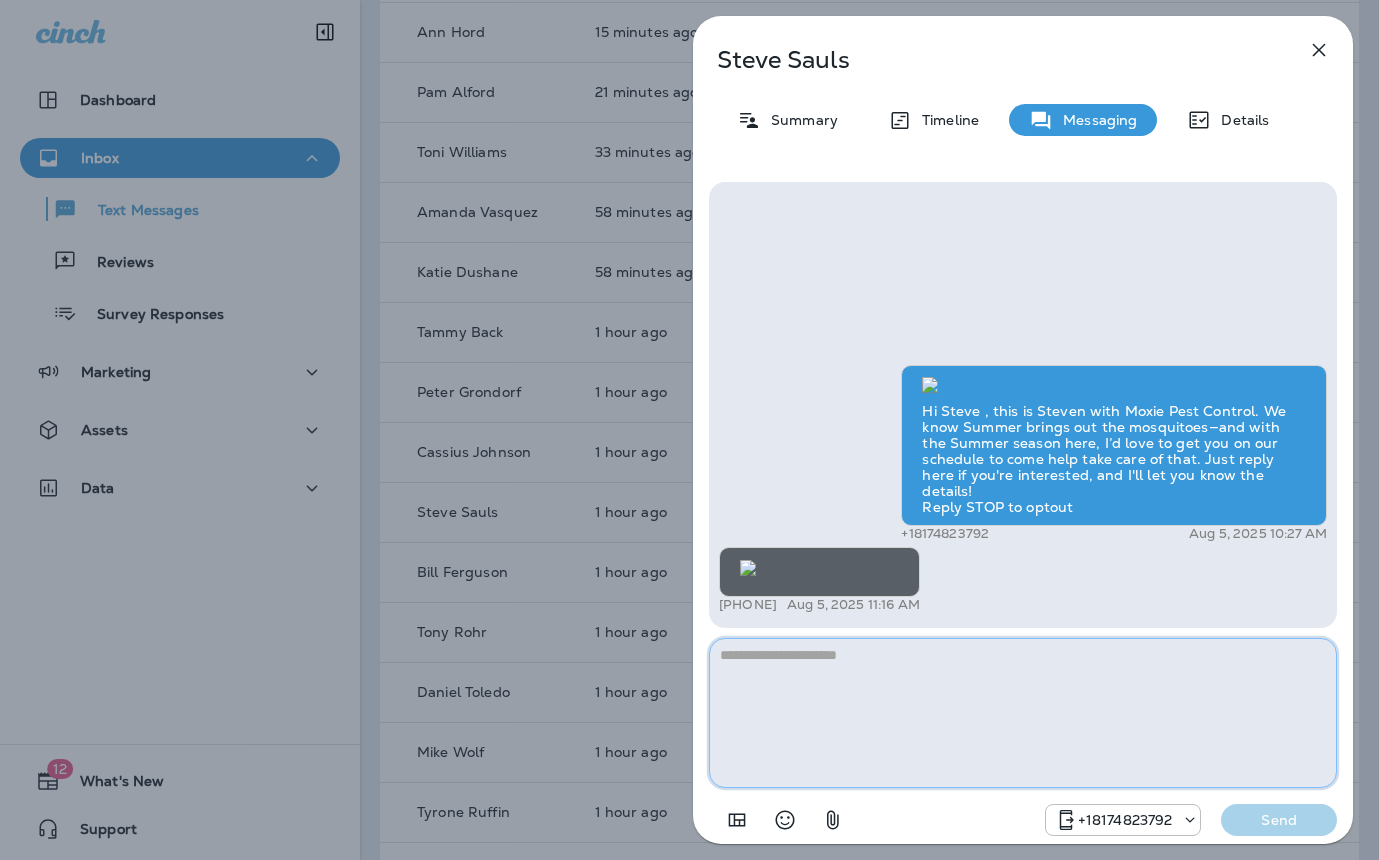click at bounding box center (1023, 713) 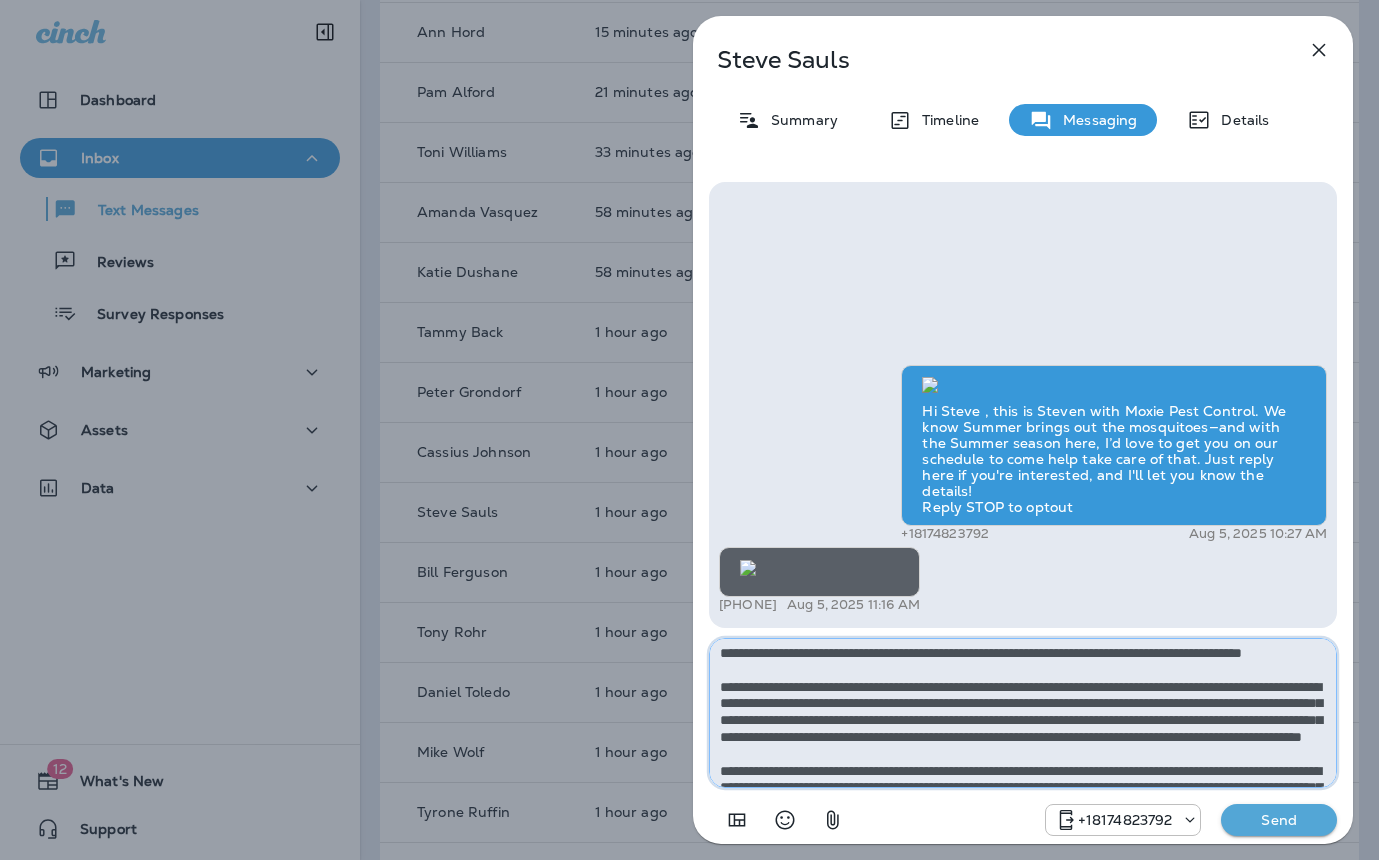 scroll, scrollTop: 6, scrollLeft: 0, axis: vertical 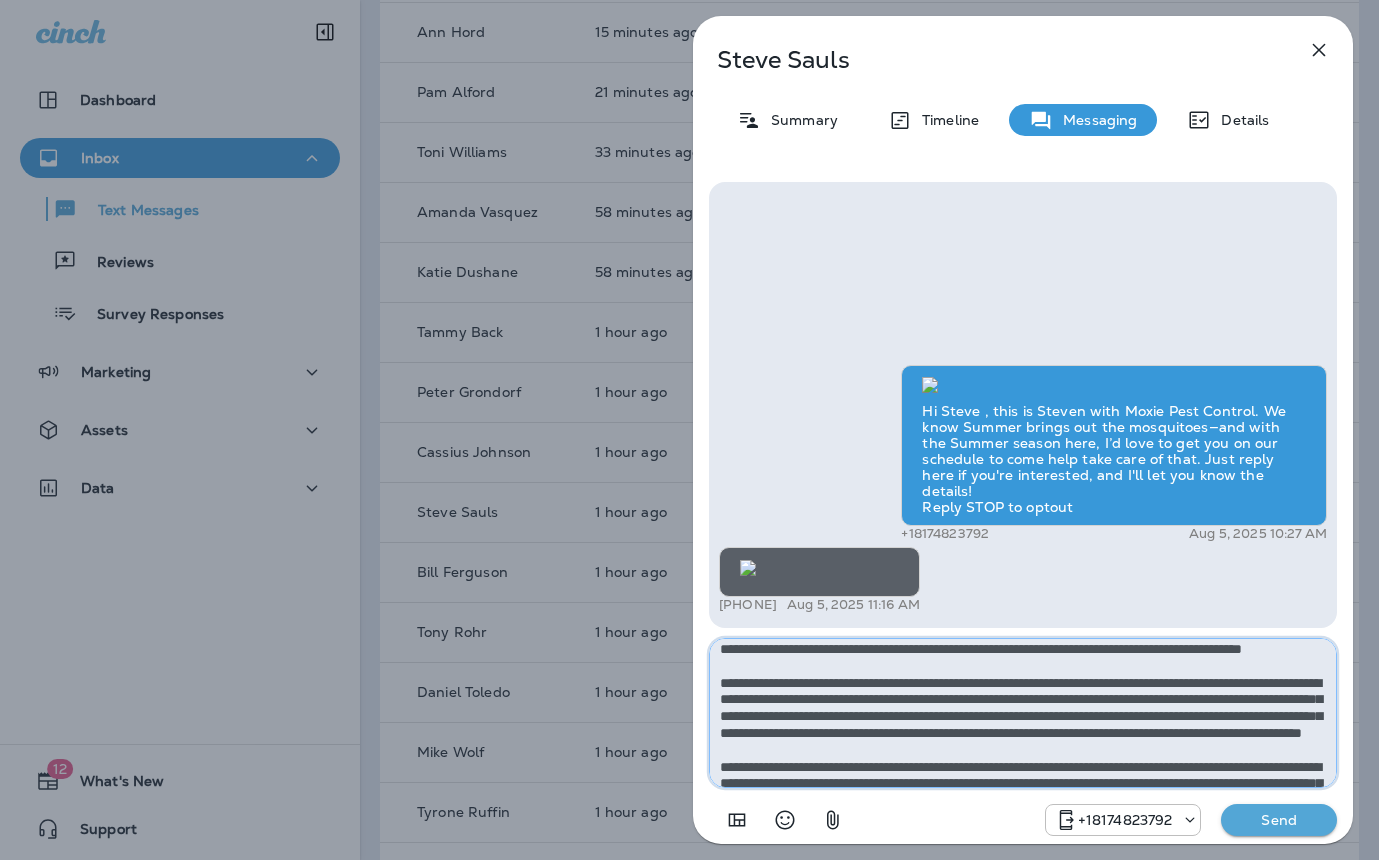 click on "**********" at bounding box center (1023, 713) 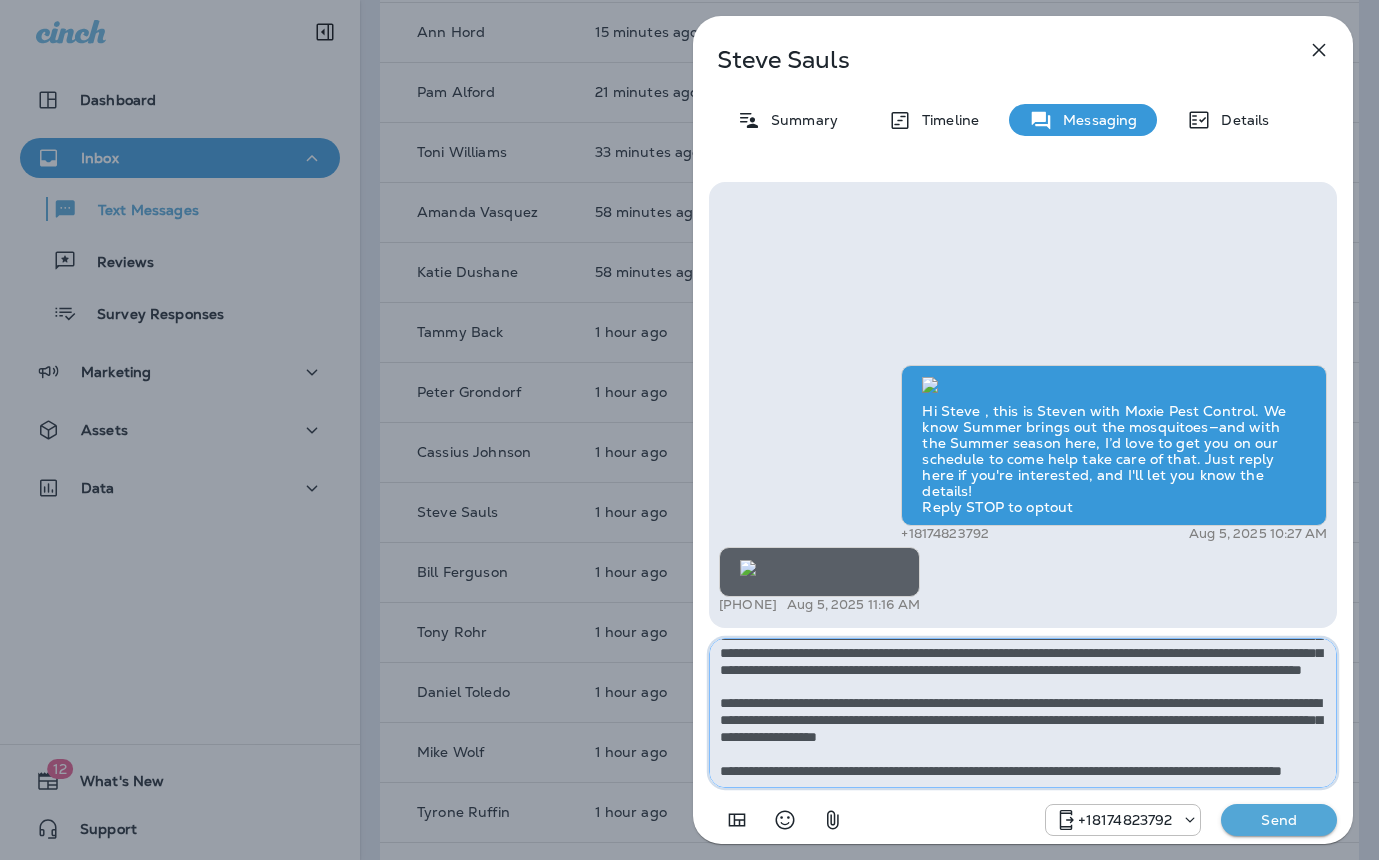 scroll, scrollTop: 137, scrollLeft: 0, axis: vertical 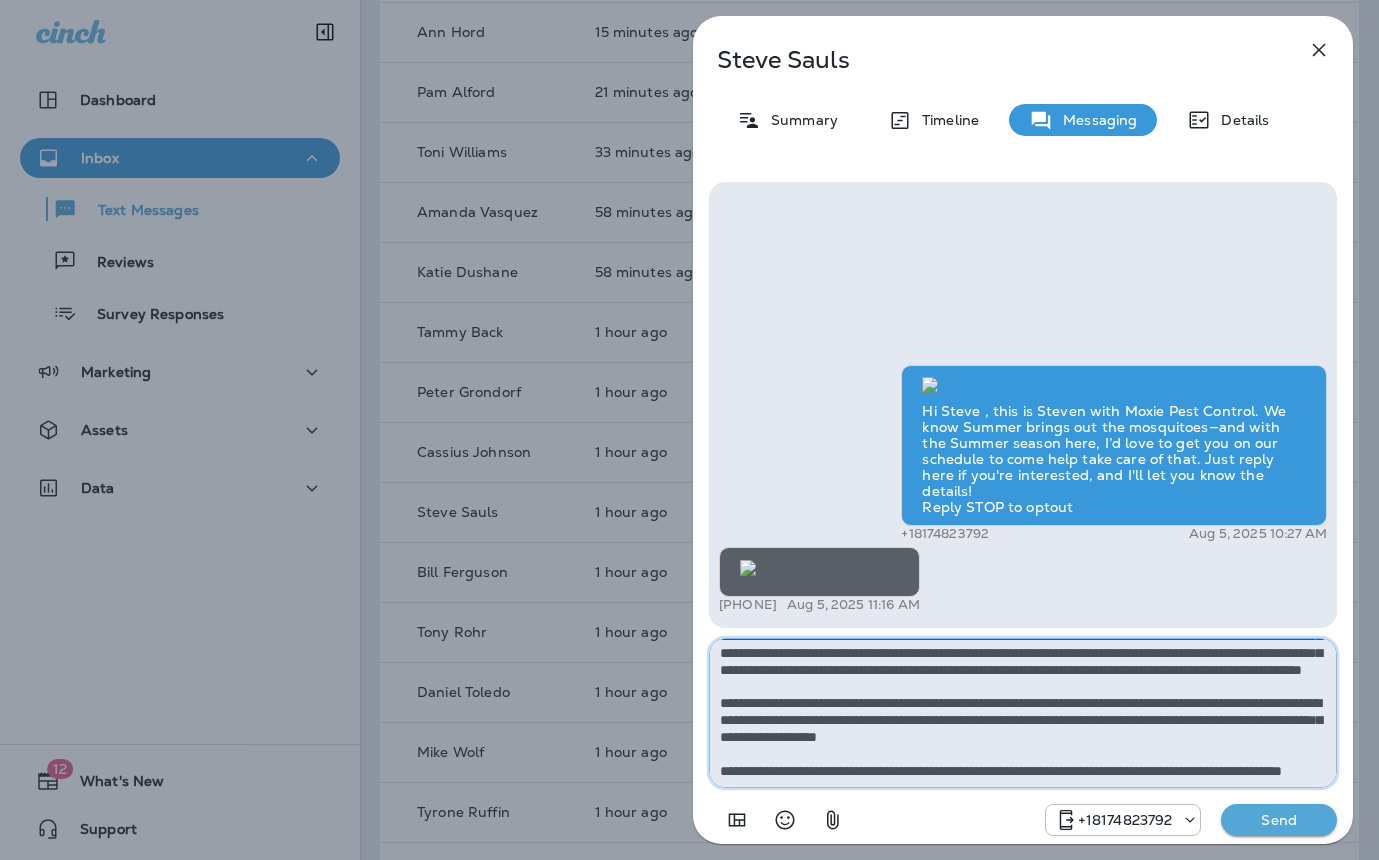 type on "**********" 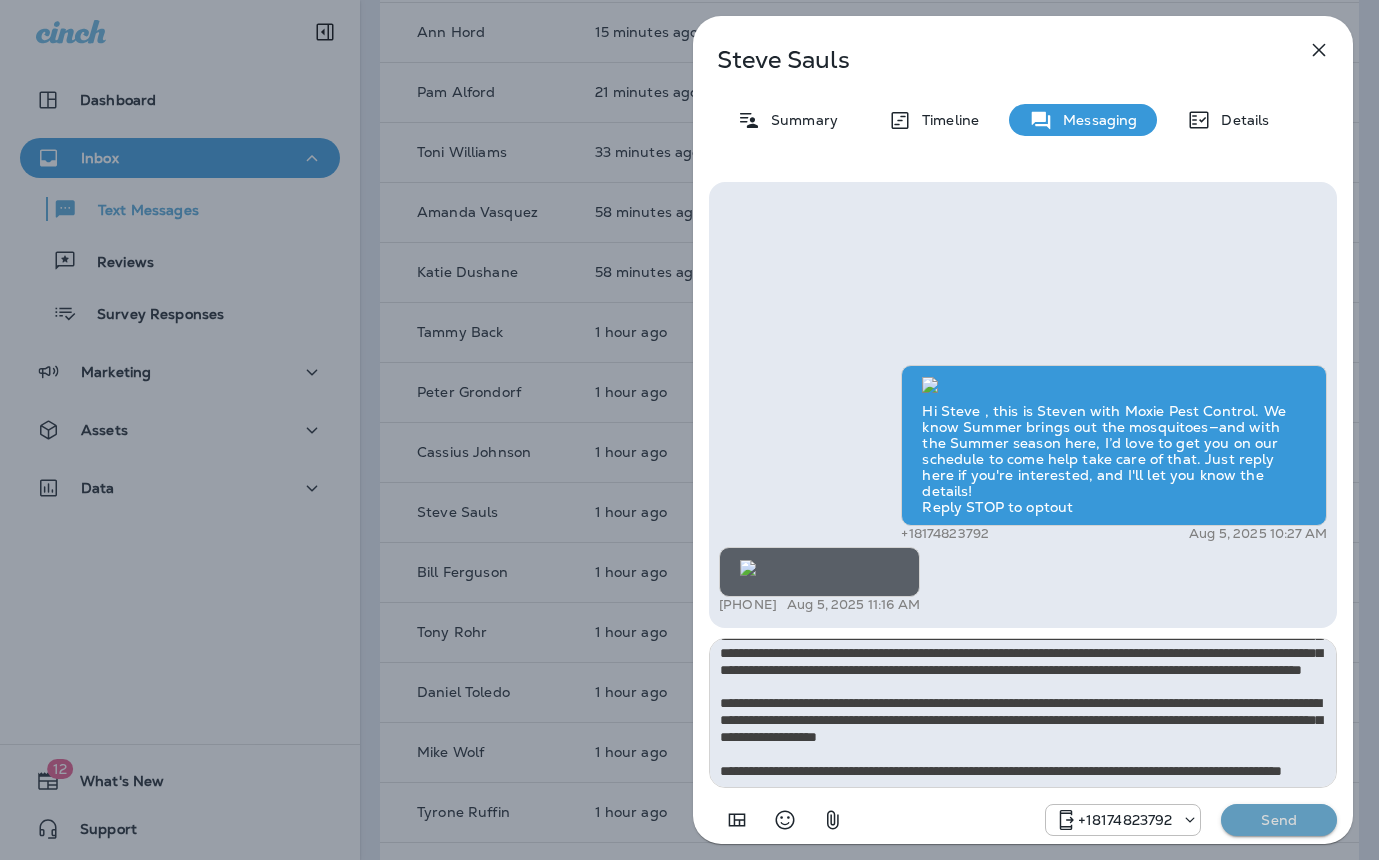 click on "Send" at bounding box center (1279, 820) 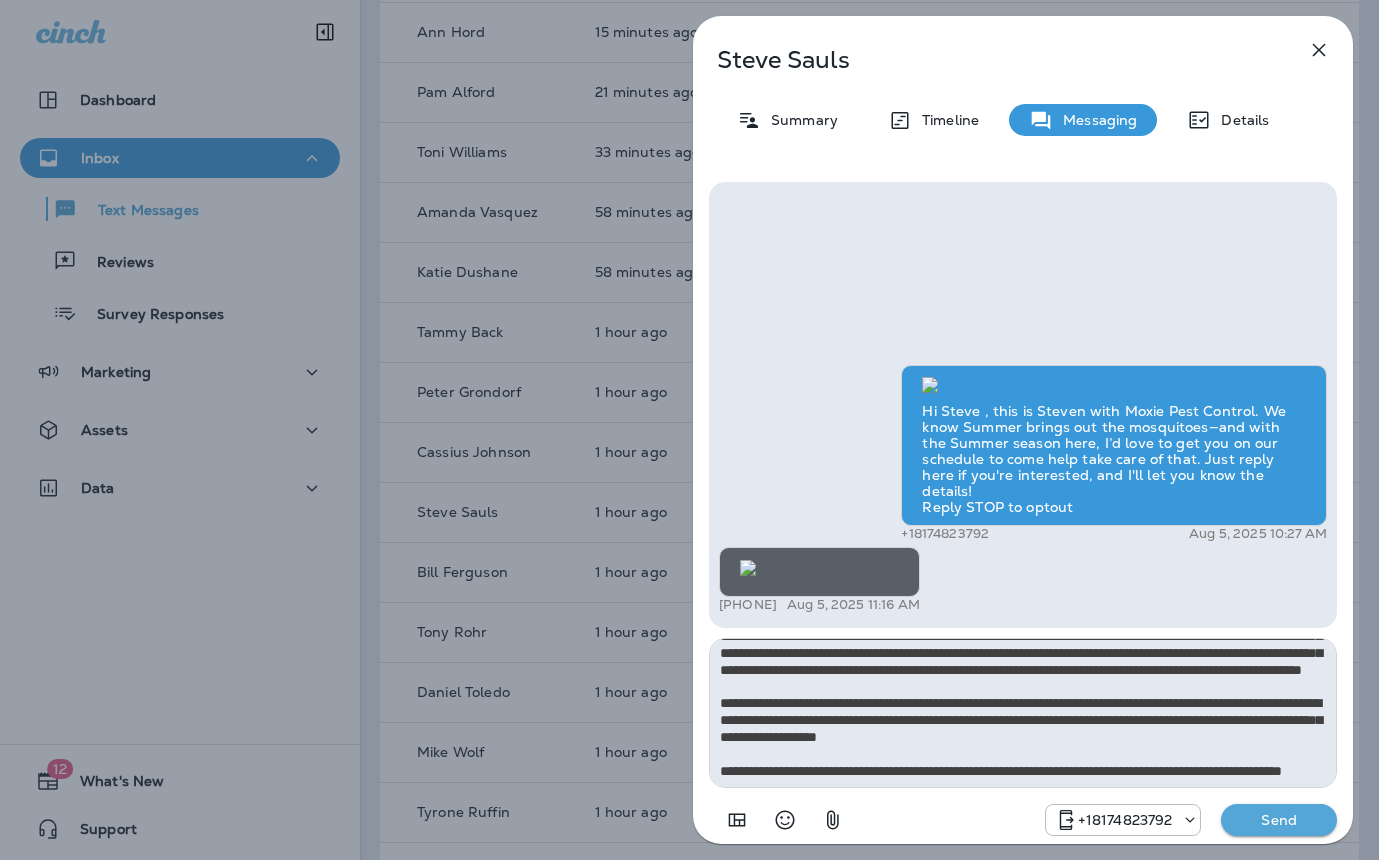 type 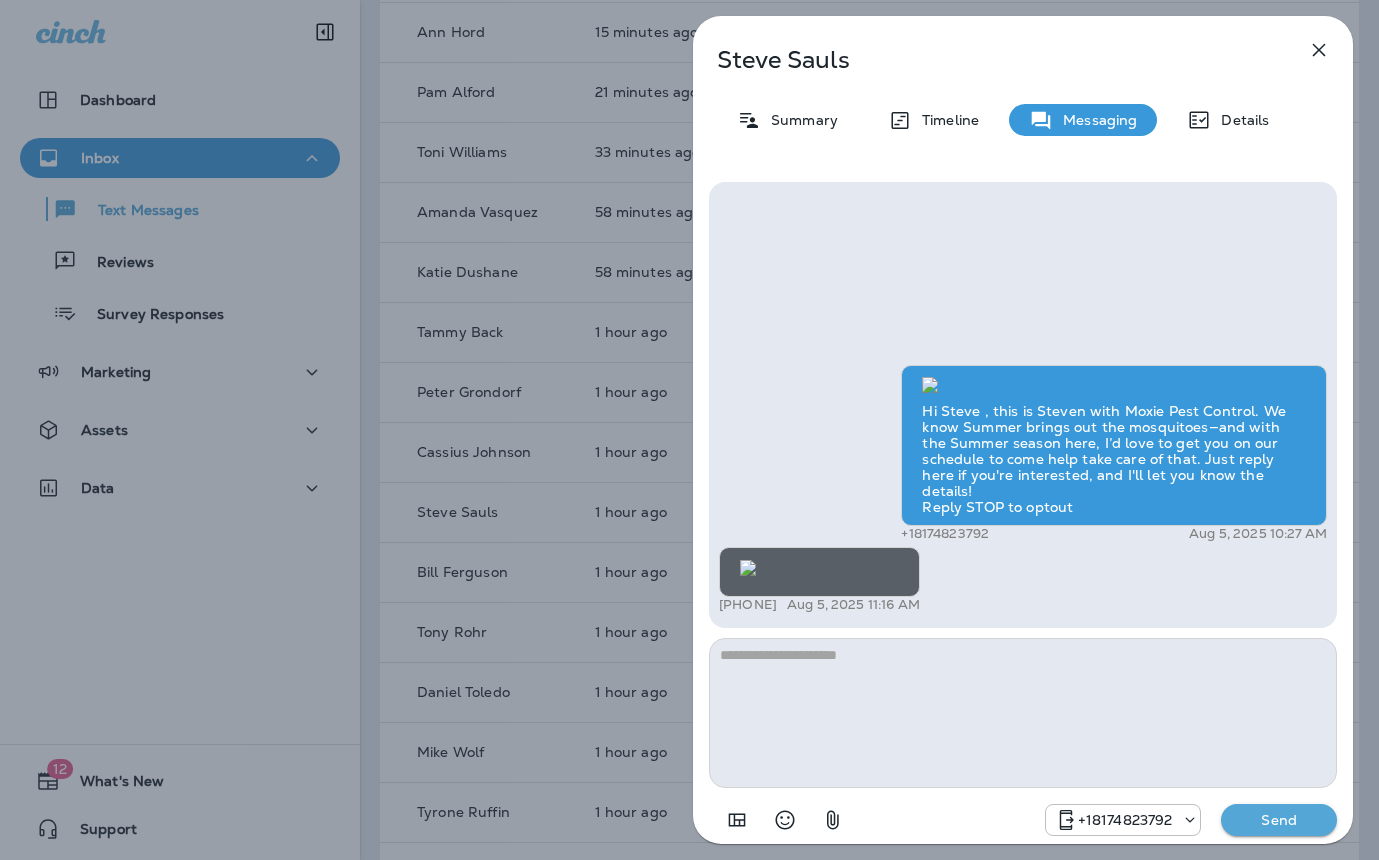 scroll, scrollTop: 0, scrollLeft: 0, axis: both 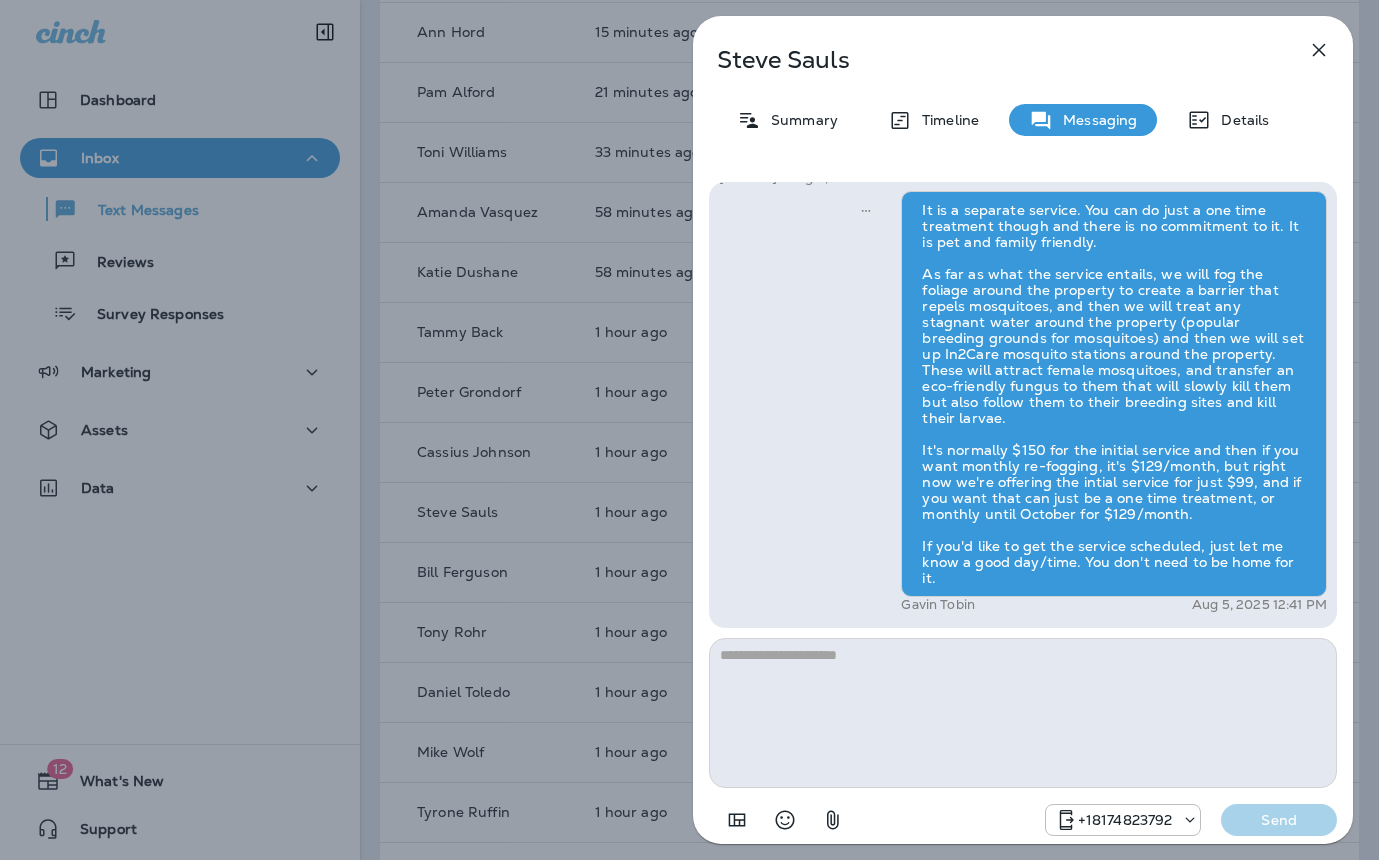 click on "[FIRST] [LAST] Summary Timeline Messaging Details Hi [FIRST] , this is Steven with Moxie Pest Control. We know Summer brings out the mosquitoes—and with the Summer season here, I’d love to get you on our schedule to come help take care of that. Just reply here if you're interested, and I'll let you know the details!
Reply STOP to optout [PHONE] [DATE] [TIME] +1 (614) 813-3439 [DATE] [TIME] [FIRST] [LAST] [DATE] [TIME] [PHONE] Send" at bounding box center (689, 430) 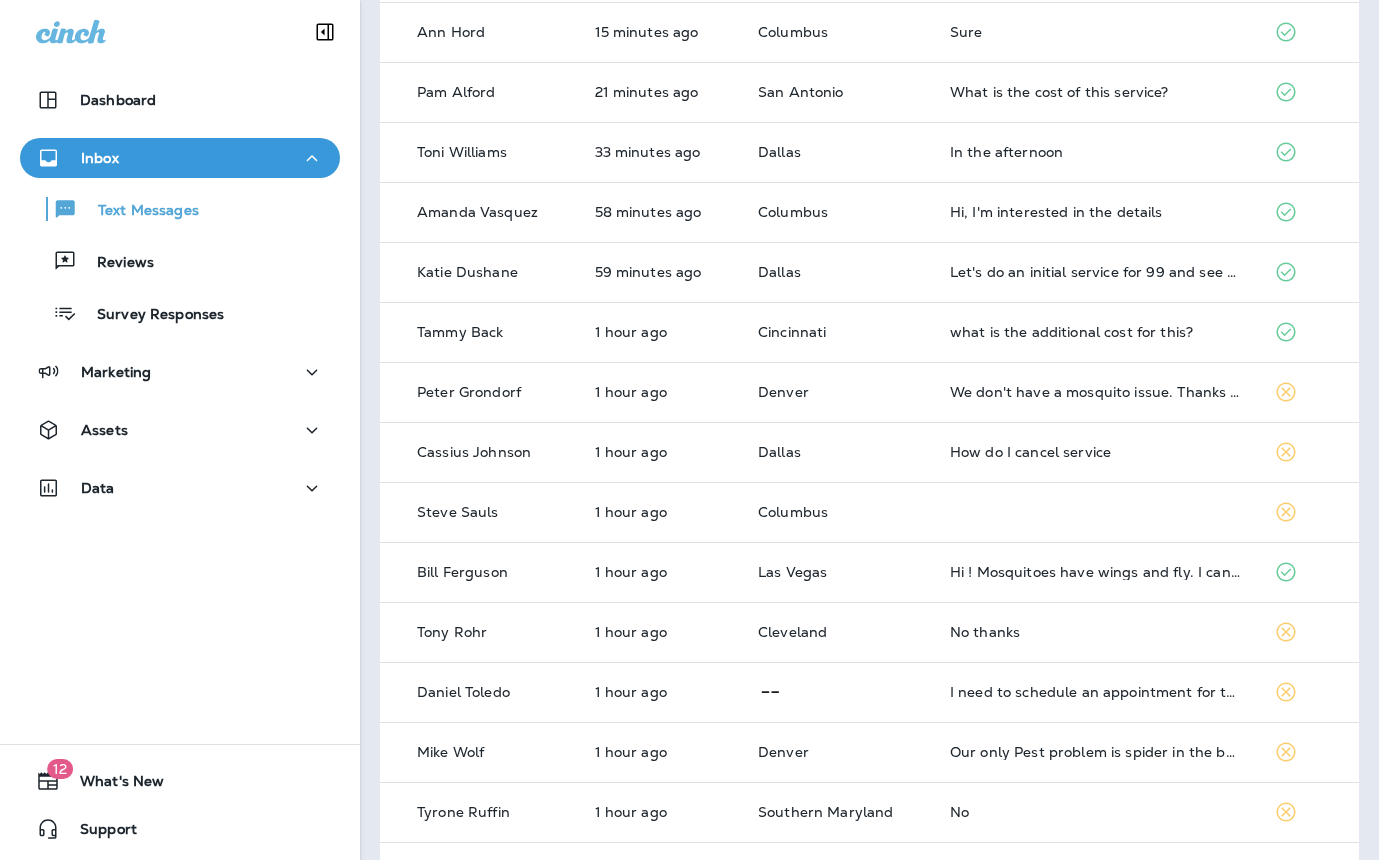 scroll, scrollTop: 0, scrollLeft: 0, axis: both 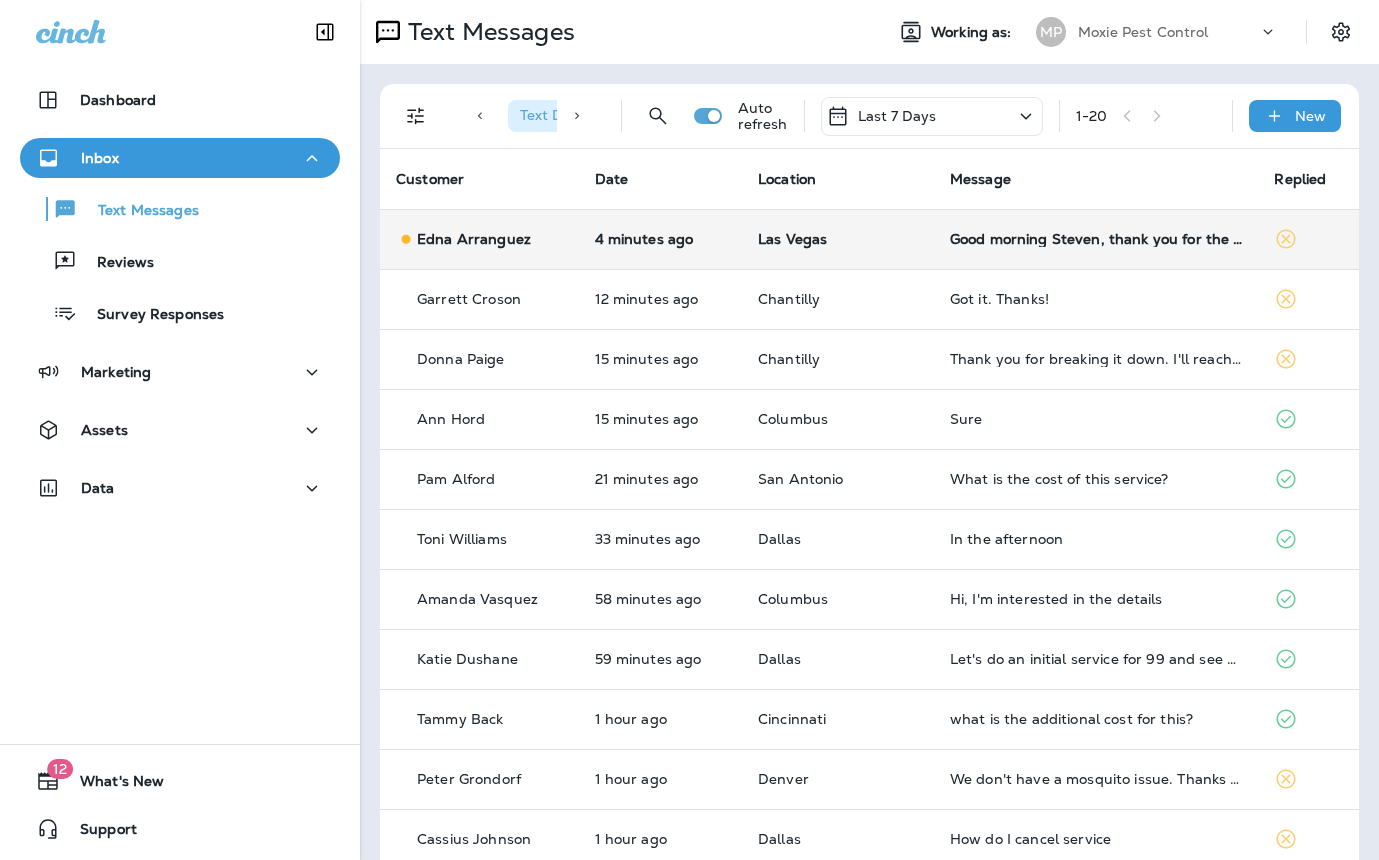 click on "Las Vegas" at bounding box center (838, 239) 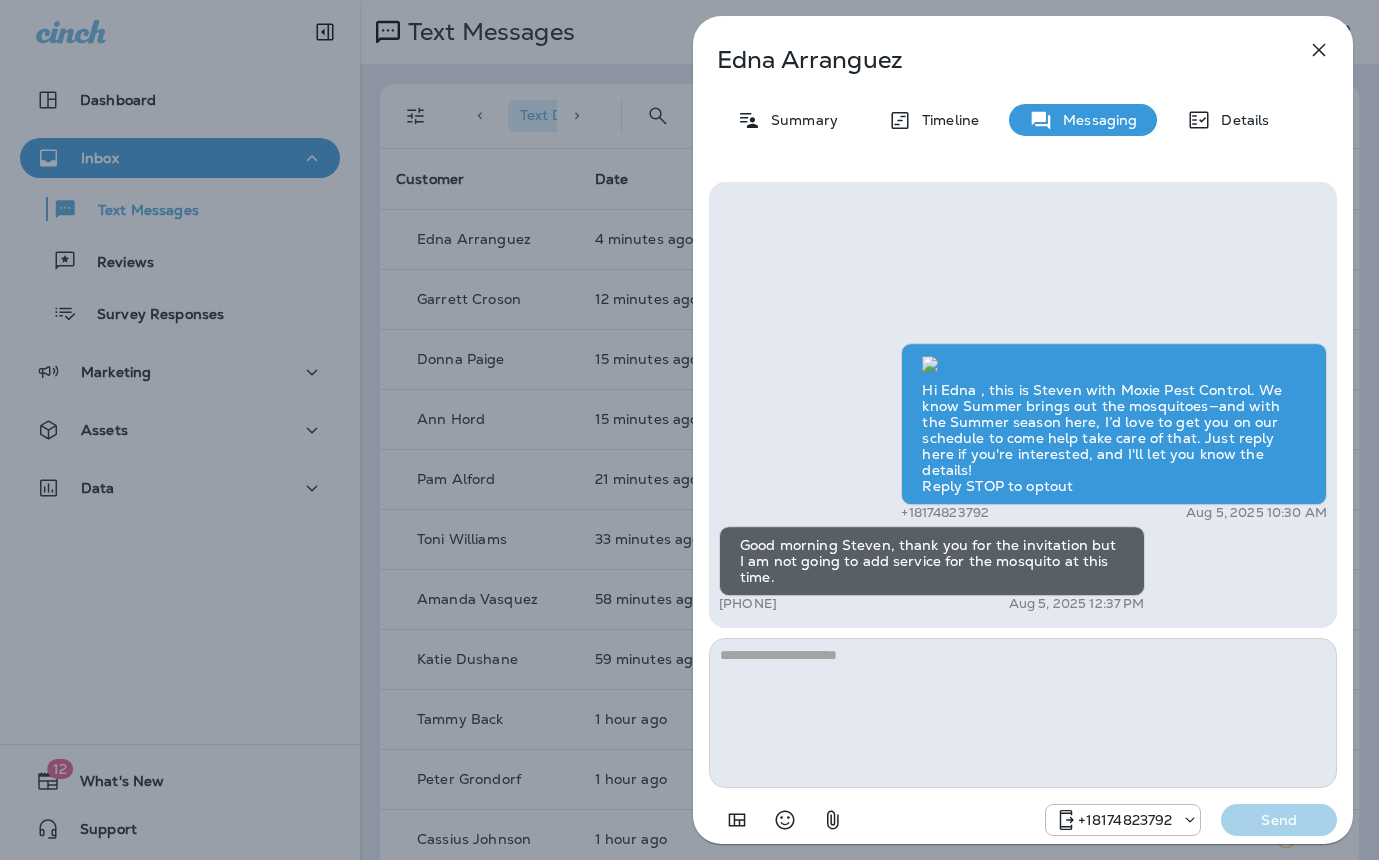drag, startPoint x: 416, startPoint y: 379, endPoint x: 544, endPoint y: 420, distance: 134.4061 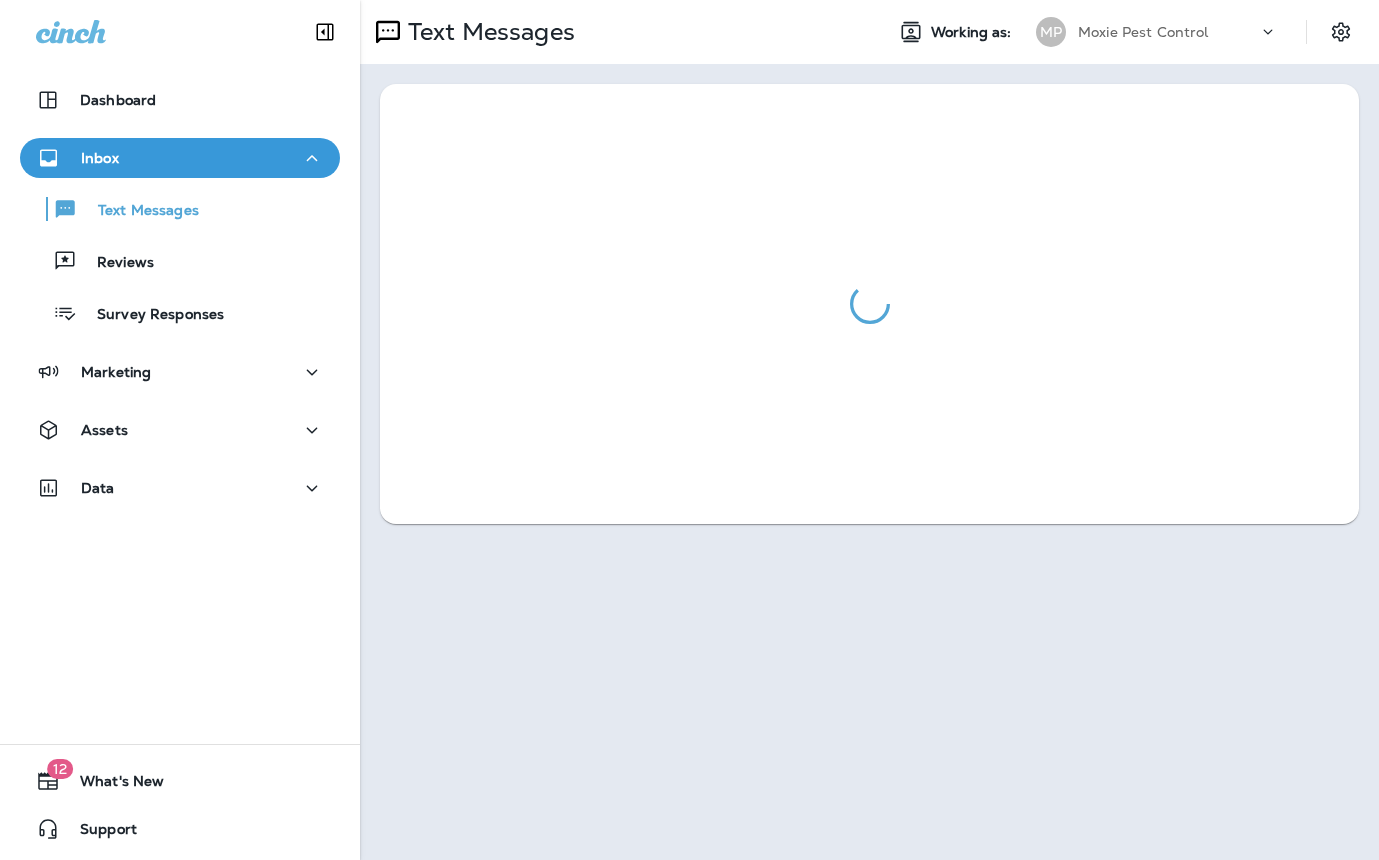 scroll, scrollTop: 0, scrollLeft: 0, axis: both 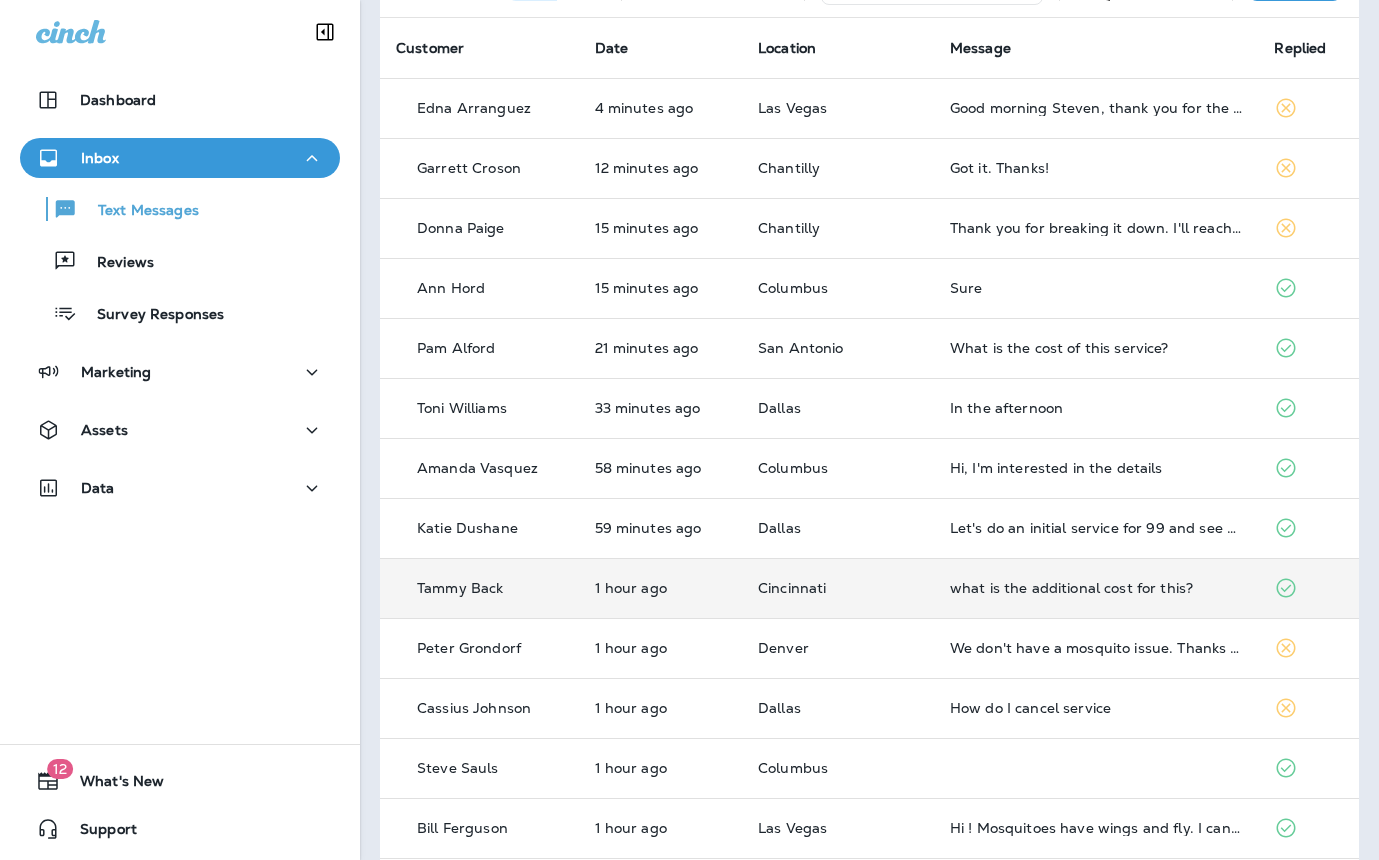 click on "what is the additional cost for this?" at bounding box center [1096, 588] 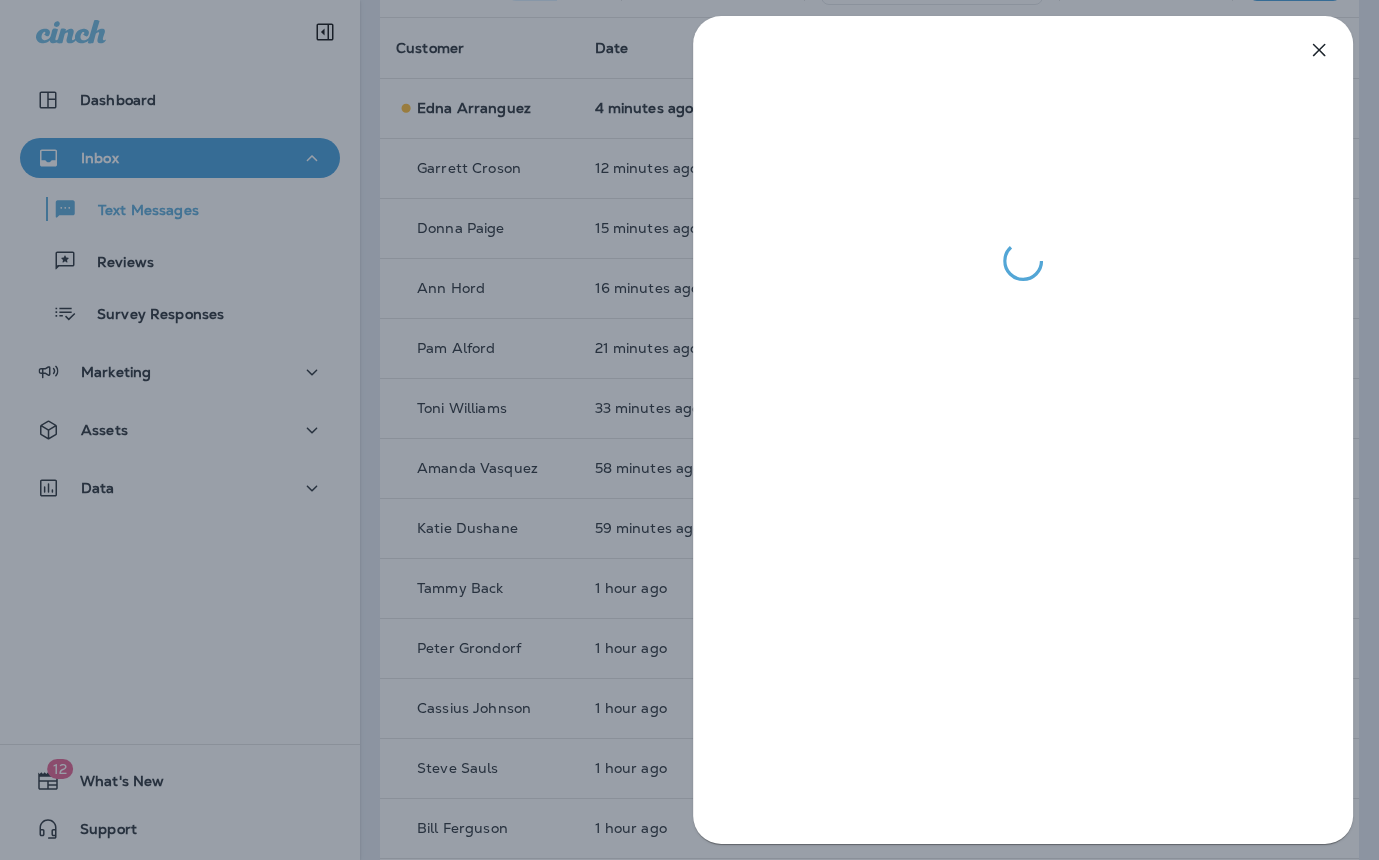 drag, startPoint x: 570, startPoint y: 531, endPoint x: 584, endPoint y: 526, distance: 14.866069 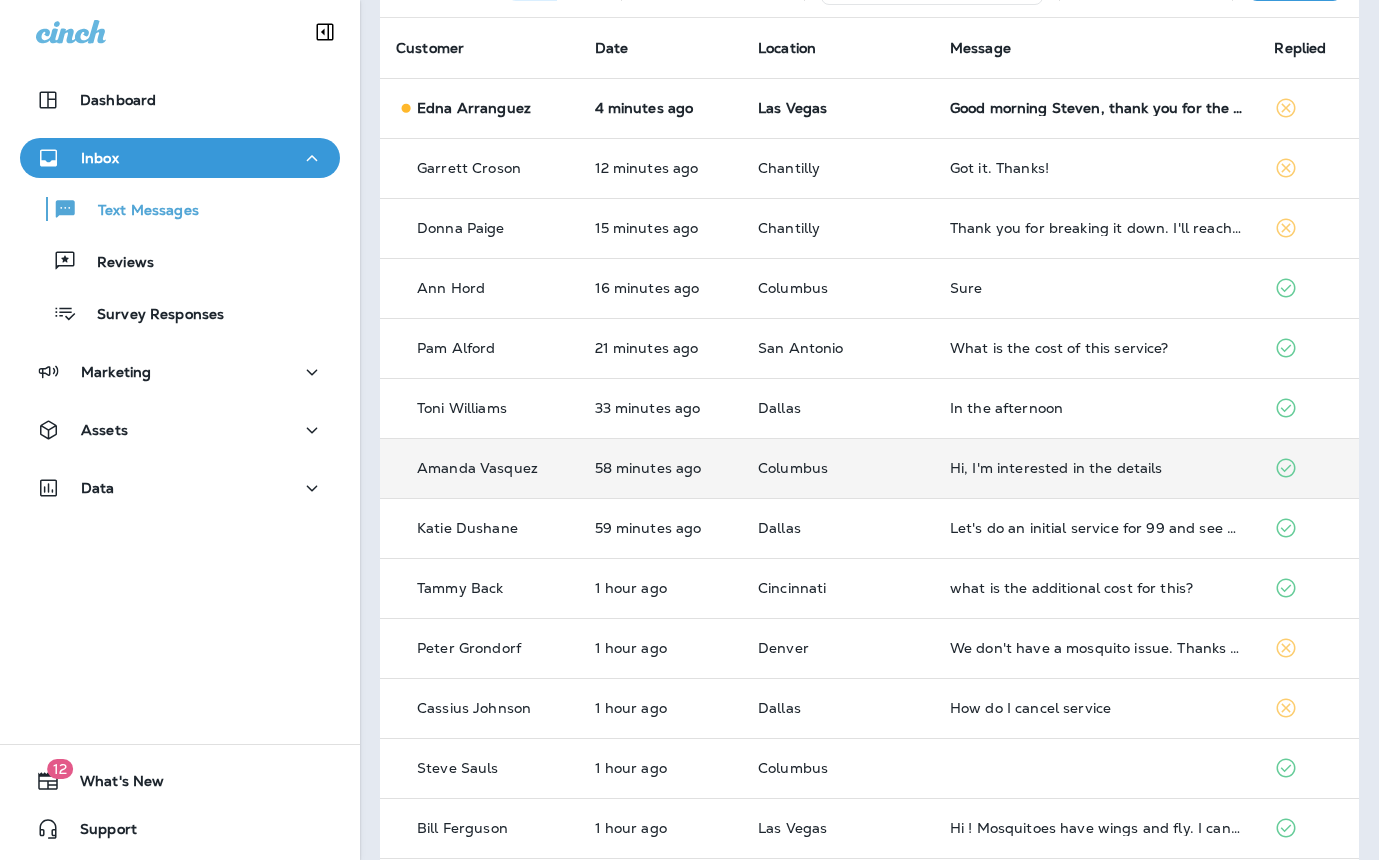 click on "Hi, I'm interested in the details" at bounding box center (1096, 468) 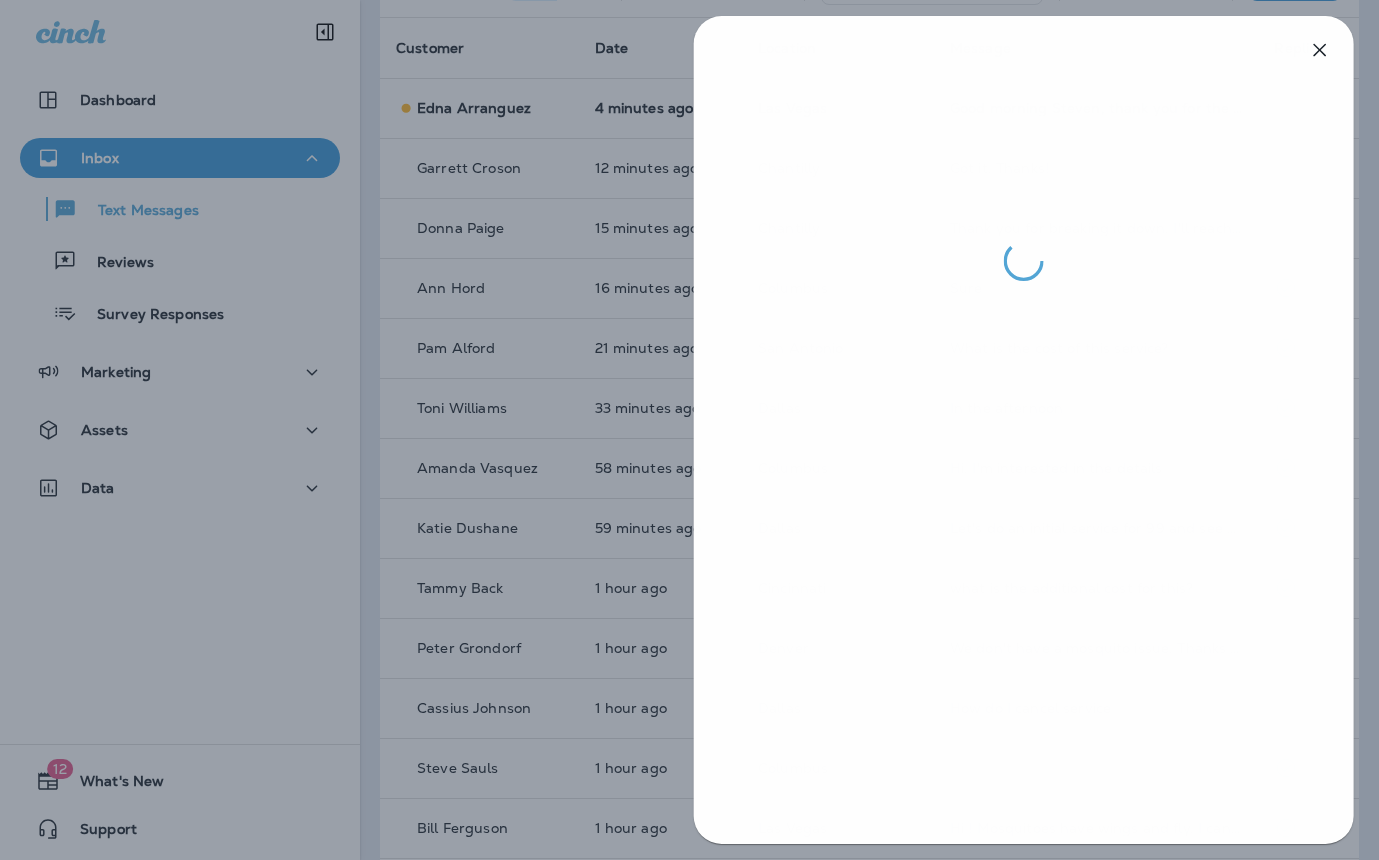click at bounding box center (690, 430) 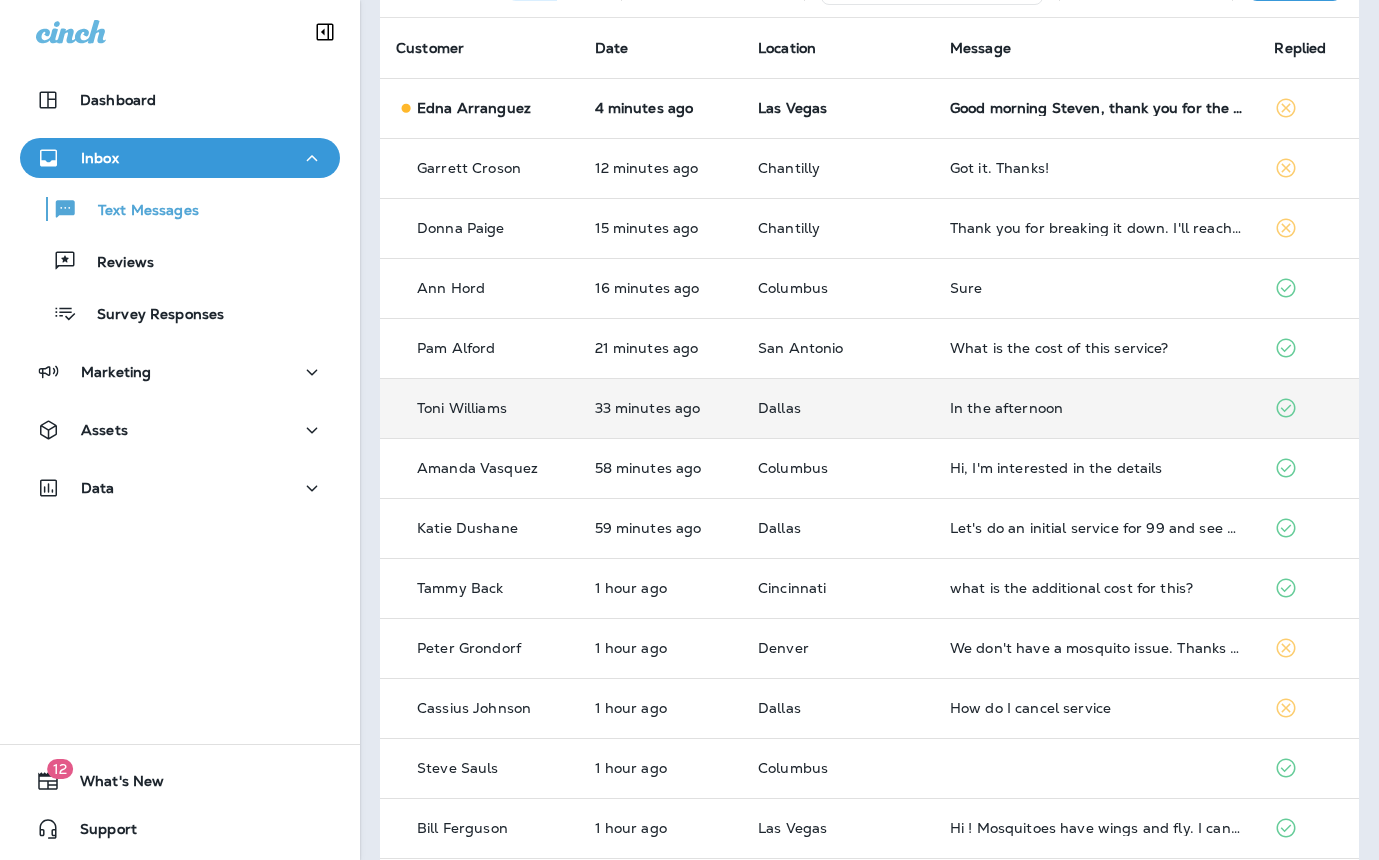 click on "In the afternoon" at bounding box center (1096, 408) 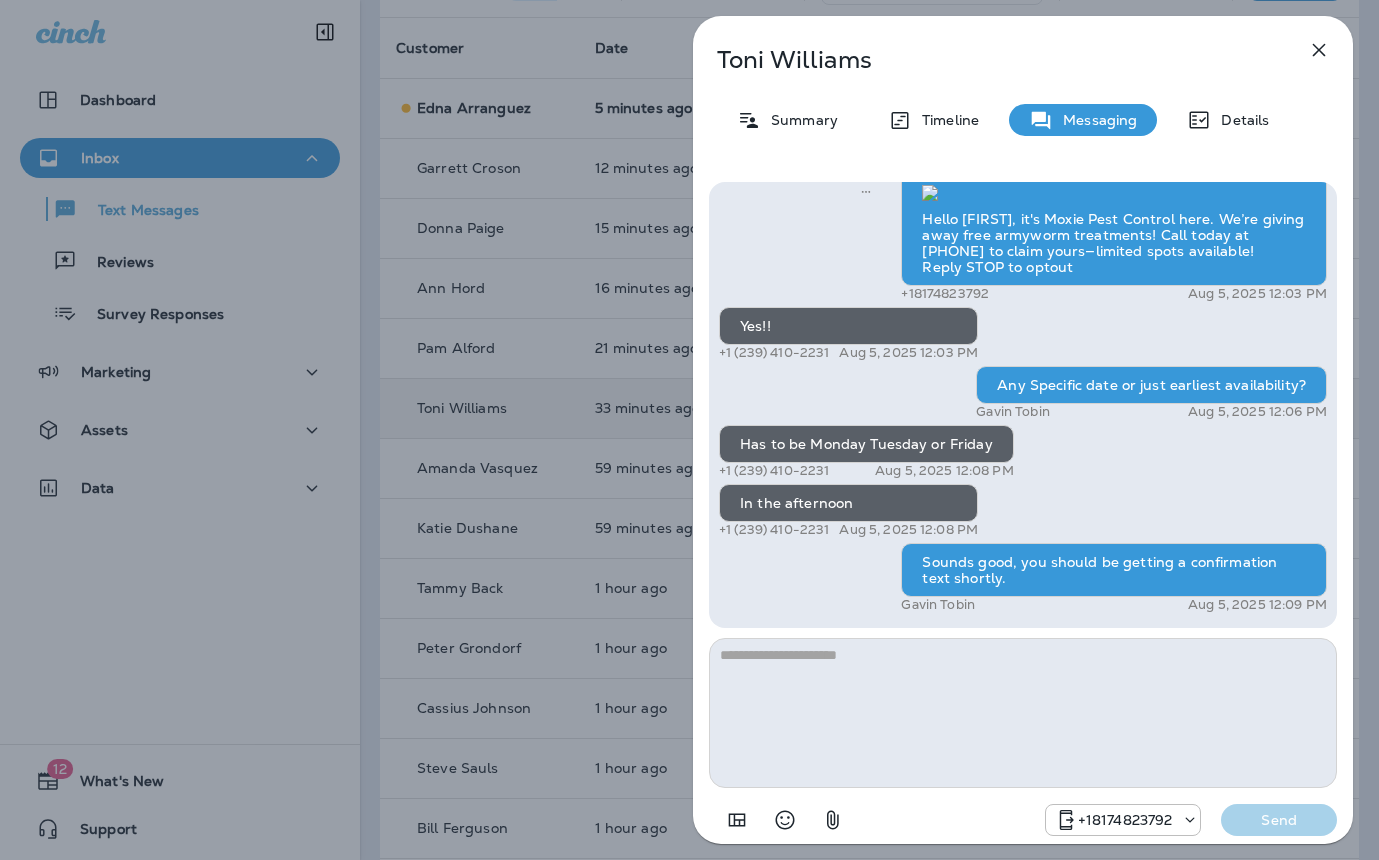 click on "Toni   Williams Summary   Timeline   Messaging   Details   Spring is just around the corner—time to get those sprinklers ready for action! Schedule your free sprinkler checkup with Moxie Lawn Care today to set your lawn up for a vibrant summer! Call 817-383-0897 for your free inspection!
Reply STOP to optout +18174823792 Feb 6, 2025 1:21 PM We’re excited to offer the first 50 sign-ups their first service for only $19! Our experienced team is committed to helping you maintain a beautiful, weed-free lawn. We specialize in nourishing treatments that promote strong growth.
Contact us at today to claim your spot!
Reply STOP to optout +18174823792 Mar 4, 2025 8:20 AM Get your lawn summer-ready with Moxie Lawn Care! Call 817-241-2685 to book your first service and enjoy a healthy green yard—plus a free mosquito treatment on us for signing up.
Reply STOP to optout +18174823792 Apr 24, 2025 10:23 AM   +18174823792 Aug 5, 2025 12:03 PM Yes!! +1 (239) 410-2231 Aug 5, 2025 12:03 PM Gavin Tobin Aug 5, 2025 12:06 PM" at bounding box center (689, 430) 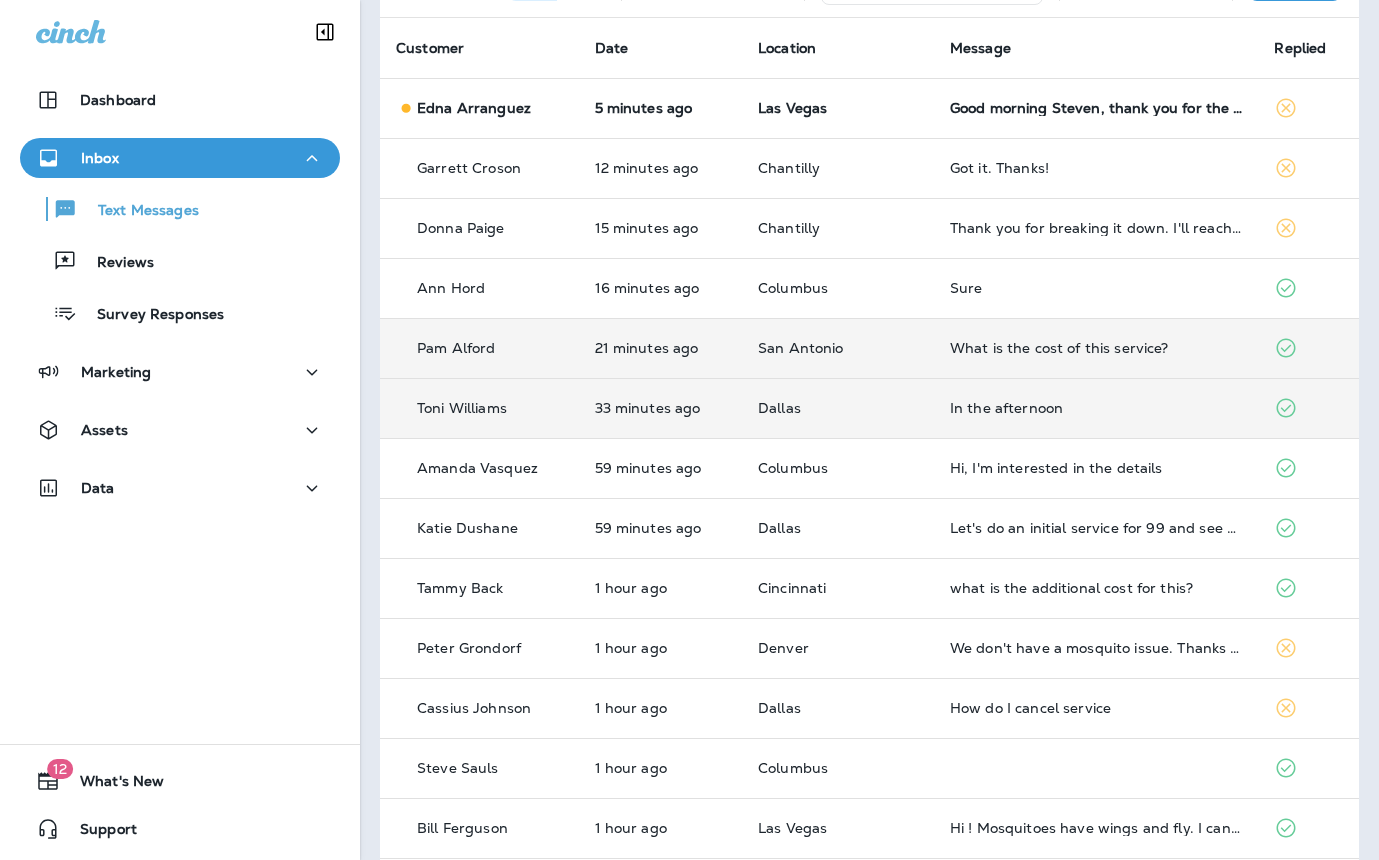 click on "San Antonio" at bounding box center (838, 348) 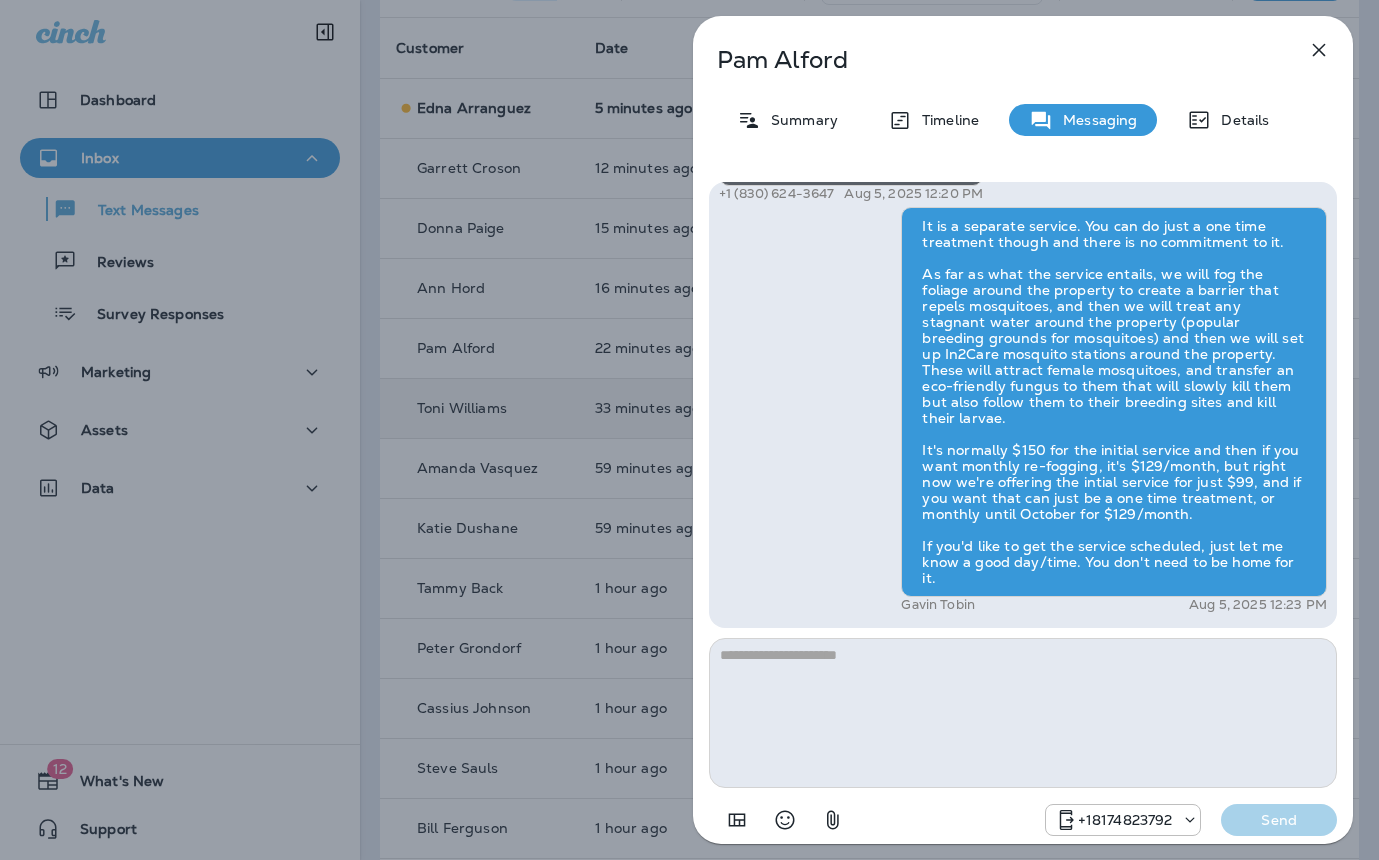 click on "Pam   Alford Summary   Timeline   Messaging   Details   Hello Pam, it's Moxie Pest Control! Summer is here, and so are the mosquitoes! Let our expert team eliminate them safely and effectively so you can reclaim your outdoor space. Spots are filling up fast—call us today at (817) 435-4922 to schedule your service and enjoy a bite-free season!
Reply STOP to optout +18174823792 Jul 31, 2025 9:41 AM What is the cost of this service? +1 (830) 624-3647 Aug 5, 2025 12:20 PM Gavin Tobin Aug 5, 2025 12:23 PM +18174823792 Send" at bounding box center [689, 430] 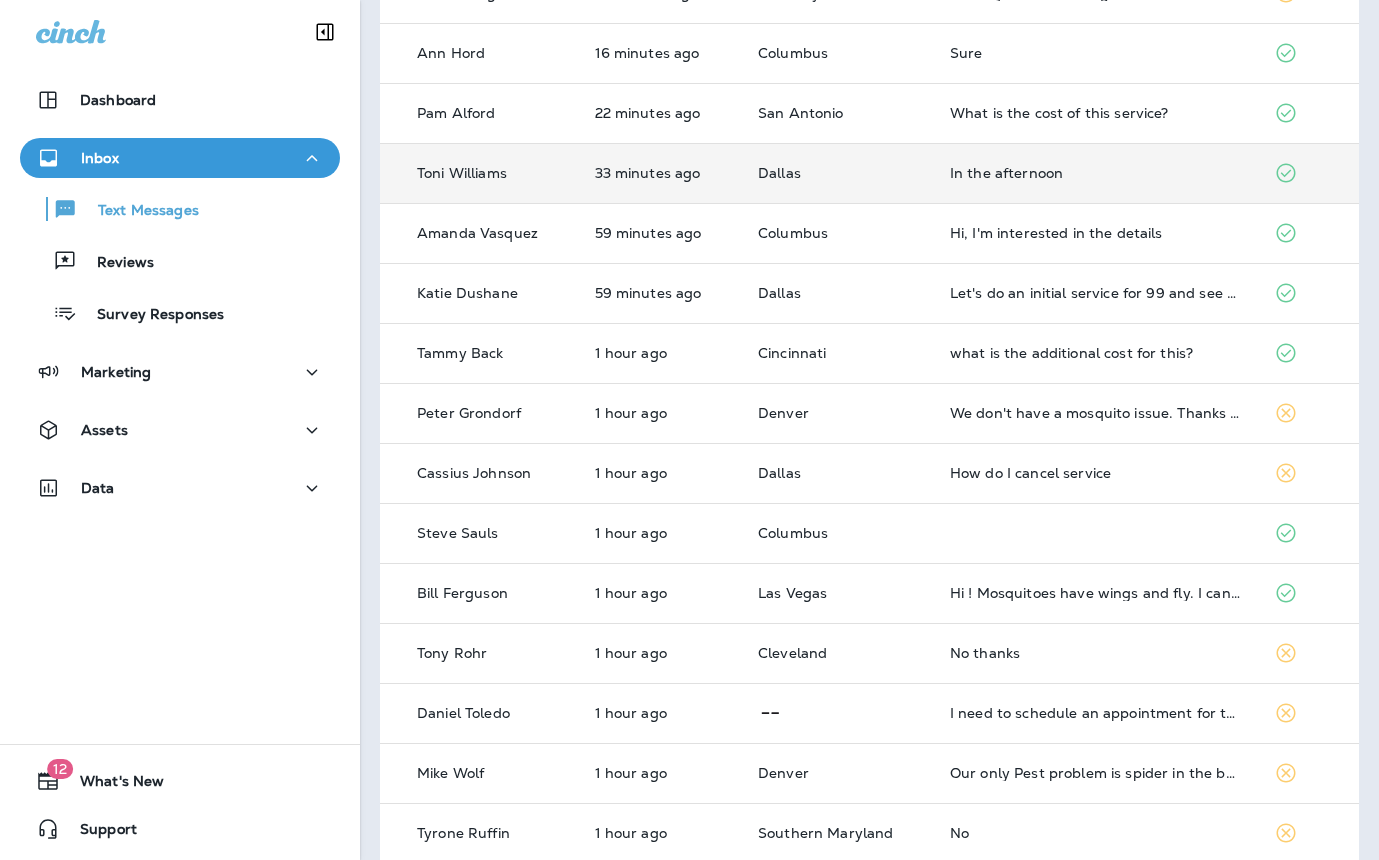 scroll, scrollTop: 385, scrollLeft: 0, axis: vertical 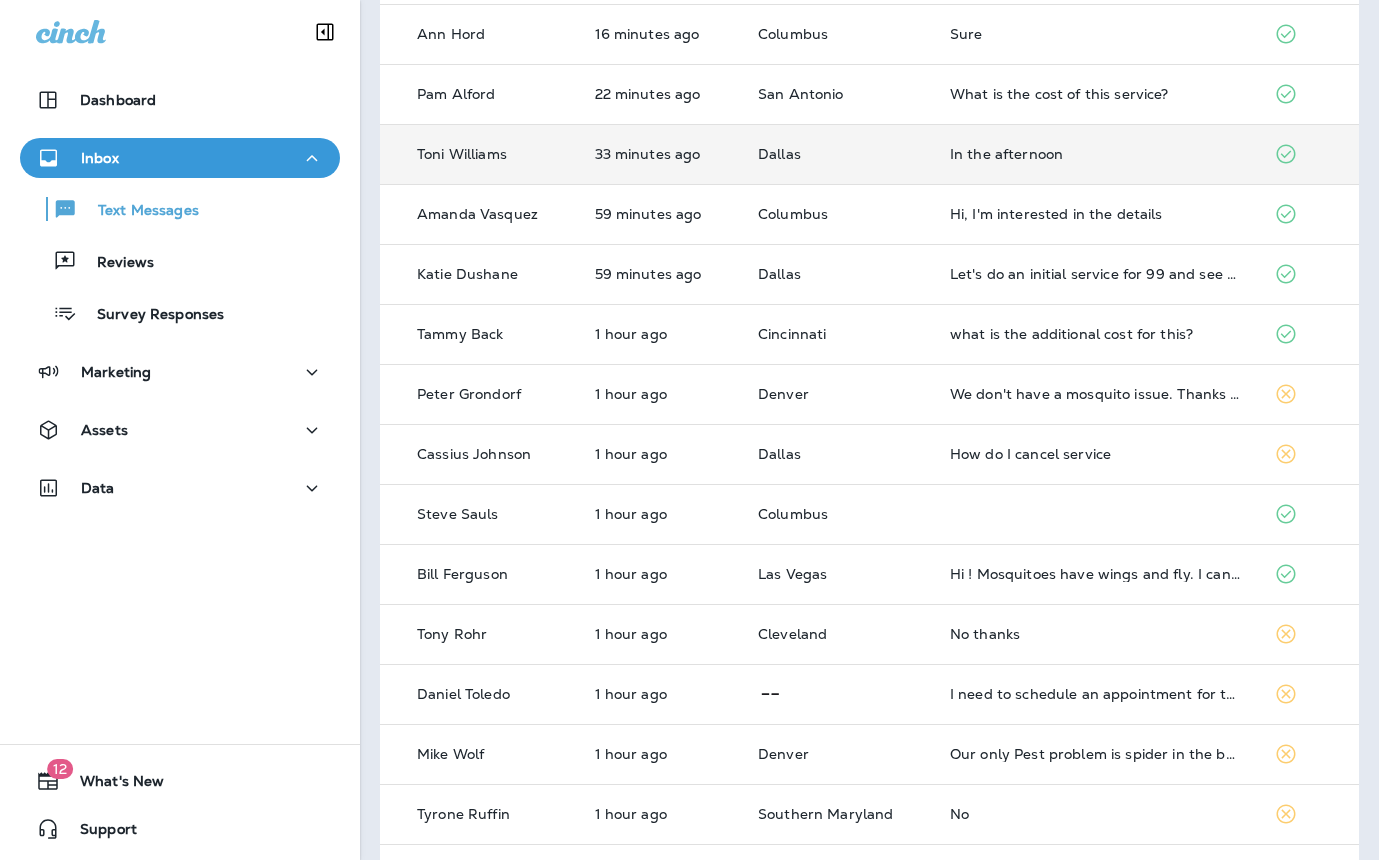 click at bounding box center (1096, 514) 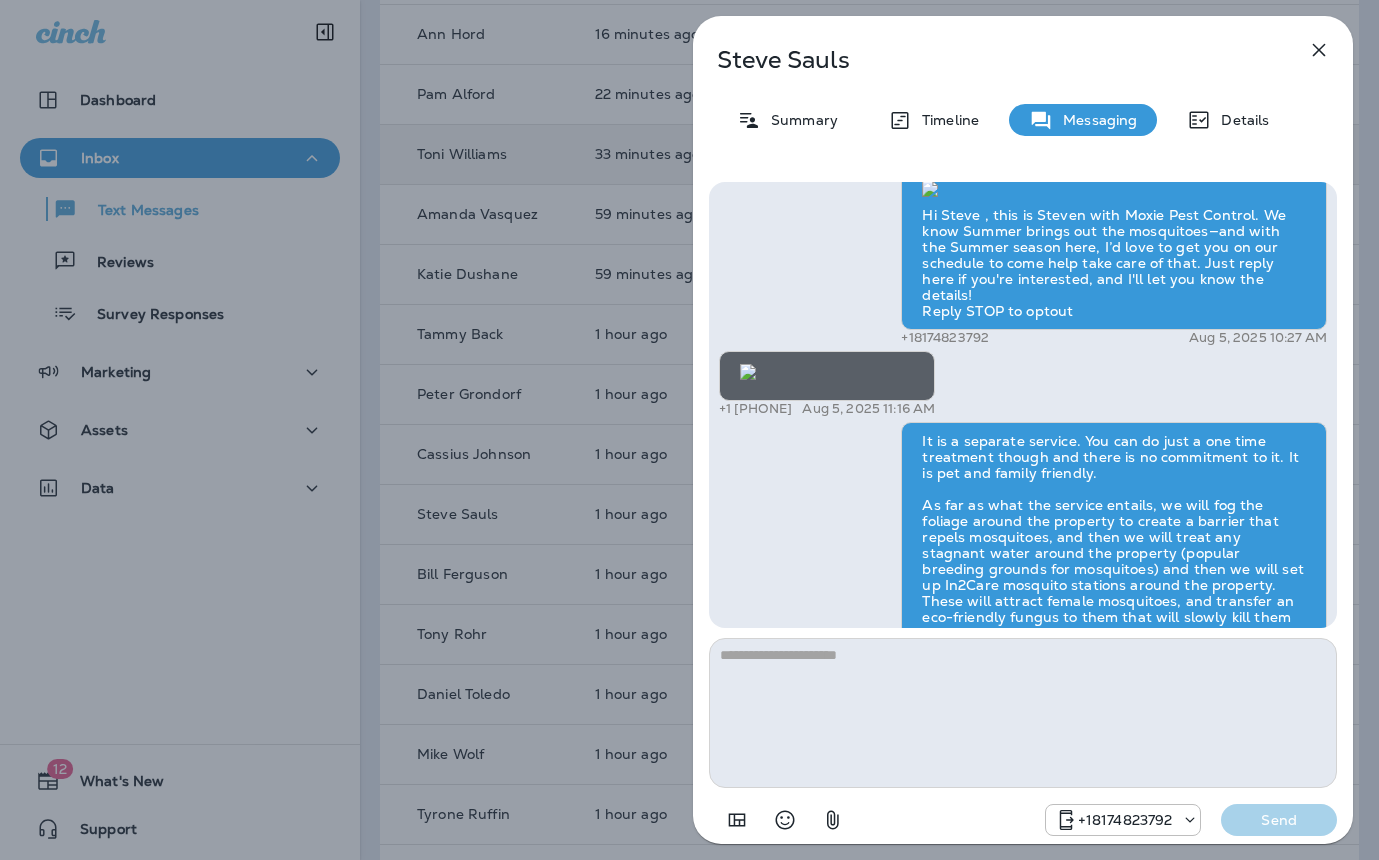 scroll, scrollTop: 1, scrollLeft: 0, axis: vertical 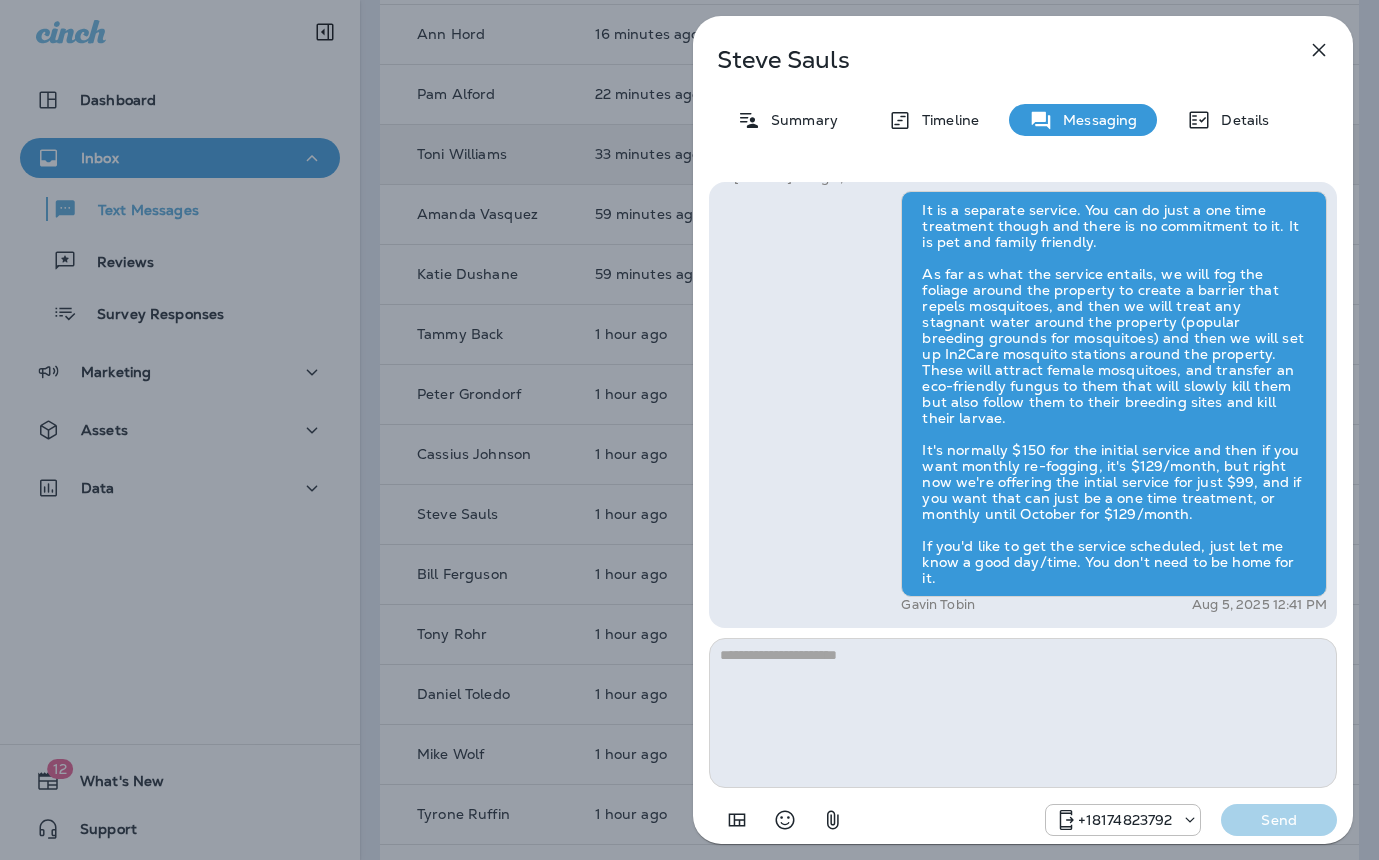 click on "Steve   Sauls Summary   Timeline   Messaging   Details   Hi Steve , this is Steven with Moxie Pest Control. We know Summer brings out the mosquitoes—and with the Summer season here, I’d love to get you on our schedule to come help take care of that. Just reply here if you're interested, and I'll let you know the details!
Reply STOP to optout +18174823792 Aug 5, 2025 10:27 AM +1 (614) 813-3439 Aug 5, 2025 11:16 AM Gavin Tobin Aug 5, 2025 12:41 PM +18174823792 Send" at bounding box center (689, 430) 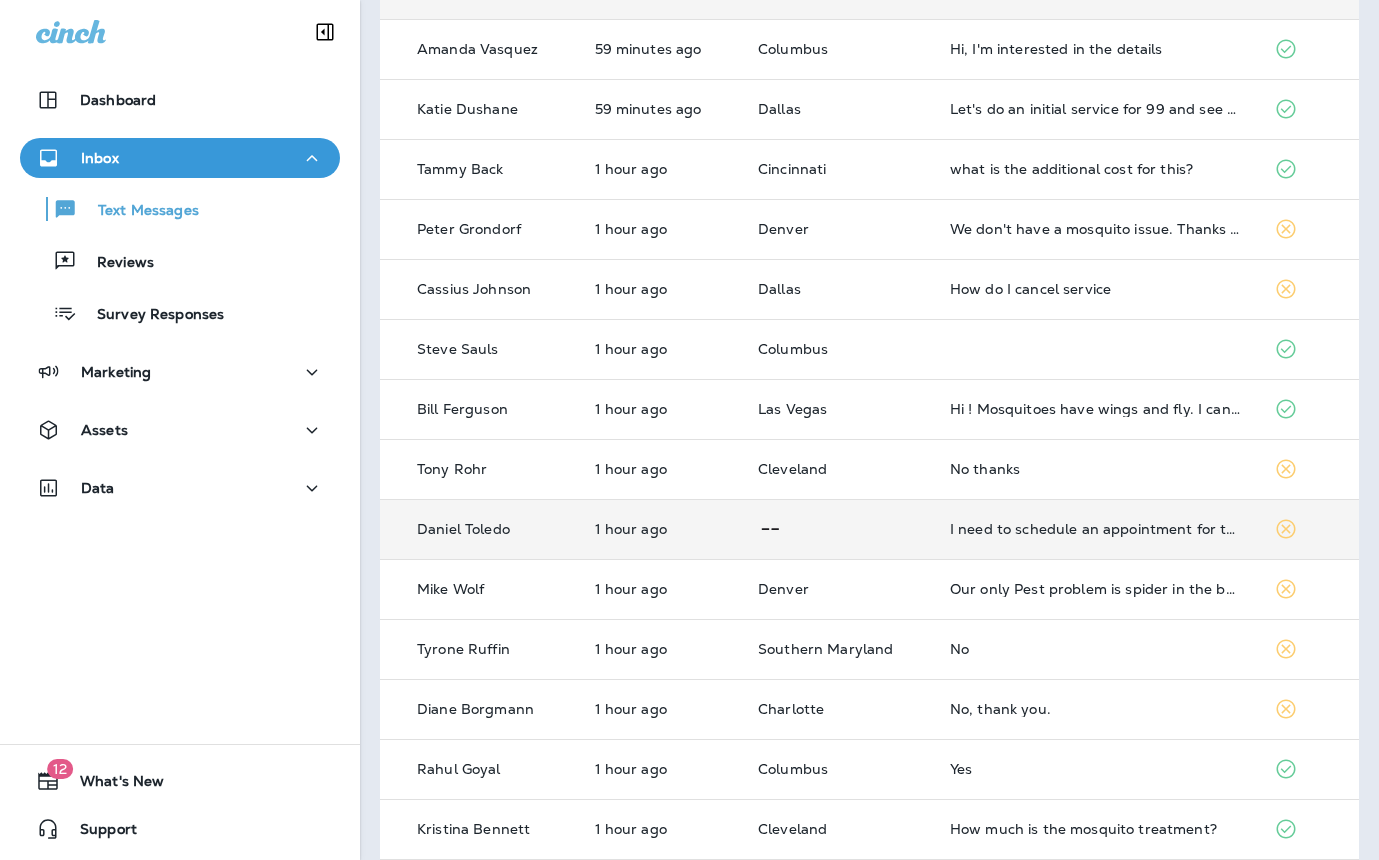 scroll, scrollTop: 551, scrollLeft: 0, axis: vertical 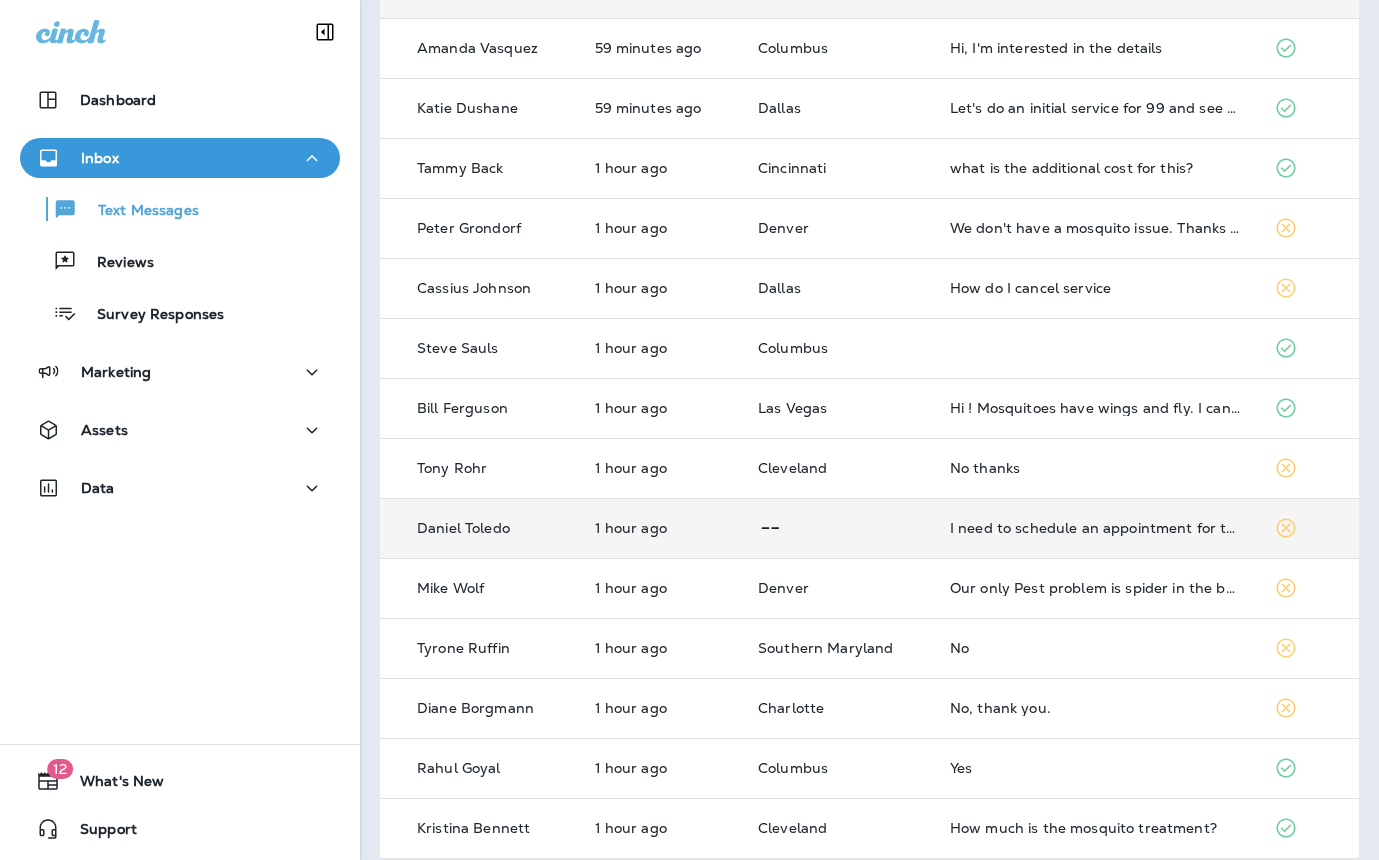 click on "I need to schedule an appointment for this month since no one came in July" at bounding box center (1096, 528) 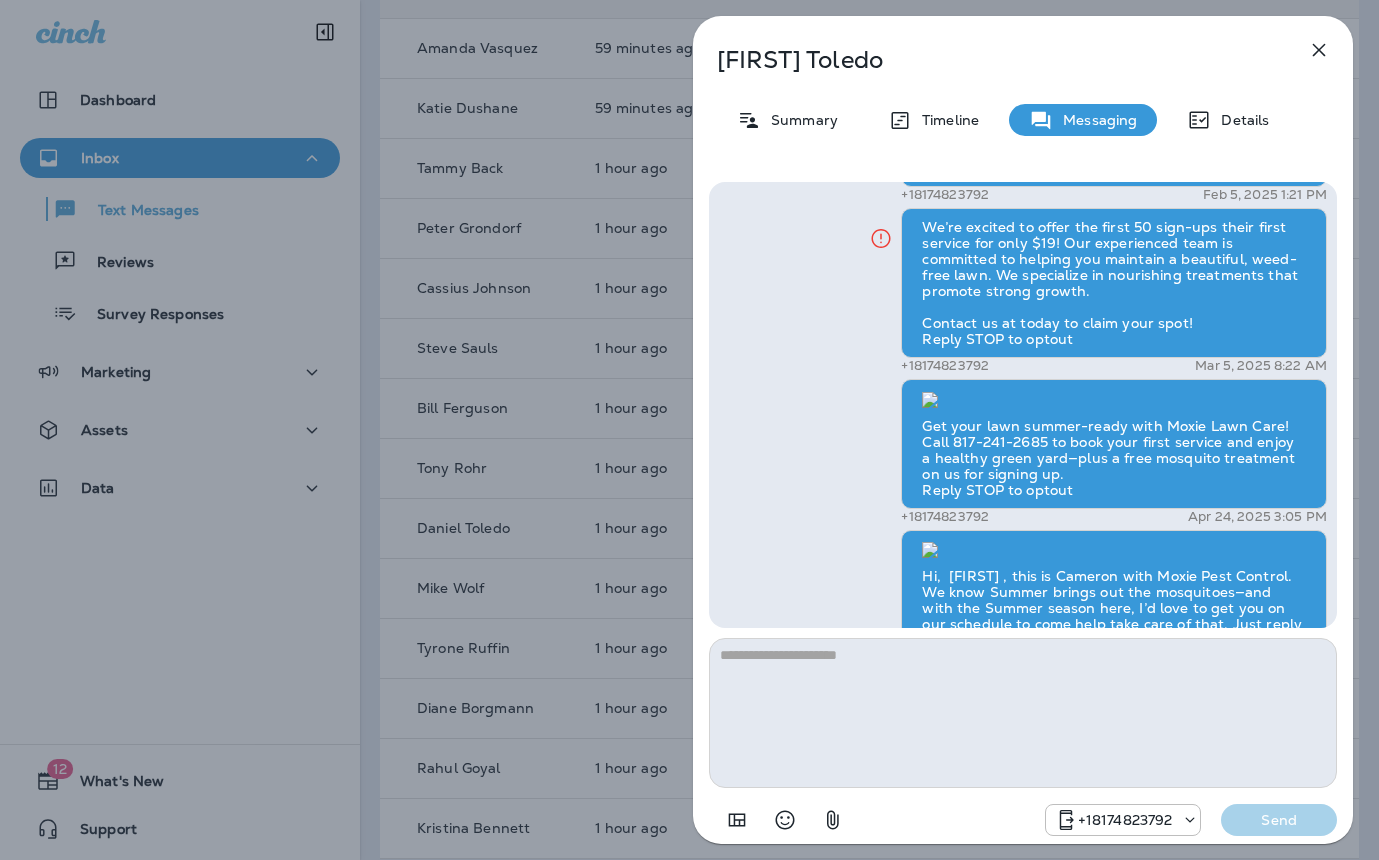 scroll, scrollTop: 1, scrollLeft: 0, axis: vertical 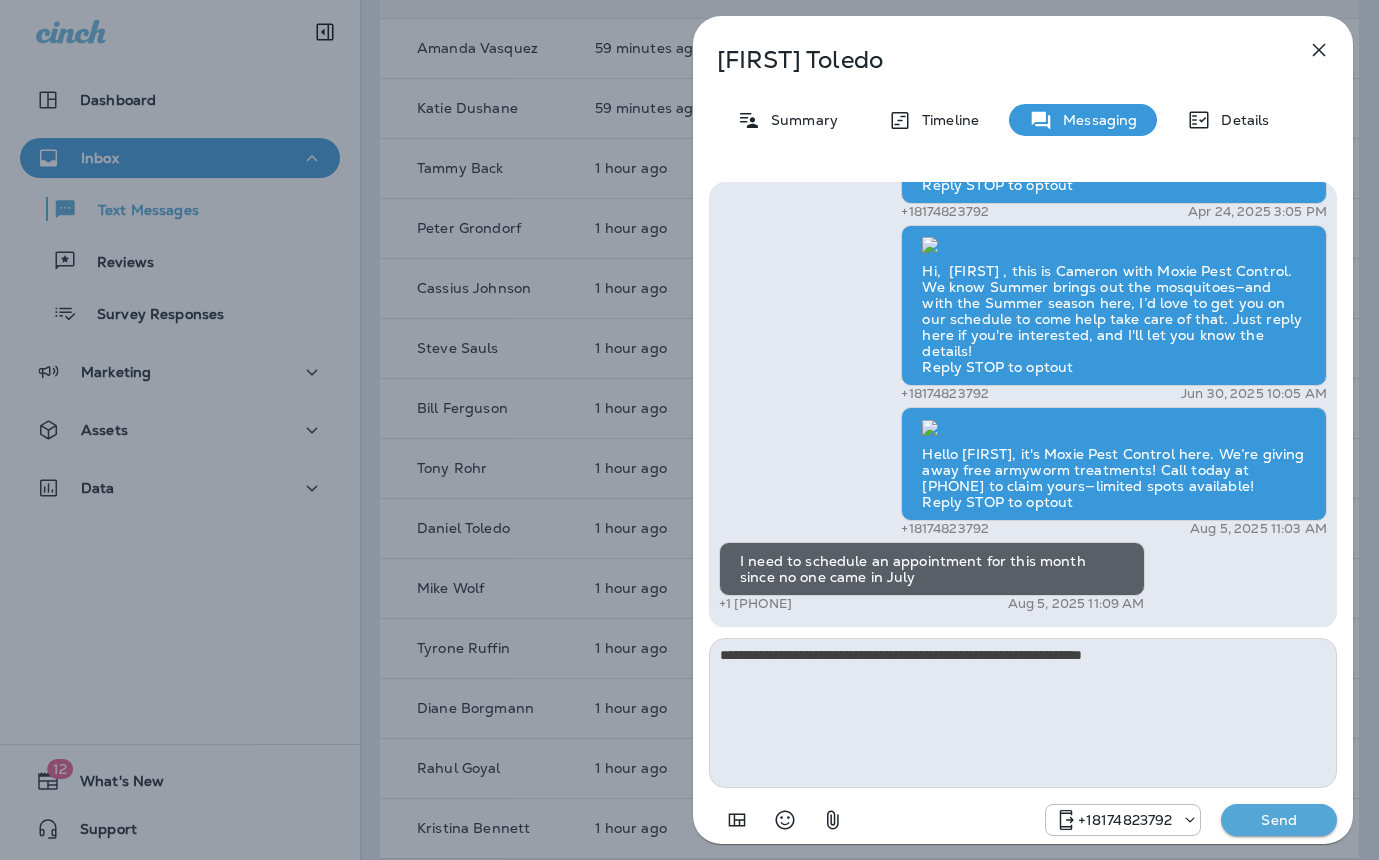 type on "**********" 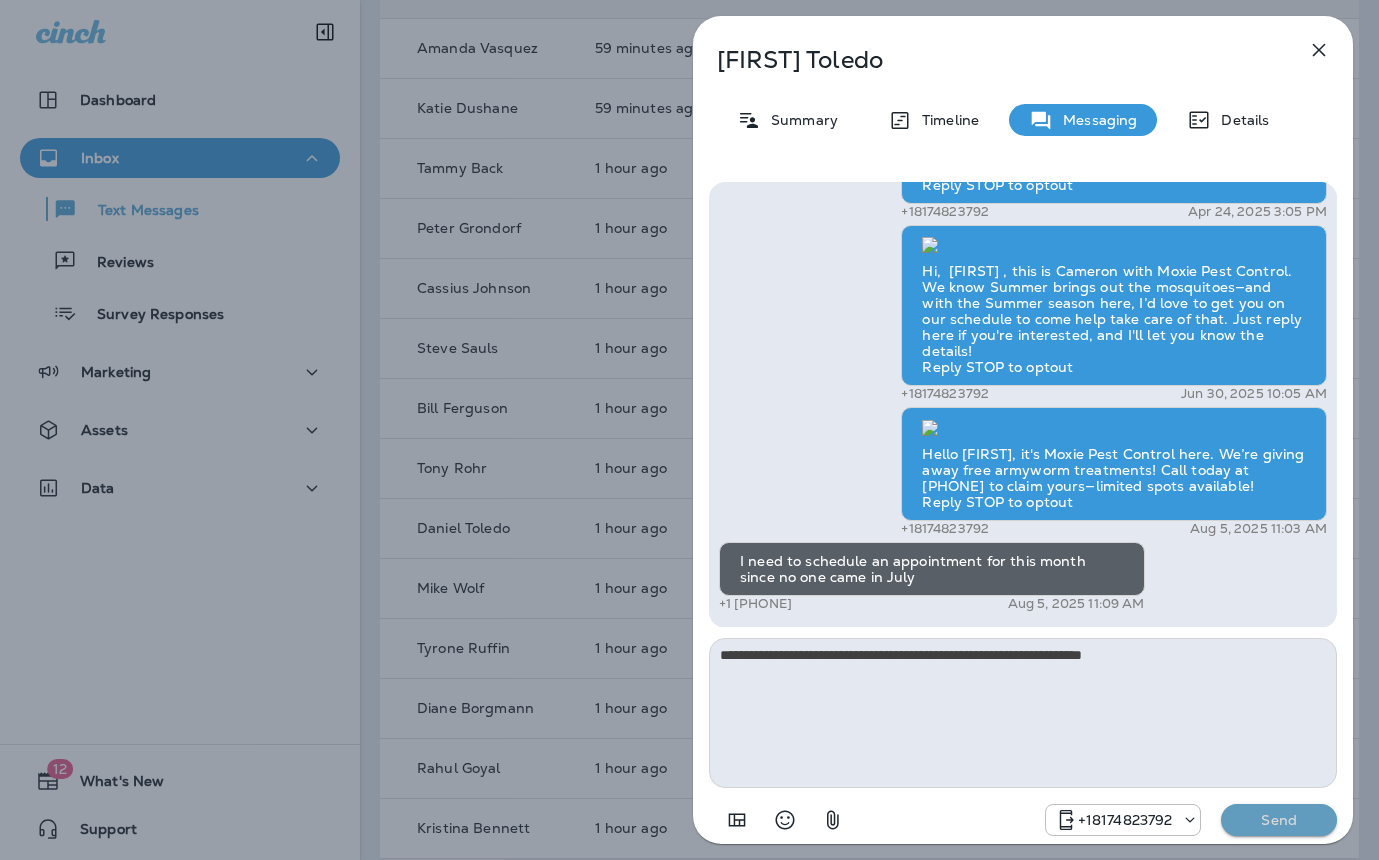 click on "Send" at bounding box center (1279, 820) 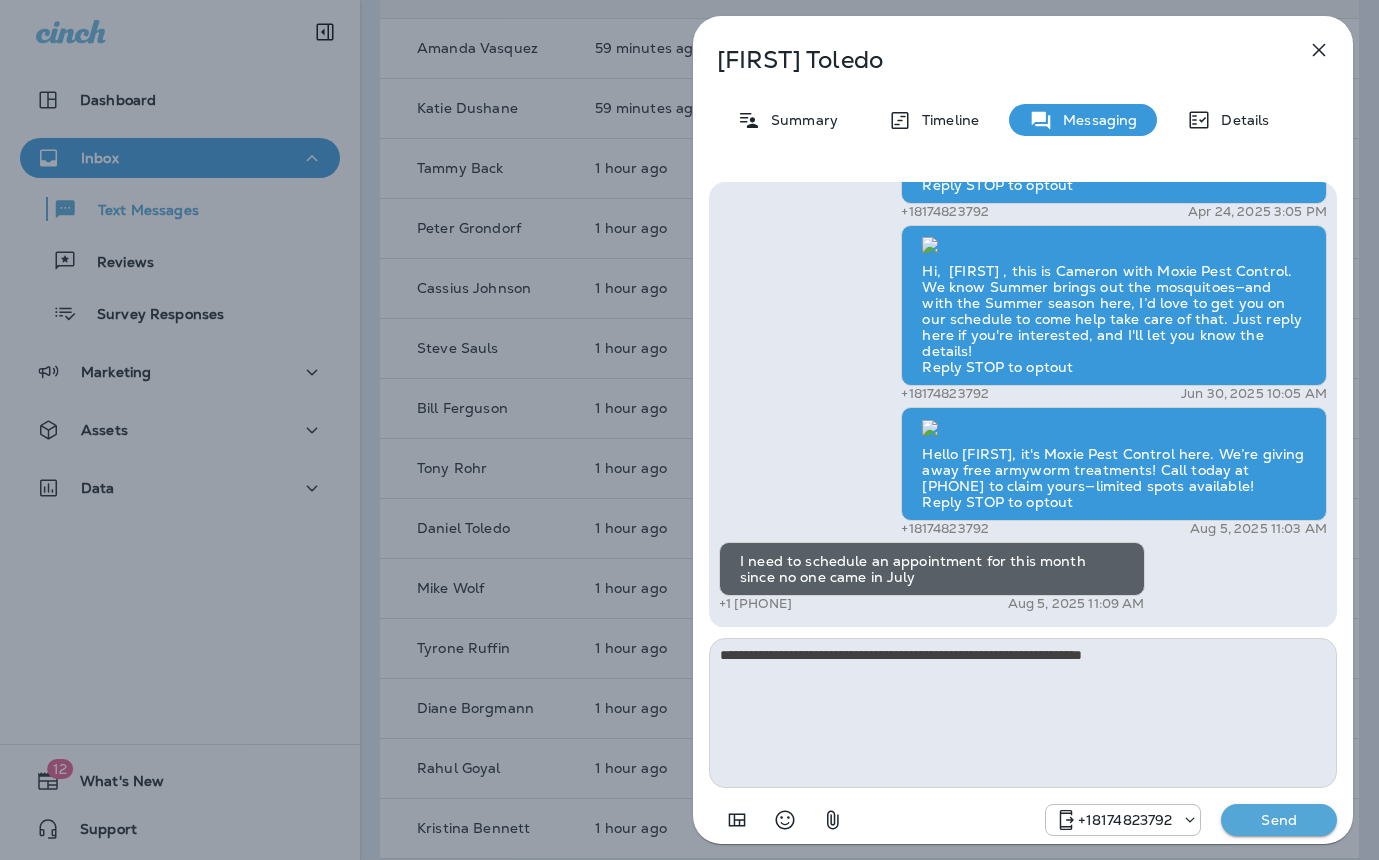 type 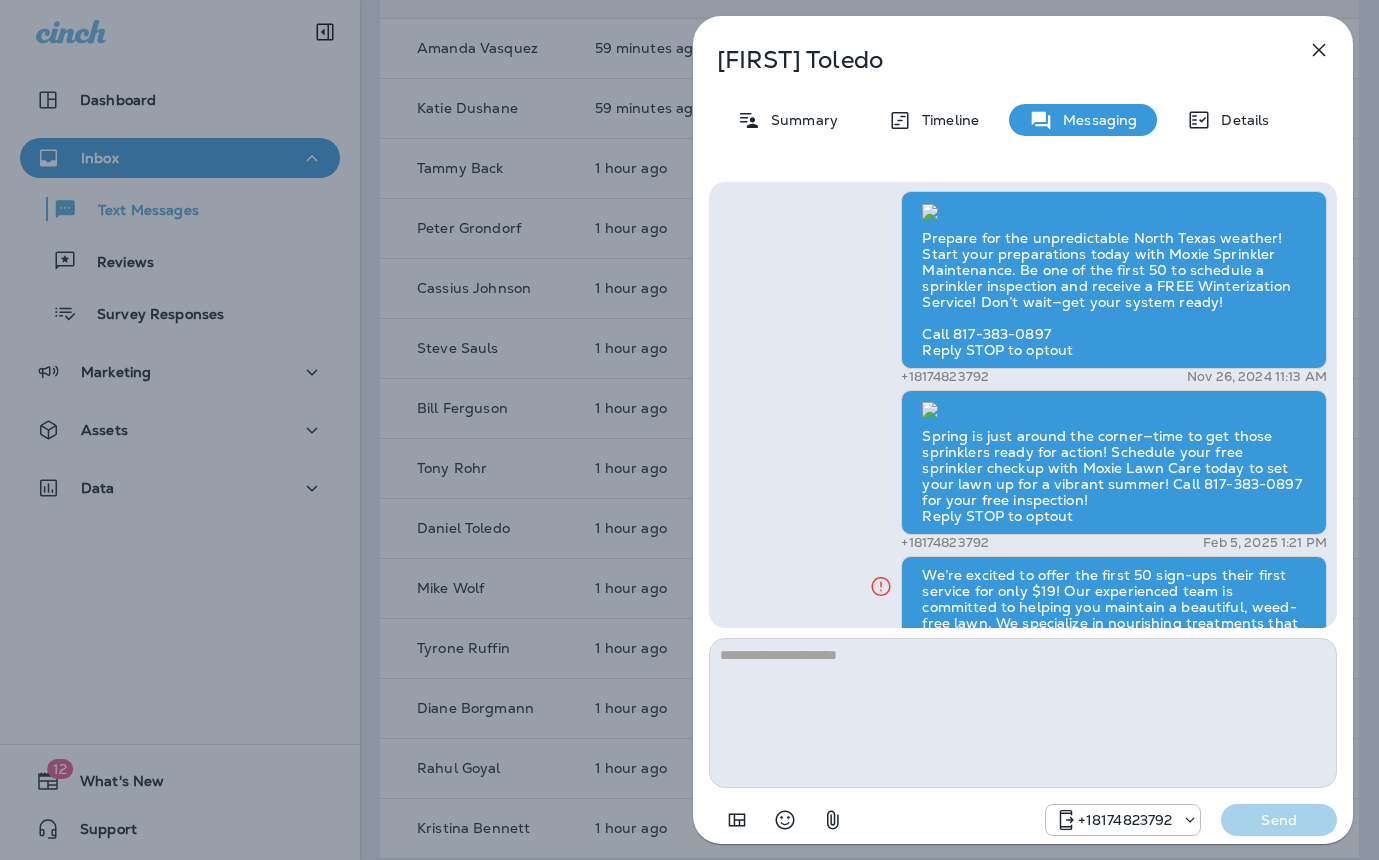 scroll, scrollTop: -4002, scrollLeft: 0, axis: vertical 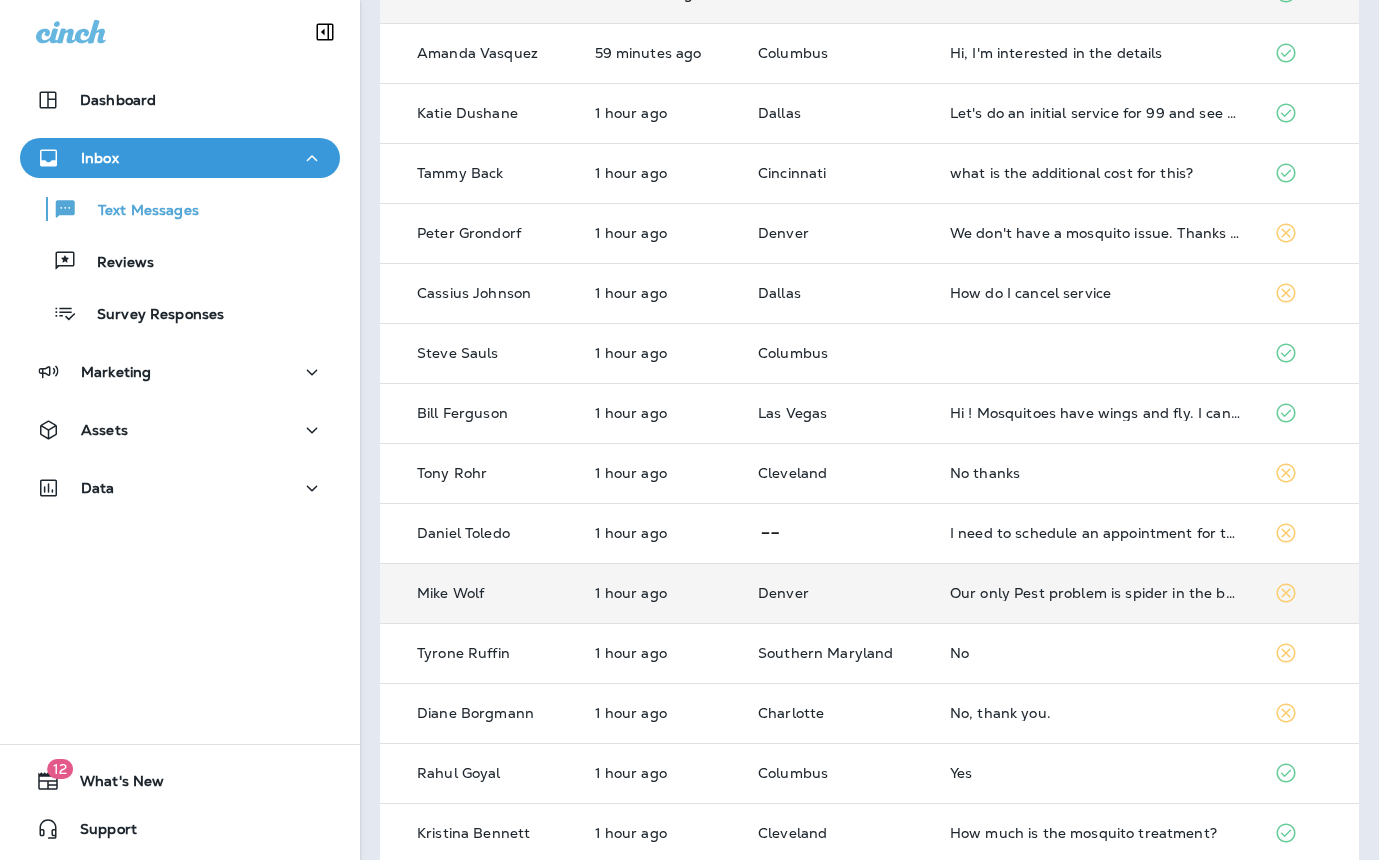 click on "Our only Pest problem is spider in the back yard" at bounding box center (1096, 593) 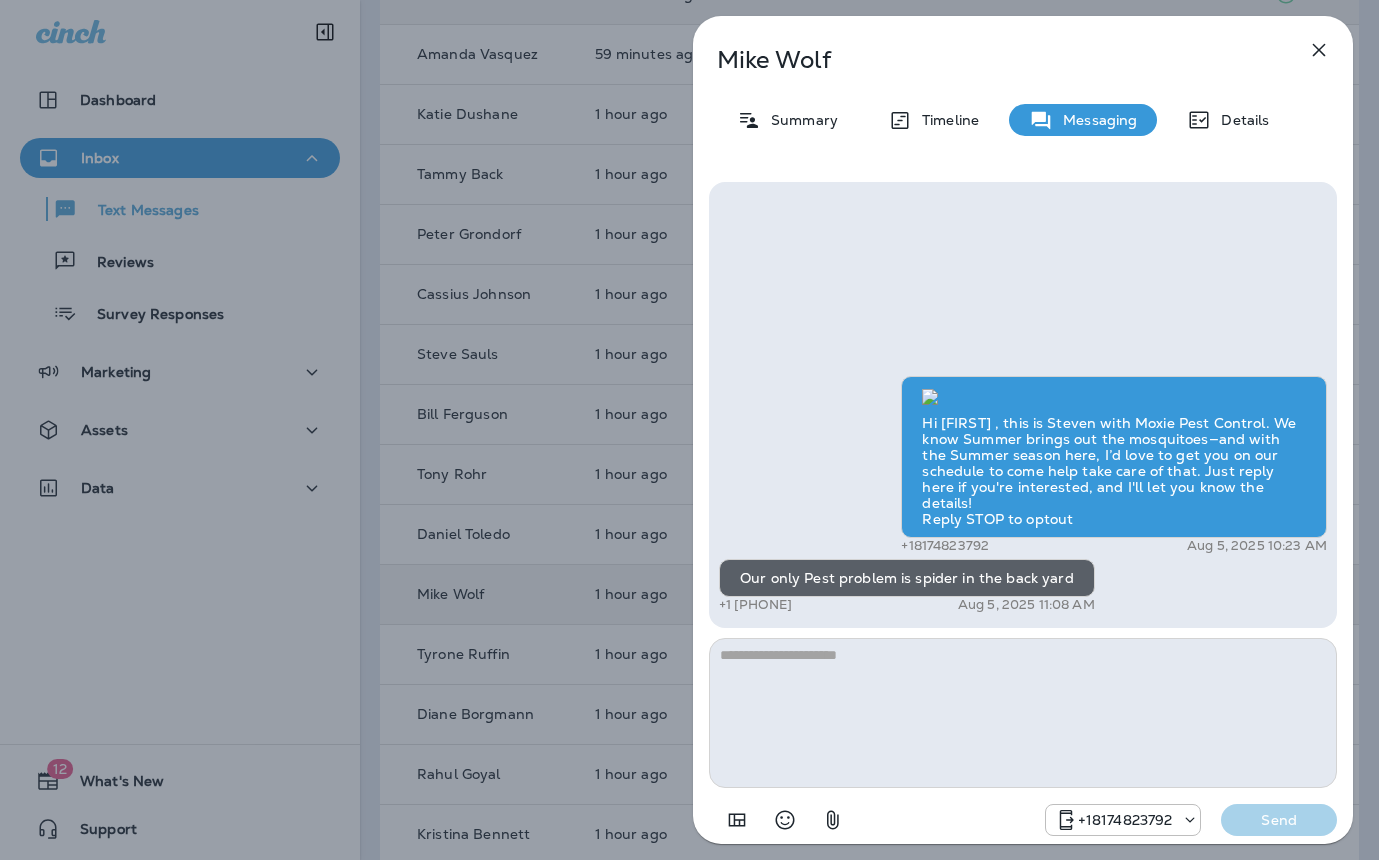 scroll, scrollTop: 1, scrollLeft: 0, axis: vertical 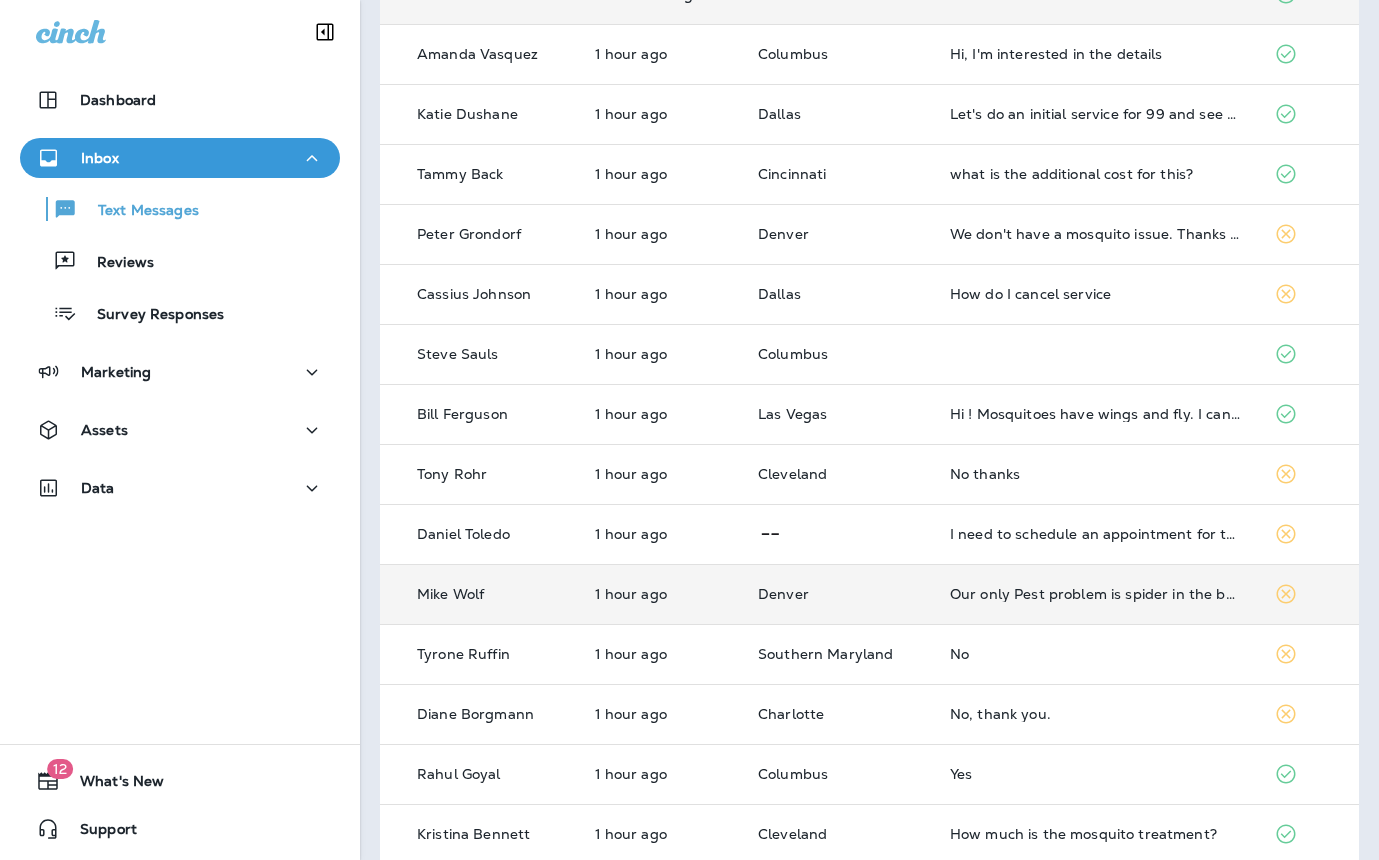 click on "Our only Pest problem is spider in the back yard" at bounding box center [1096, 594] 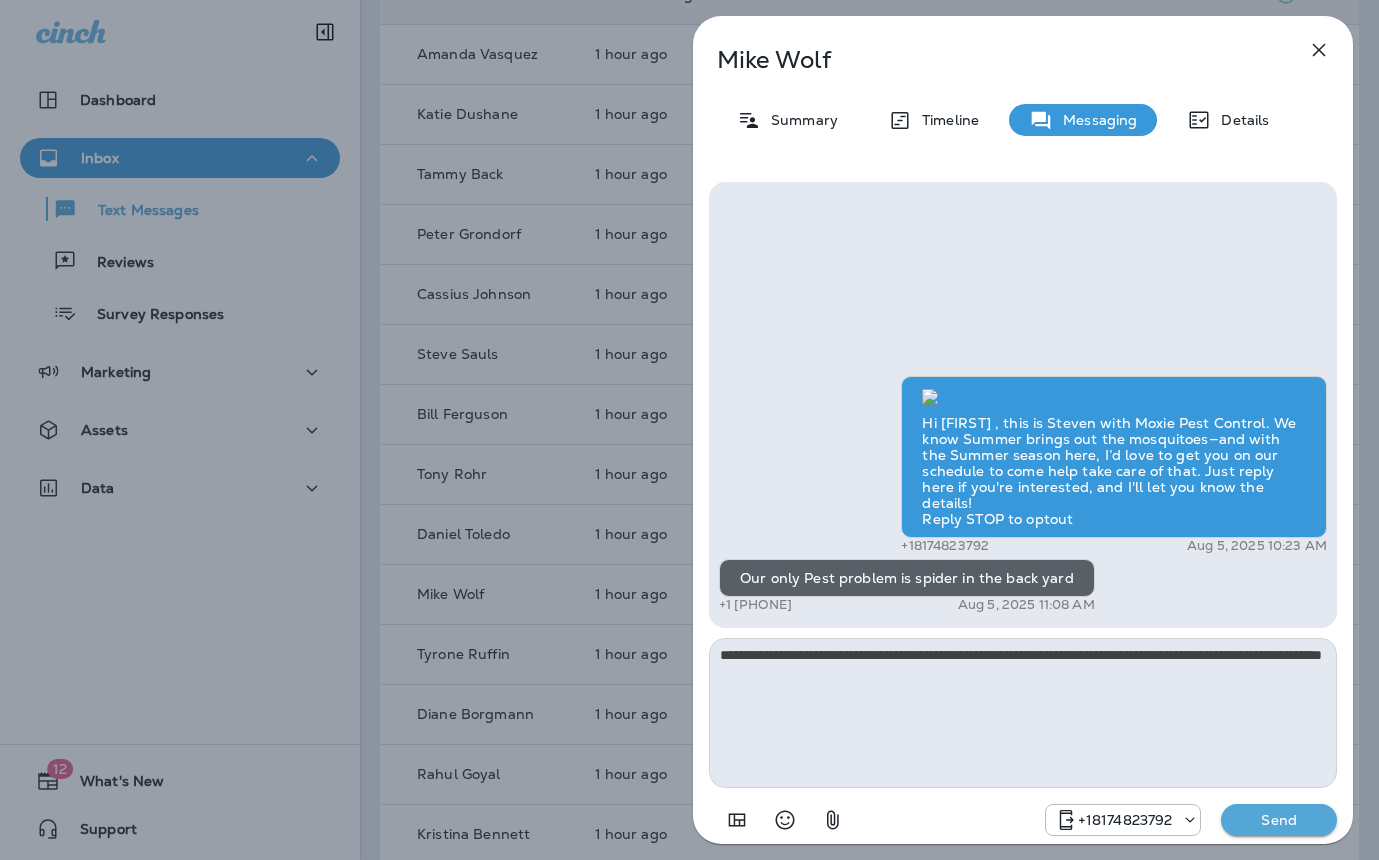 type on "**********" 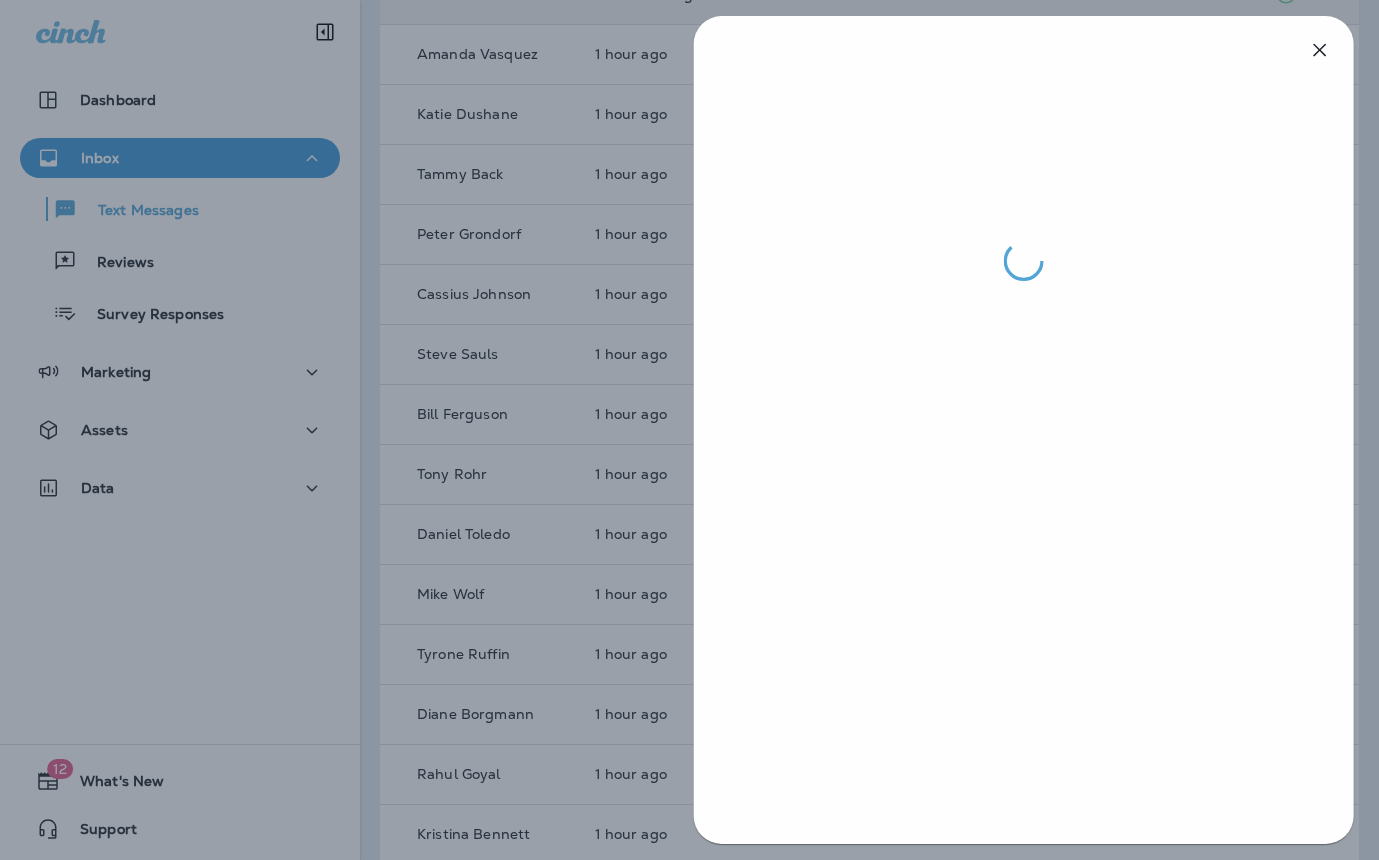 drag, startPoint x: 538, startPoint y: 473, endPoint x: 562, endPoint y: 467, distance: 24.738634 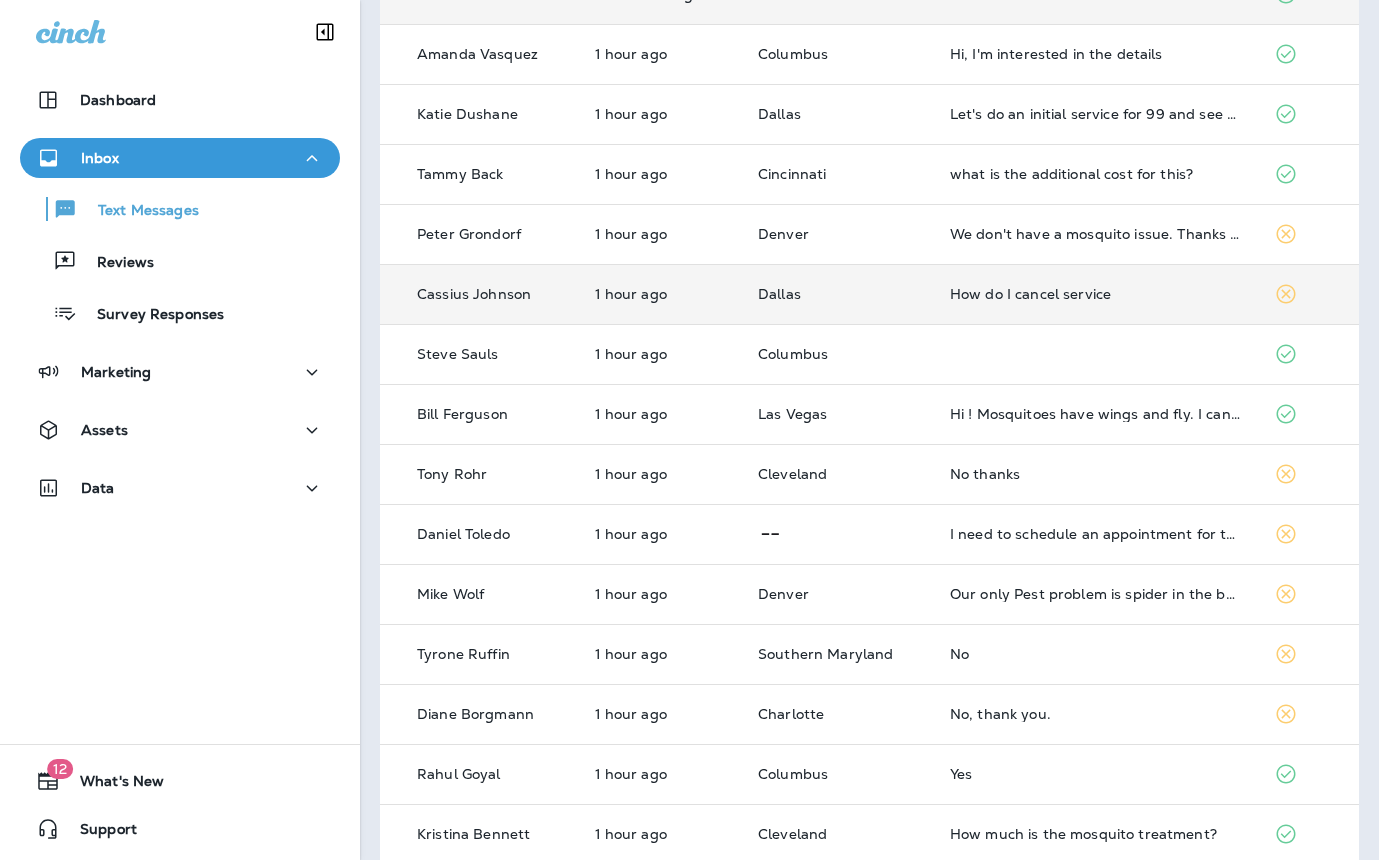 click on "How do I cancel service" at bounding box center [1096, 294] 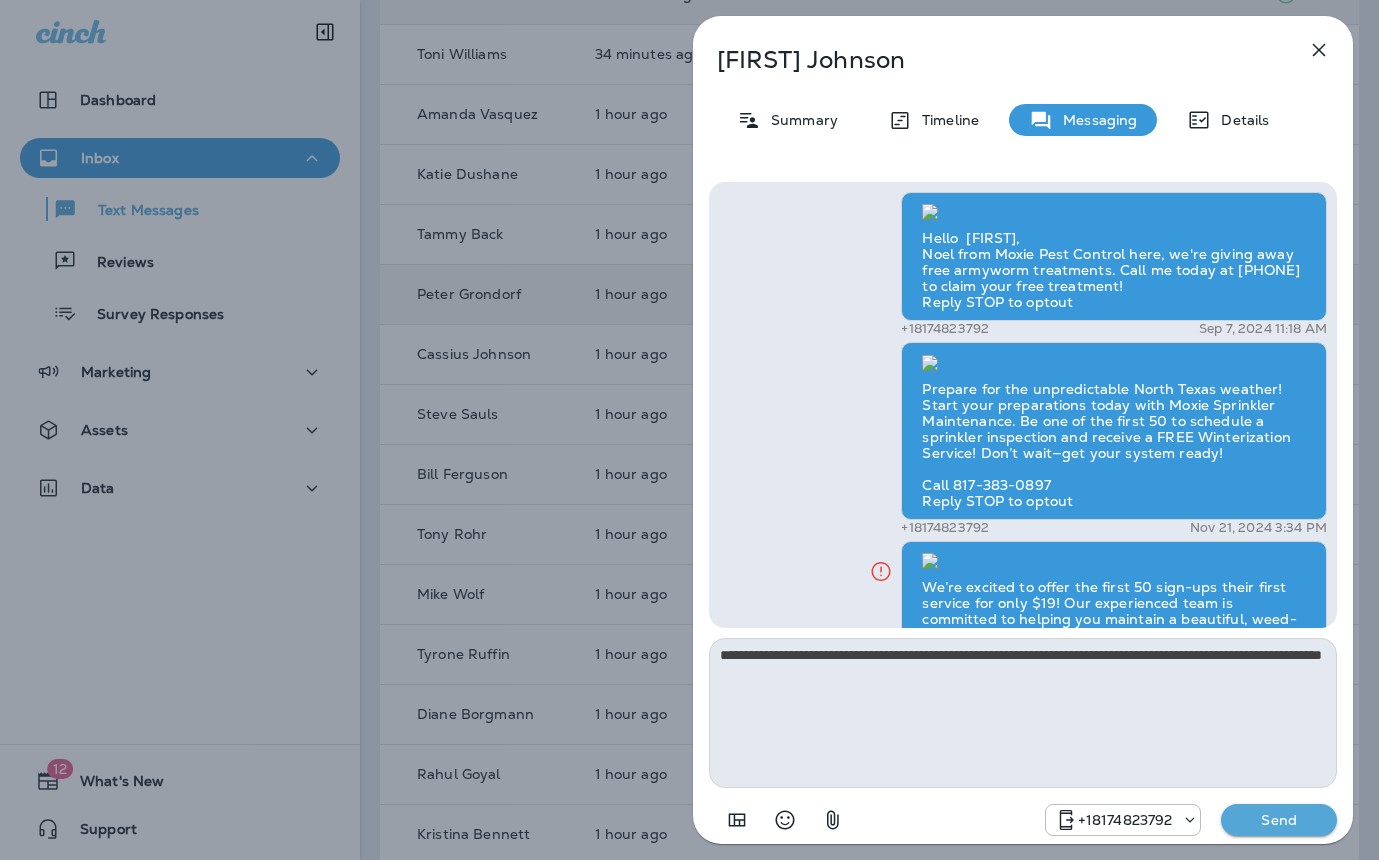 scroll, scrollTop: -1987, scrollLeft: 0, axis: vertical 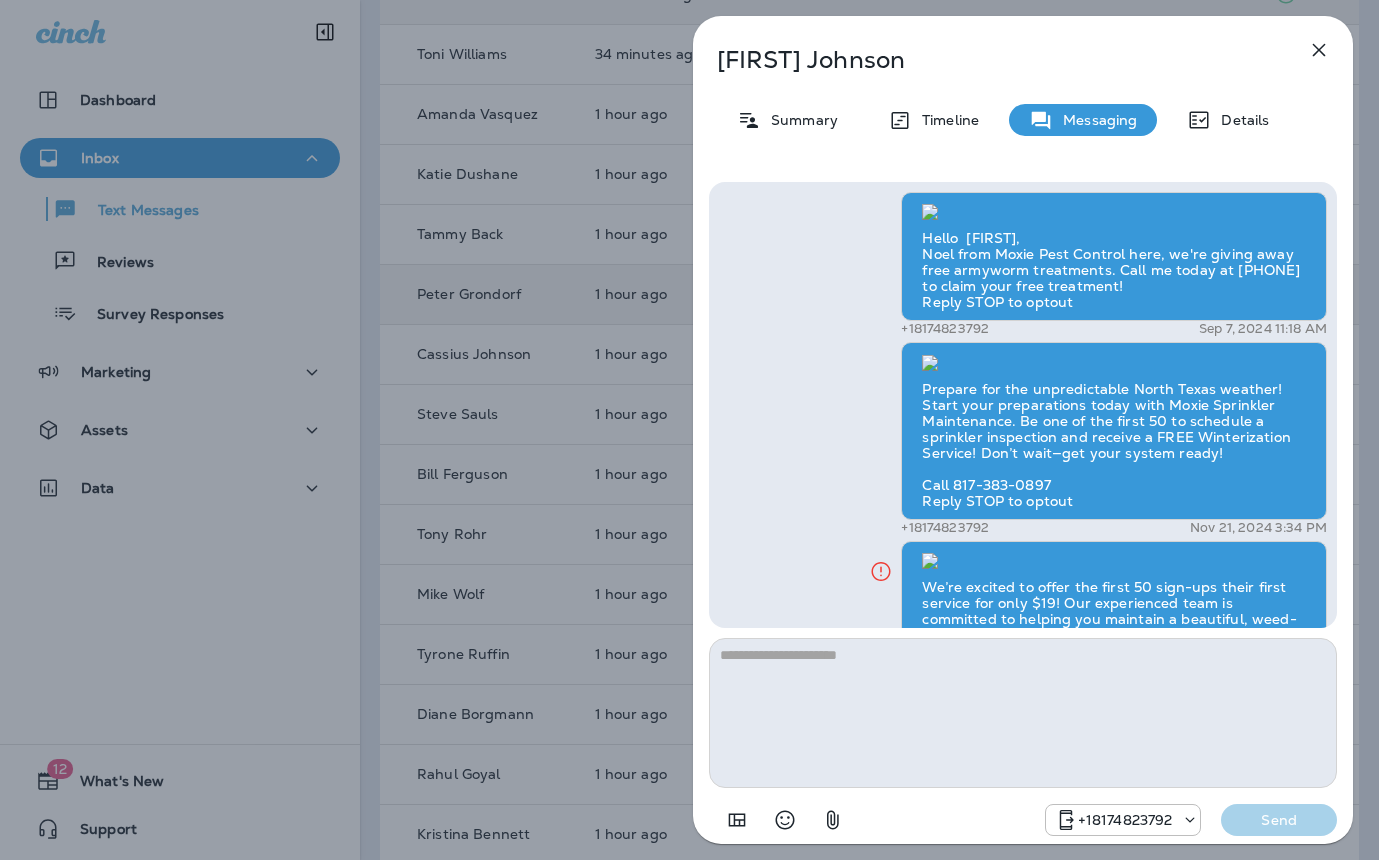 click on "Cassius   Johnson Summary   Timeline   Messaging   Details   Hello  Cassius,
Noel from Moxie Pest Control here, we're giving away free armyworm treatments. Call me today at 817-438-3590 to claim your free treatment!
Reply STOP to optout +18174823792 Sep 7, 2024 11:18 AM Prepare for the unpredictable North Texas weather! Start your preparations today with Moxie Sprinkler Maintenance. Be one of the first 50 to schedule a sprinkler inspection and receive a FREE Winterization Service! Don’t wait—get your system ready!
Call 817-383-0897
Reply STOP to optout +18174823792 Nov 21, 2024 3:34 PM We’re excited to offer the first 50 sign-ups their first service for only $19! Our experienced team is committed to helping you maintain a beautiful, weed-free lawn. We specialize in nourishing treatments that promote strong growth.
Contact us at today to claim your spot!
Reply STOP to optout +18174823792 Mar 4, 2025 8:21 AM +18174823792 Apr 24, 2025 11:27 AM +18174823792 Jun 6, 2025 9:03 AM +18174823792   Gavin Tobin" at bounding box center (689, 430) 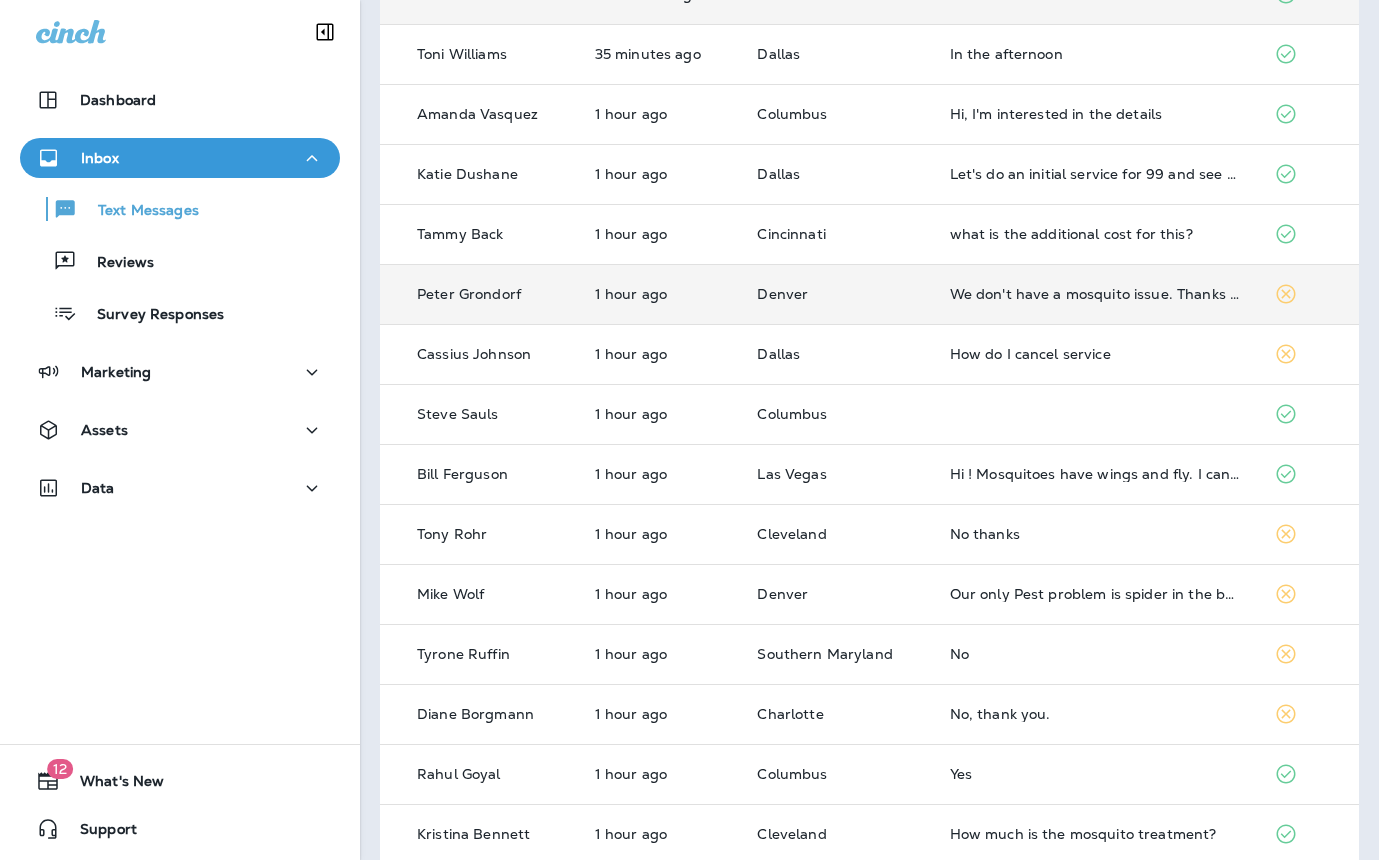 scroll, scrollTop: 570, scrollLeft: 0, axis: vertical 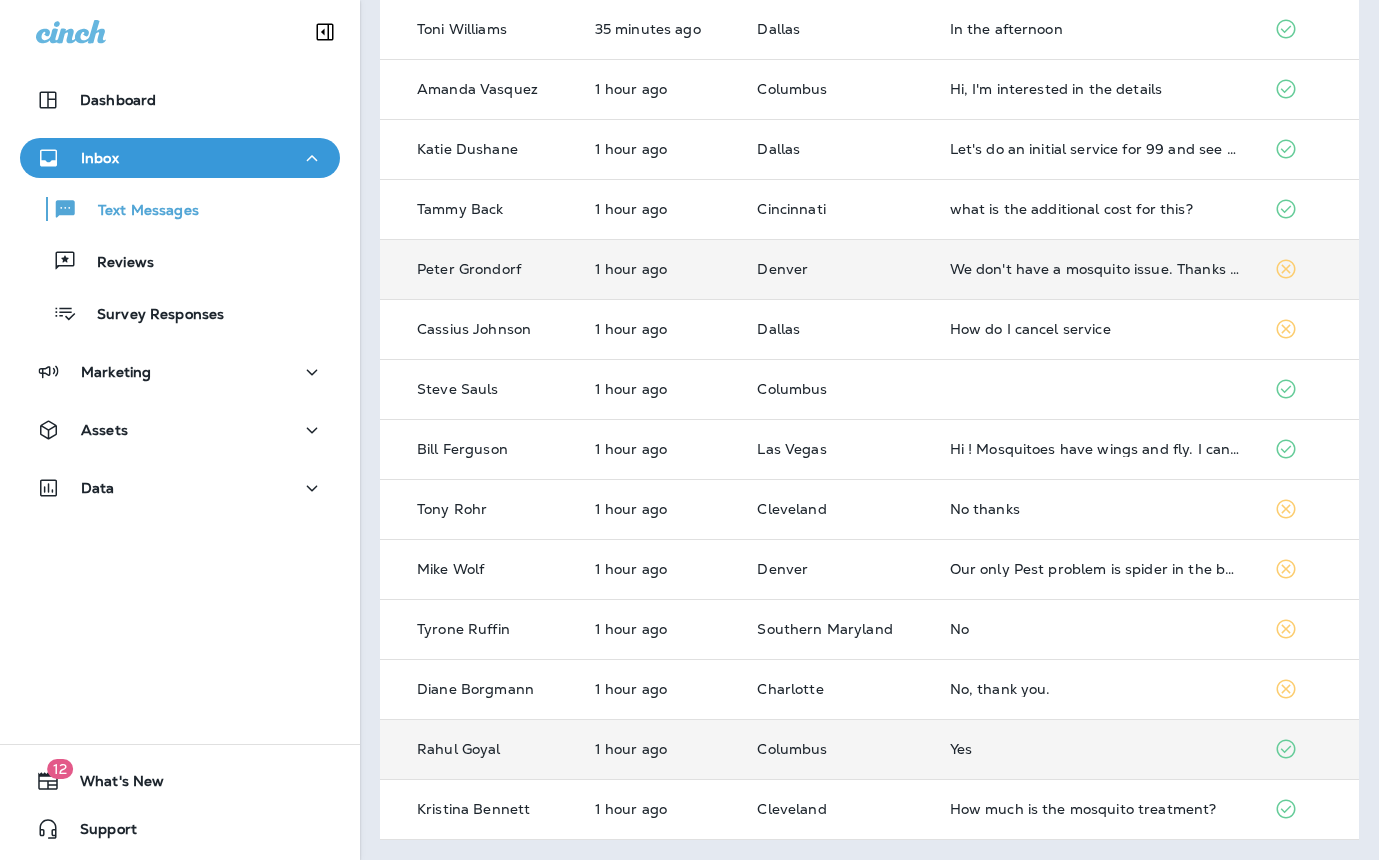 click on "Yes" at bounding box center (1096, 749) 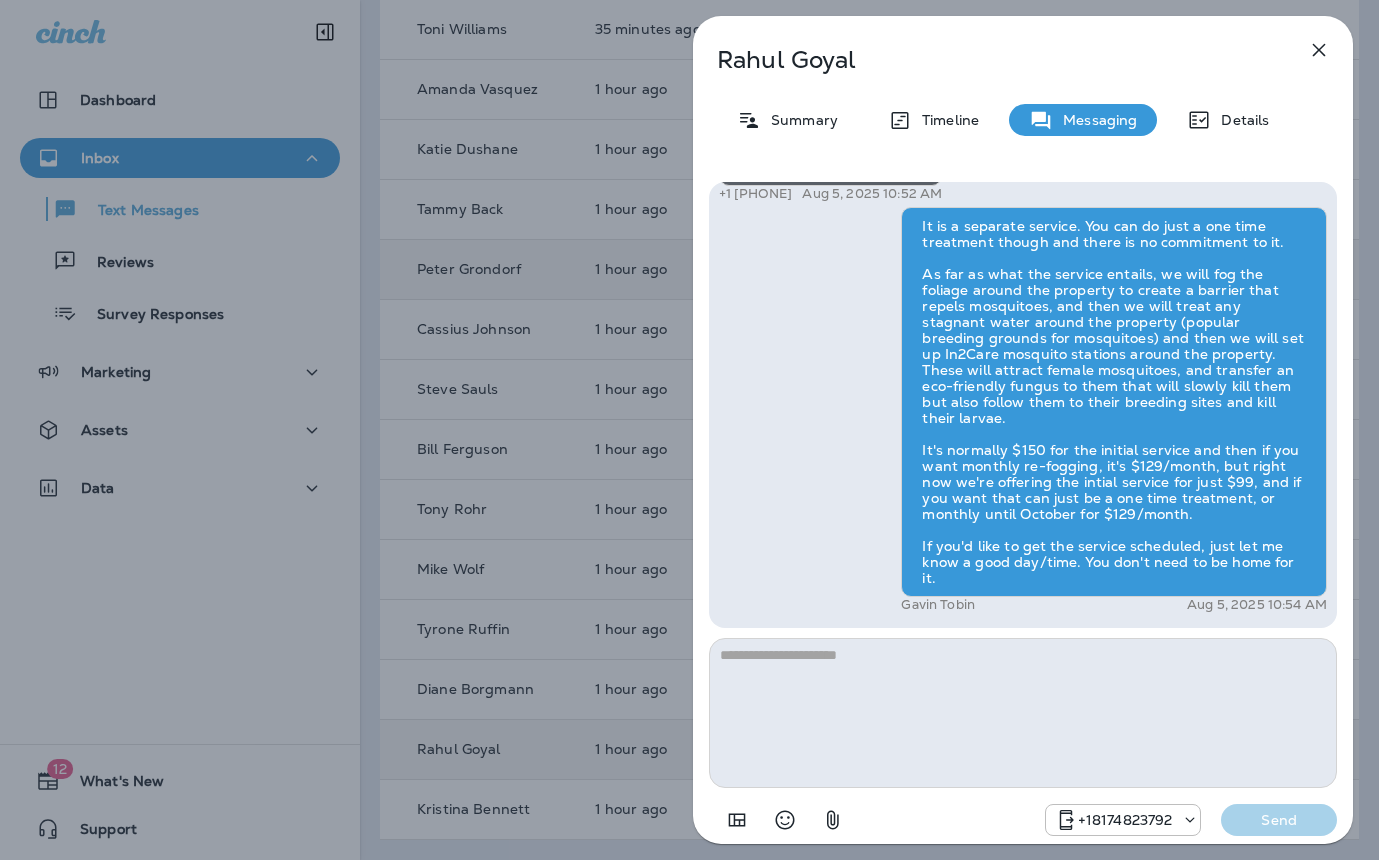 click on "Rahul   Goyal Summary   Timeline   Messaging   Details   Hi Rahul , this is Steven with Moxie Pest Control. We know Summer brings out the mosquitoes—and with the Summer season here, I’d love to get you on our schedule to come help take care of that. Just reply here if you're interested, and I'll let you know the details!
Reply STOP to optout +18174823792 Aug 5, 2025 10:28 AM Yes +1 (614) 973-9939 Aug 5, 2025 10:52 AM Gavin Tobin Aug 5, 2025 10:54 AM +18174823792 Send" at bounding box center [689, 430] 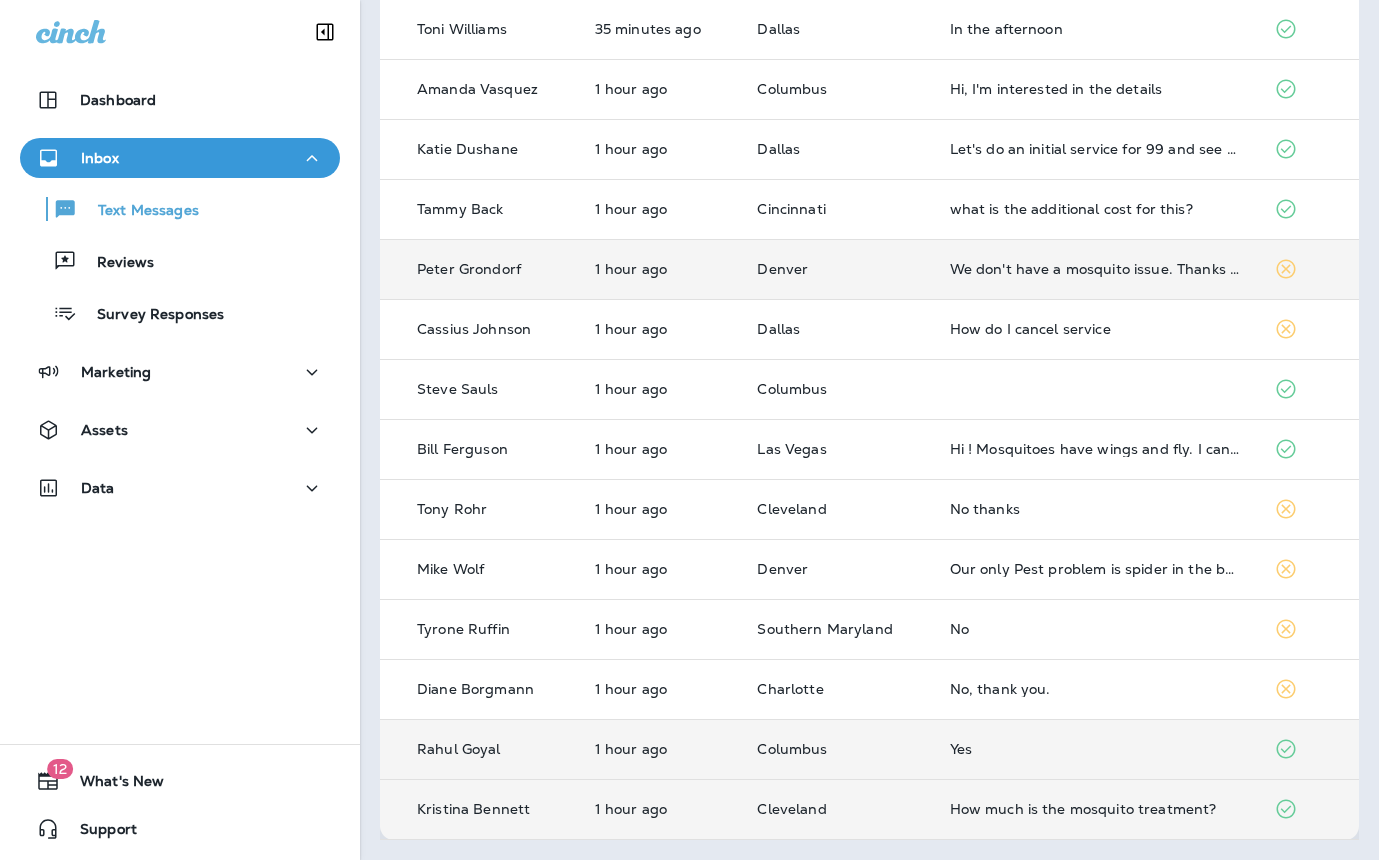 click on "How much is the mosquito treatment?" at bounding box center (1096, 809) 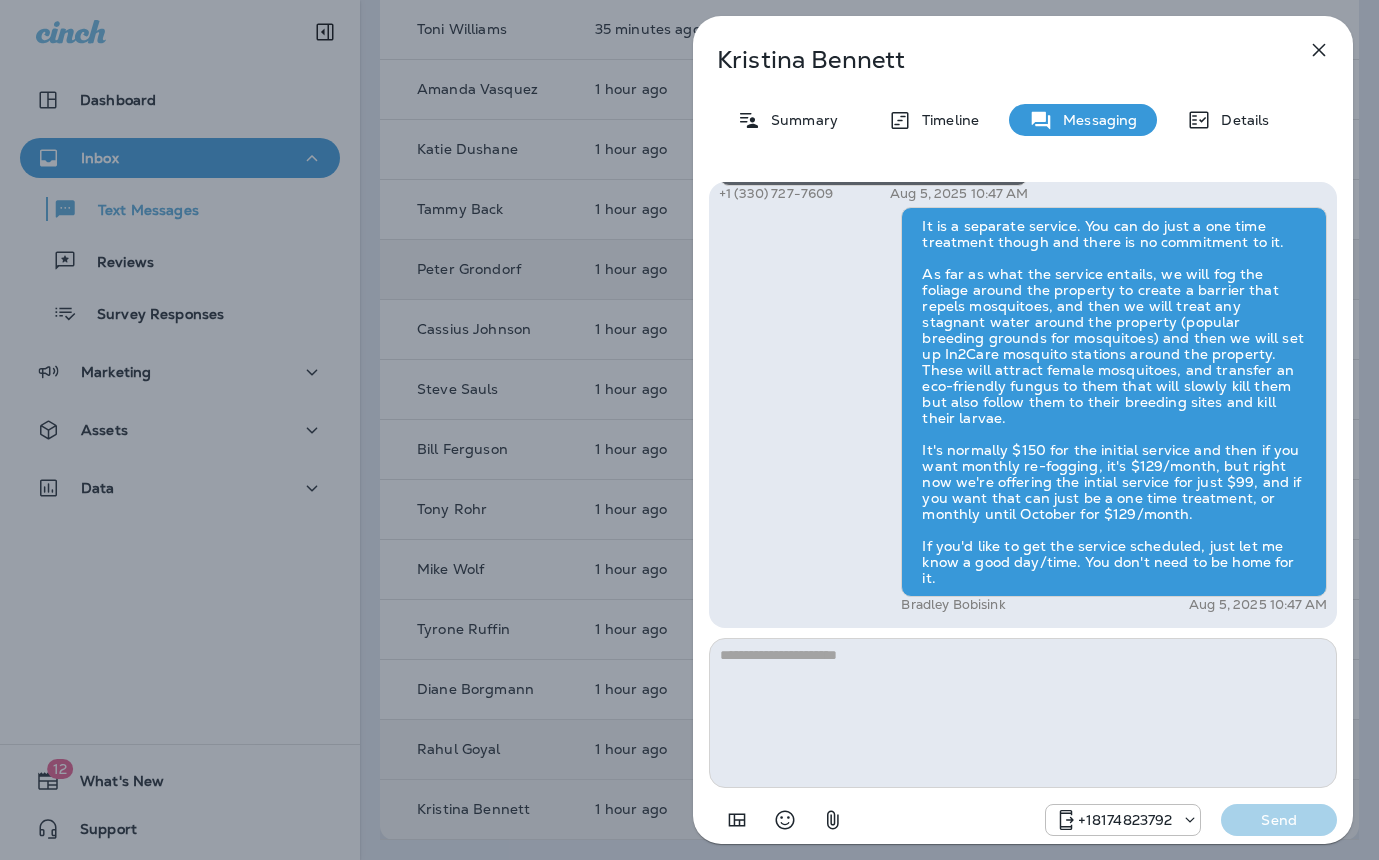 click on "Kristina   Bennett Summary   Timeline   Messaging   Details   Hi Kristina , this is Steven with Moxie Pest Control. We know Summer brings out the mosquitoes—and with the Summer season here, I’d love to get you on our schedule to come help take care of that. Just reply here if you're interested, and I'll let you know the details!
Reply STOP to optout +18174823792 Aug 5, 2025 10:31 AM How much is the mosquito treatment? +1 (330) 727-7609 Aug 5, 2025 10:47 AM Bradley Bobisink Aug 5, 2025 10:47 AM +18174823792 Send" at bounding box center [689, 430] 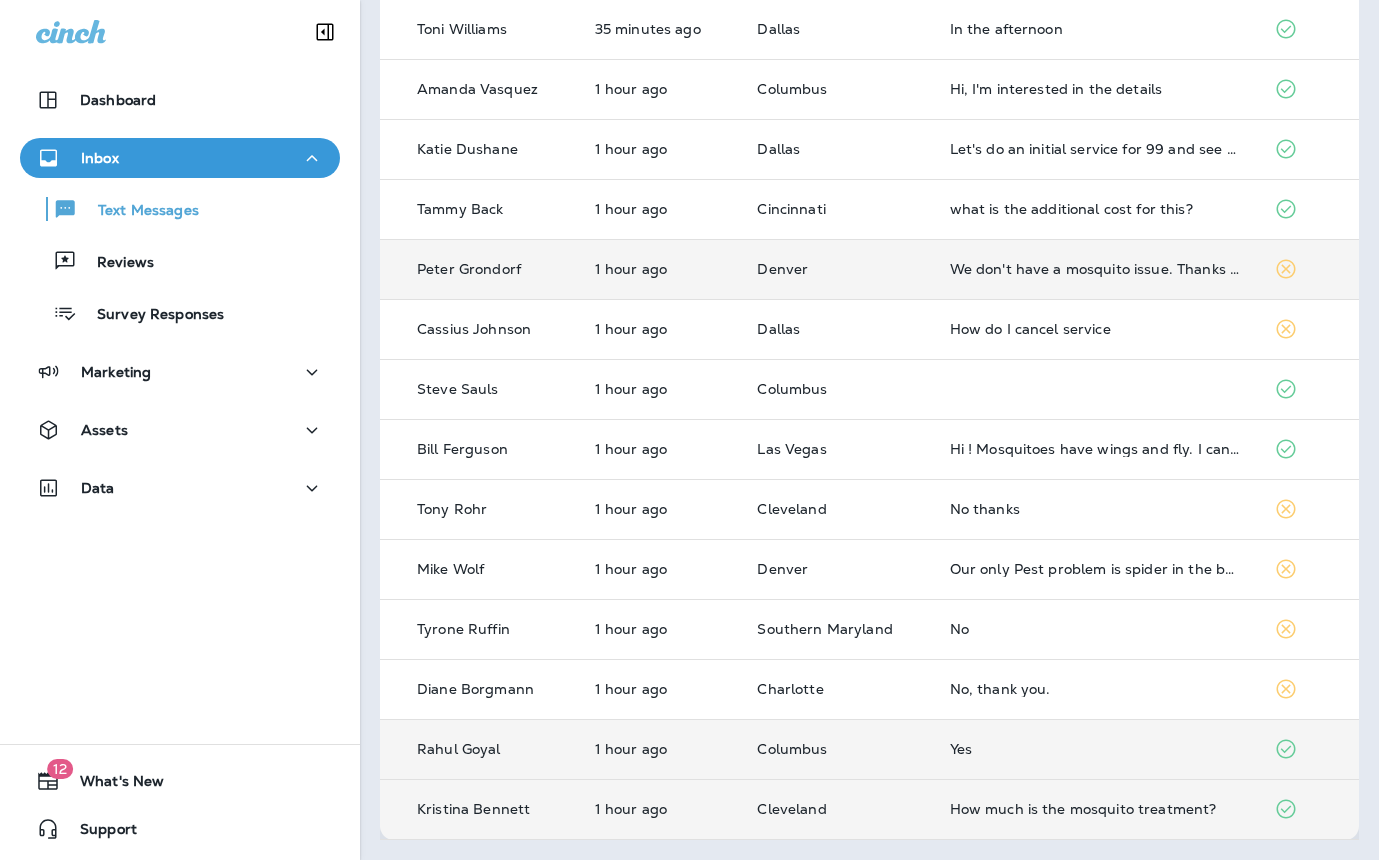 scroll, scrollTop: 0, scrollLeft: 0, axis: both 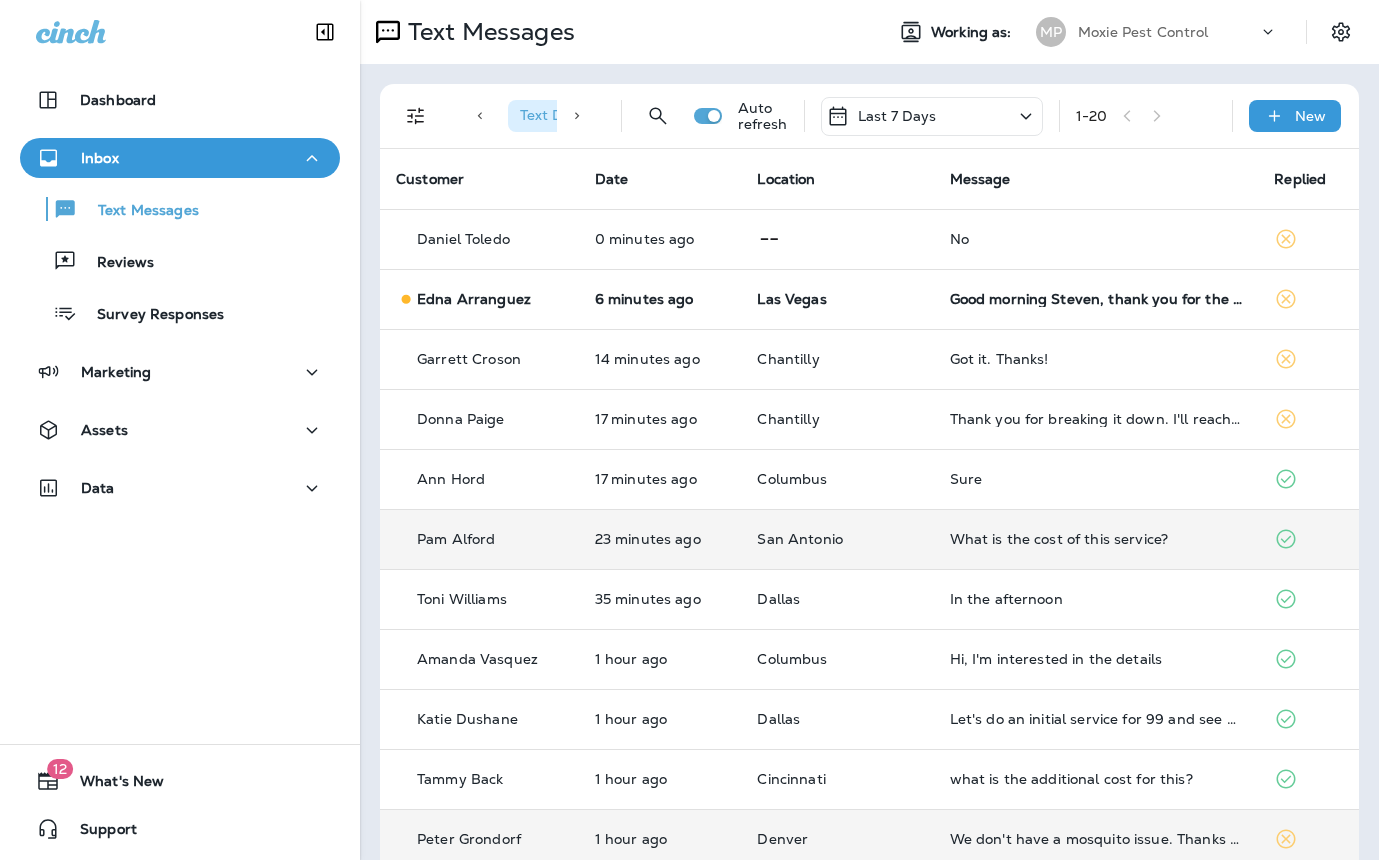 click on "1  -  20" at bounding box center (1146, 116) 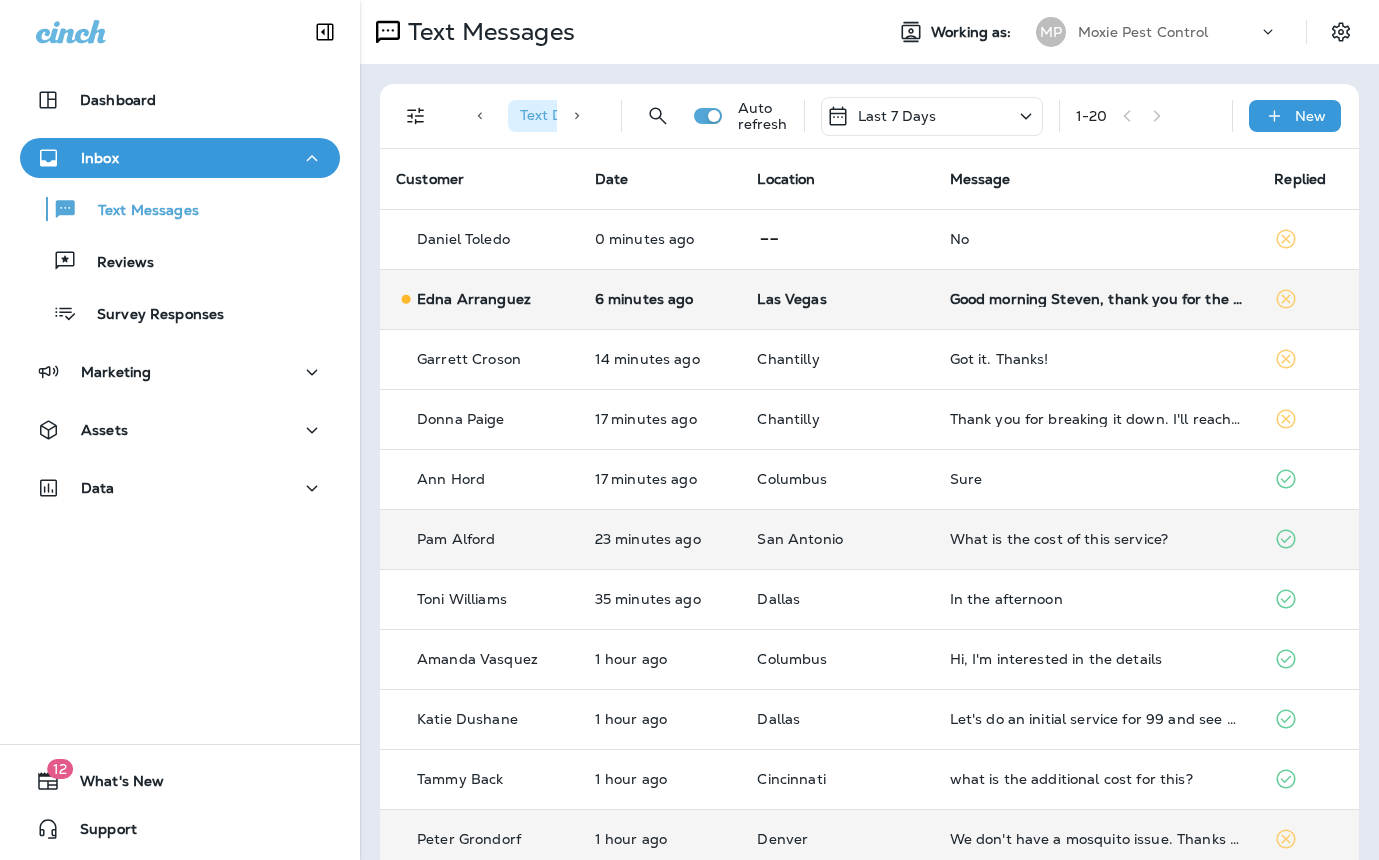 click on "Good morning Steven, thank you for the invitation but I am not going to add service for the mosquito at this time." at bounding box center (1096, 299) 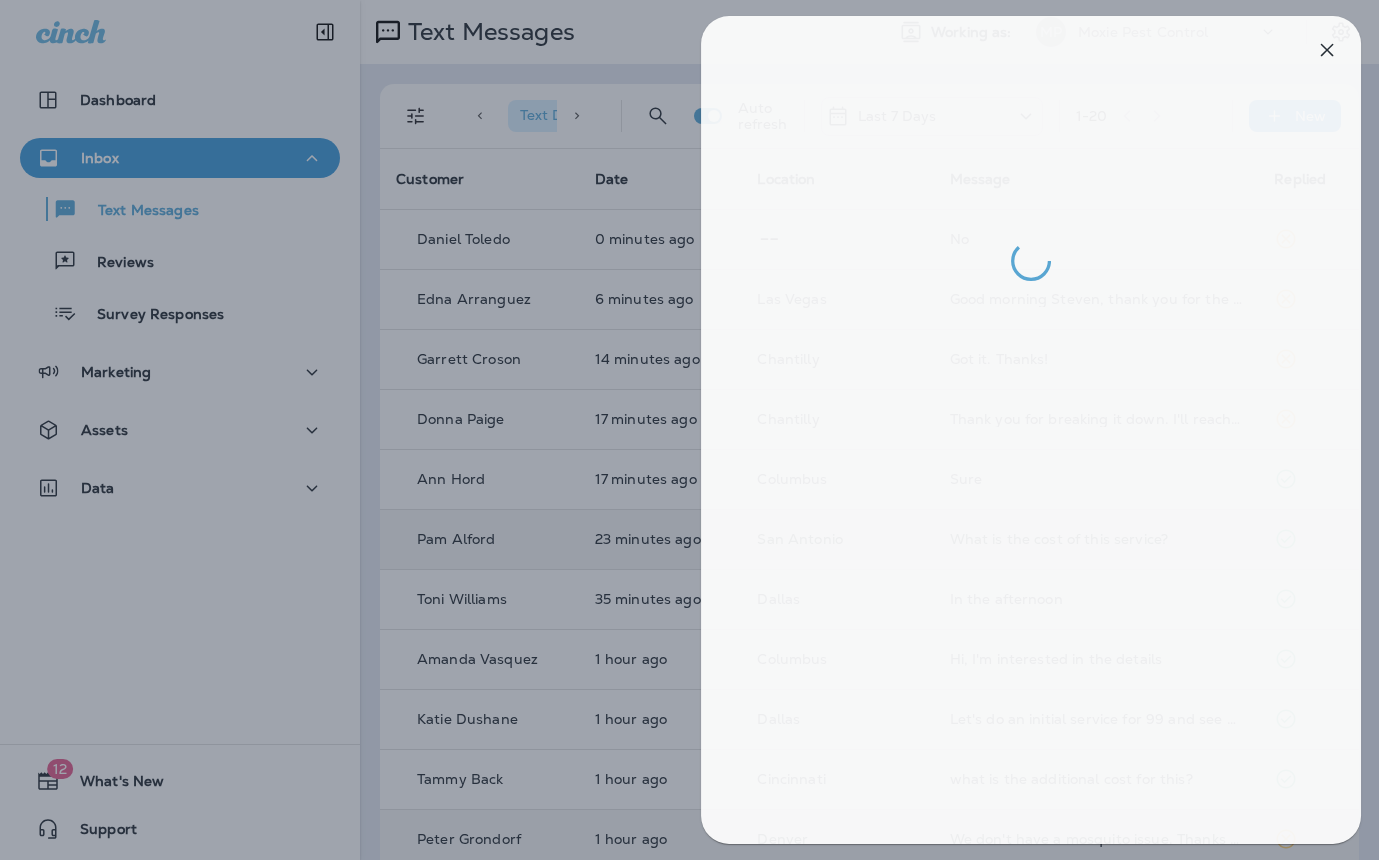 click at bounding box center [697, 430] 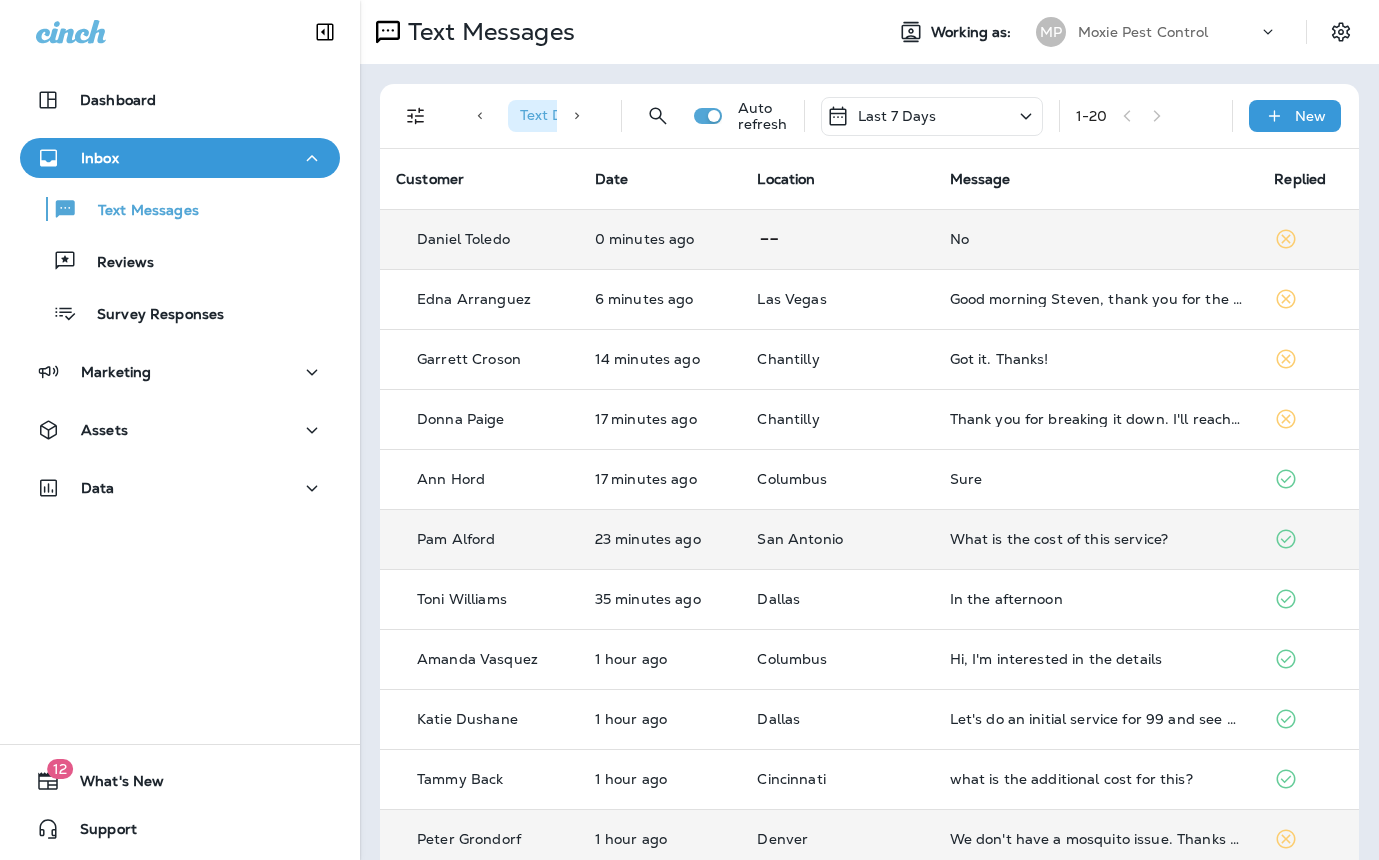 click on "No" at bounding box center (1096, 239) 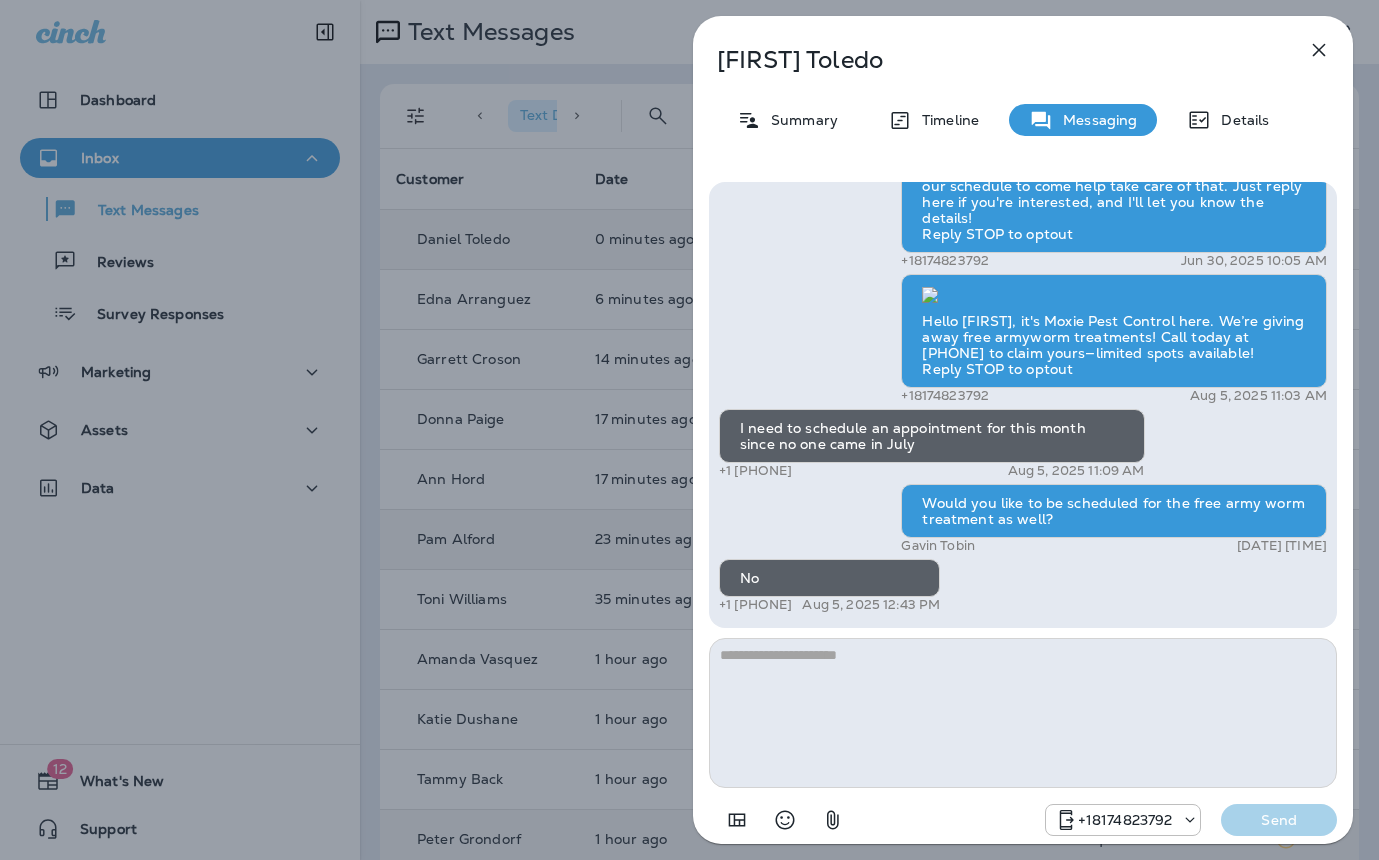 click on "Daniel   Toledo Summary   Timeline   Messaging   Details   Prepare for the unpredictable North Texas weather! Start your preparations today with Moxie Sprinkler Maintenance. Be one of the first 50 to schedule a sprinkler inspection and receive a FREE Winterization Service! Don’t wait—get your system ready!
Call 817-383-0897
Reply STOP to optout +18174823792 Nov 26, 2024 11:13 AM Spring is just around the corner—time to get those sprinklers ready for action! Schedule your free sprinkler checkup with Moxie Lawn Care today to set your lawn up for a vibrant summer! Call 817-383-0897 for your free inspection!
Reply STOP to optout +18174823792 Feb 5, 2025 1:21 PM We’re excited to offer the first 50 sign-ups their first service for only $19! Our experienced team is committed to helping you maintain a beautiful, weed-free lawn. We specialize in nourishing treatments that promote strong growth.
Contact us at today to claim your spot!
Reply STOP to optout +18174823792 Mar 5, 2025 8:22 AM +18174823792 No Send" at bounding box center [689, 430] 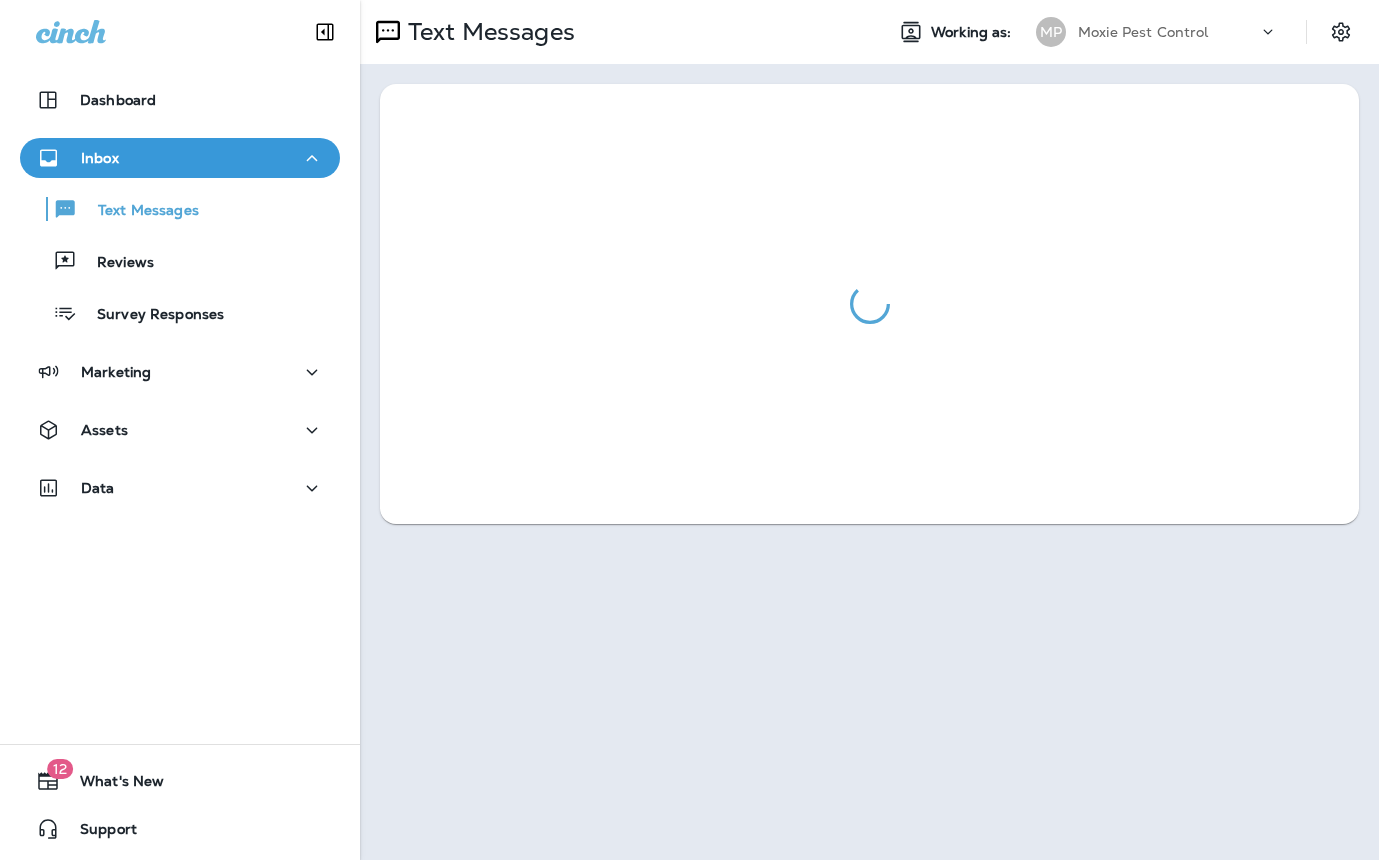 scroll, scrollTop: 0, scrollLeft: 0, axis: both 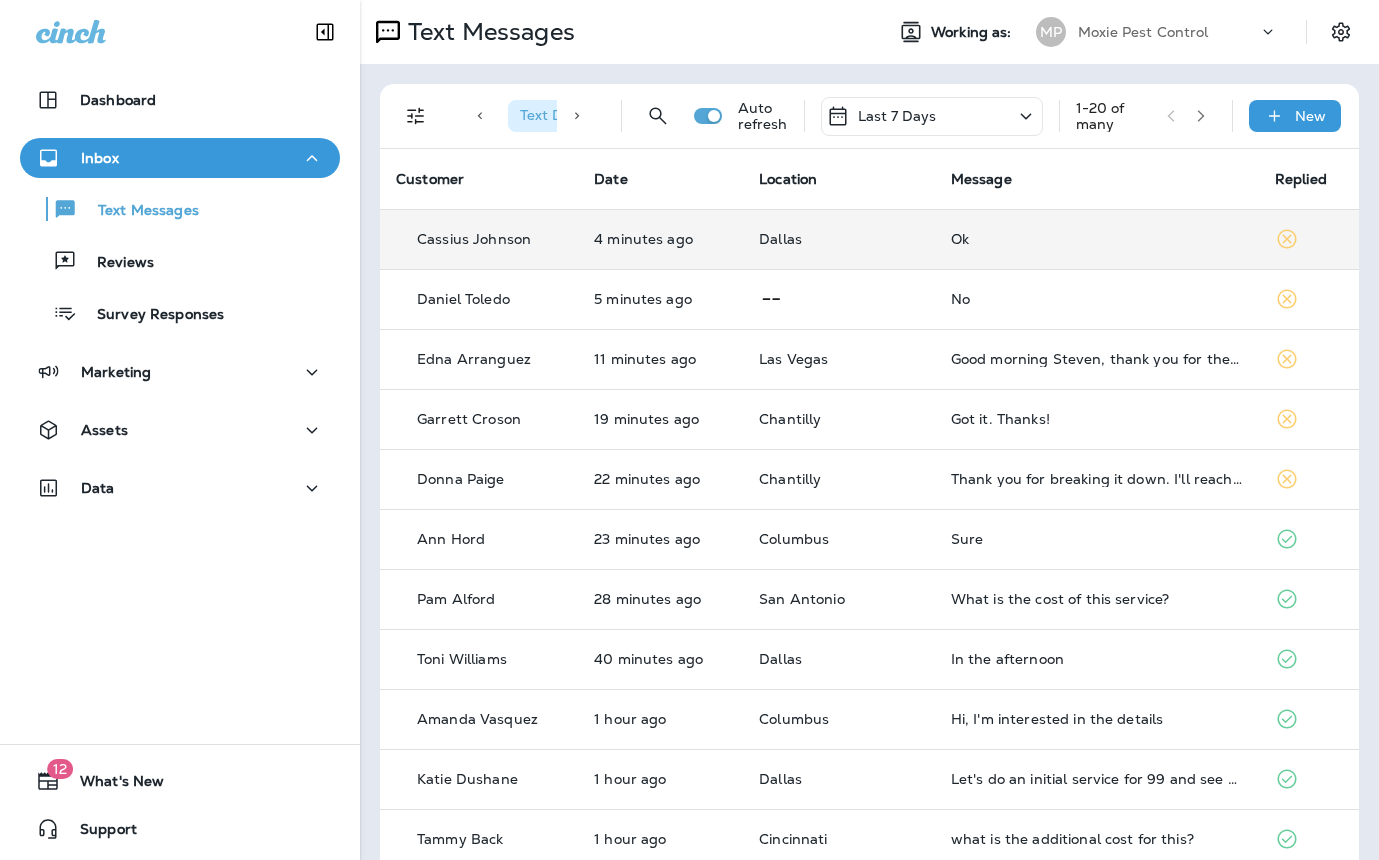 click on "Dallas" at bounding box center (839, 239) 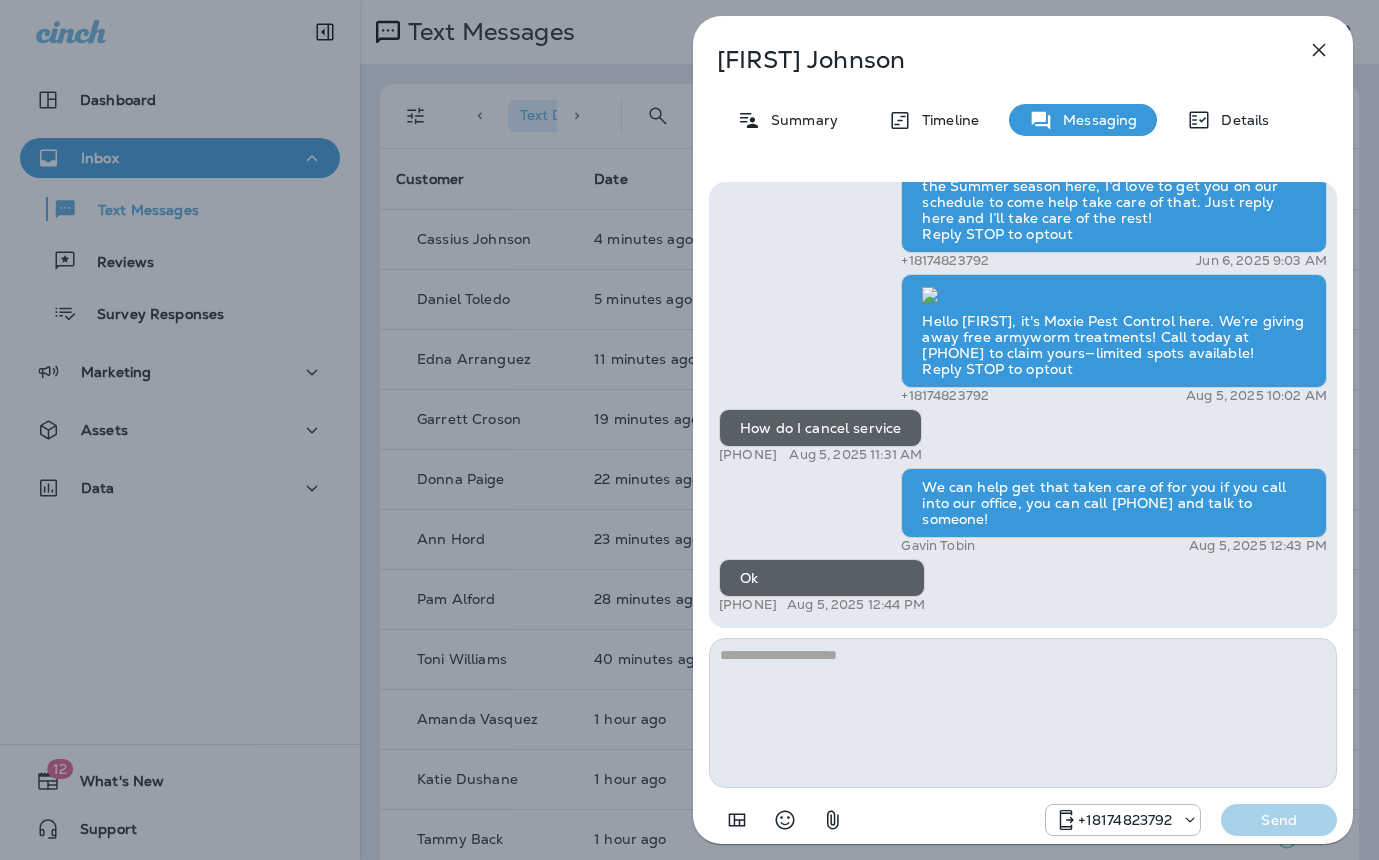 drag, startPoint x: 556, startPoint y: 342, endPoint x: 574, endPoint y: 337, distance: 18.681541 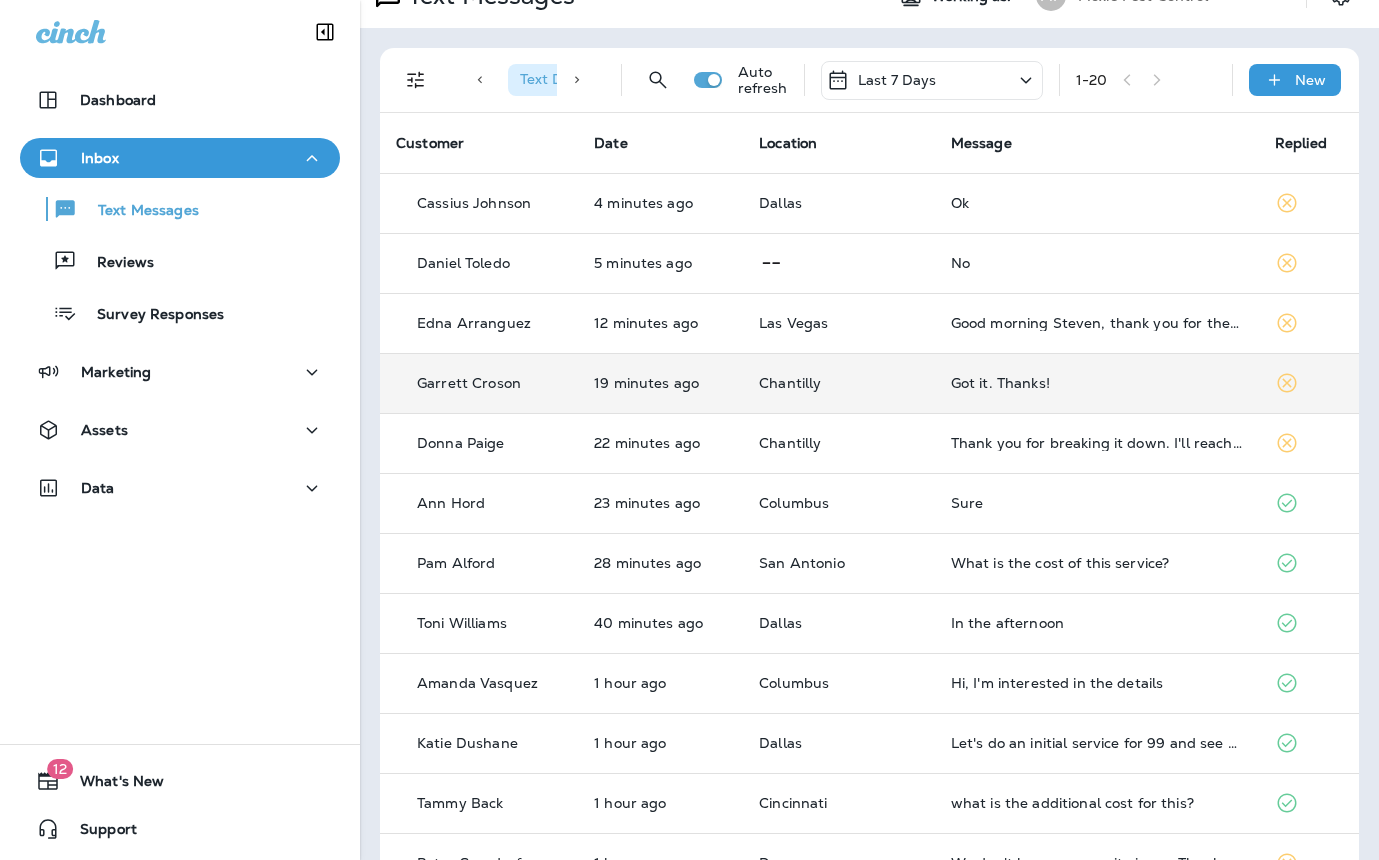scroll, scrollTop: 0, scrollLeft: 0, axis: both 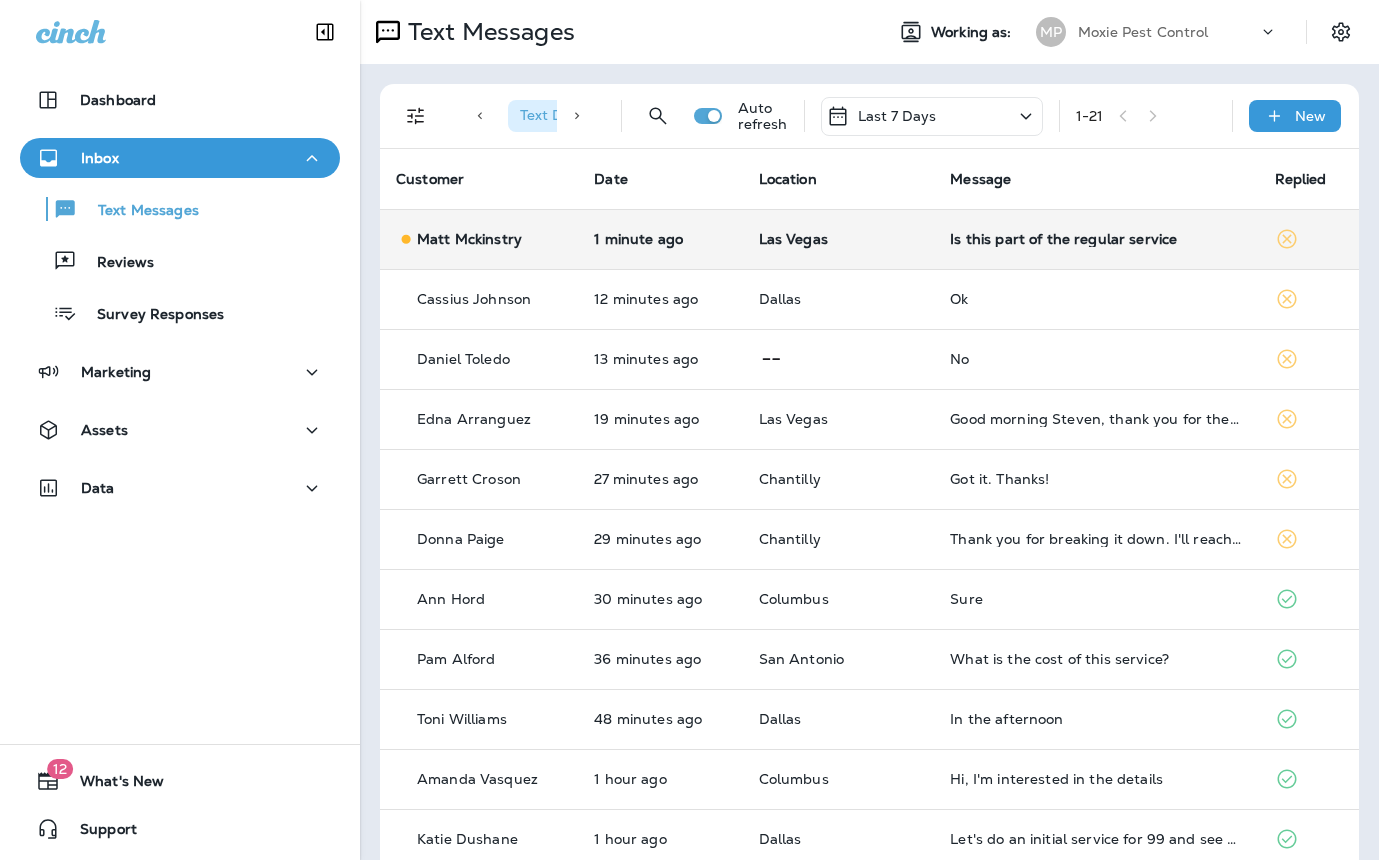 click on "Is this part of the regular service" at bounding box center (1096, 239) 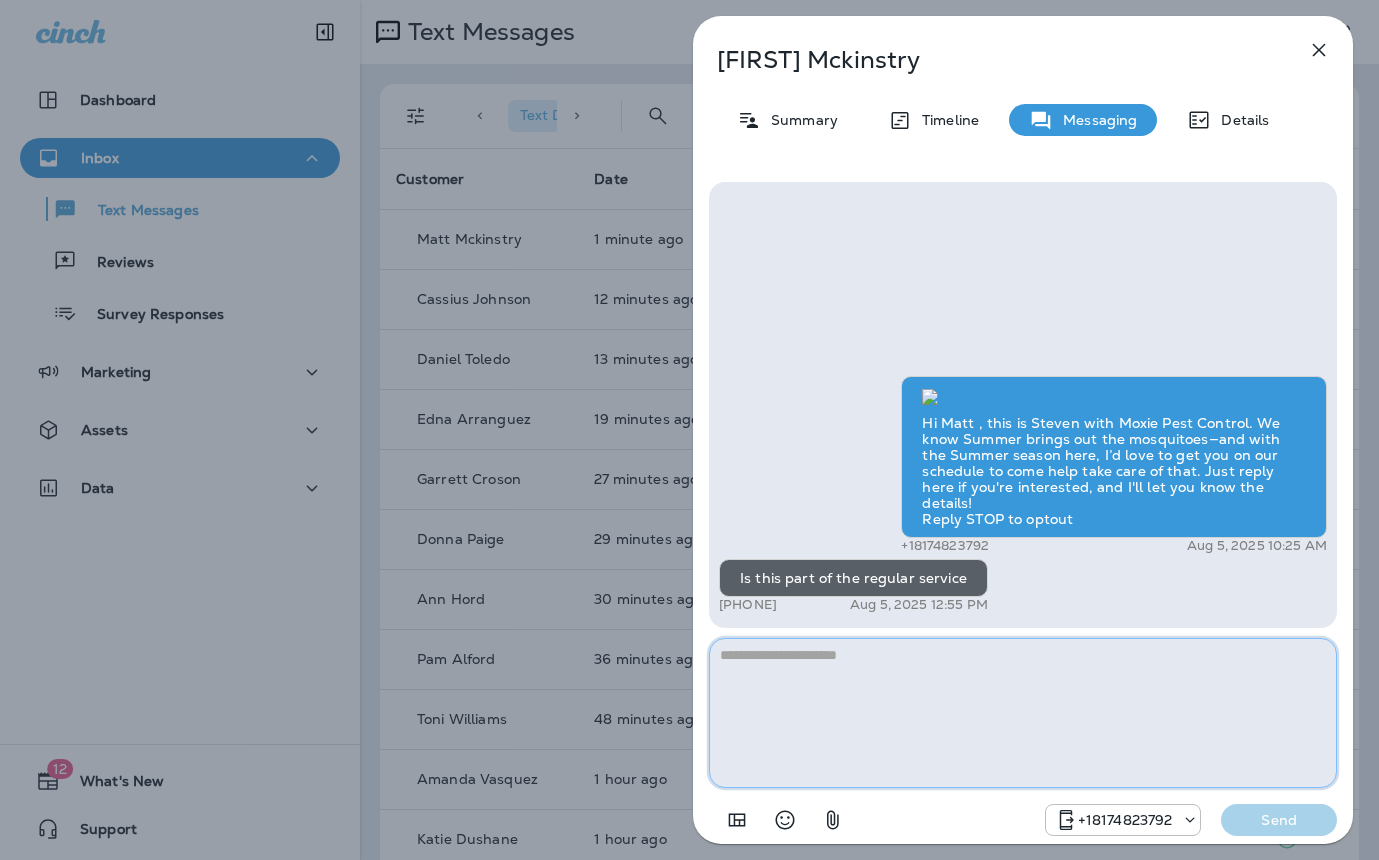 paste on "**********" 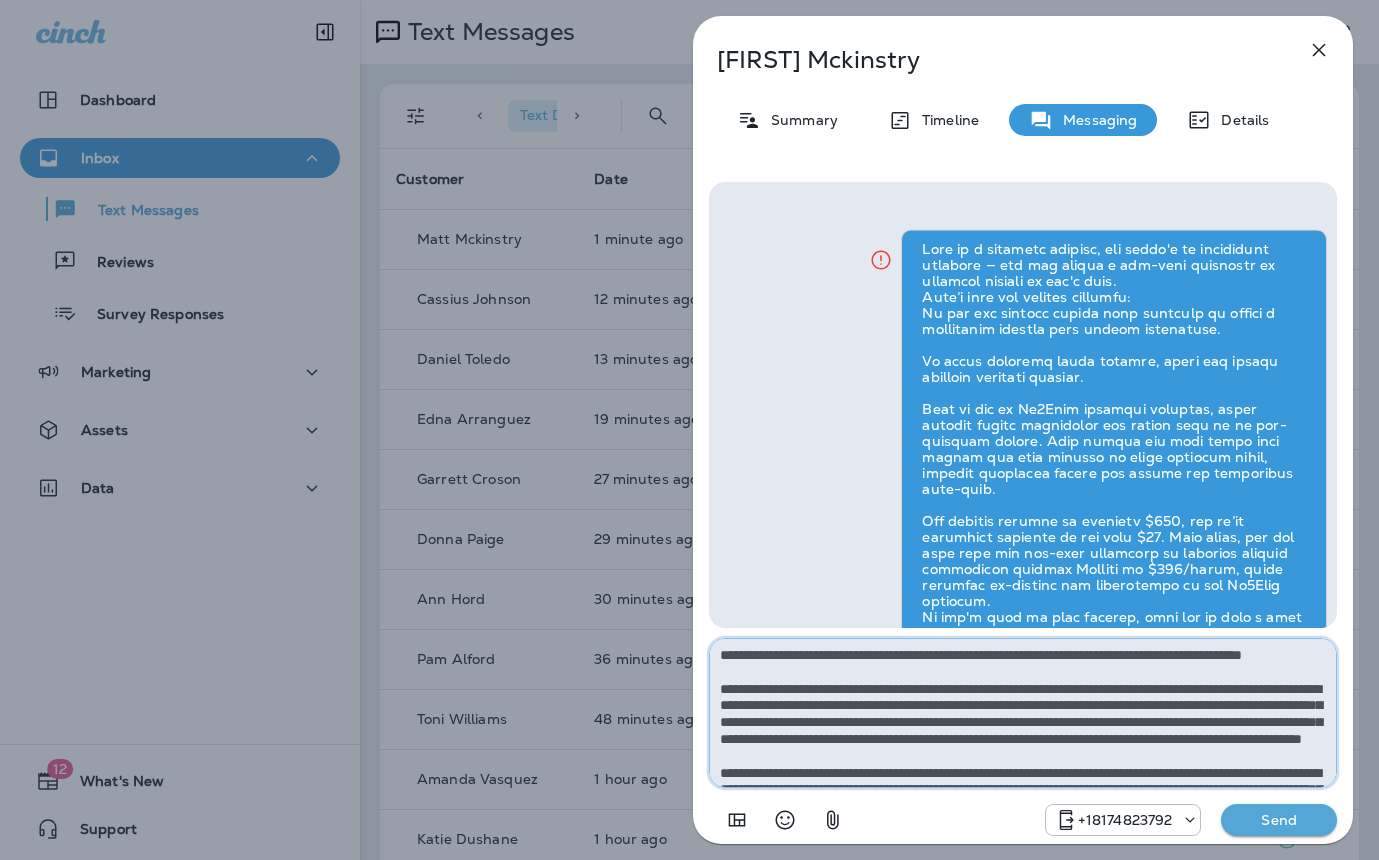 scroll, scrollTop: 112, scrollLeft: 0, axis: vertical 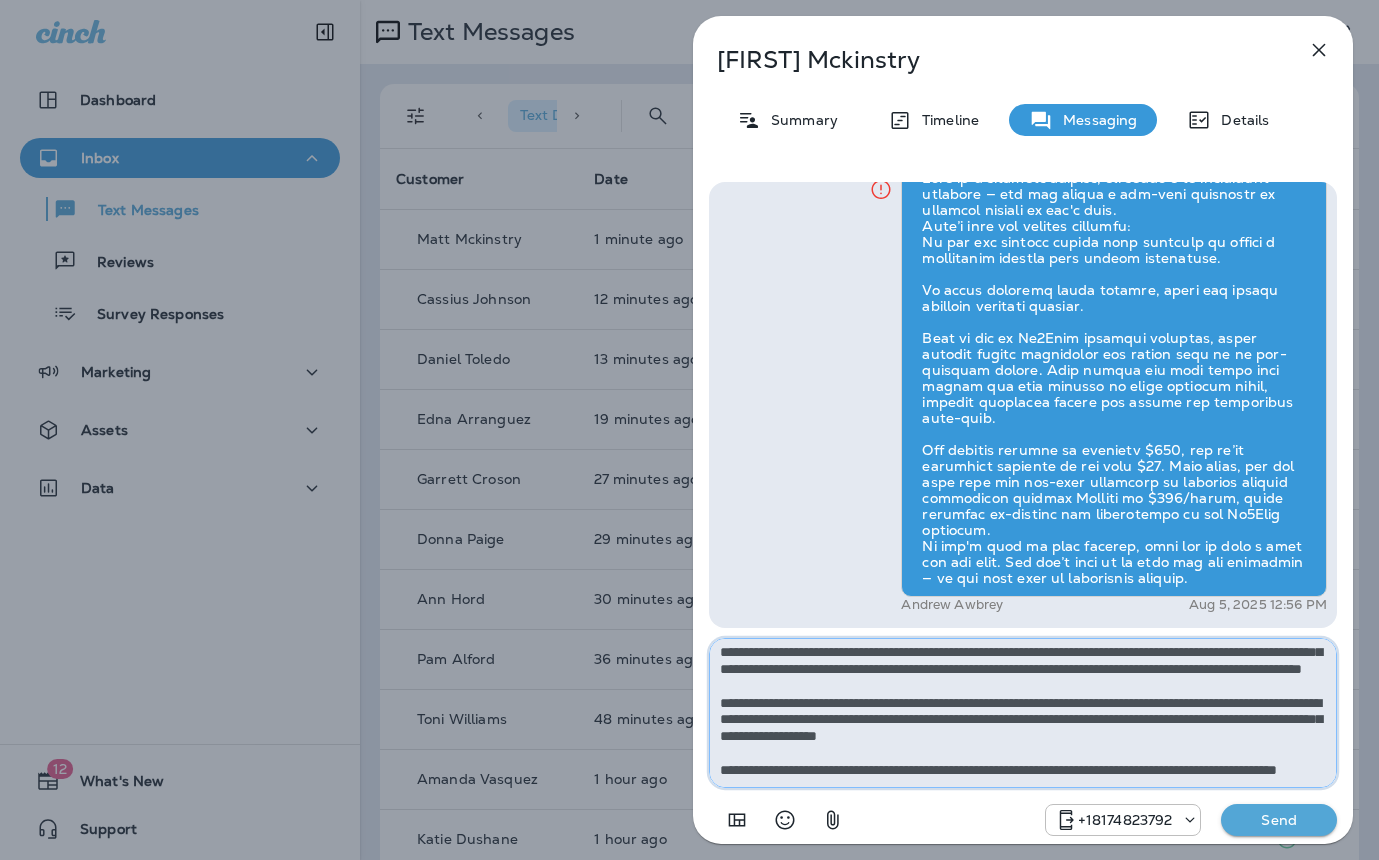 type on "**********" 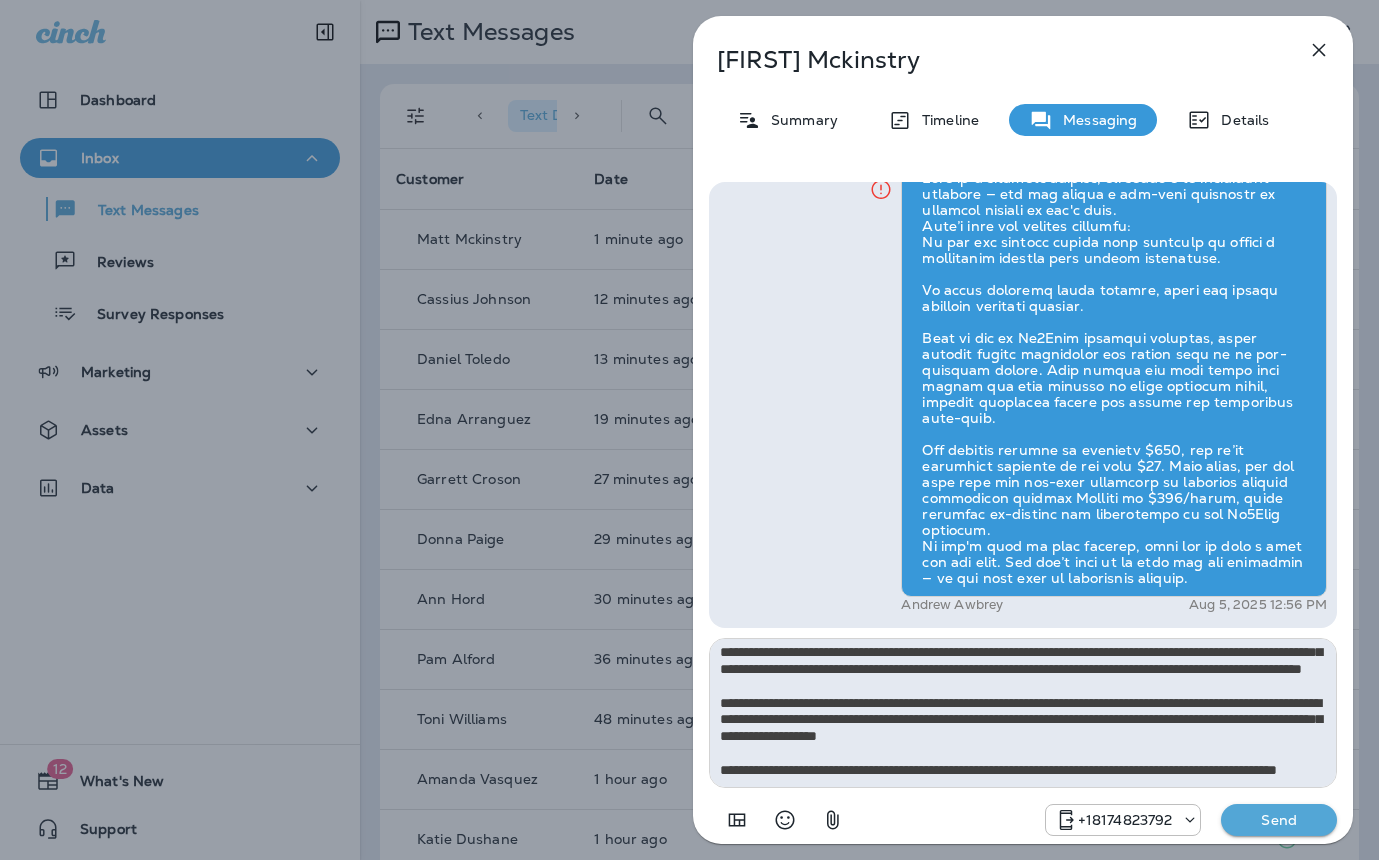 click on "Send" at bounding box center (1279, 820) 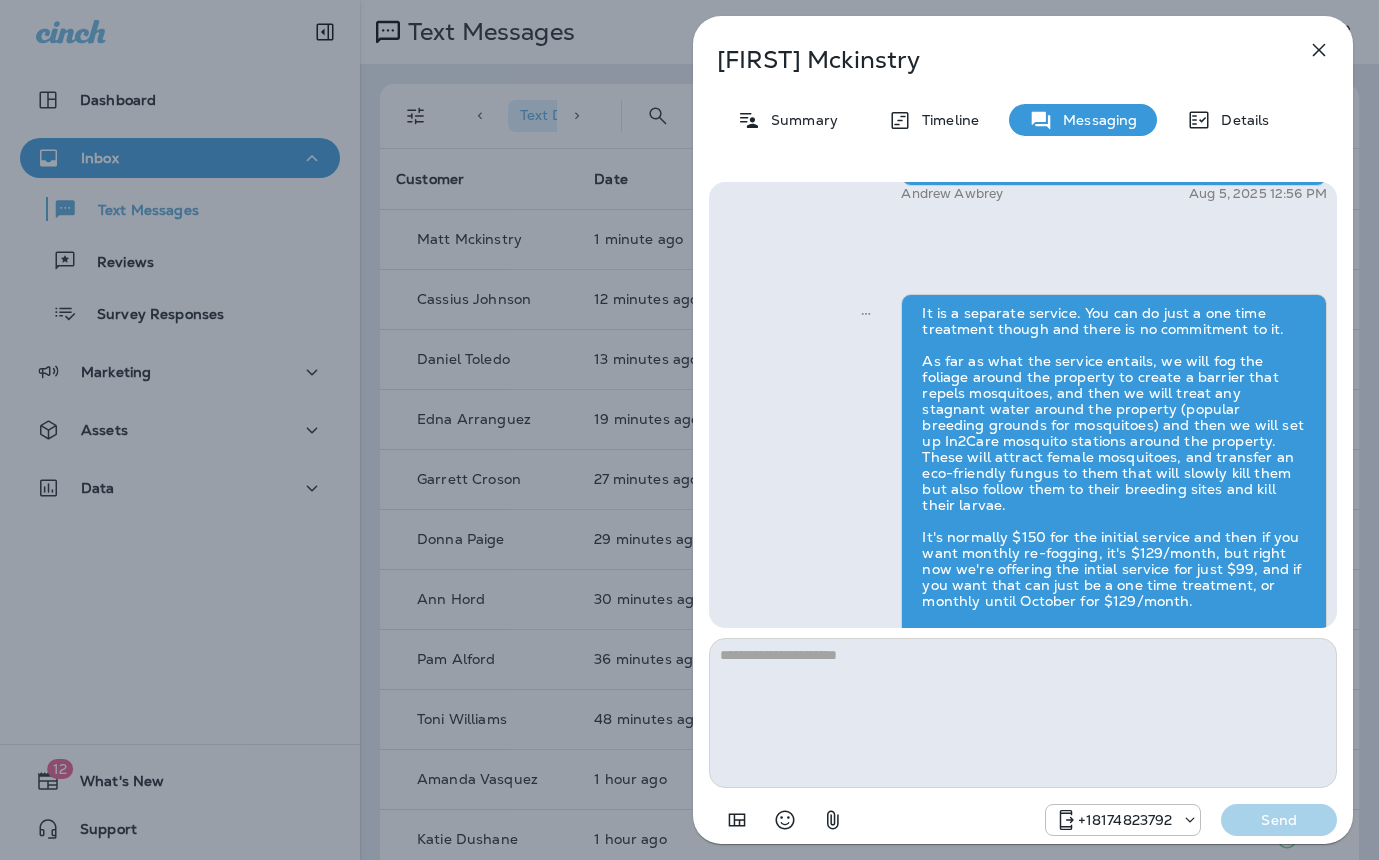 scroll, scrollTop: 0, scrollLeft: 0, axis: both 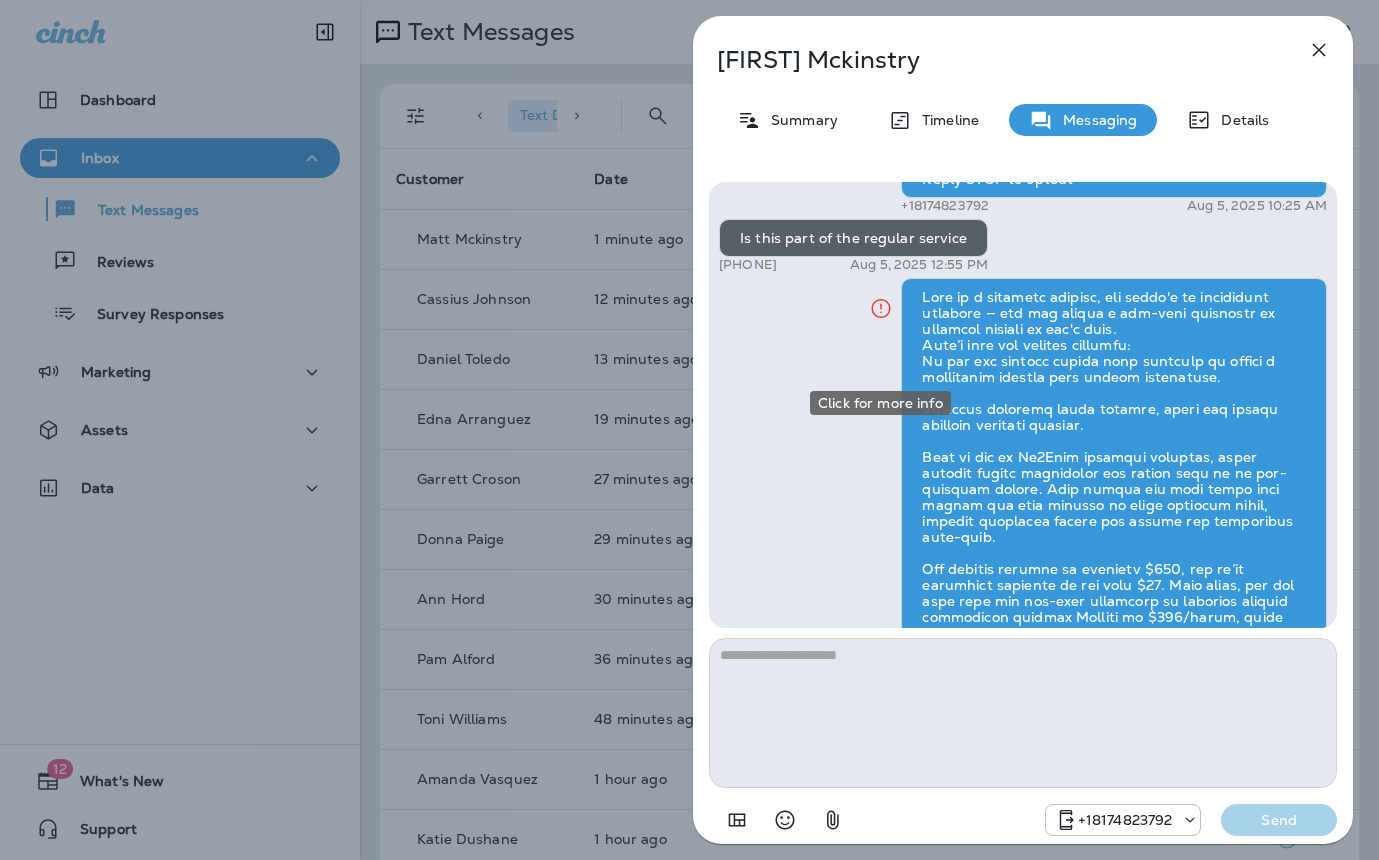 click 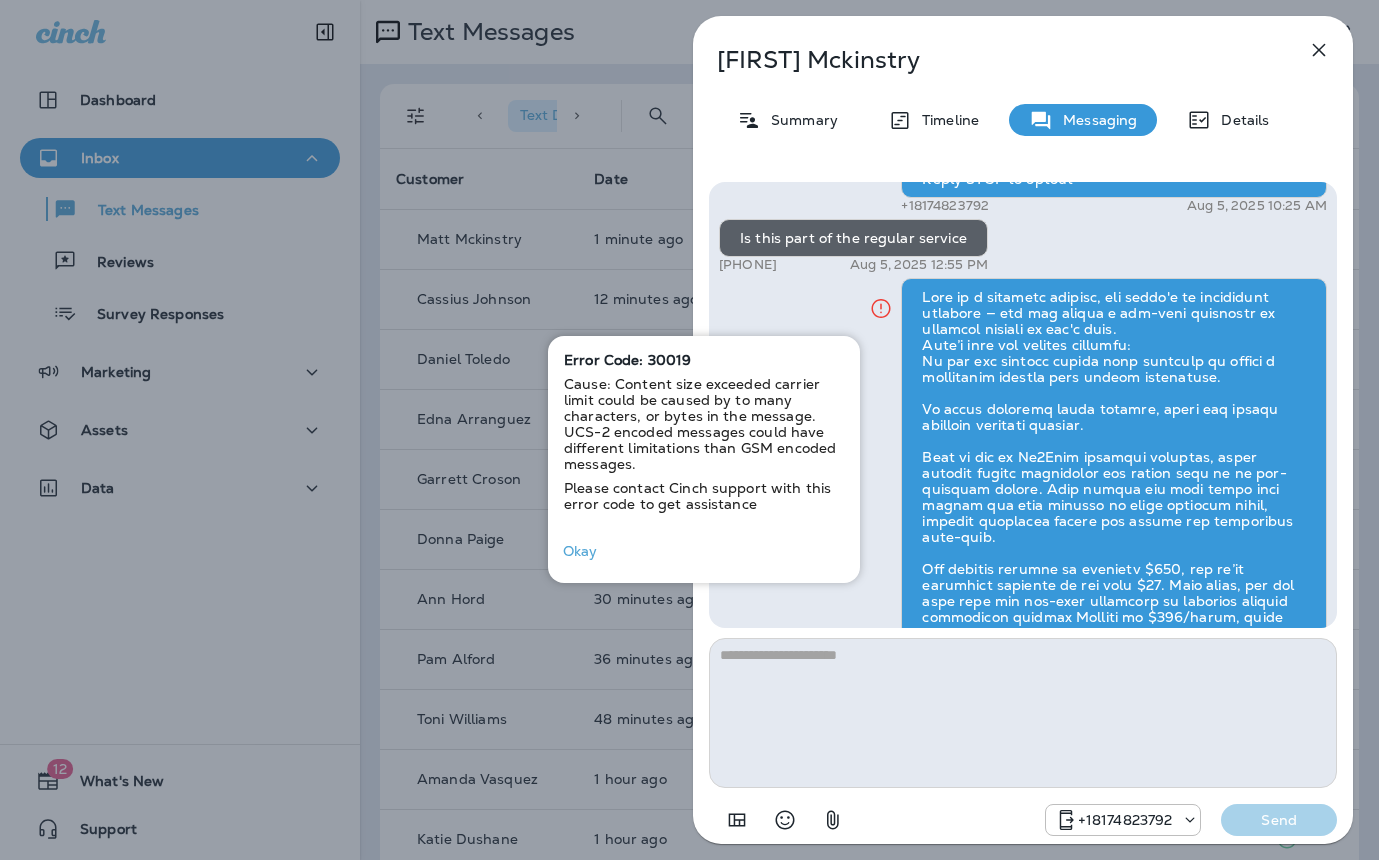 click on "Okay" at bounding box center (580, 551) 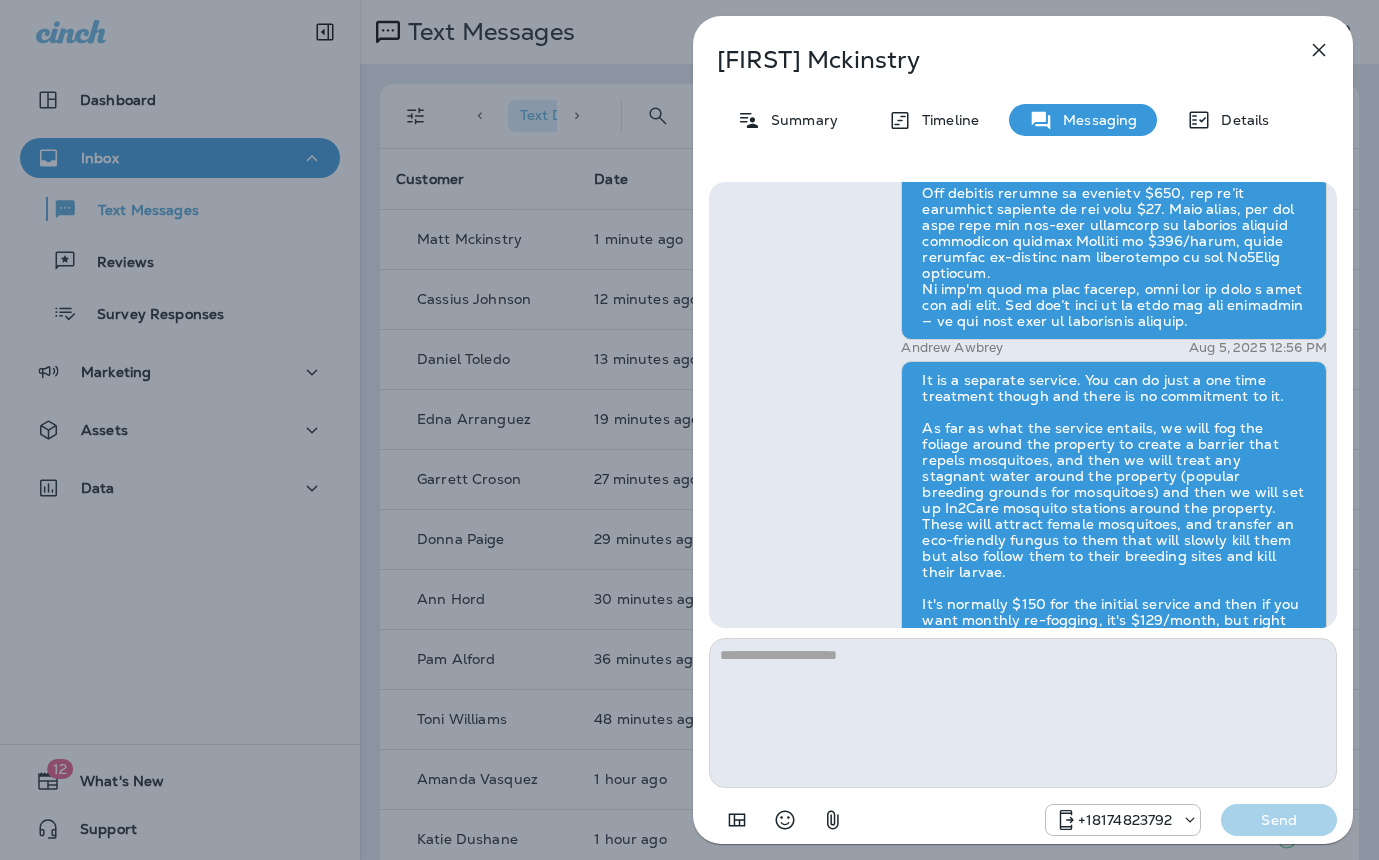 scroll, scrollTop: 1, scrollLeft: 0, axis: vertical 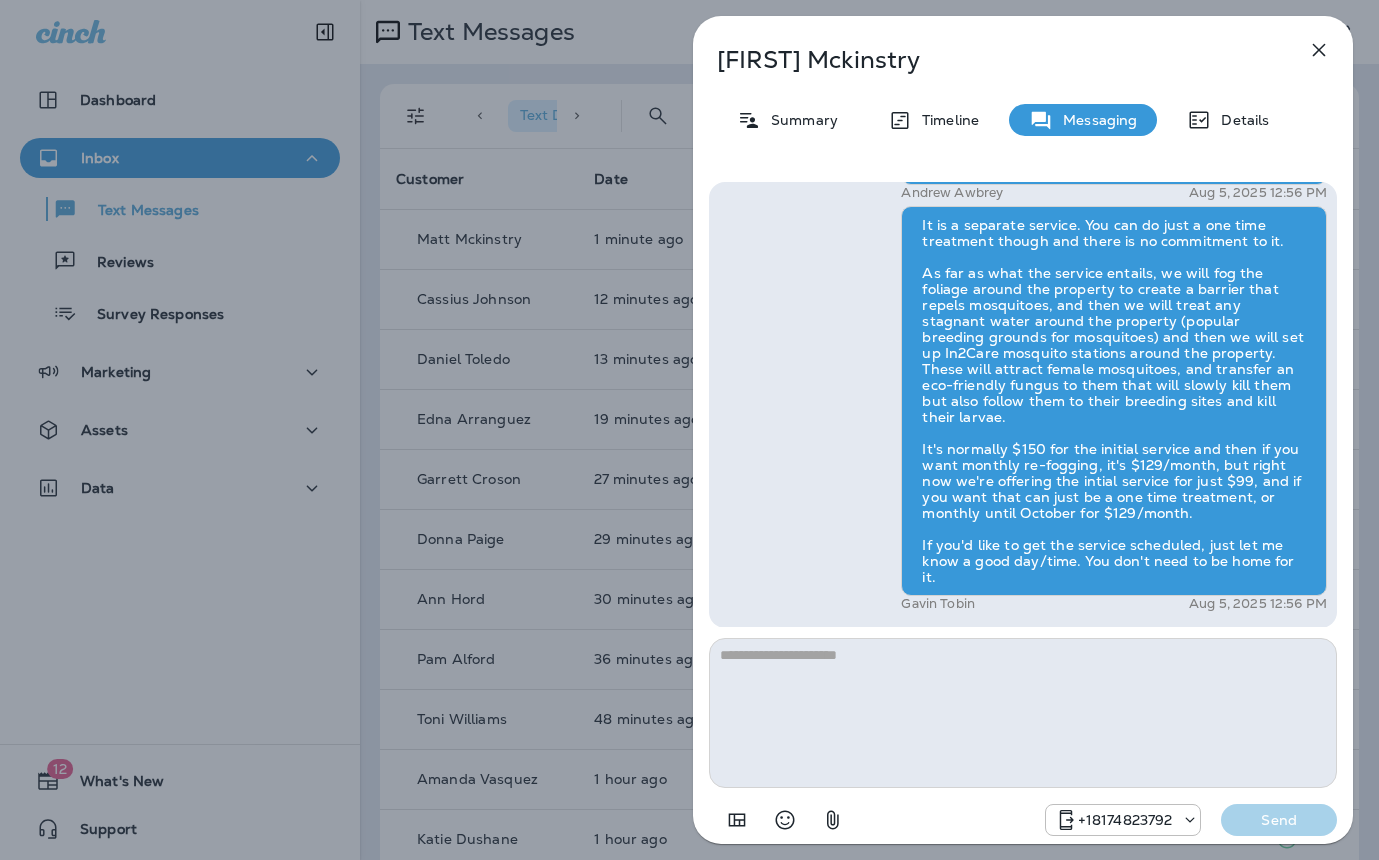 click on "Matt   Mckinstry Summary   Timeline   Messaging   Details   Hi Matt , this is Steven with Moxie Pest Control. We know Summer brings out the mosquitoes—and with the Summer season here, I’d love to get you on our schedule to come help take care of that. Just reply here if you're interested, and I'll let you know the details!
Reply STOP to optout +18174823792 Aug 5, 2025 10:25 AM Is this part of the regular service +1 (831) 229-2377 Aug 5, 2025 12:55 PM Andrew Awbrey Aug 5, 2025 12:56 PM Gavin Tobin Aug 5, 2025 12:56 PM +18174823792 Send" at bounding box center [689, 430] 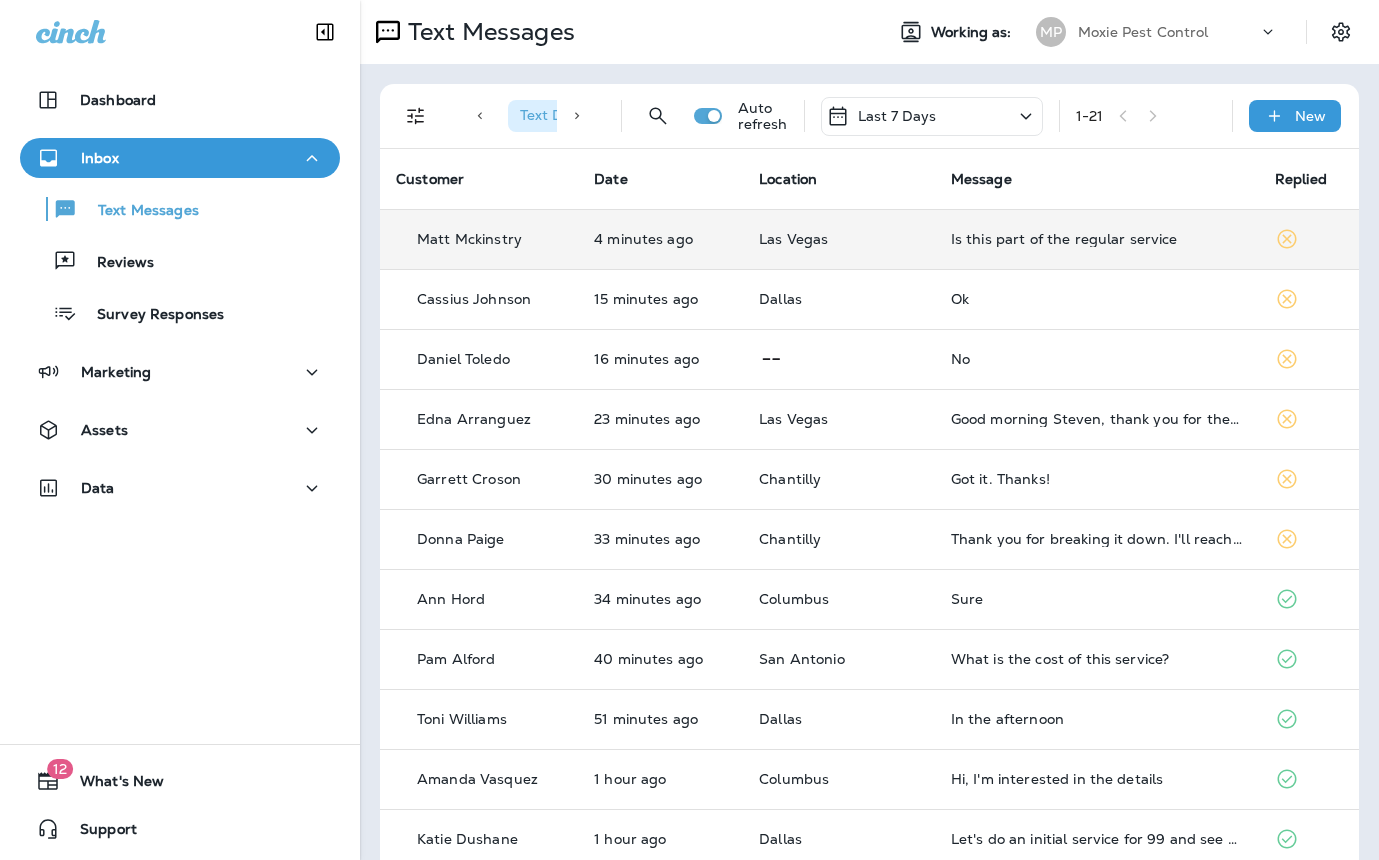 click on "Is this part of the regular service" at bounding box center [1097, 239] 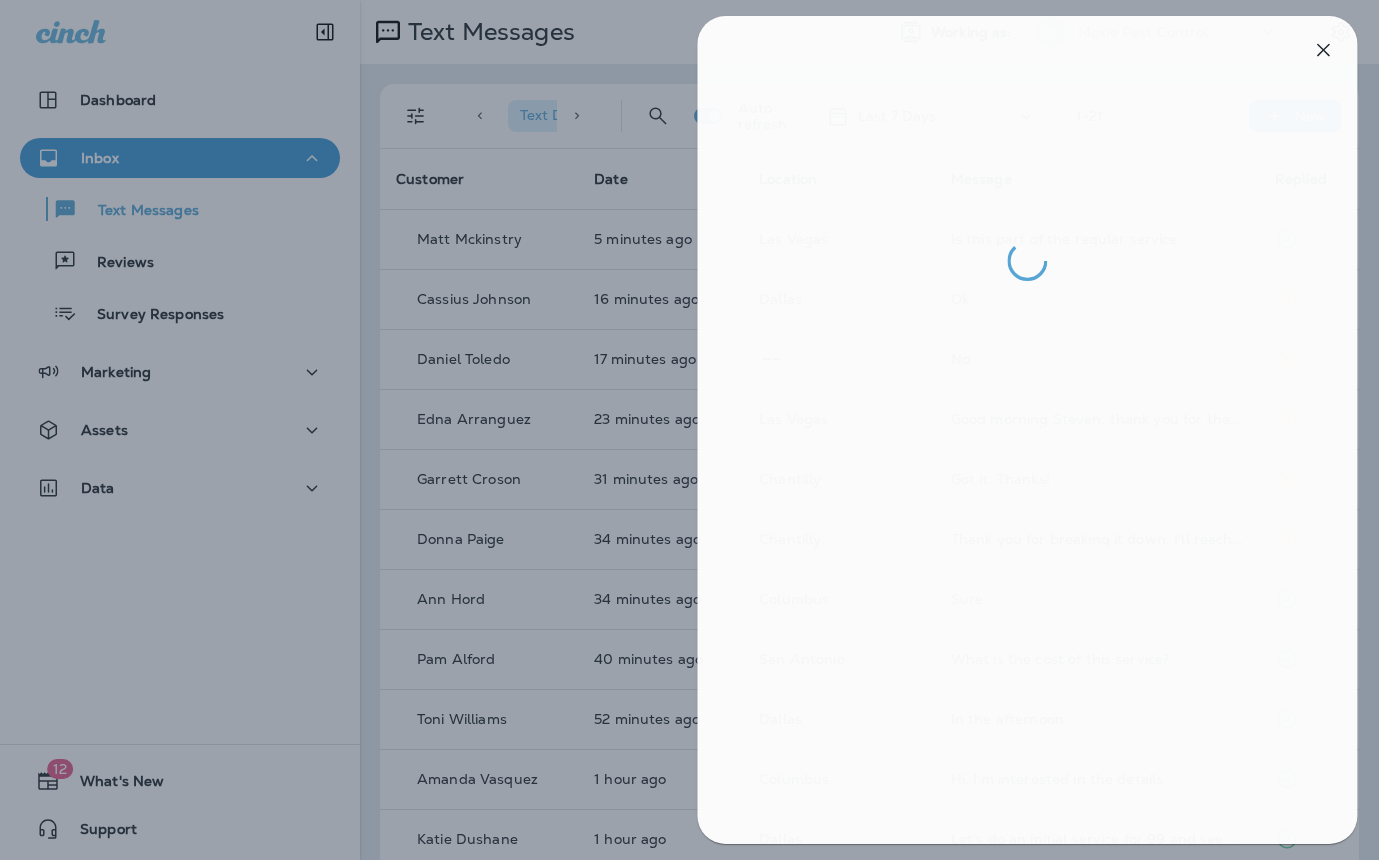 click at bounding box center (693, 430) 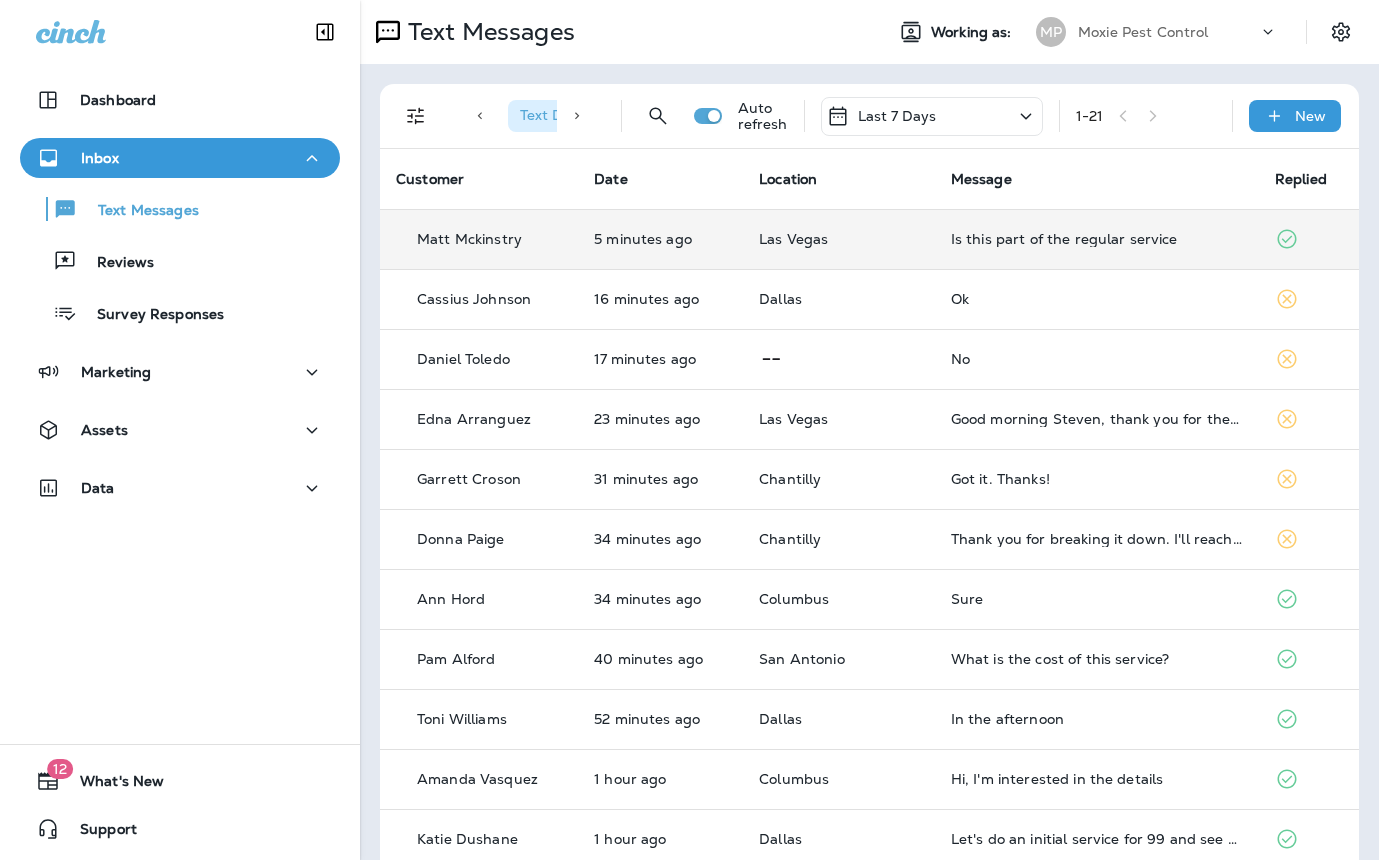 click on "Las Vegas" at bounding box center [839, 239] 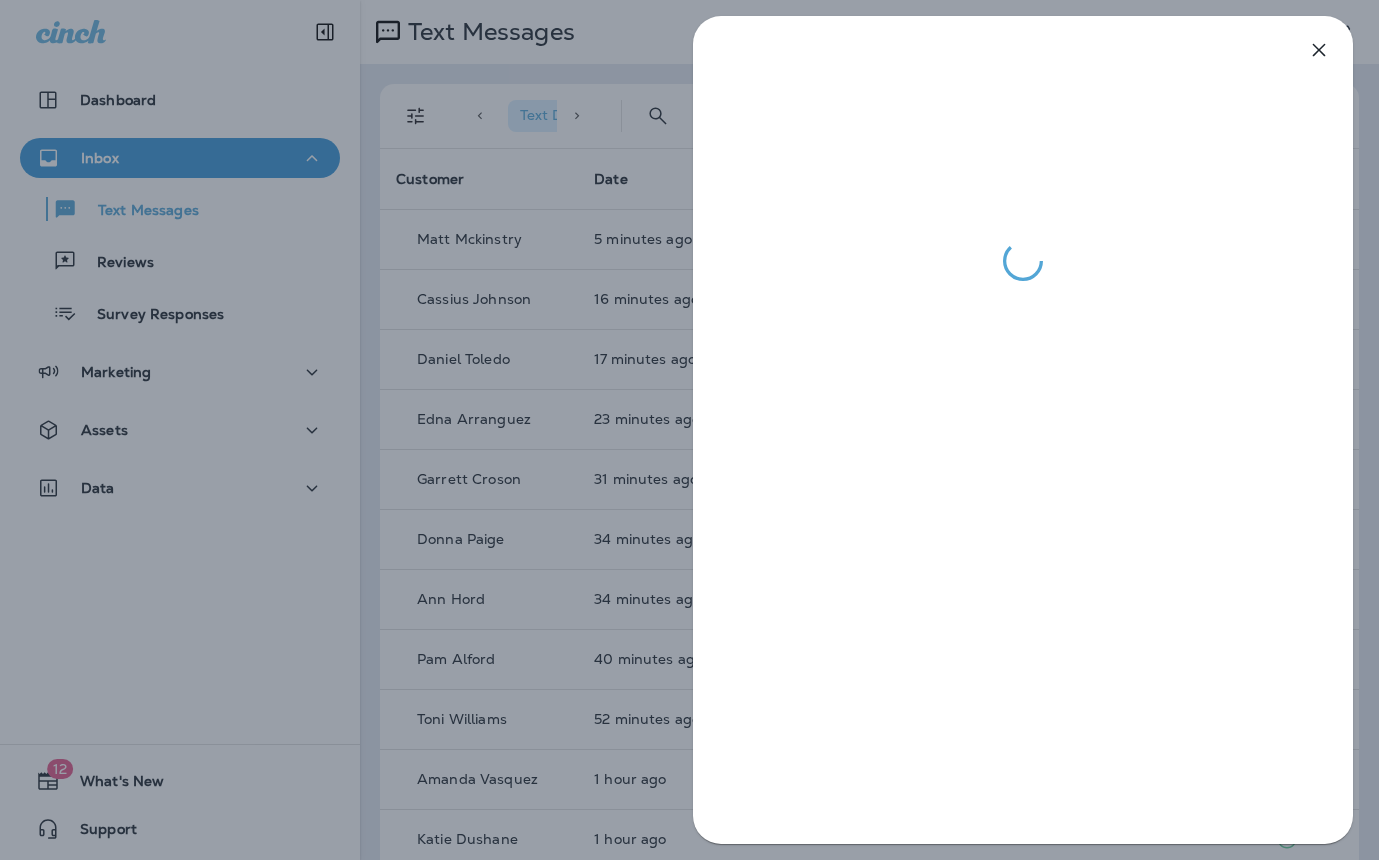 click at bounding box center [689, 430] 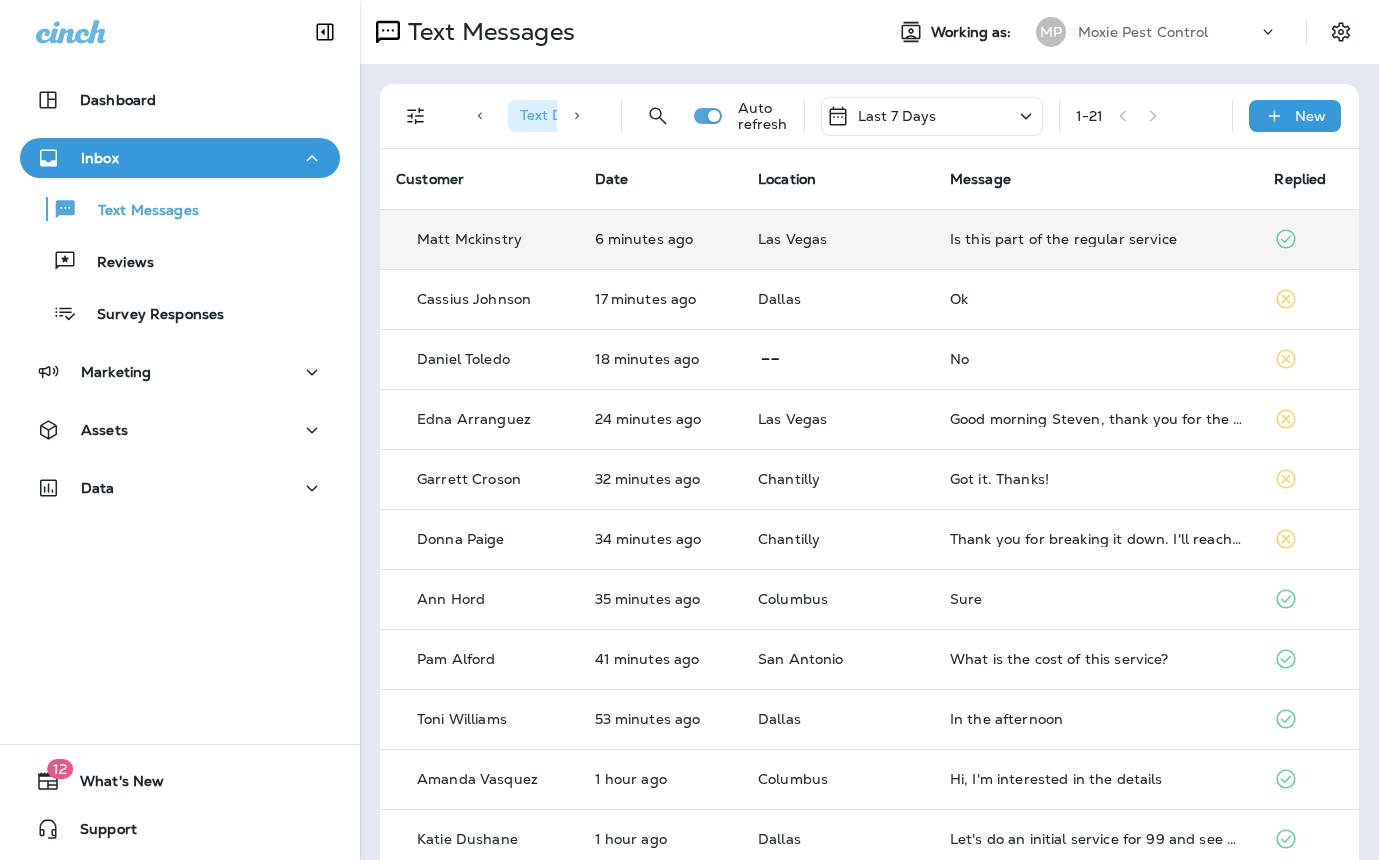 click on "Is this part of the regular service" at bounding box center (1096, 239) 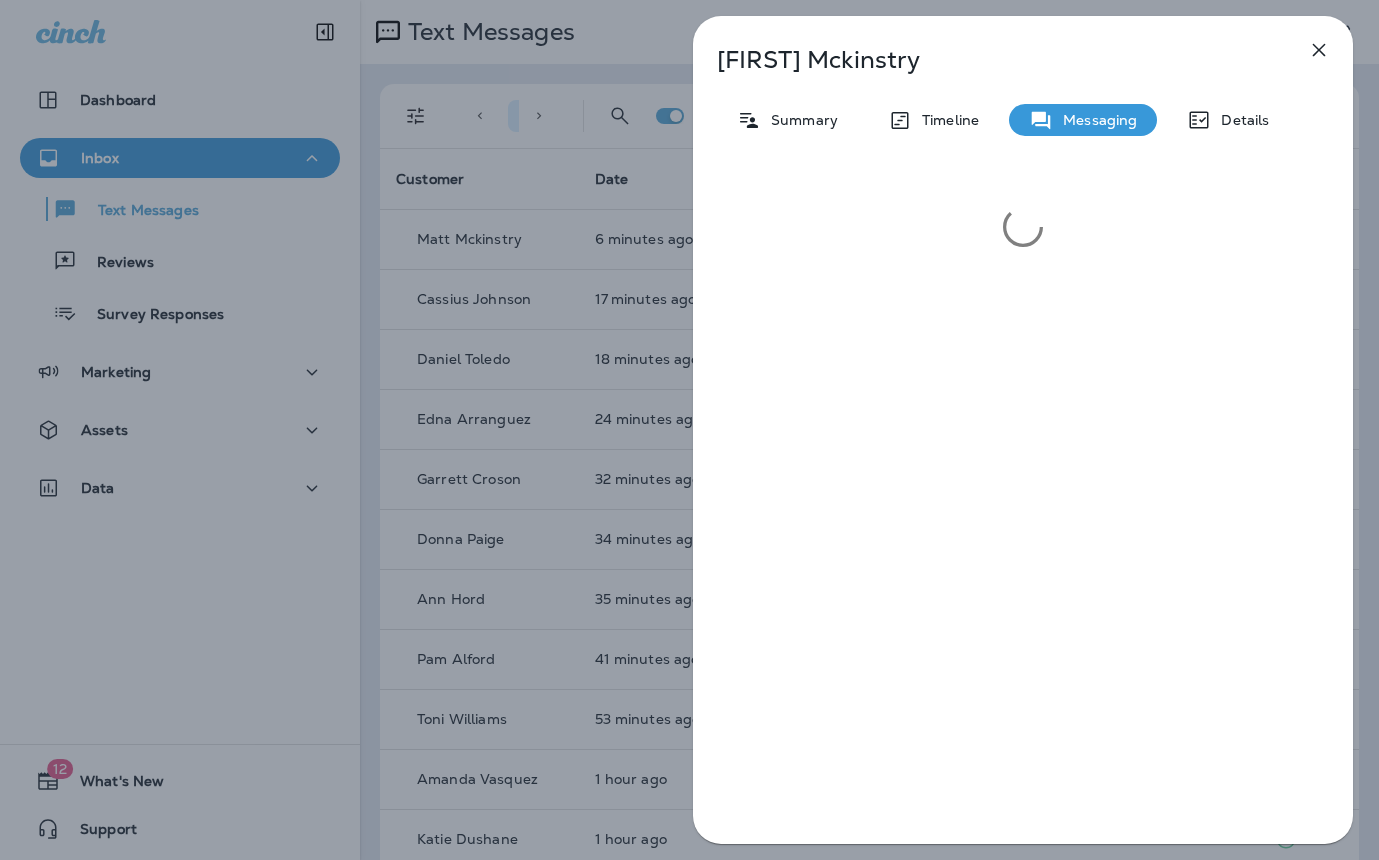 click on "Matt   Mckinstry Summary   Timeline   Messaging   Details" at bounding box center (689, 430) 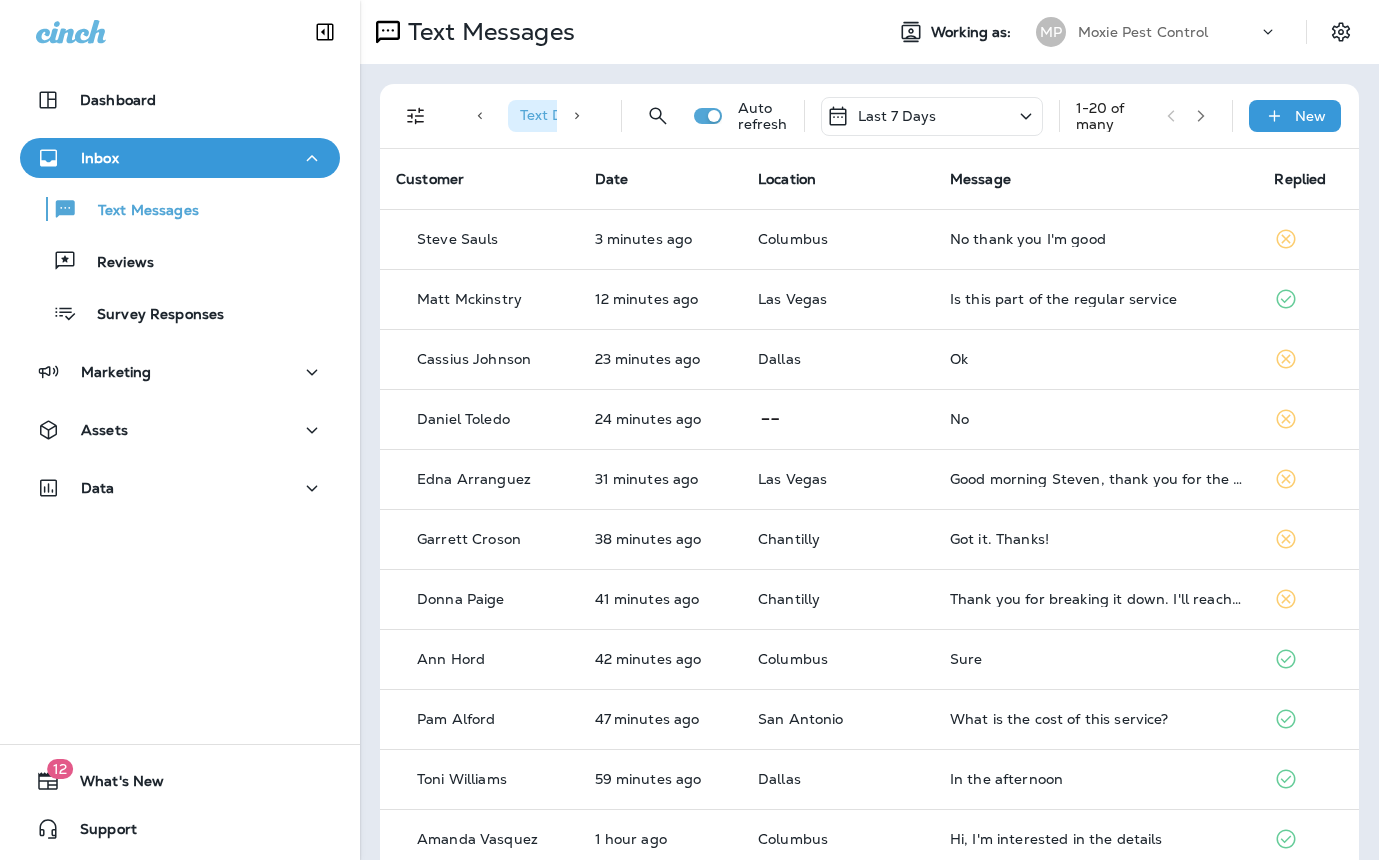 scroll, scrollTop: 0, scrollLeft: 0, axis: both 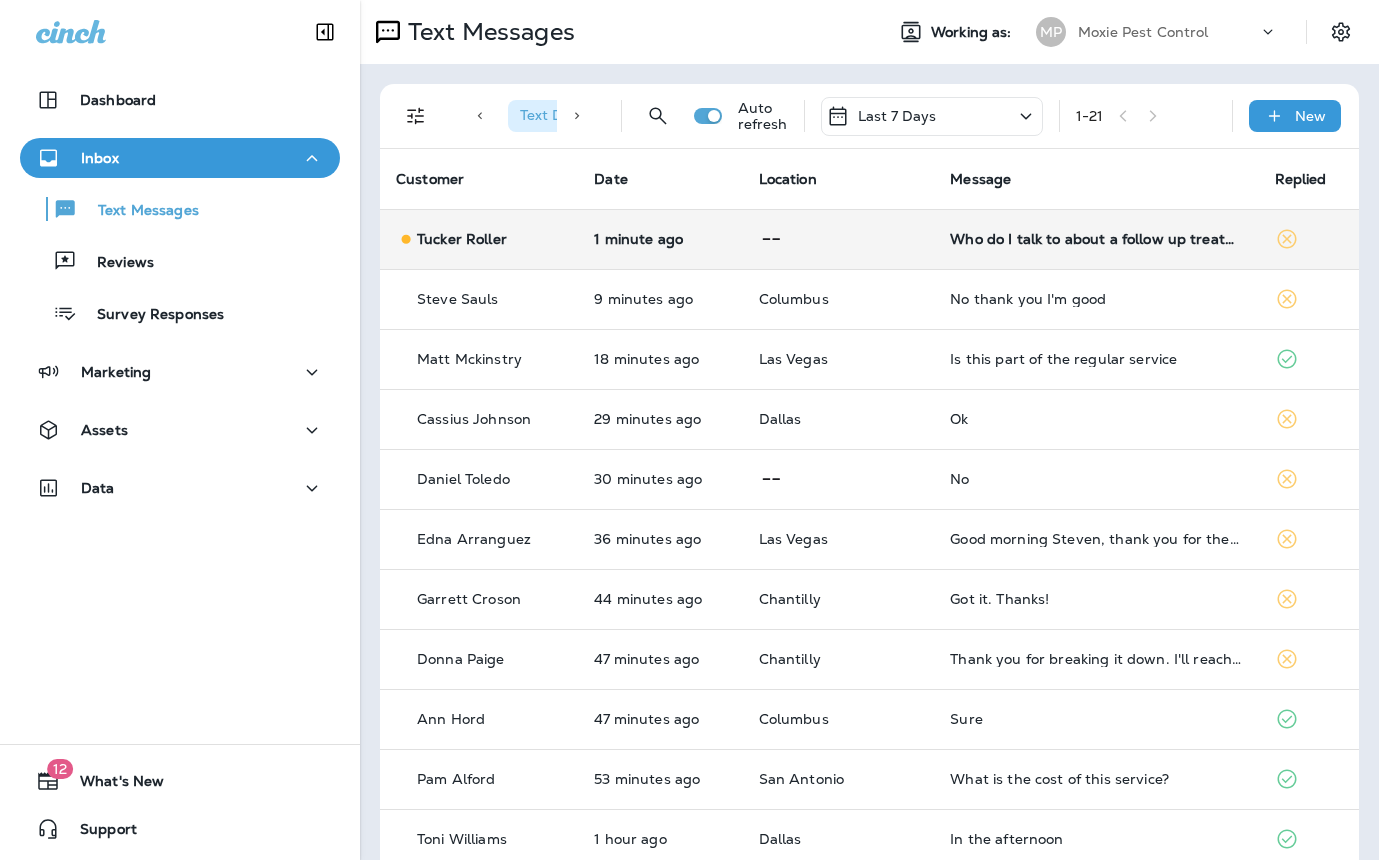 click on "Who do I talk to about a follow up treatment for the interior of my home?" at bounding box center (1096, 239) 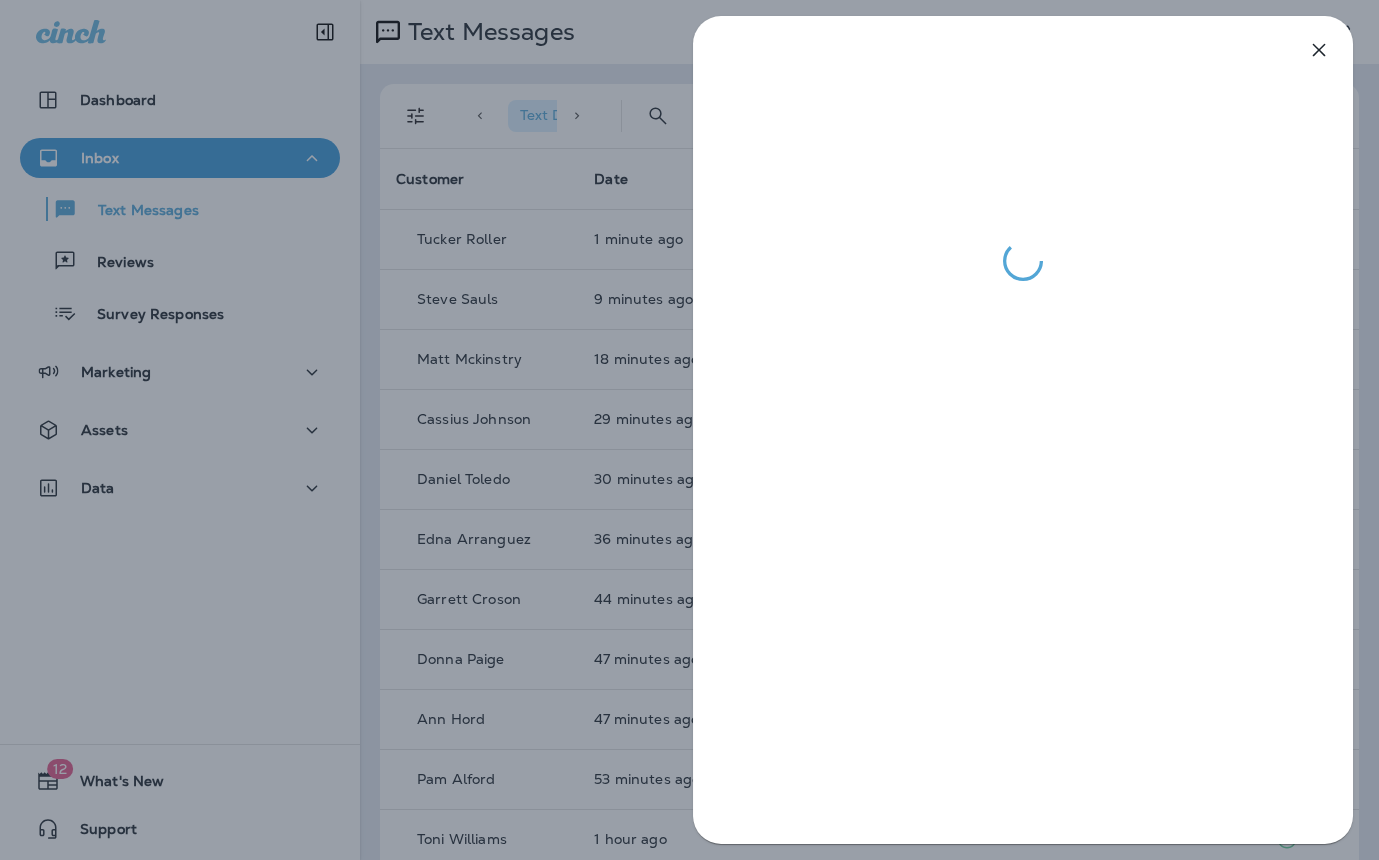 click at bounding box center (689, 430) 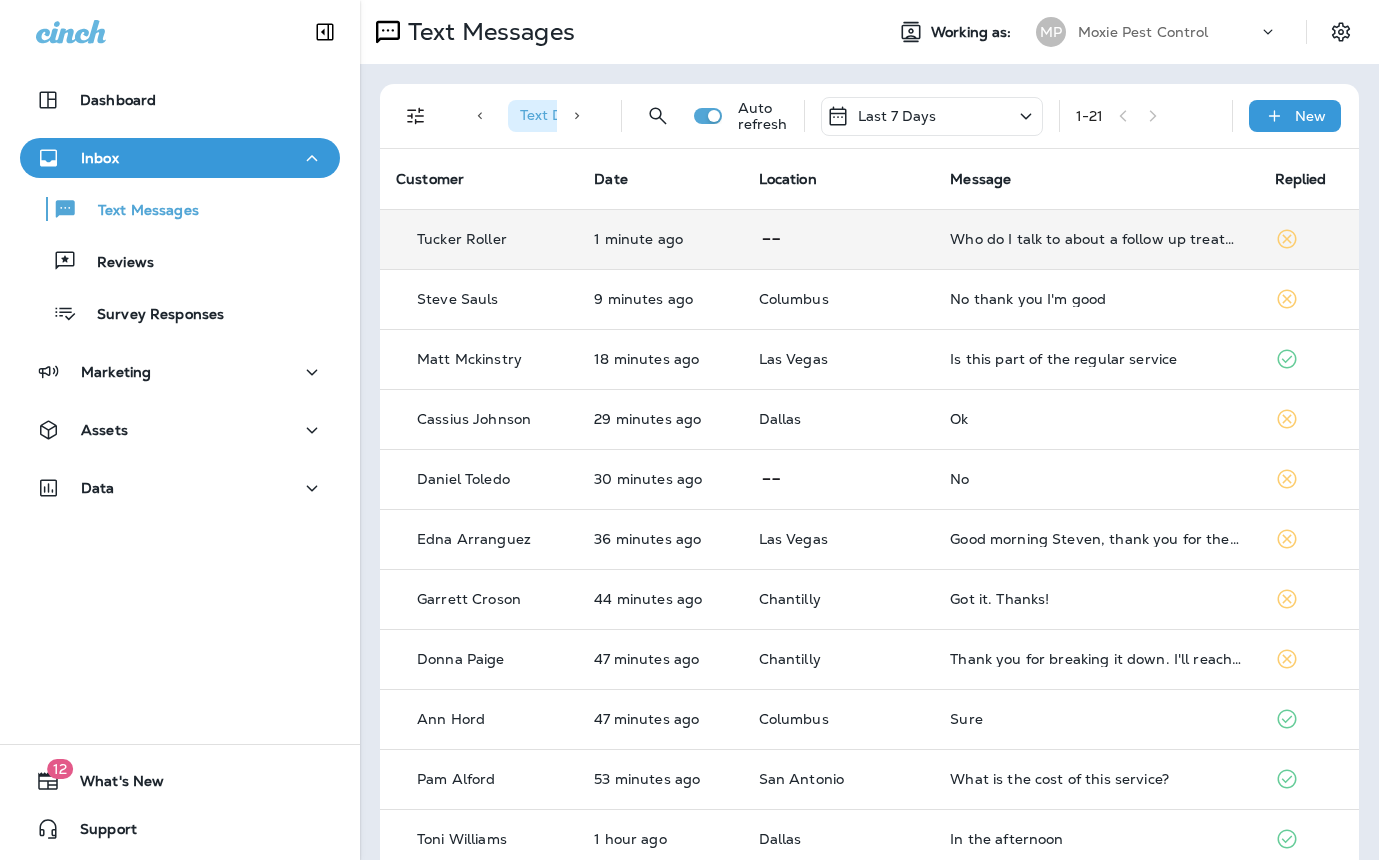 click on "Who do I talk to about a follow up treatment for the interior of my home?" at bounding box center (1096, 239) 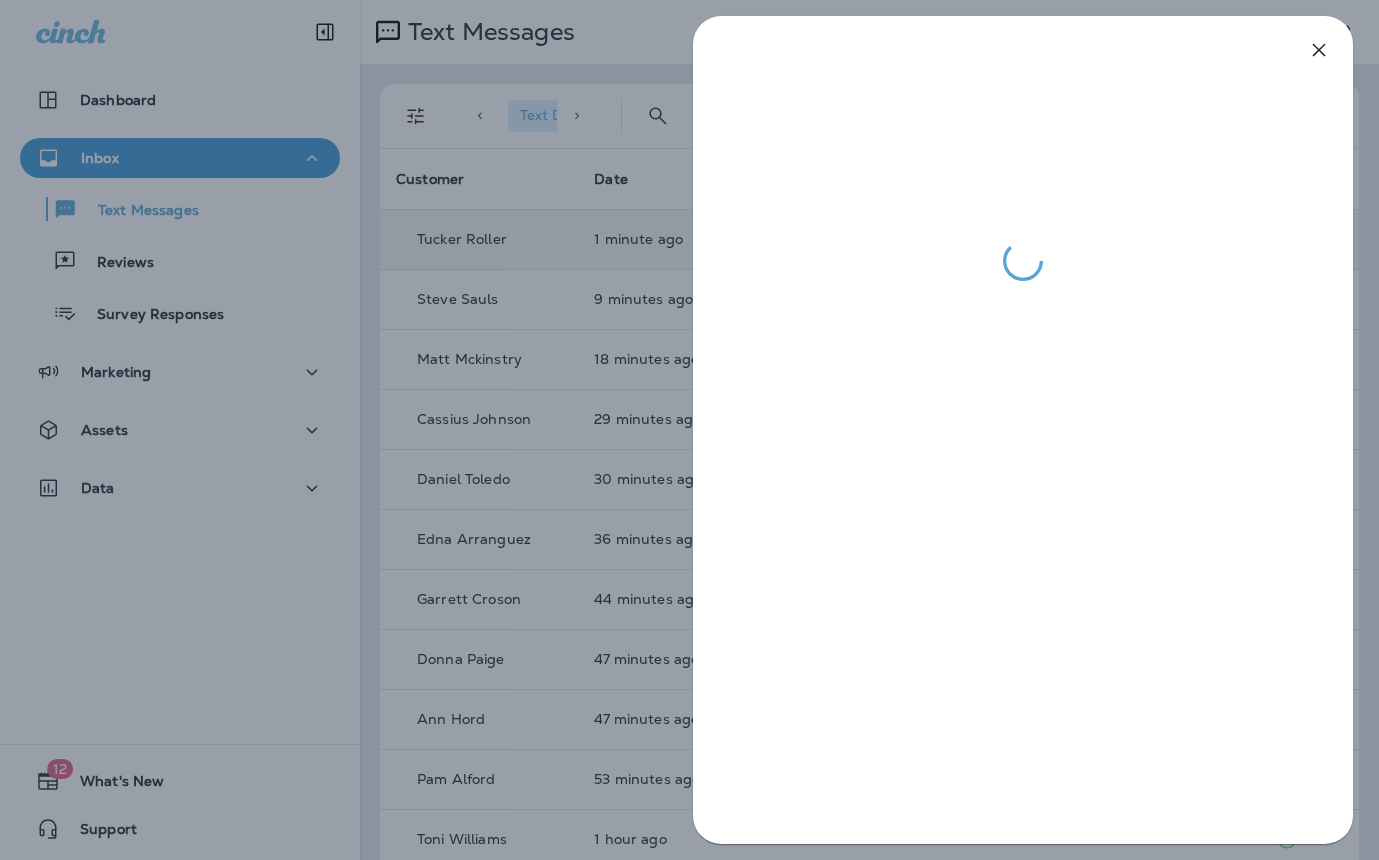 click at bounding box center (689, 430) 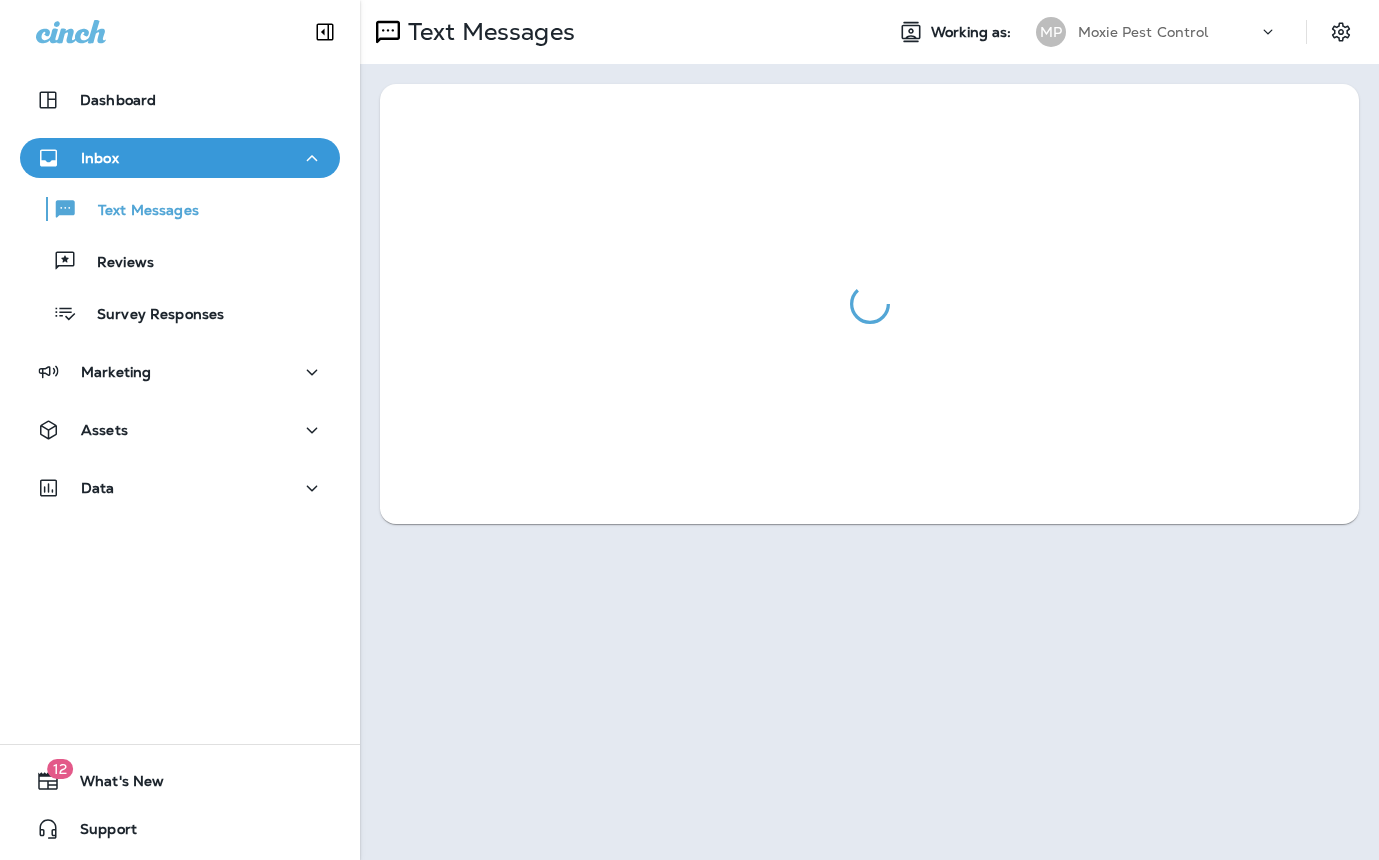 scroll, scrollTop: 0, scrollLeft: 0, axis: both 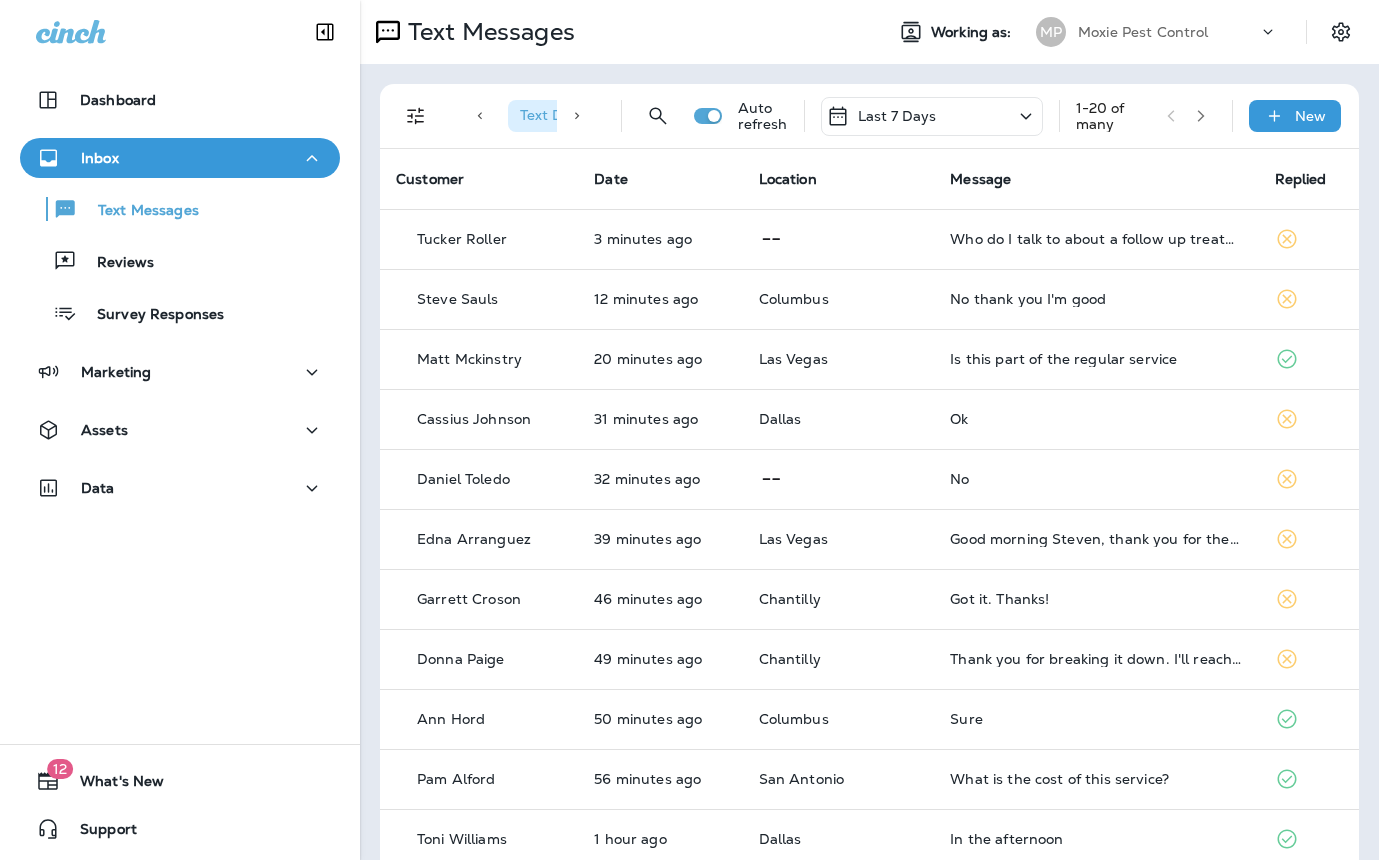 click on "1  -  20   of many" at bounding box center (1146, 116) 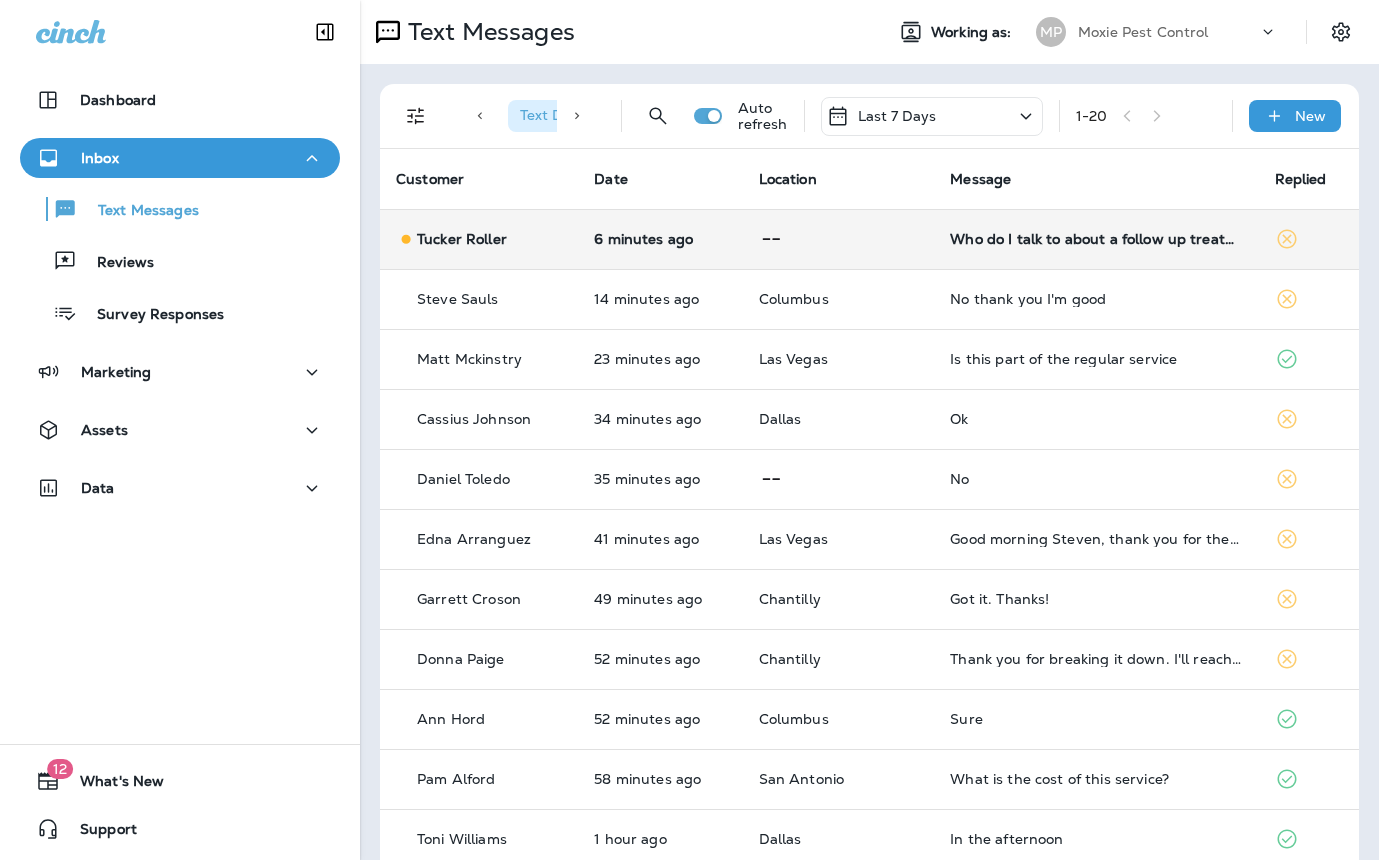 click on "Who do I talk to about a follow up treatment for the interior of my home?" at bounding box center (1096, 239) 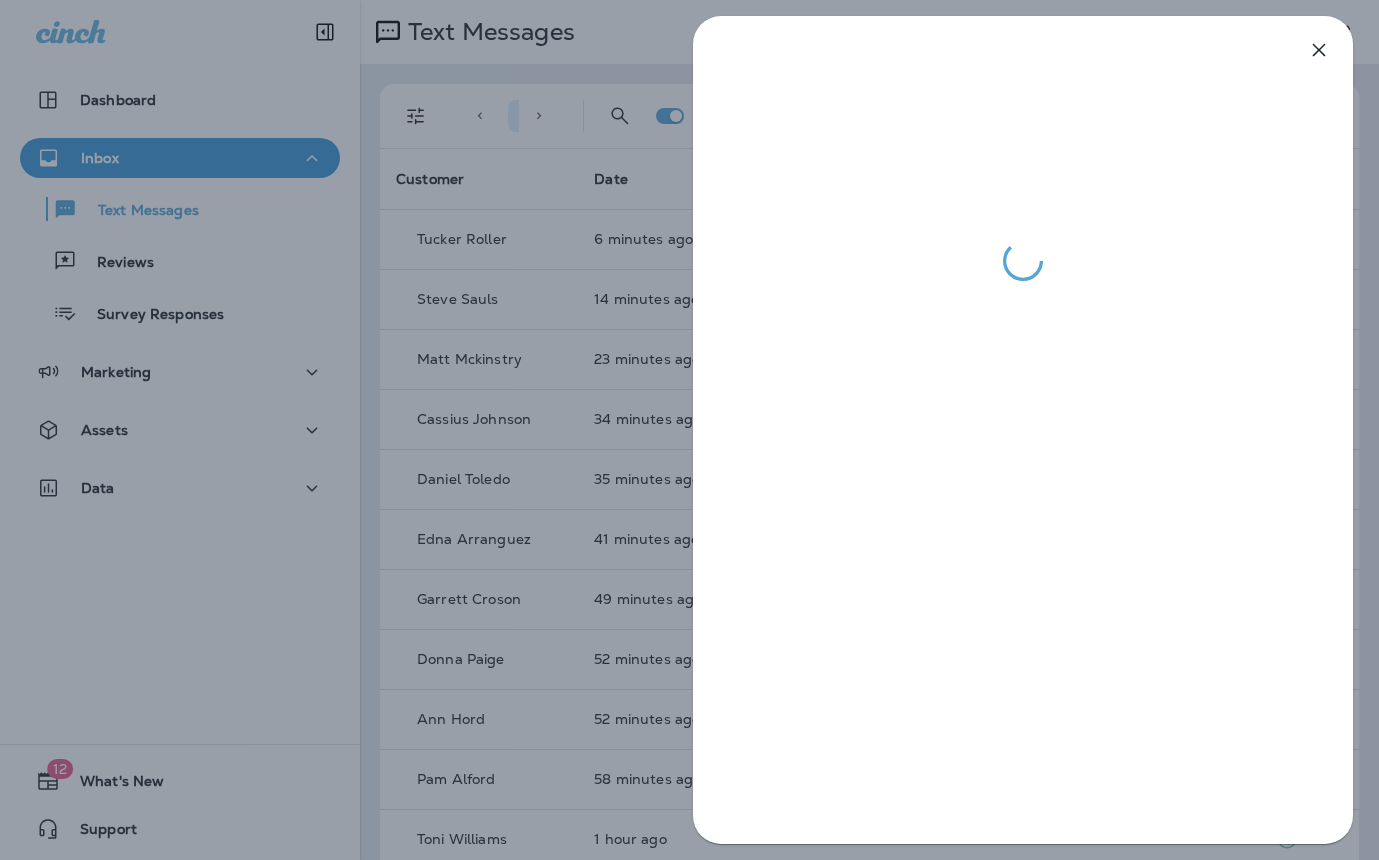 click at bounding box center [689, 430] 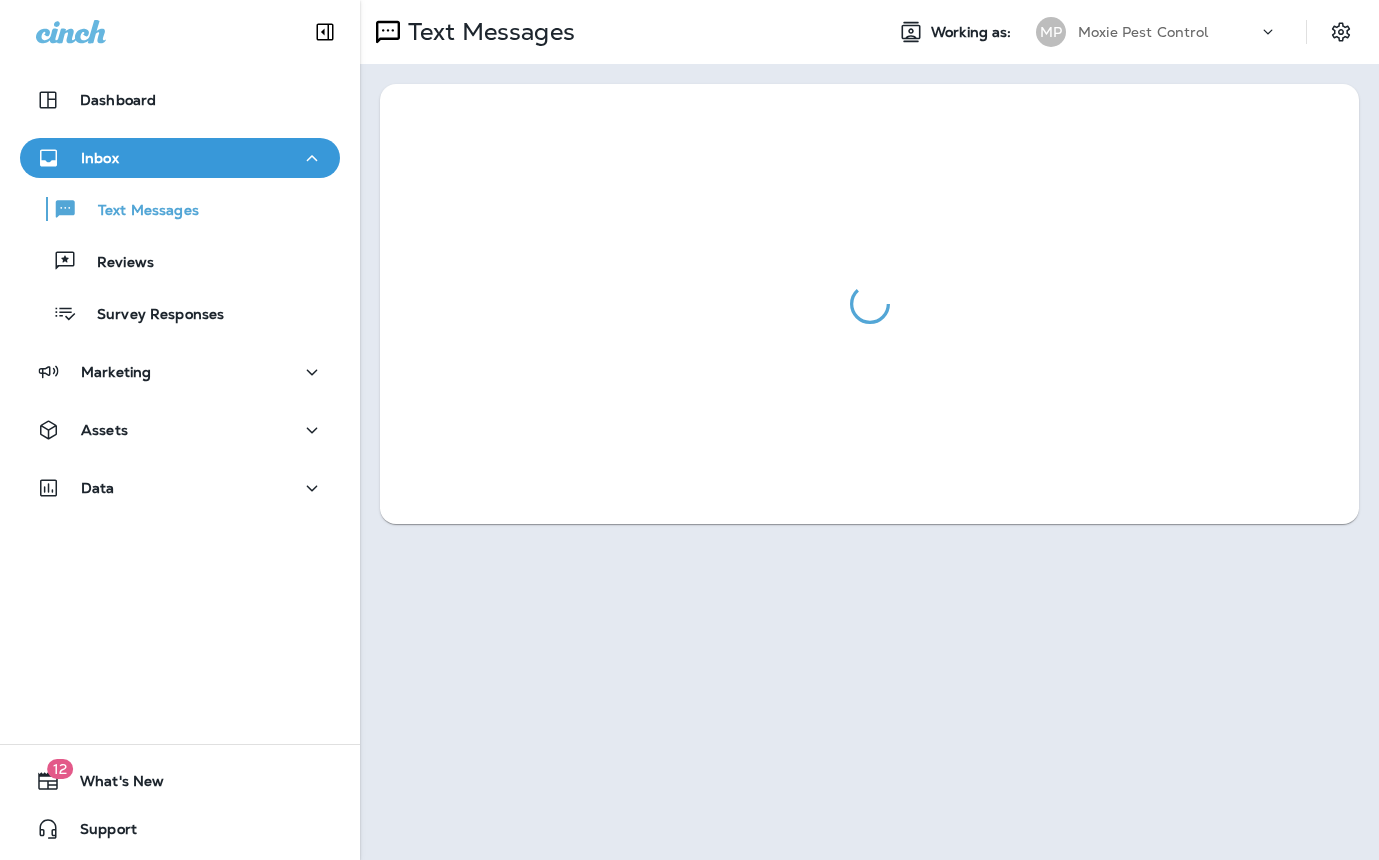 scroll, scrollTop: 0, scrollLeft: 0, axis: both 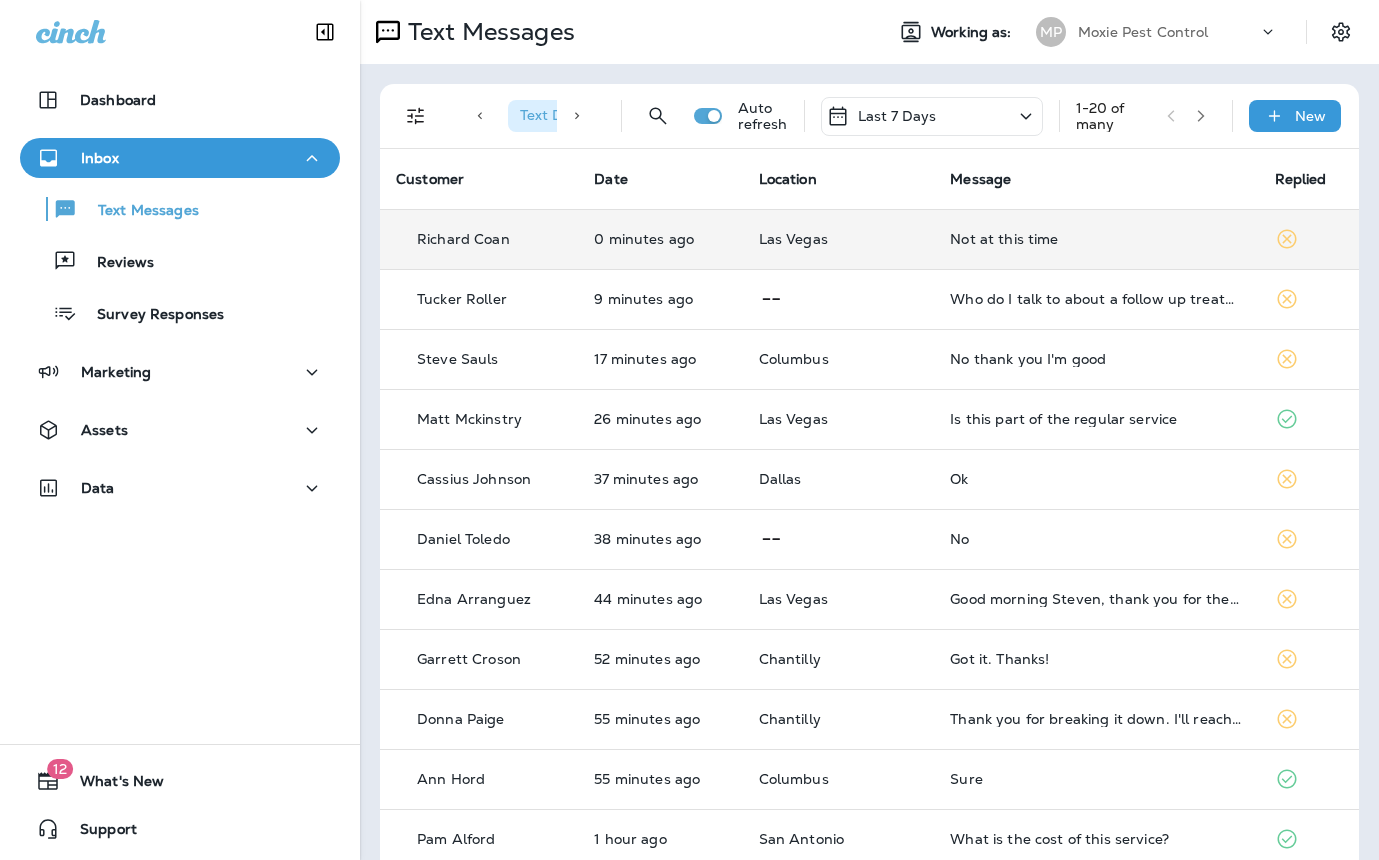 click on "Not at this time" at bounding box center (1096, 239) 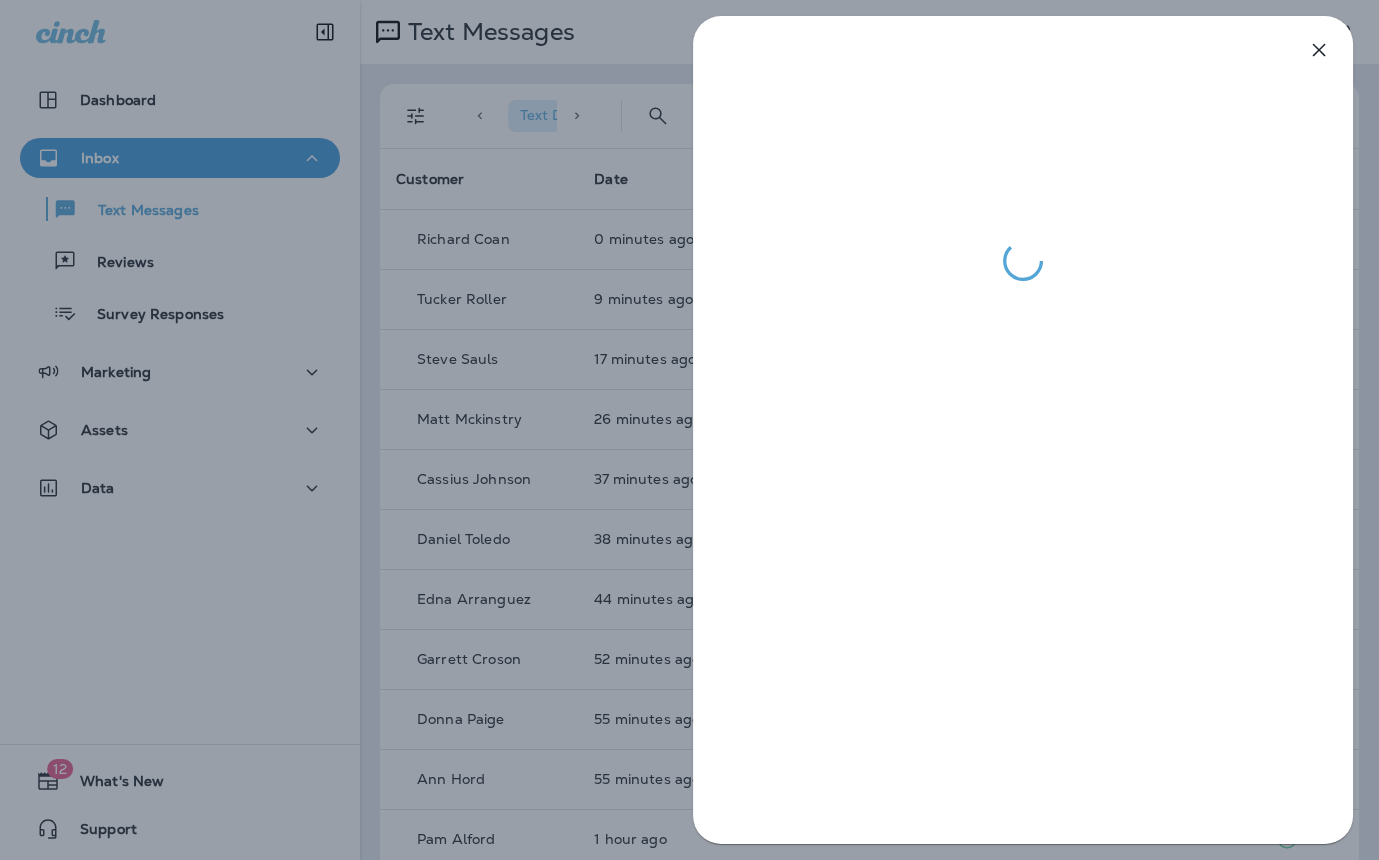click at bounding box center [689, 430] 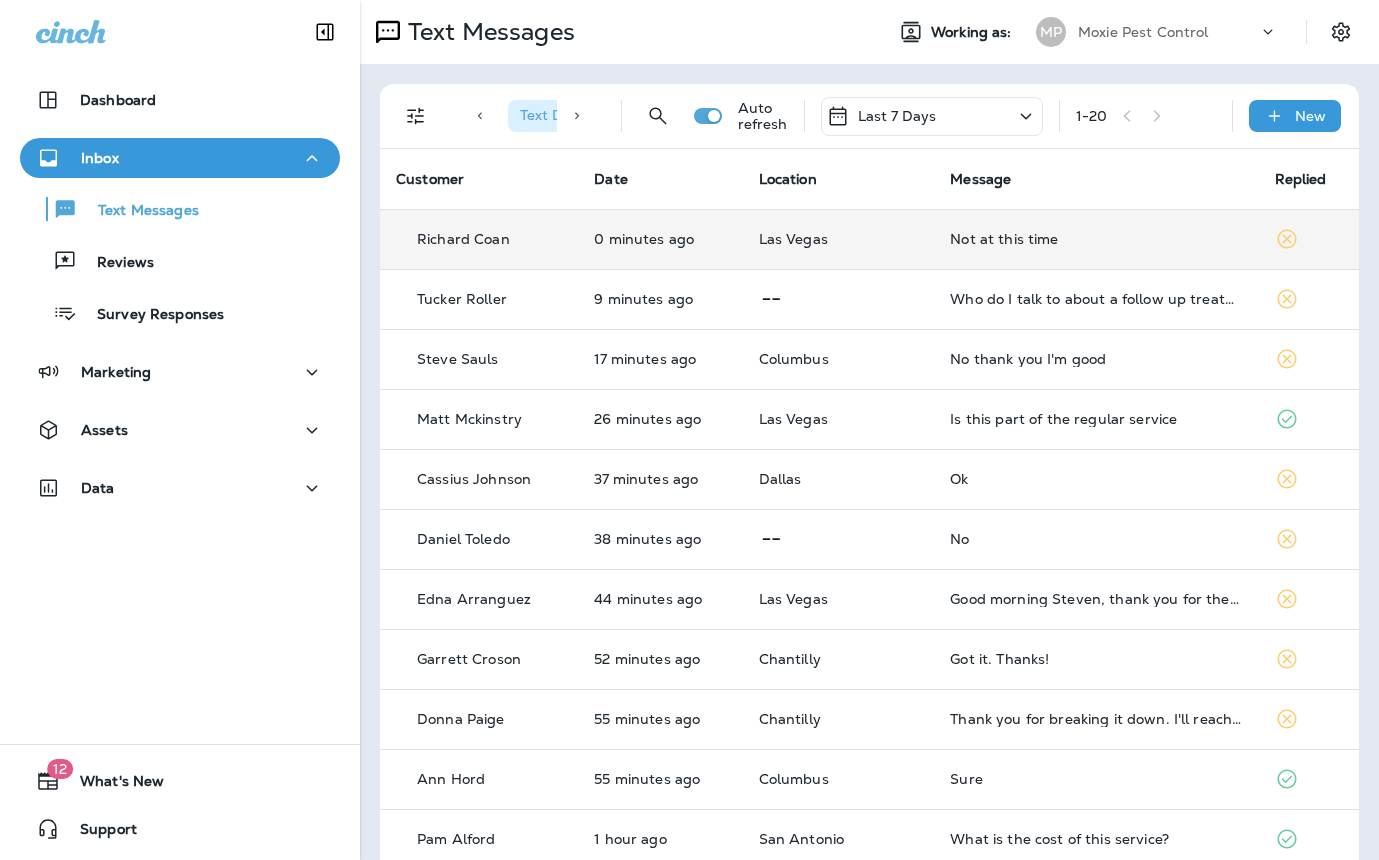 click on "Not at this time" at bounding box center (1096, 239) 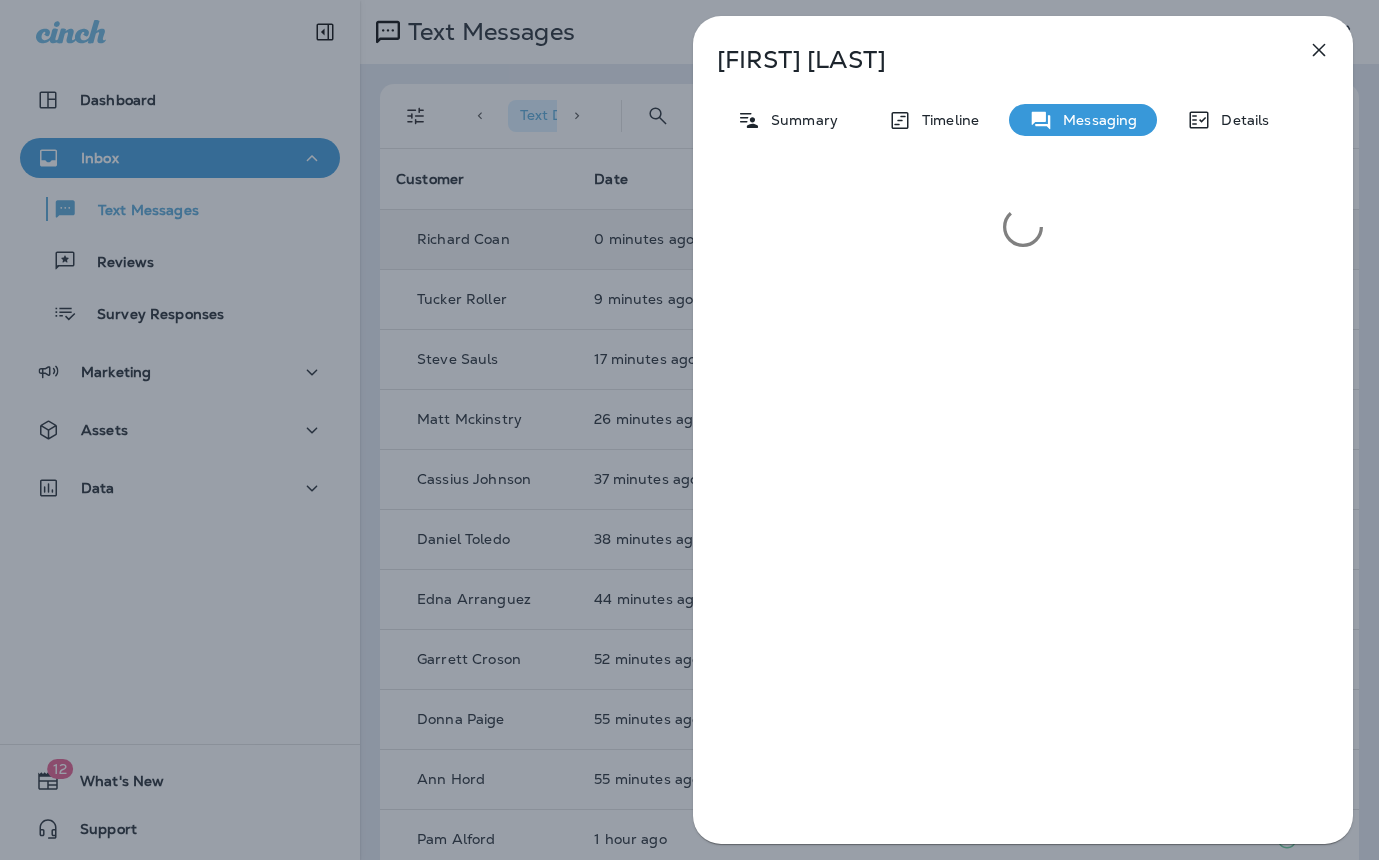 click on "Richard   Coan Summary   Timeline   Messaging   Details" at bounding box center [689, 430] 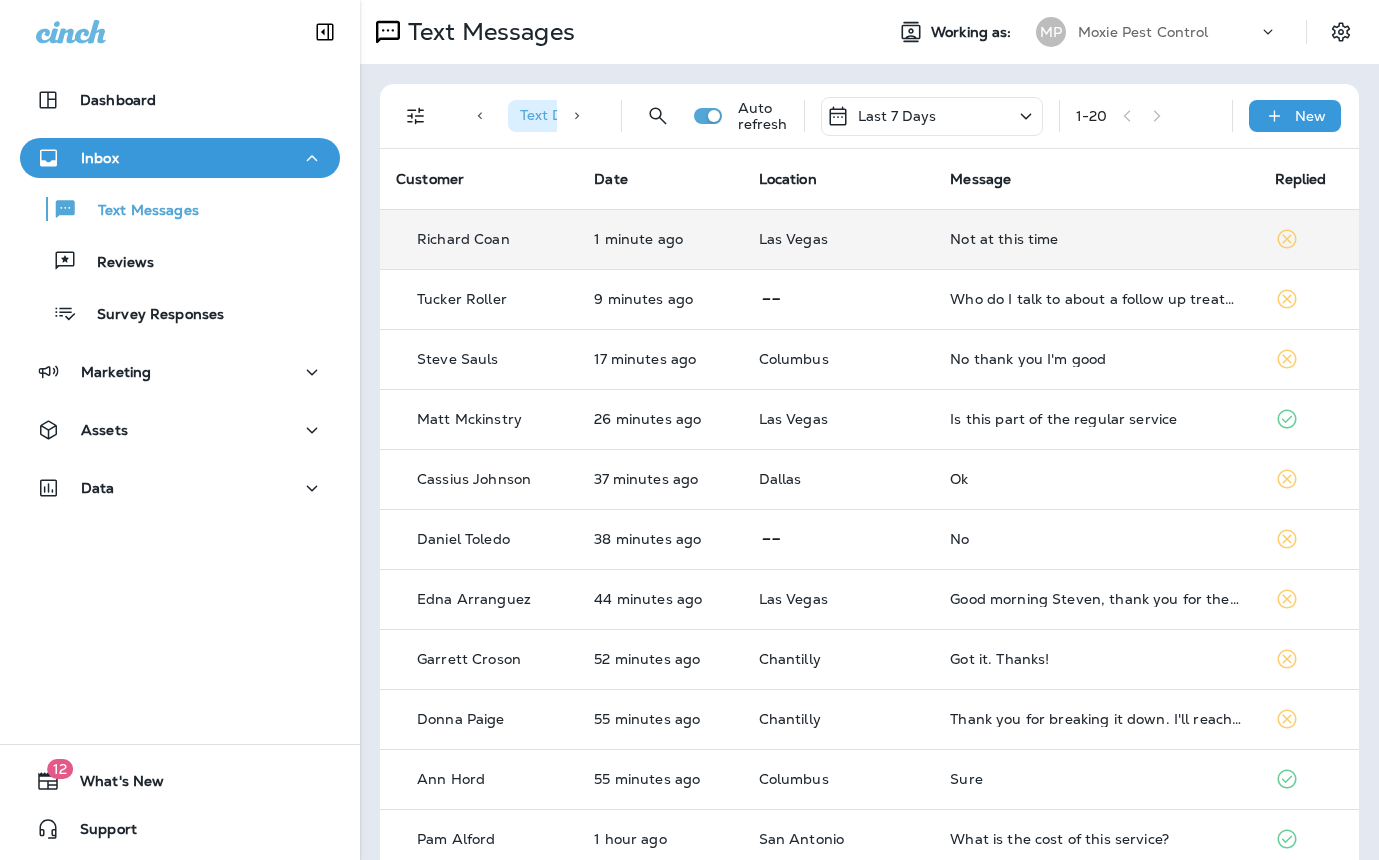 click on "Not at this time" at bounding box center (1096, 239) 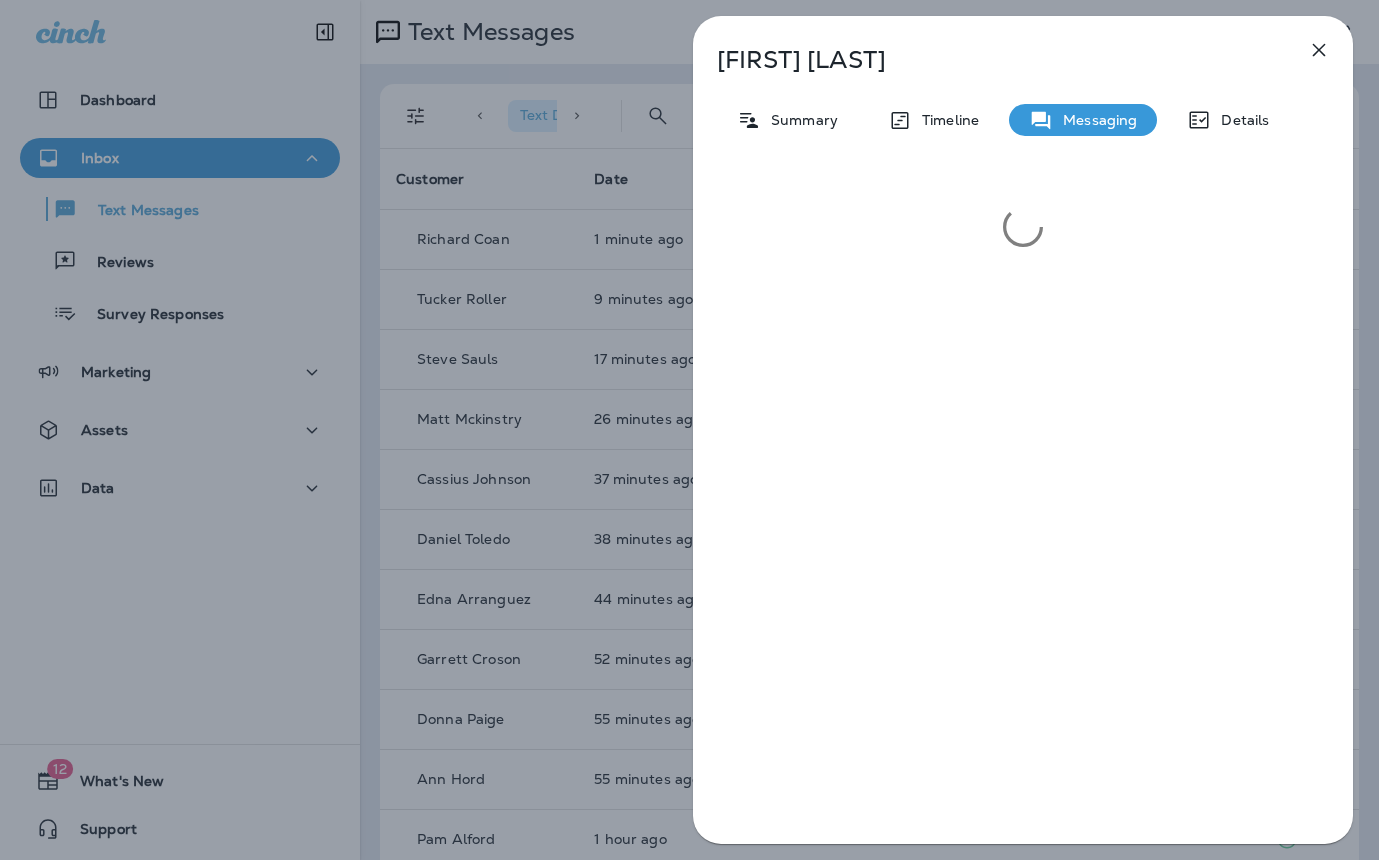 click on "Richard   Coan Summary   Timeline   Messaging   Details" at bounding box center (689, 430) 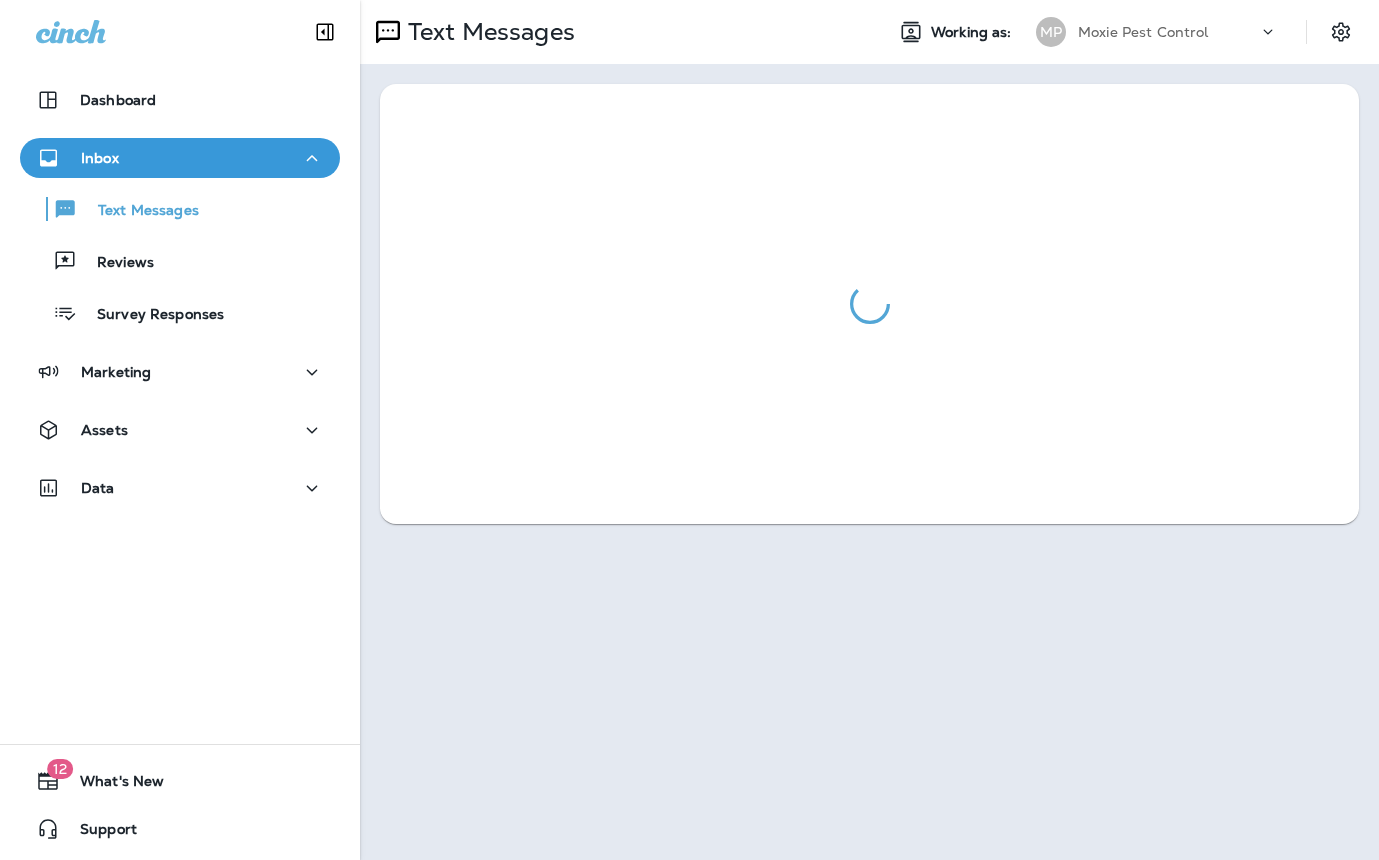 scroll, scrollTop: 0, scrollLeft: 0, axis: both 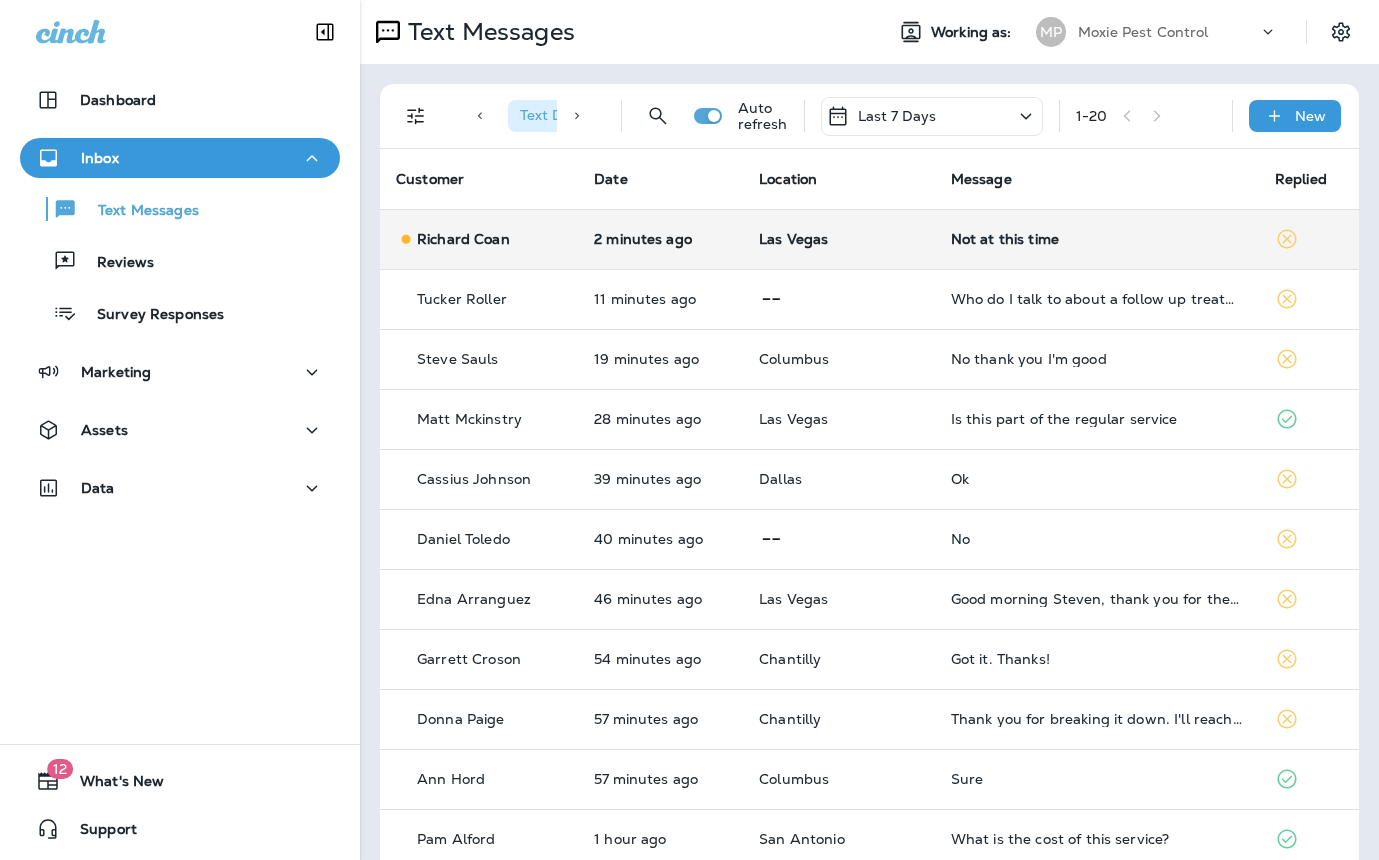 click on "Not at this time" at bounding box center [1097, 239] 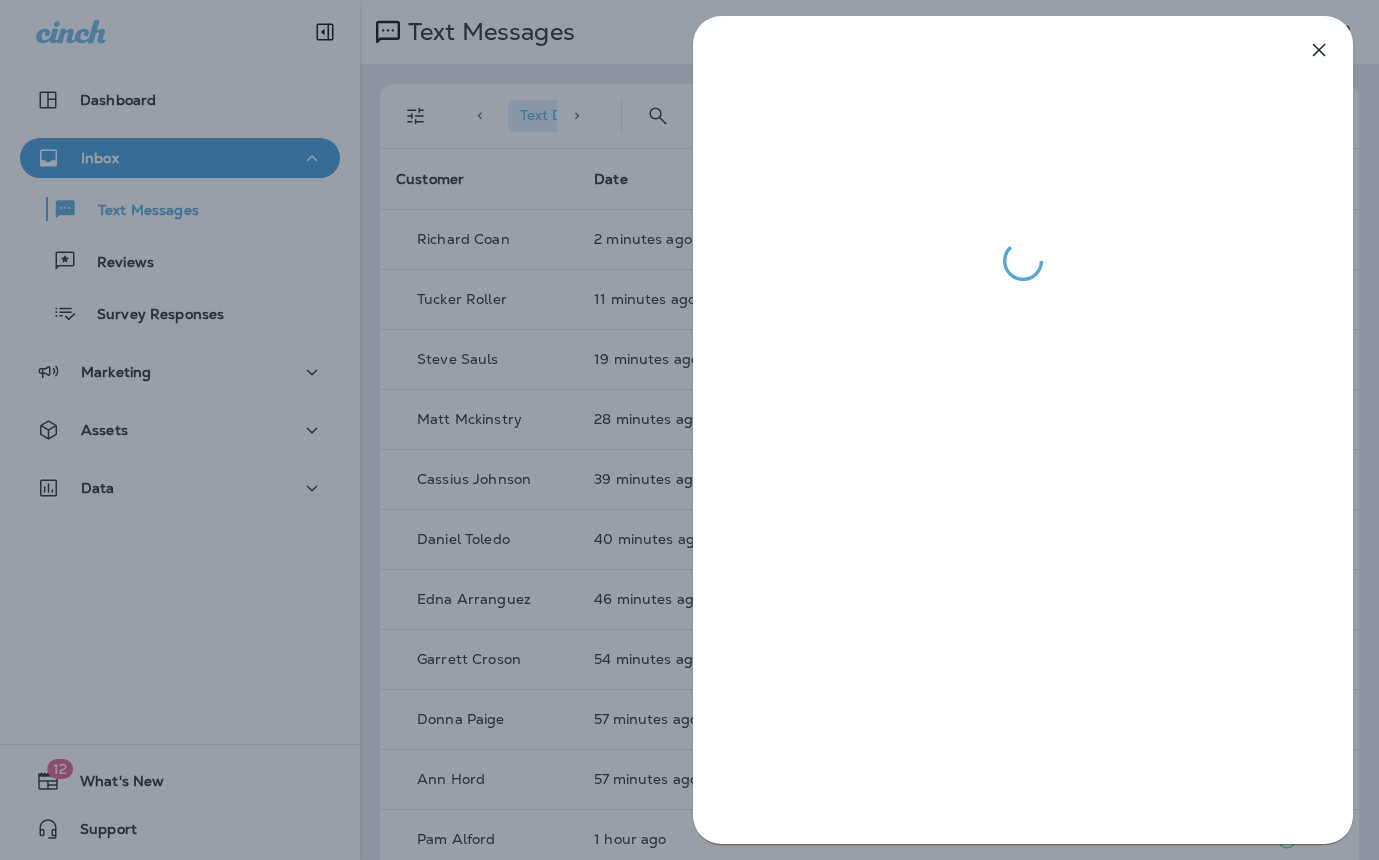 click at bounding box center [689, 430] 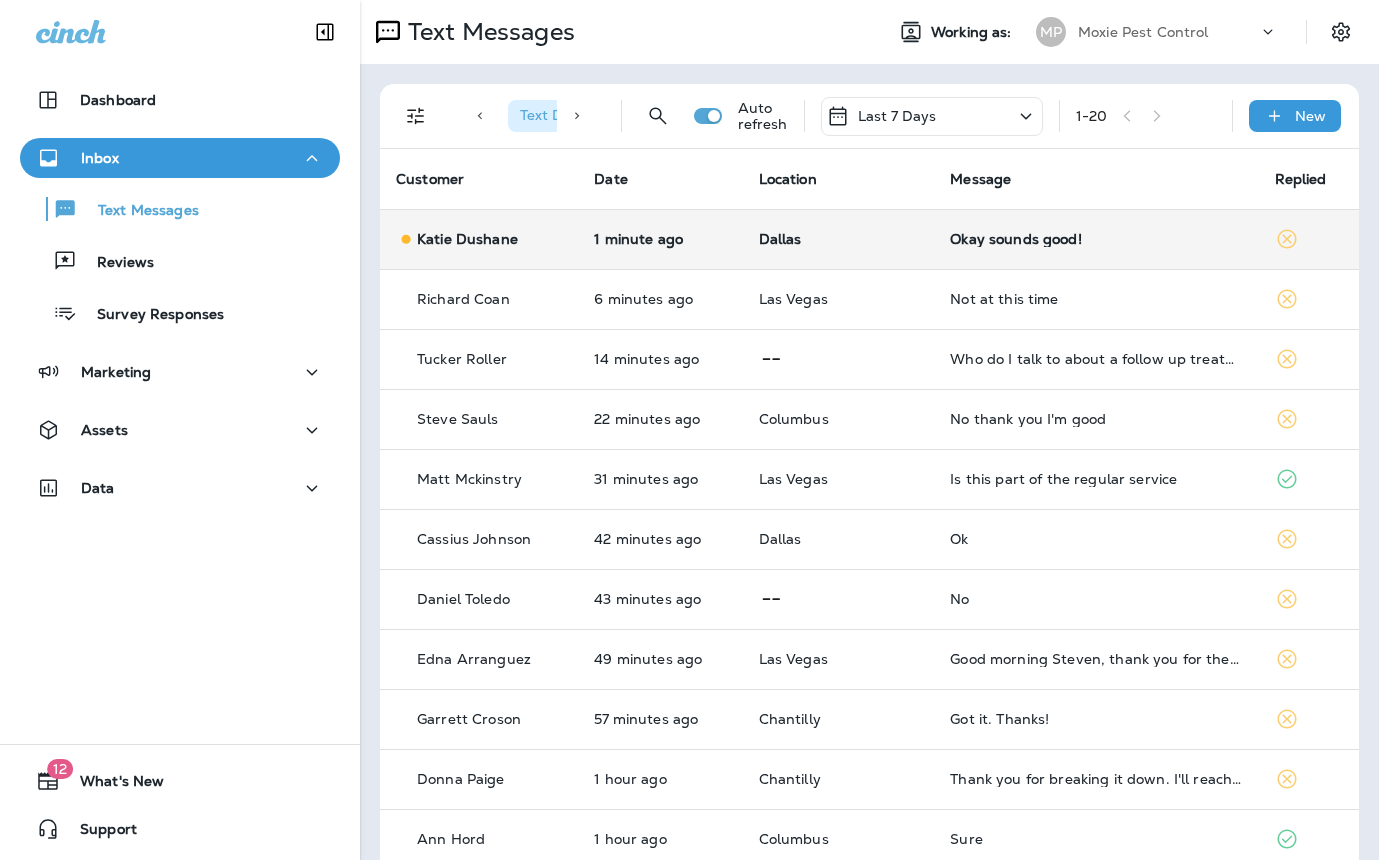 click on "Okay sounds good!" at bounding box center (1096, 239) 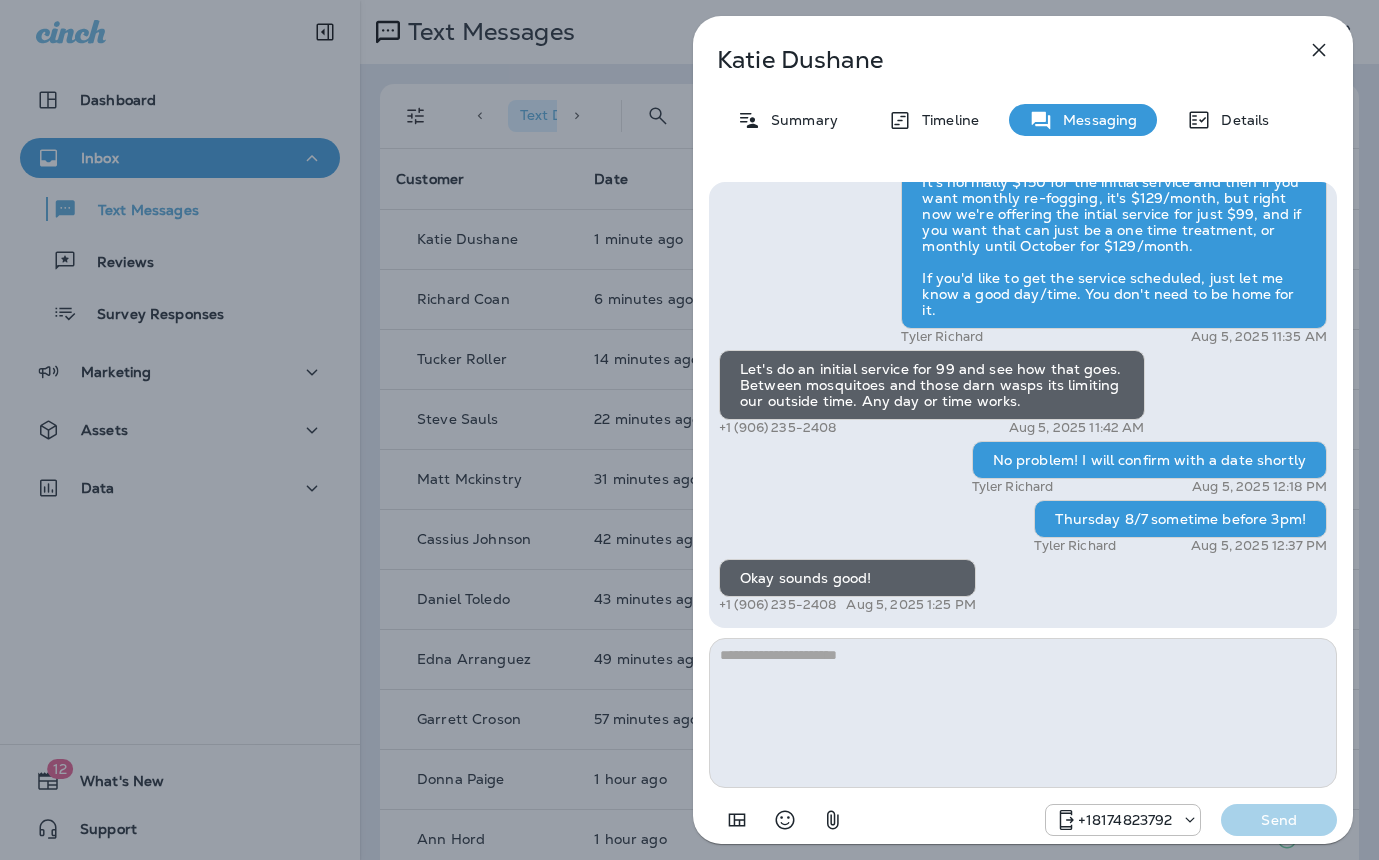 click on "[FIRST]   [LAST] Summary   Timeline   Messaging   Details   Hello  [FIRST],
[FIRST] from [COMPANY] here, we're giving away free armyworm treatments. Call me today at [PHONE] to claim your free treatment!
Reply STOP to optout [PHONE] [DATE] [TIME] Prepare for the unpredictable North Texas weather! Start your preparations today with [COMPANY] Sprinkler Maintenance. Be one of the first 50 to schedule a sprinkler inspection and receive a FREE Winterization Service! Don’t wait—get your system ready!
Call [PHONE]
Reply STOP to optout [PHONE] [DATE] [TIME] We’re excited to offer the first 50 sign-ups their first service for only $19! Our experienced team is committed to helping you maintain a beautiful, weed-free lawn. We specialize in nourishing treatments that promote strong growth.
Contact us at today to claim your spot!
Reply STOP to optout [PHONE] [DATE] [TIME] [PHONE] [DATE] [TIME] [PHONE] [DATE] [TIME] [PHONE] [DATE] [TIME] [PHONE]" at bounding box center (689, 430) 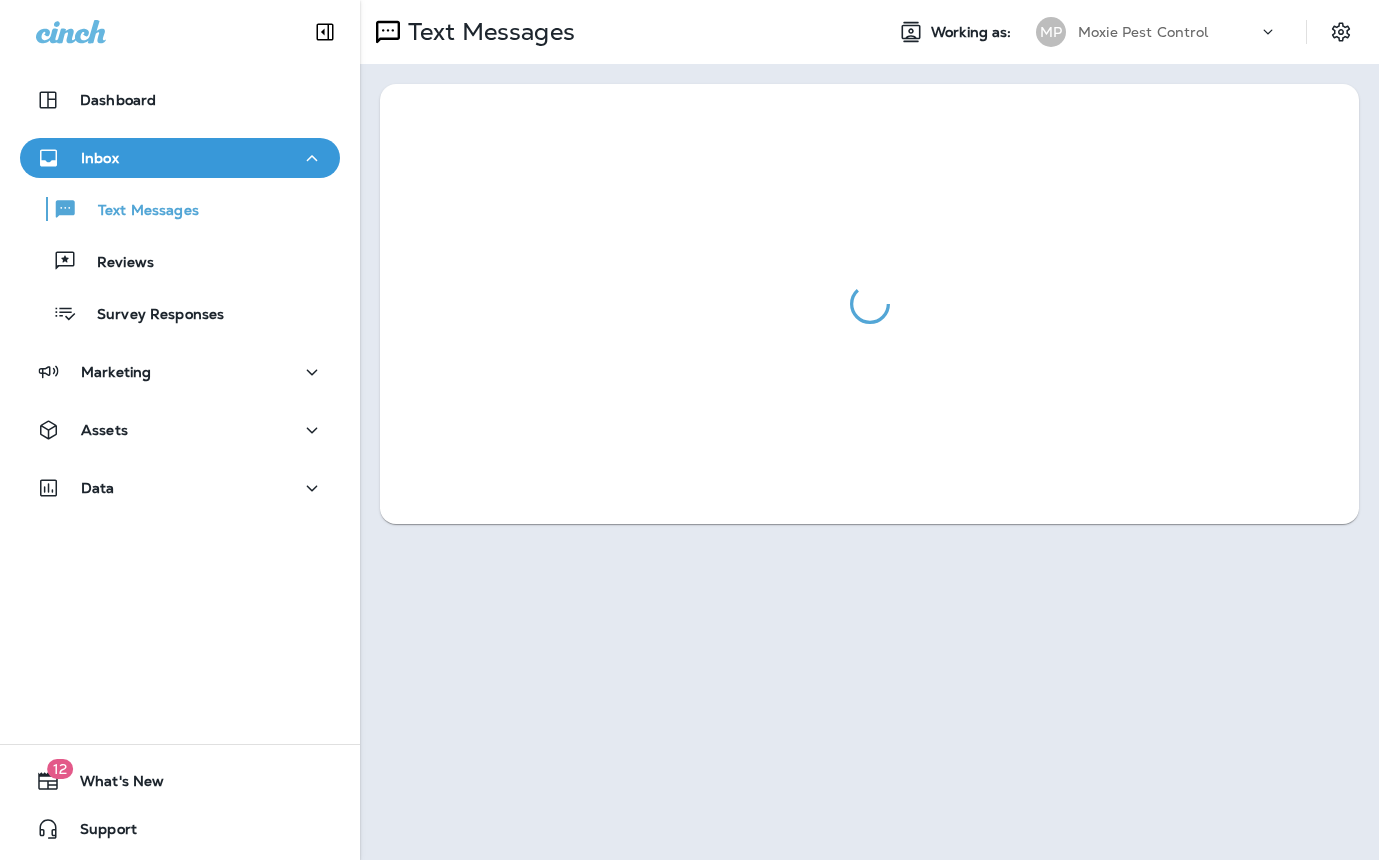 scroll, scrollTop: 0, scrollLeft: 0, axis: both 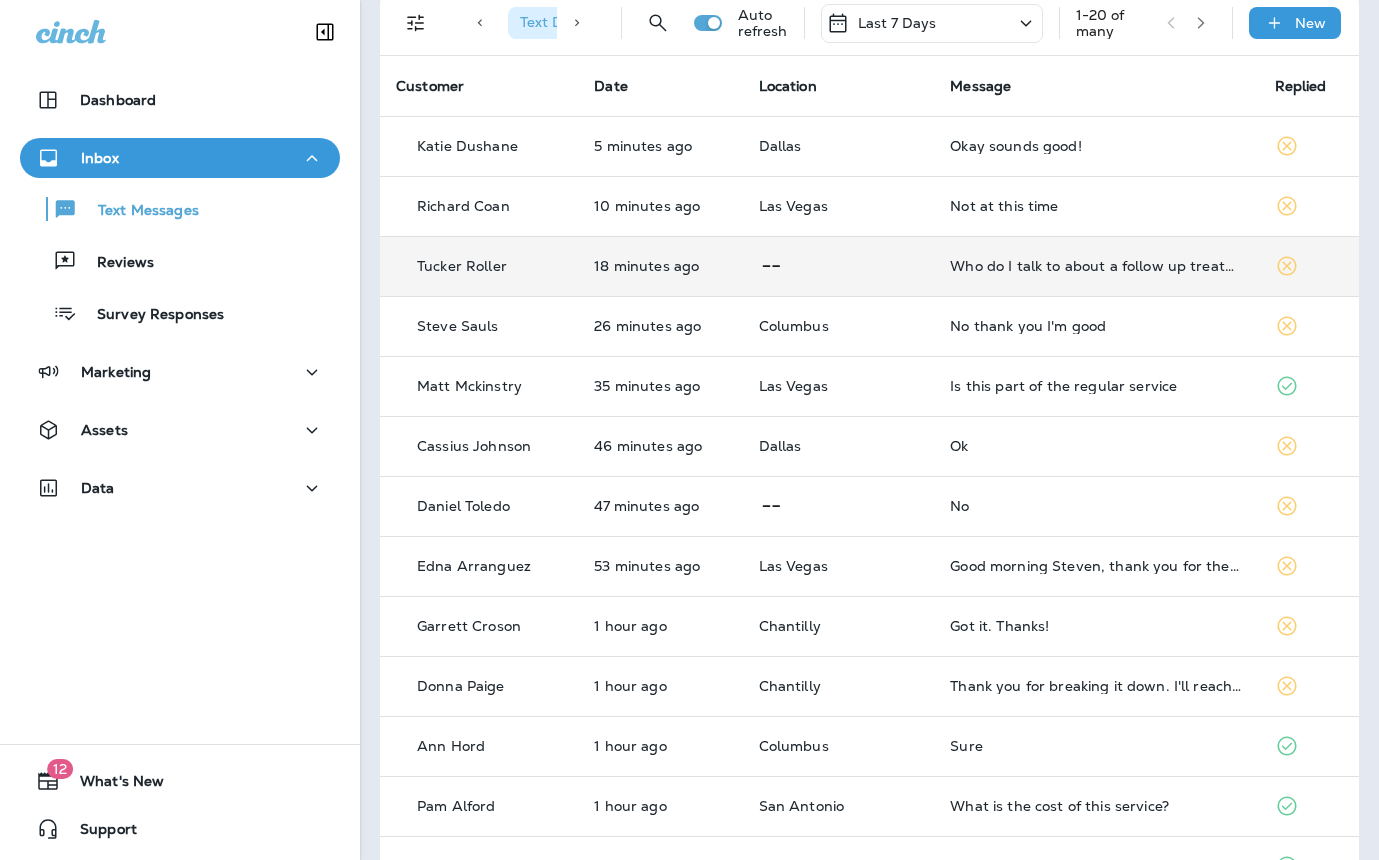 click on "Who do I talk to about a follow up treatment for the interior of my home?" at bounding box center [1096, 266] 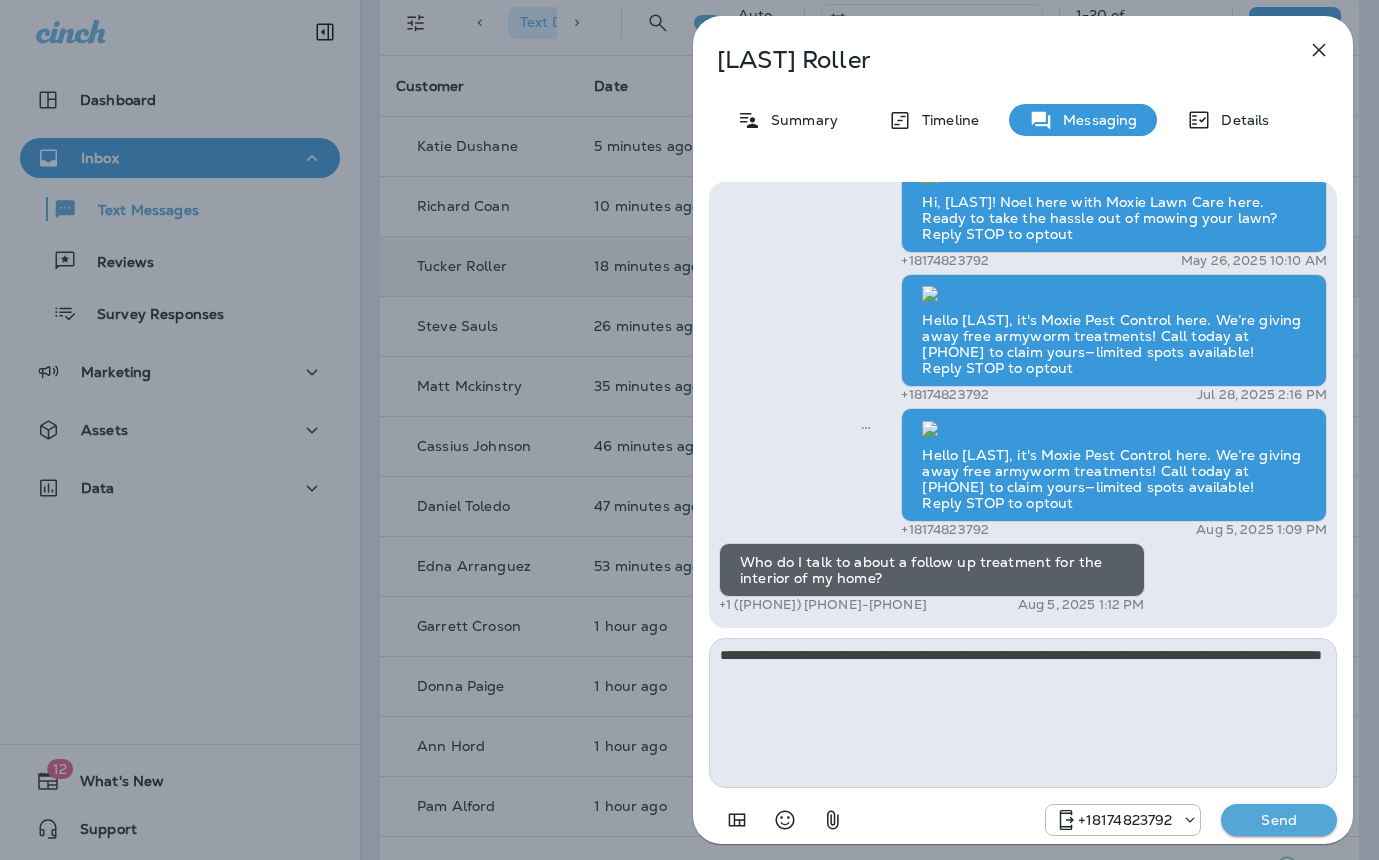 type on "**********" 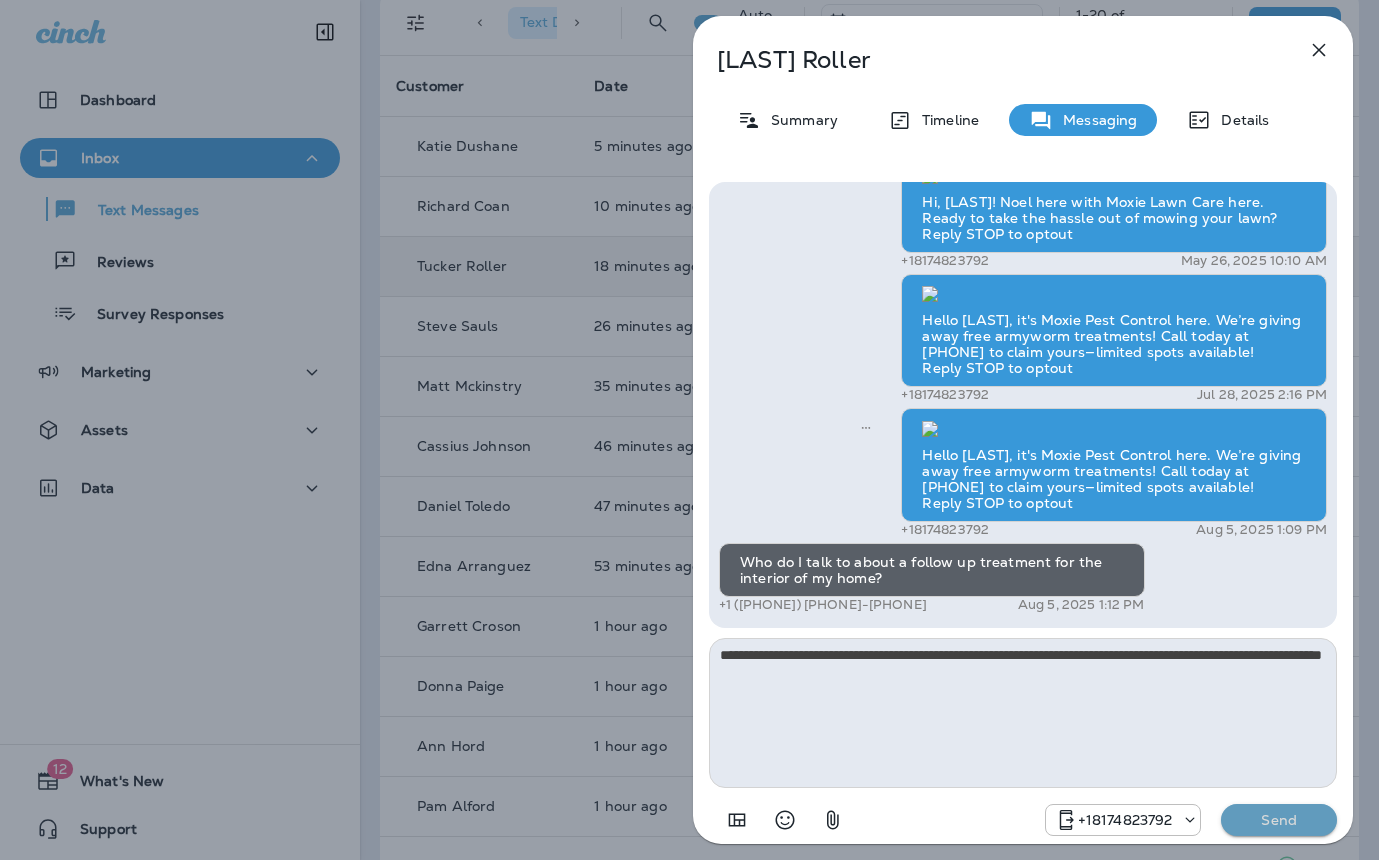 click on "Send" at bounding box center [1279, 820] 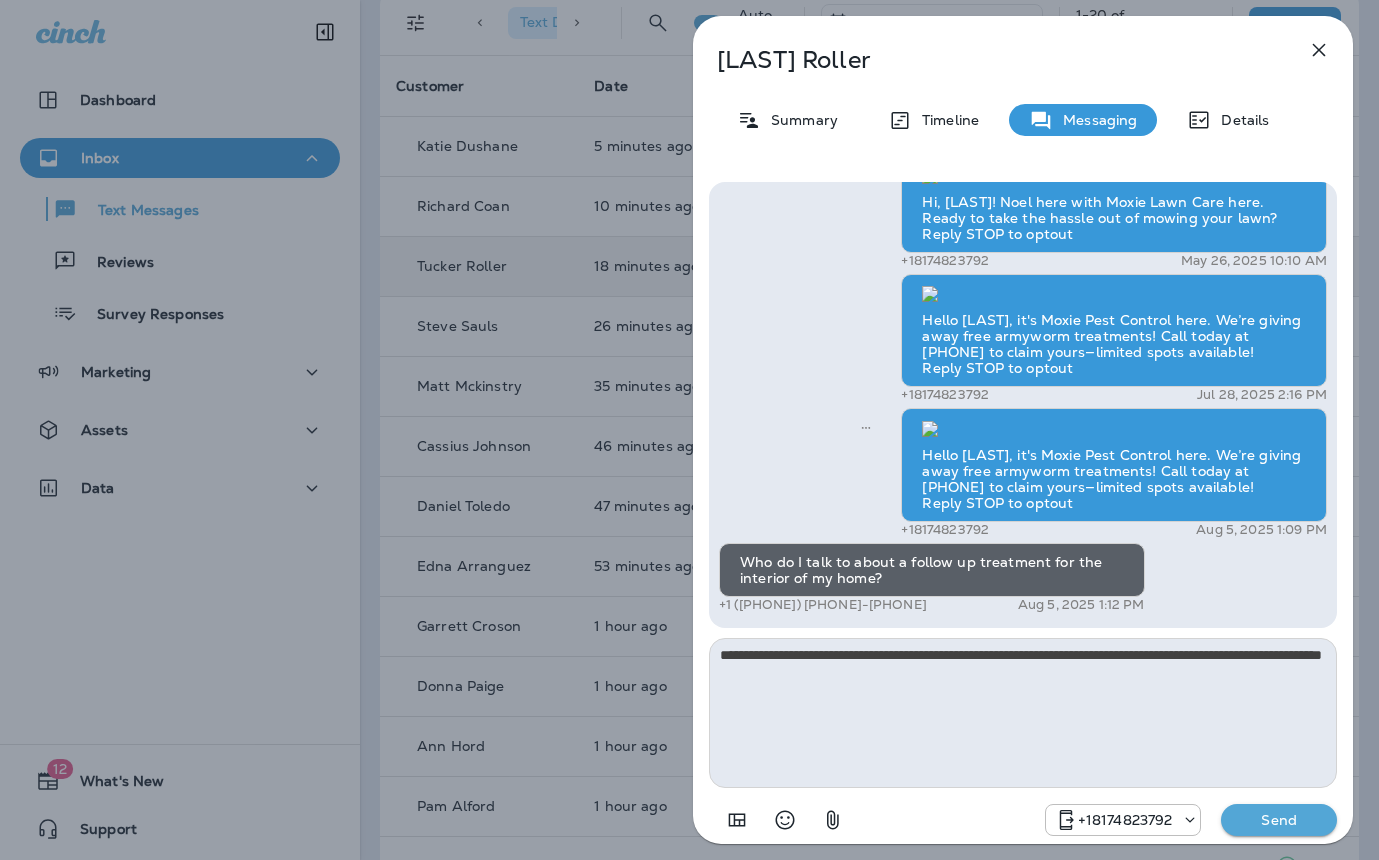 type 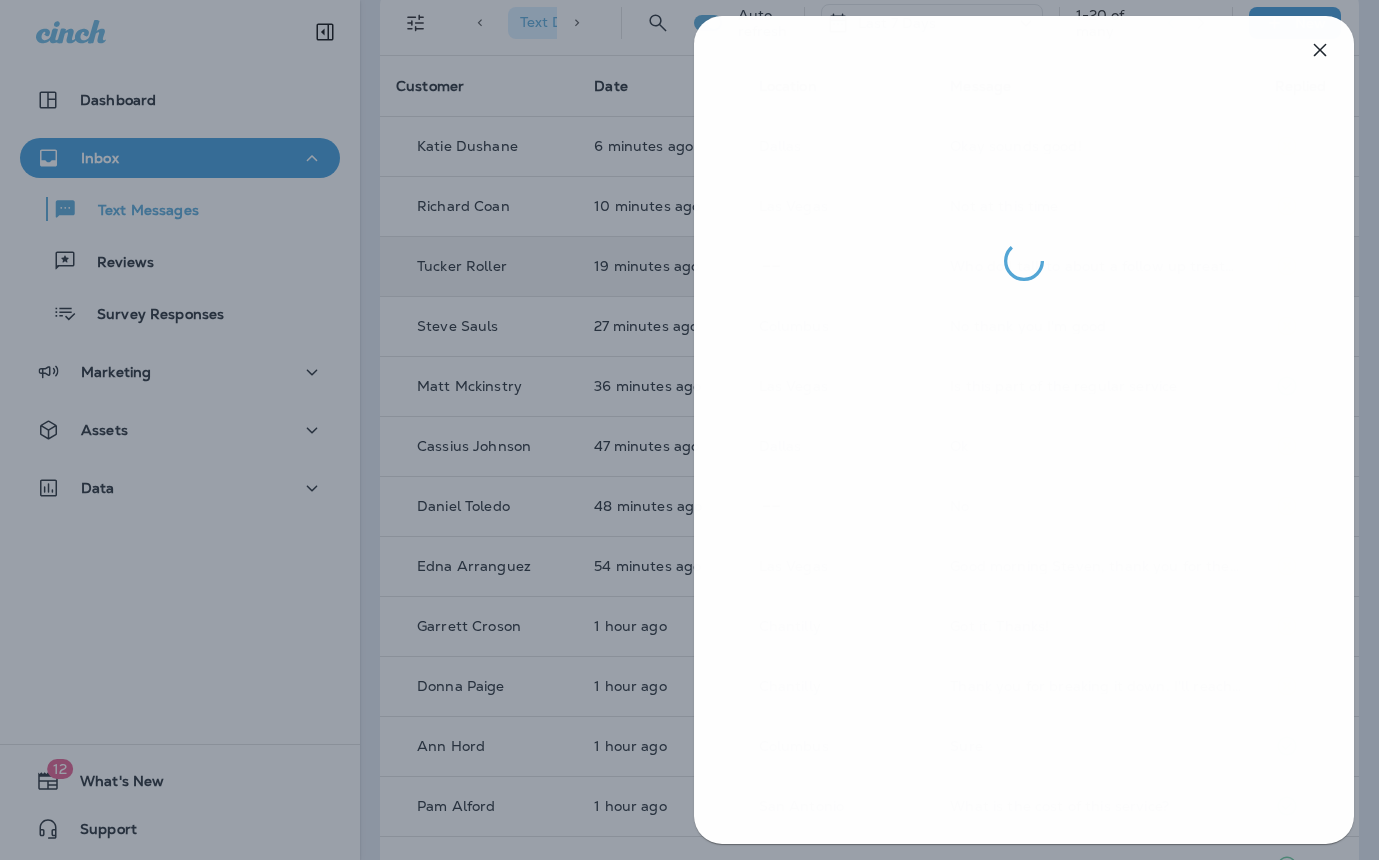 click at bounding box center (690, 430) 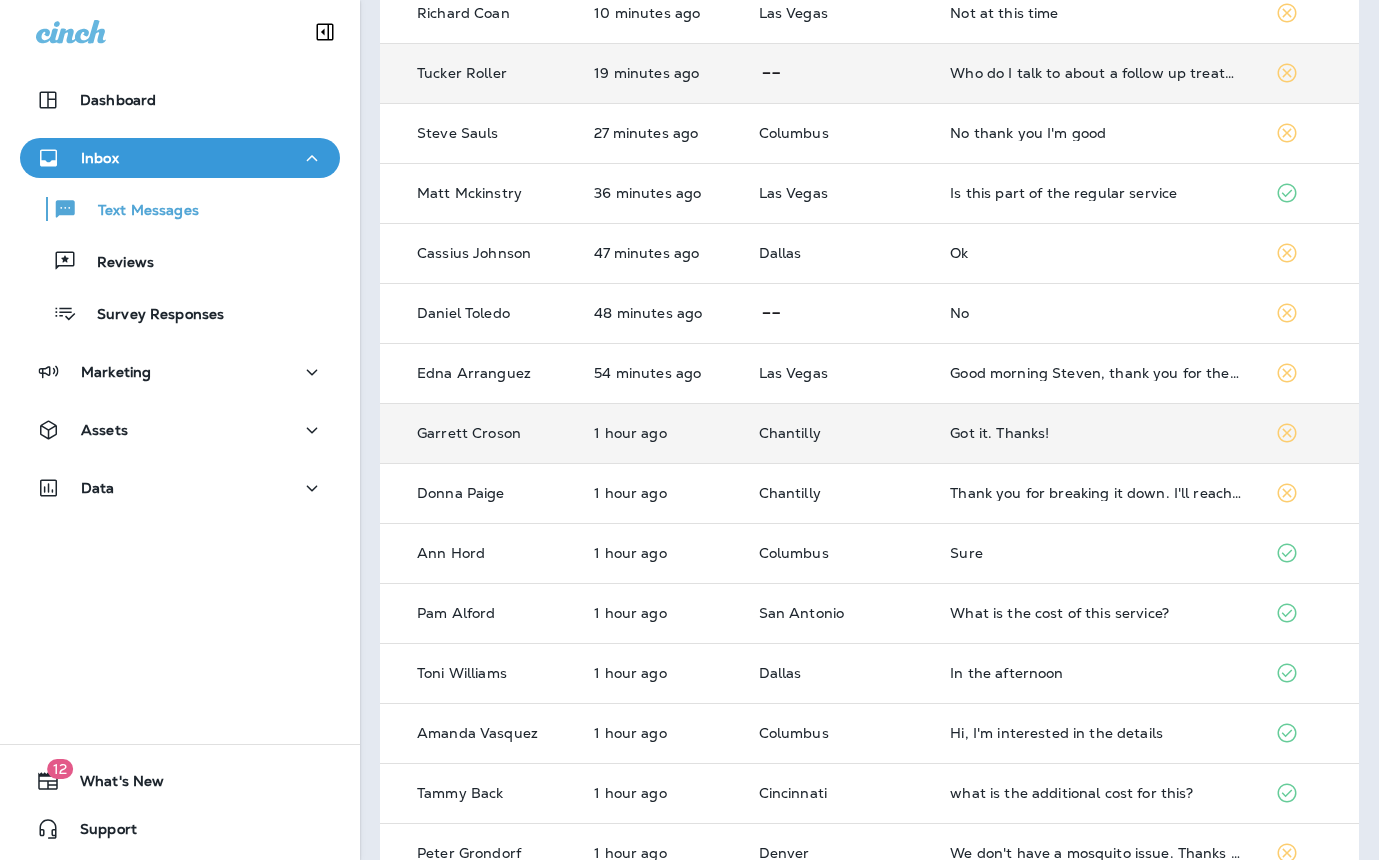 scroll, scrollTop: 0, scrollLeft: 0, axis: both 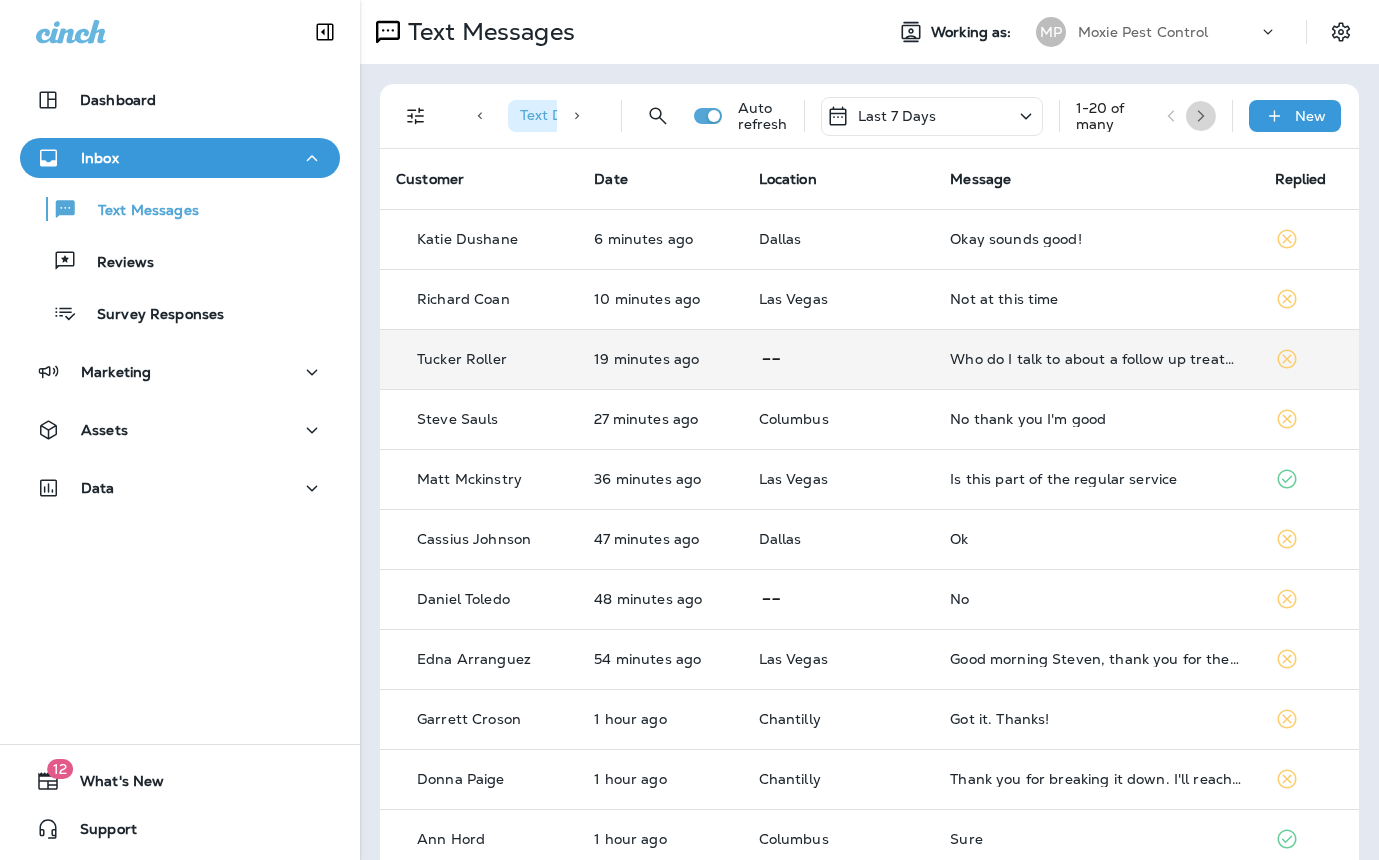 click 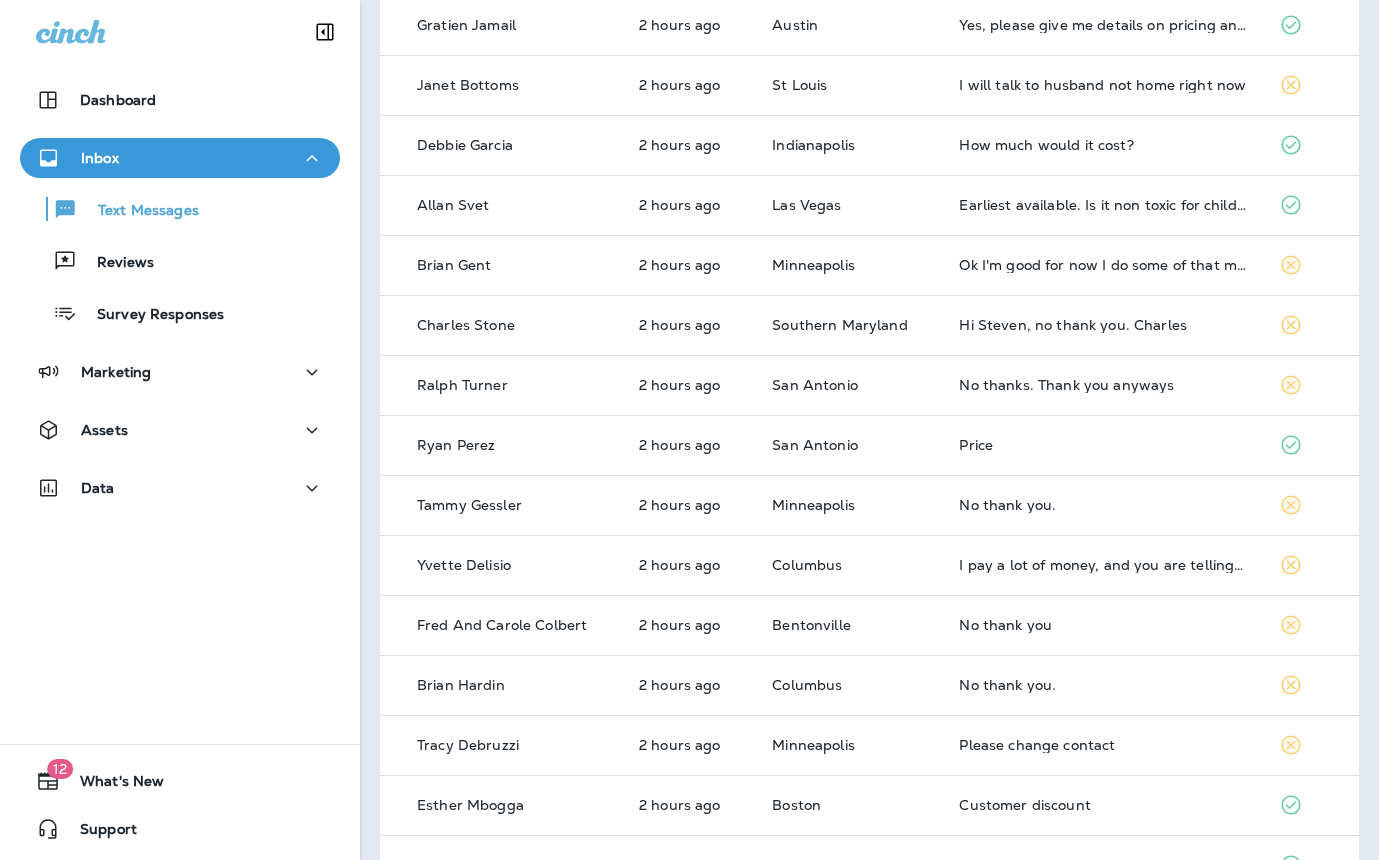 scroll, scrollTop: 570, scrollLeft: 0, axis: vertical 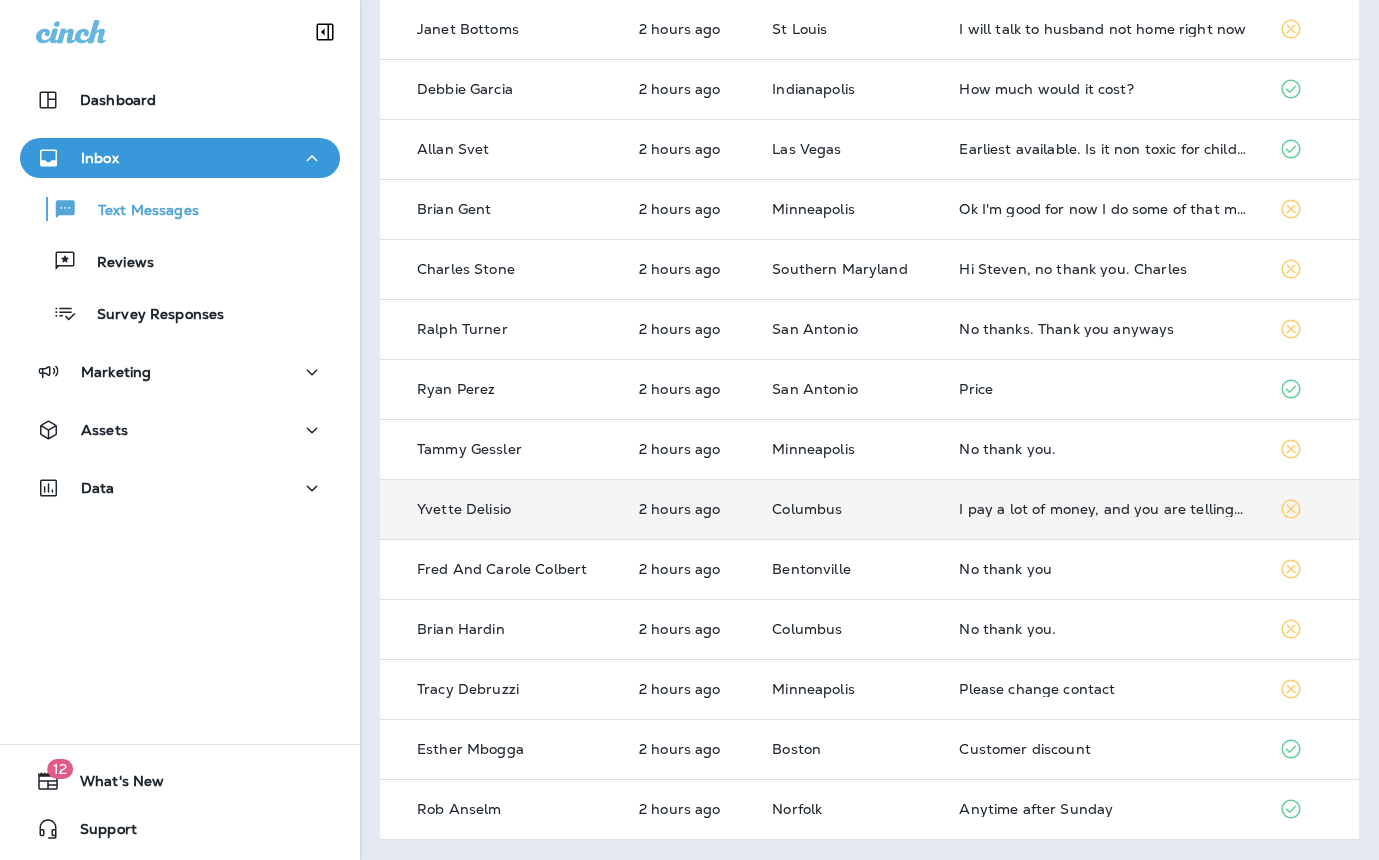 click on "I pay a lot of money, and you are telling me your current service does not treat for mosquitoes? Seems outrageous since they are a big pest this time of year." at bounding box center (1103, 509) 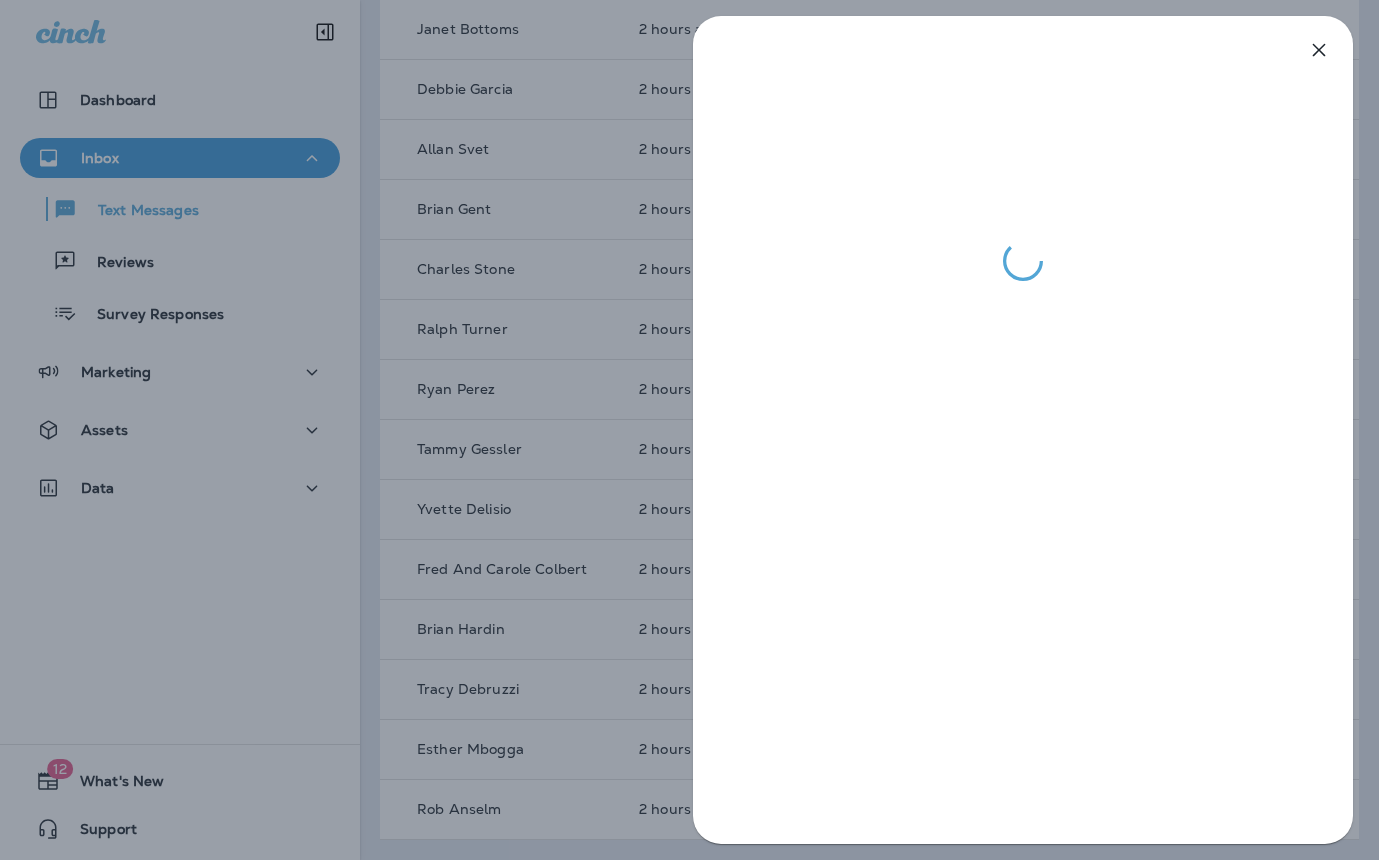 click at bounding box center [689, 430] 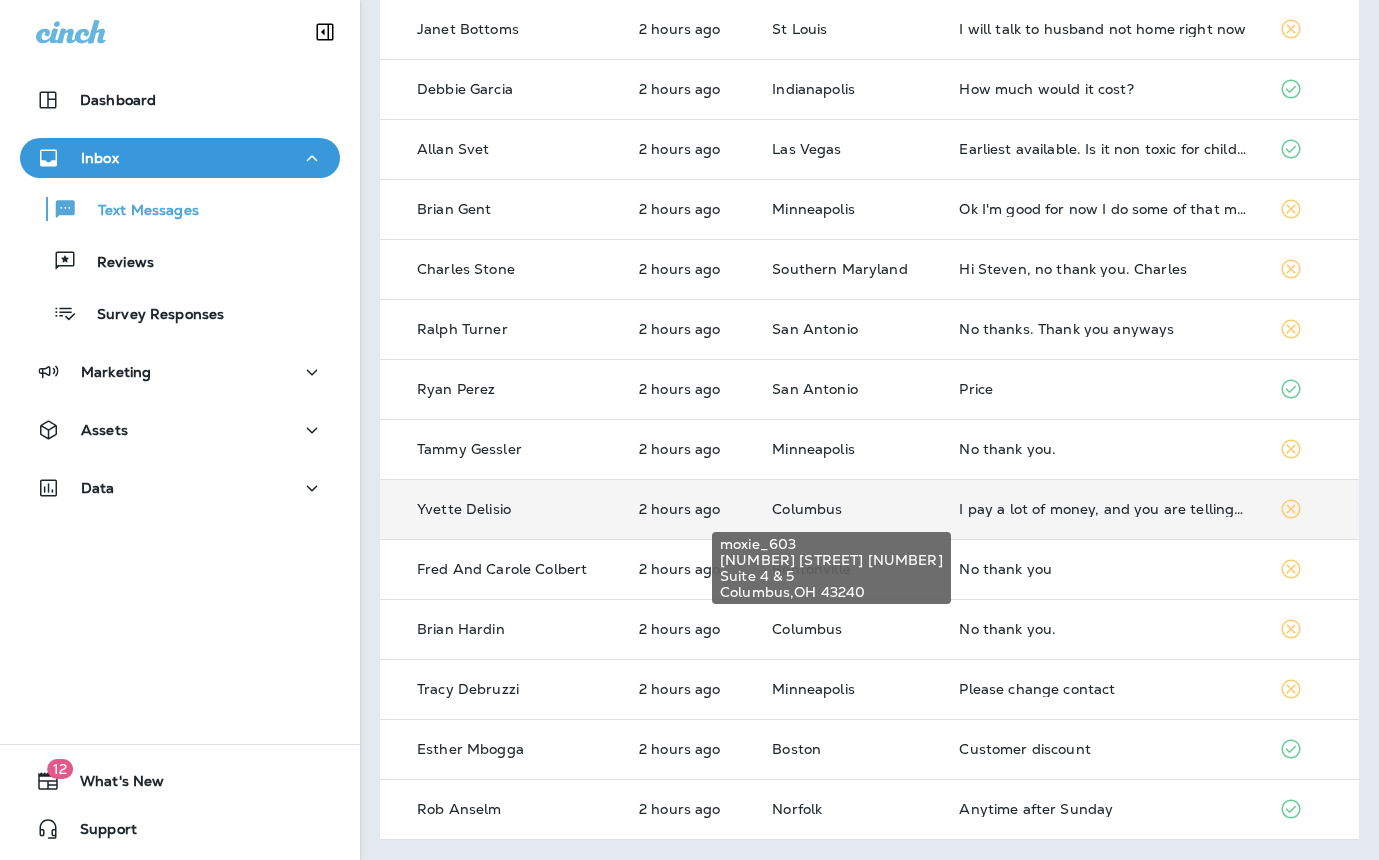 click on "Columbus" at bounding box center (807, 509) 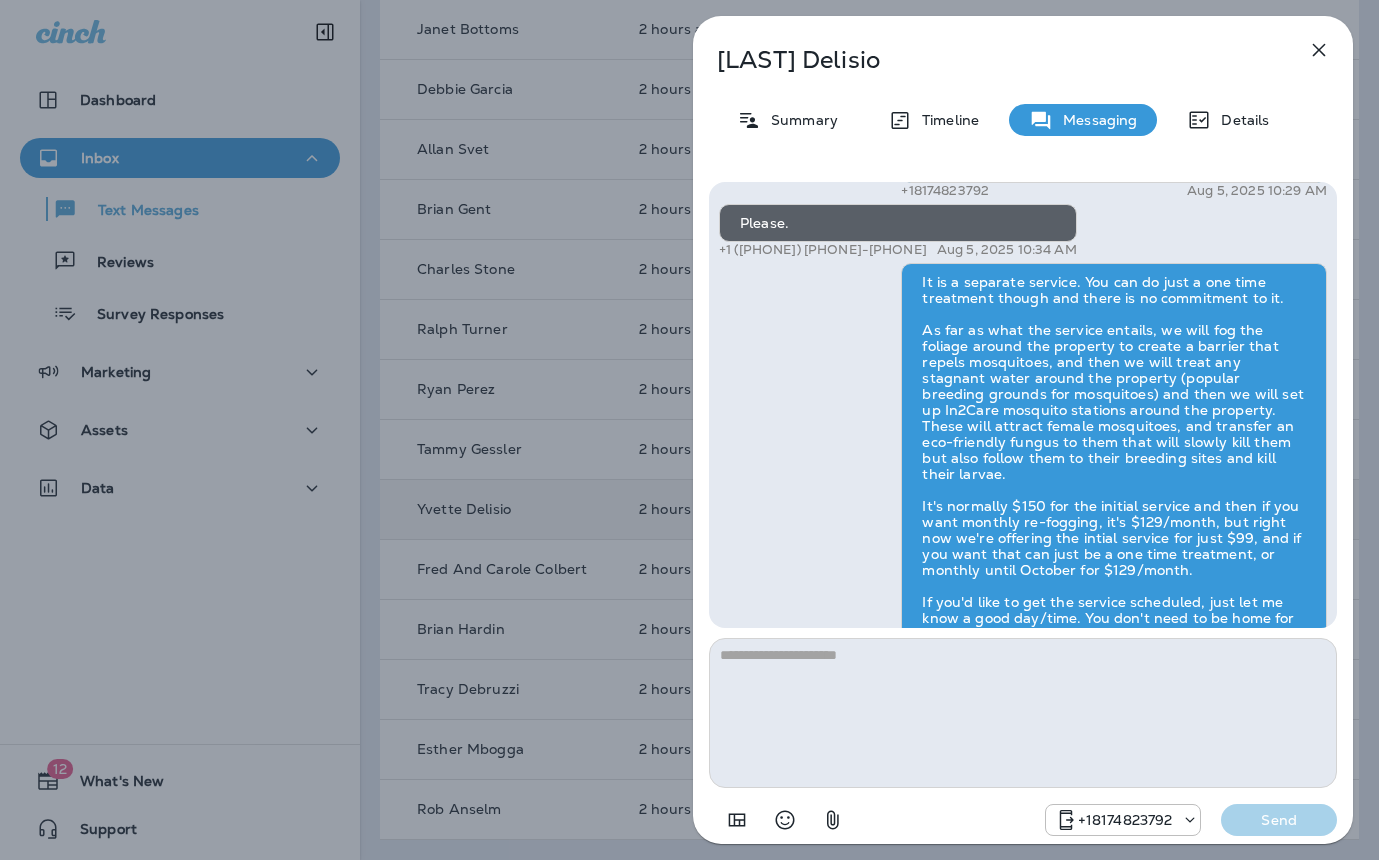 scroll, scrollTop: 1, scrollLeft: 0, axis: vertical 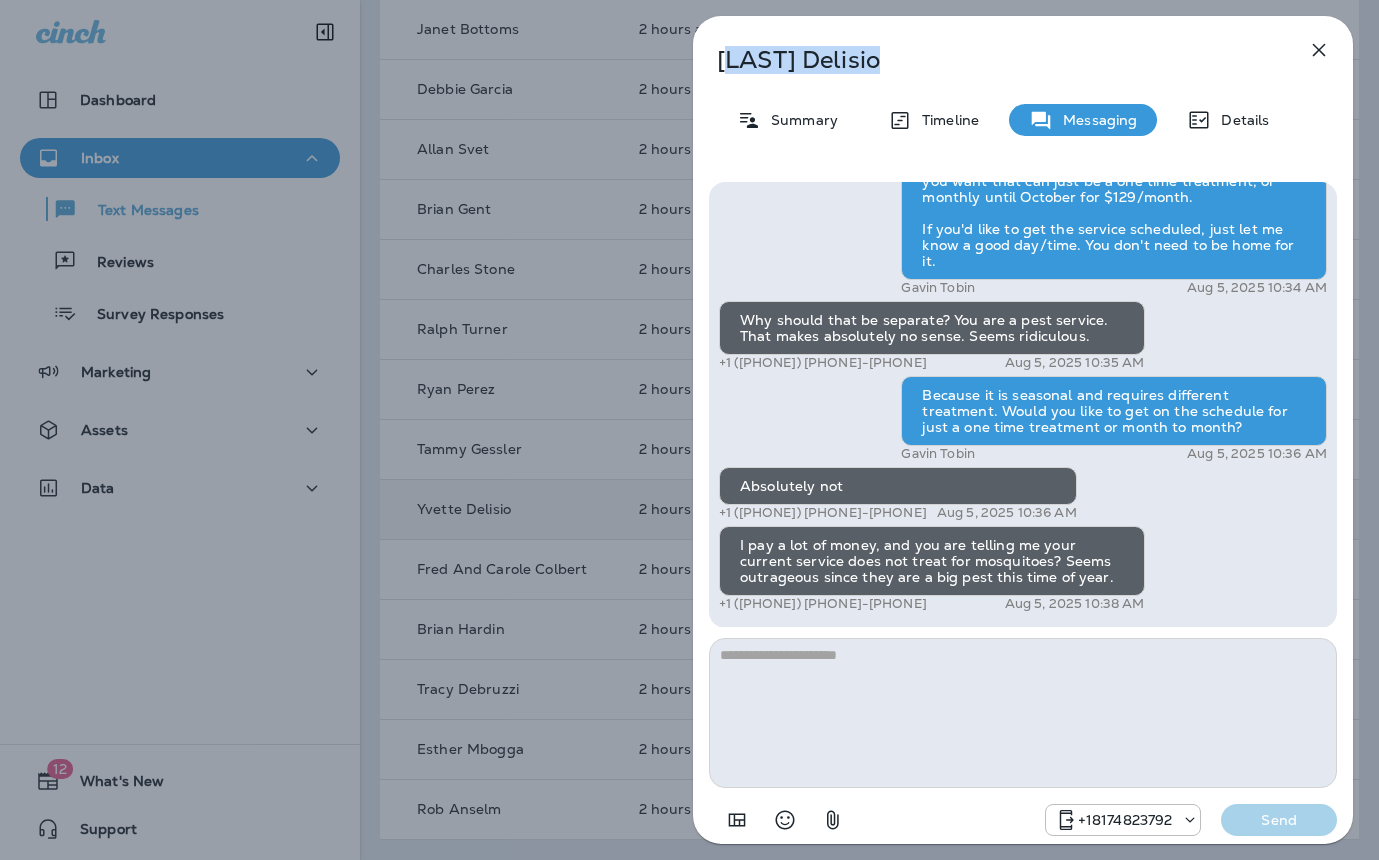 drag, startPoint x: 887, startPoint y: 63, endPoint x: 729, endPoint y: 57, distance: 158.11388 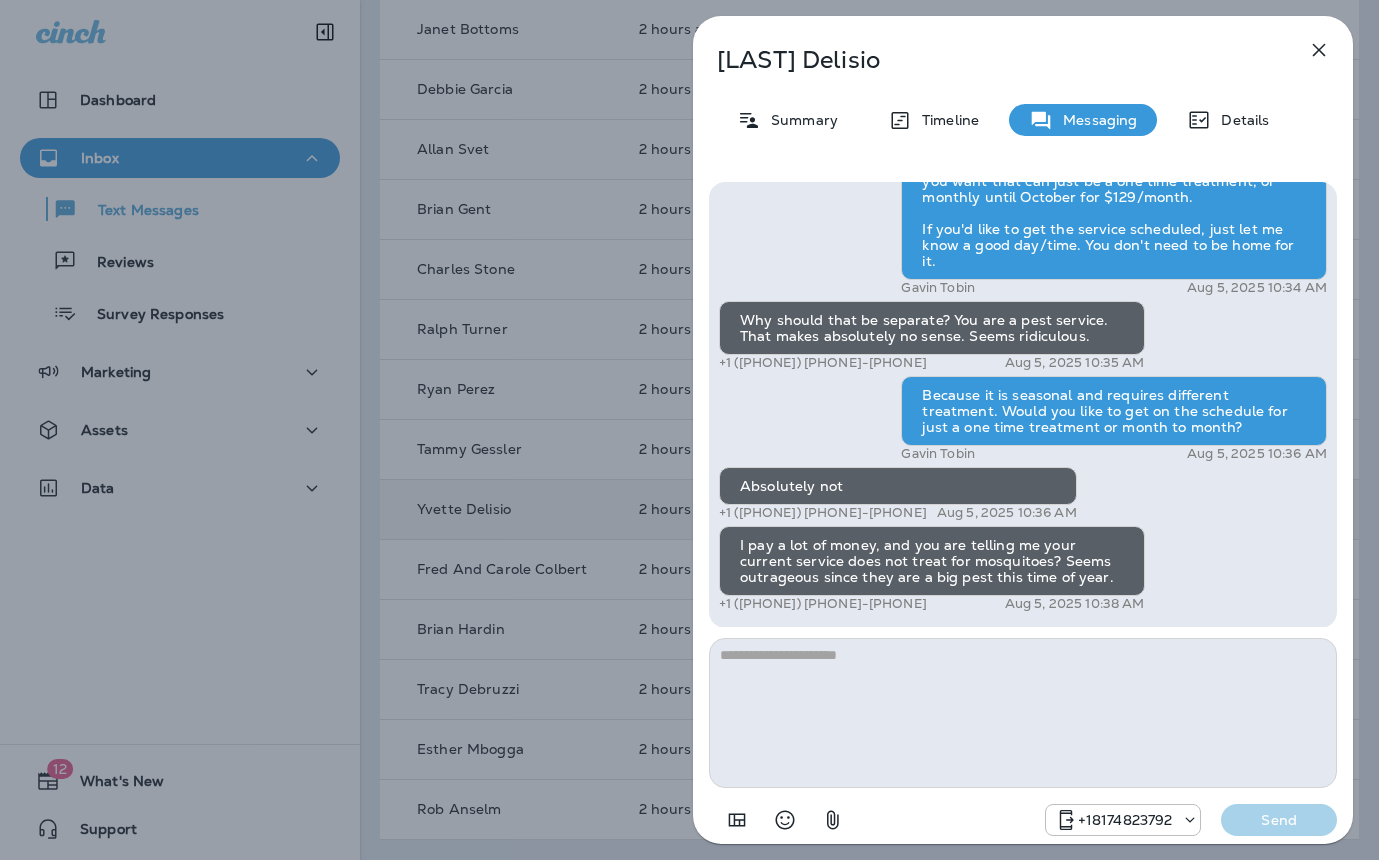 click on "Yvette   Delisio" at bounding box center [990, 60] 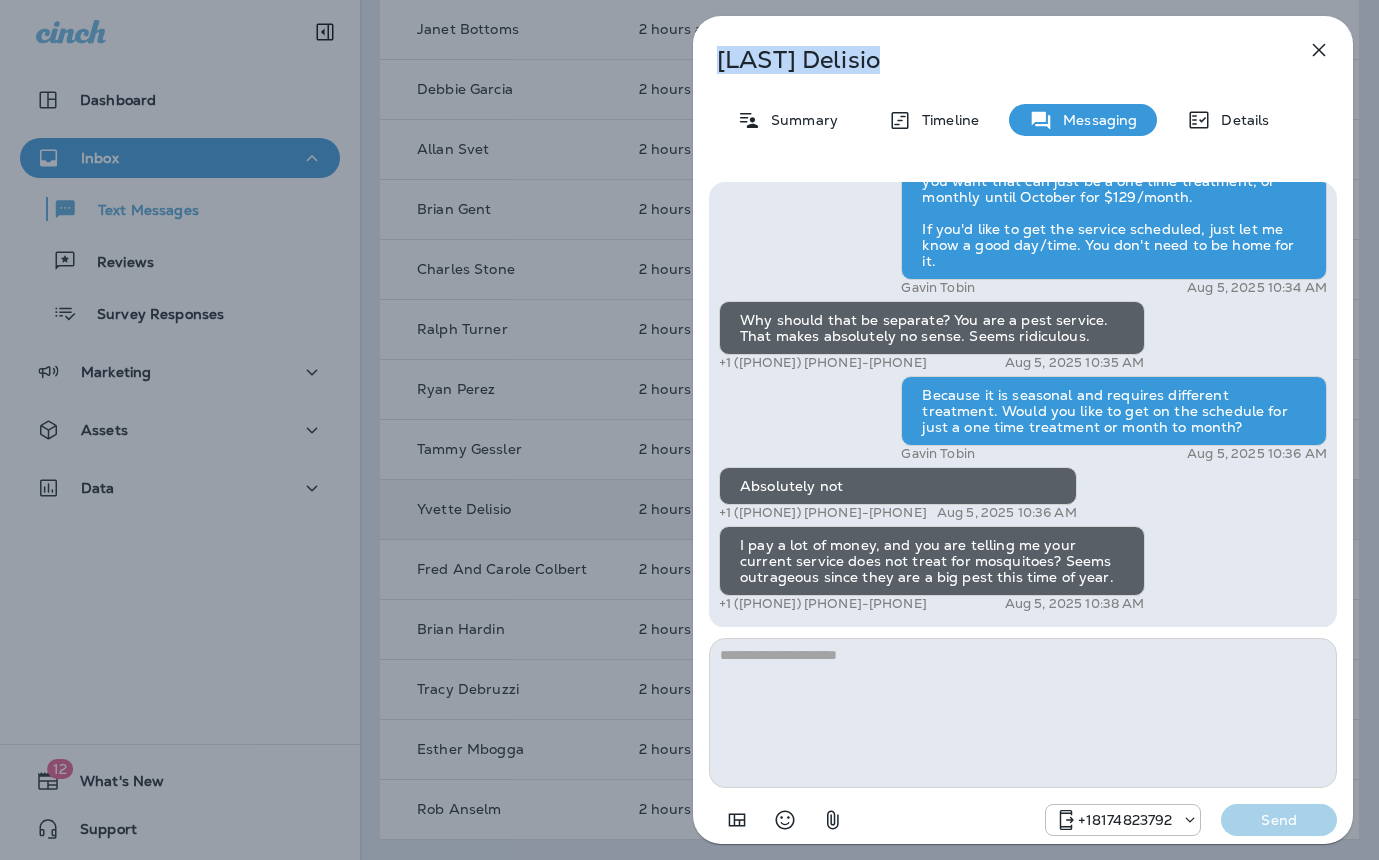 drag, startPoint x: 712, startPoint y: 57, endPoint x: 923, endPoint y: 63, distance: 211.0853 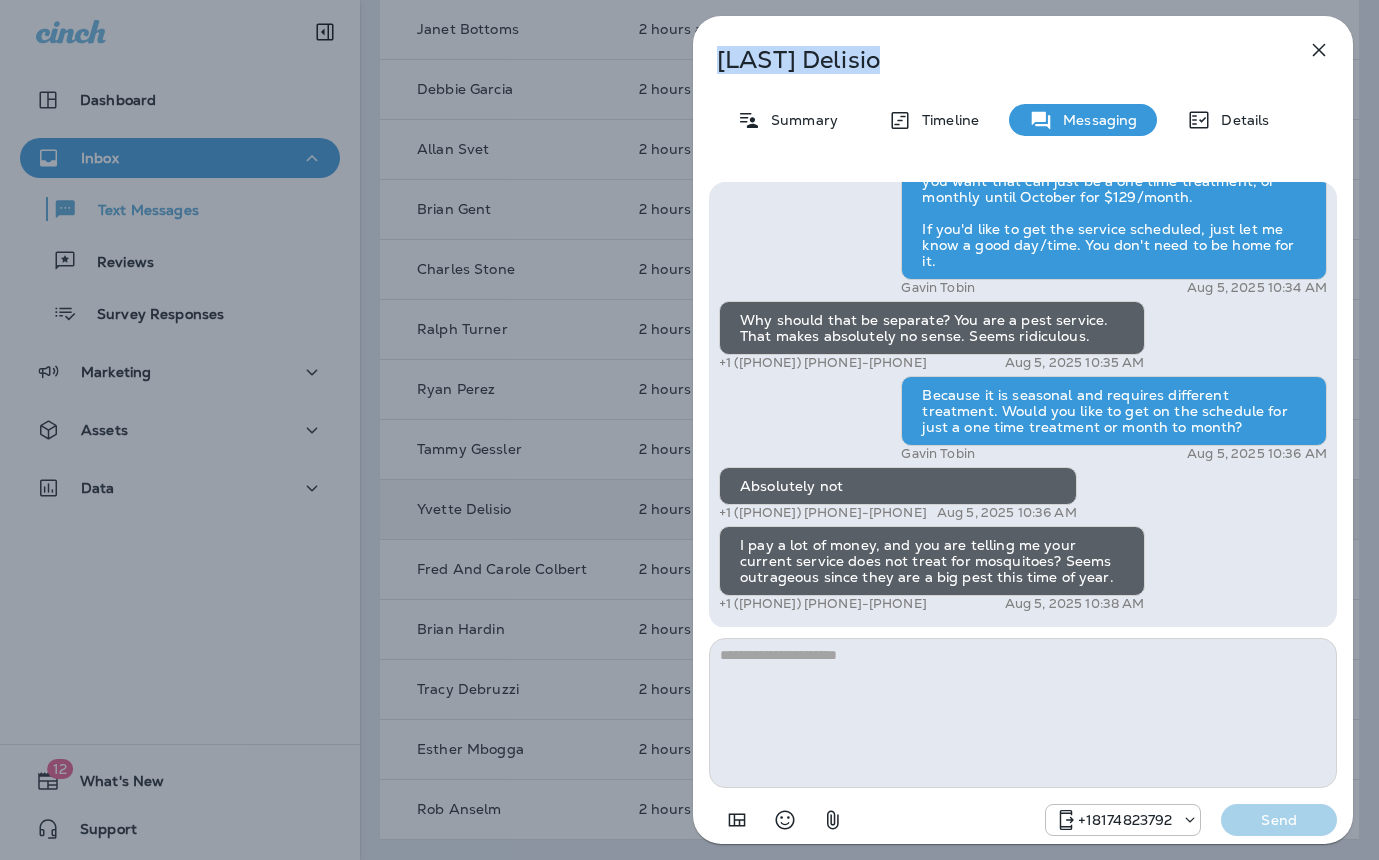 click on "Yvette   Delisio Summary   Timeline   Messaging   Details   Hi Yvette , this is Steven with Moxie Pest Control. We know Summer brings out the mosquitoes—and with the Summer season here, I’d love to get you on our schedule to come help take care of that. Just reply here if you're interested, and I'll let you know the details!
Reply STOP to optout +18174823792 Aug 5, 2025 10:29 AM Please. +1 (440) 668-8289 Aug 5, 2025 10:34 AM Gavin Tobin Aug 5, 2025 10:34 AM Why should that be separate? You are a pest service. That makes absolutely no sense. Seems ridiculous. +1 (440) 668-8289 Aug 5, 2025 10:35 AM Because it is seasonal and requires different treatment. Would you like to get on the schedule for just a one time treatment or month to month? Gavin Tobin Aug 5, 2025 10:36 AM Absolutely not +1 (440) 668-8289 Aug 5, 2025 10:36 AM I pay a lot of money, and you are telling me your current service does not treat for mosquitoes? Seems outrageous since they are a big pest this time of year. +1 (440) 668-8289 Send" at bounding box center (689, 430) 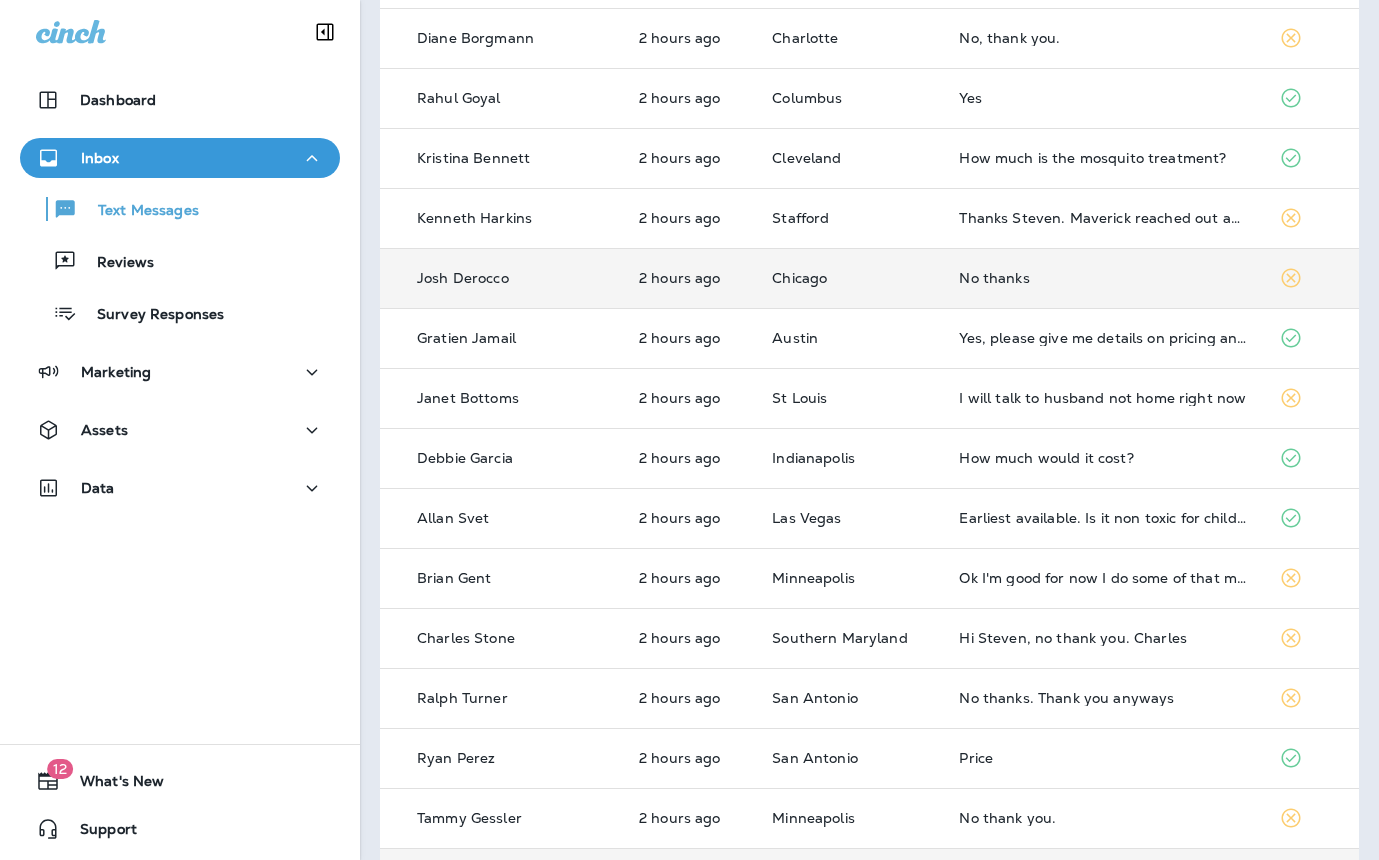 scroll, scrollTop: 0, scrollLeft: 0, axis: both 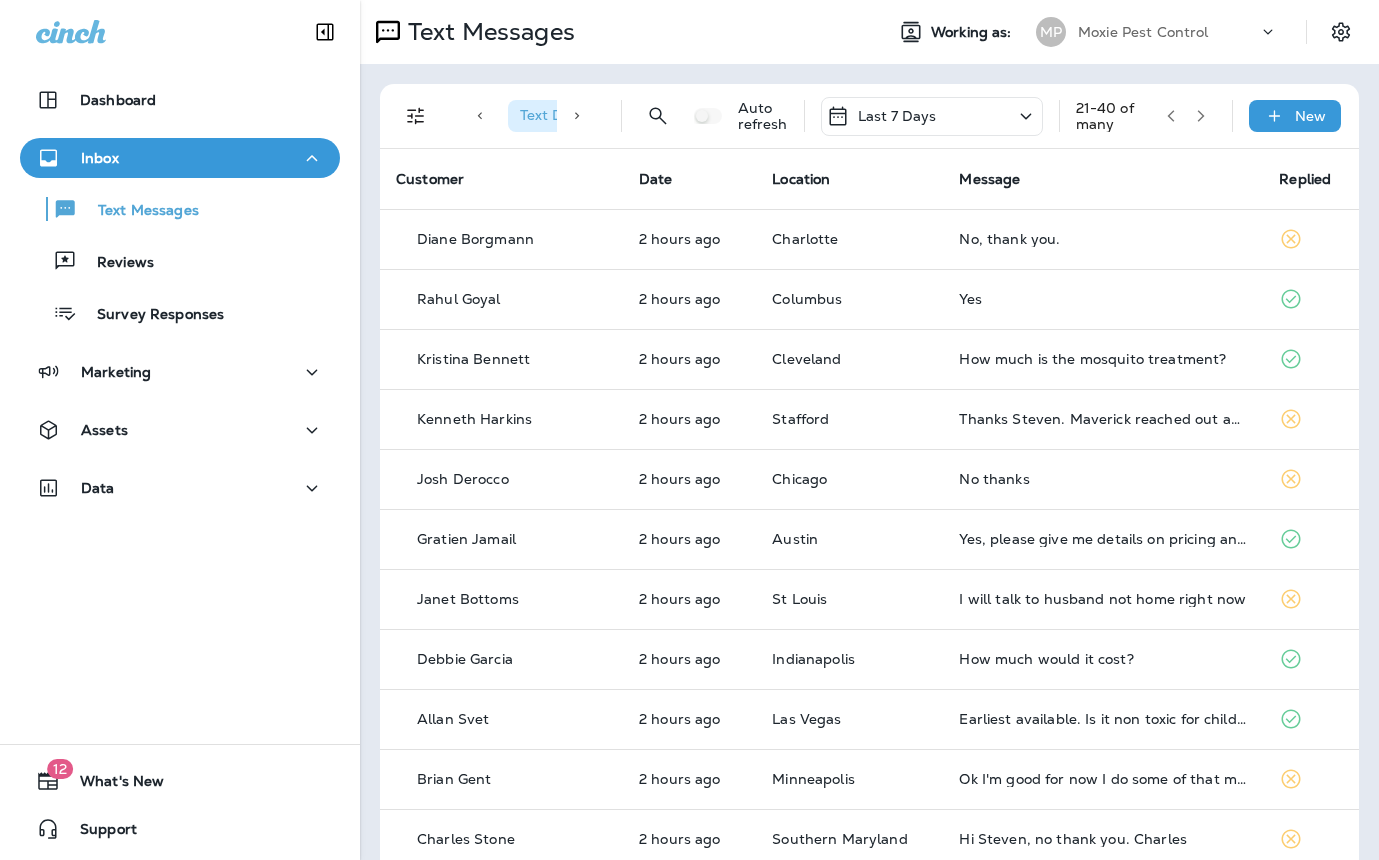 click 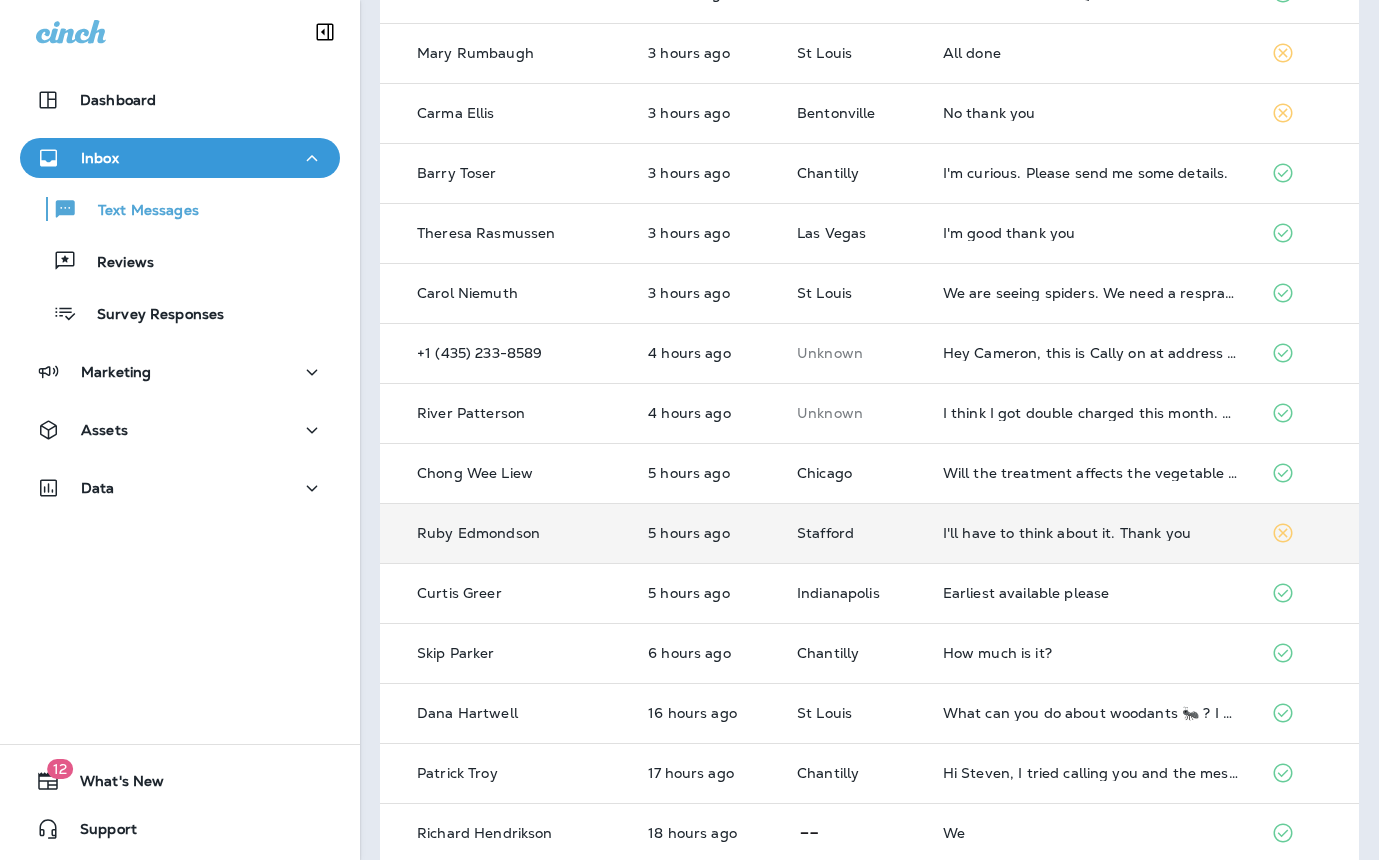 scroll, scrollTop: 0, scrollLeft: 0, axis: both 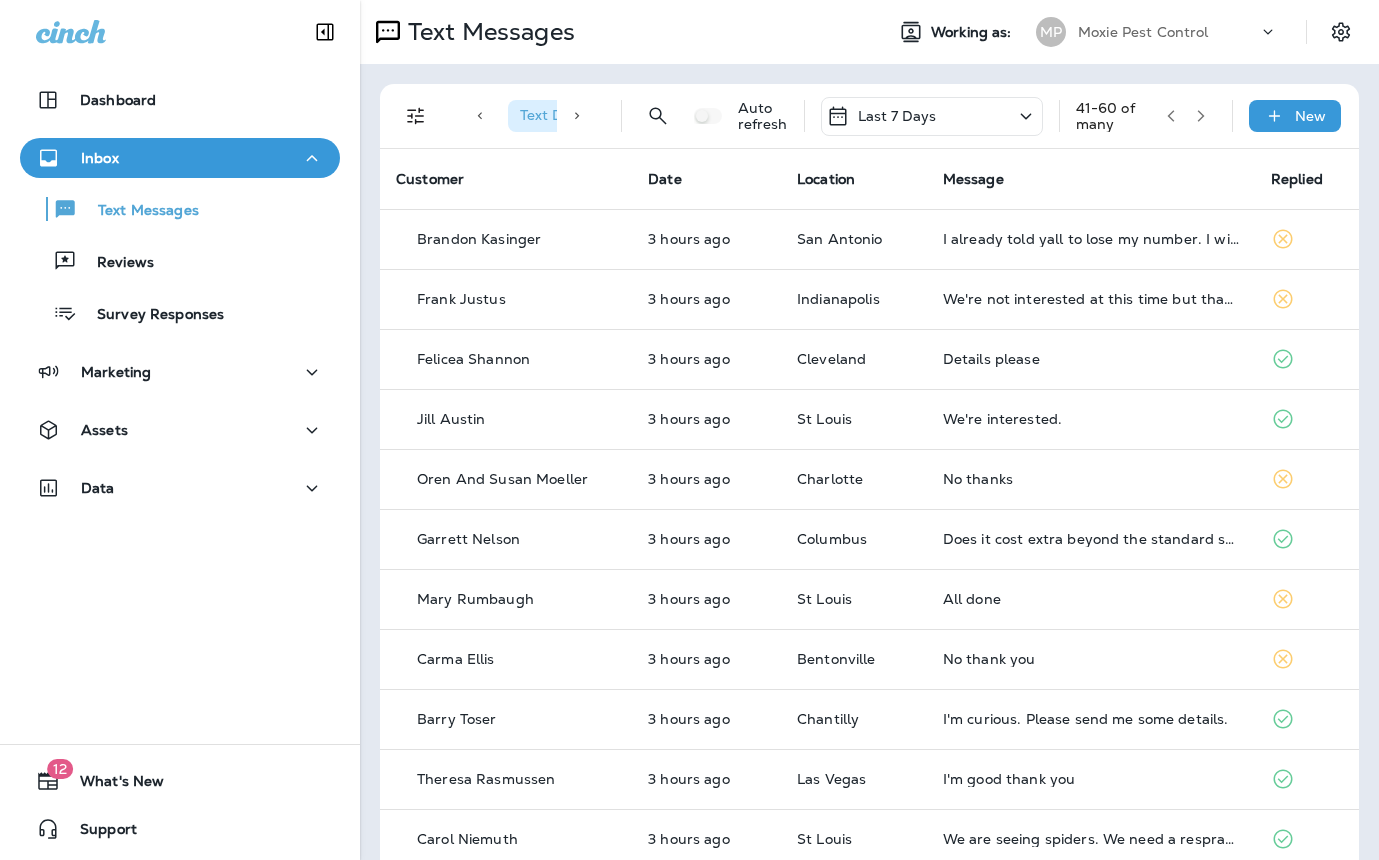 click at bounding box center (1201, 116) 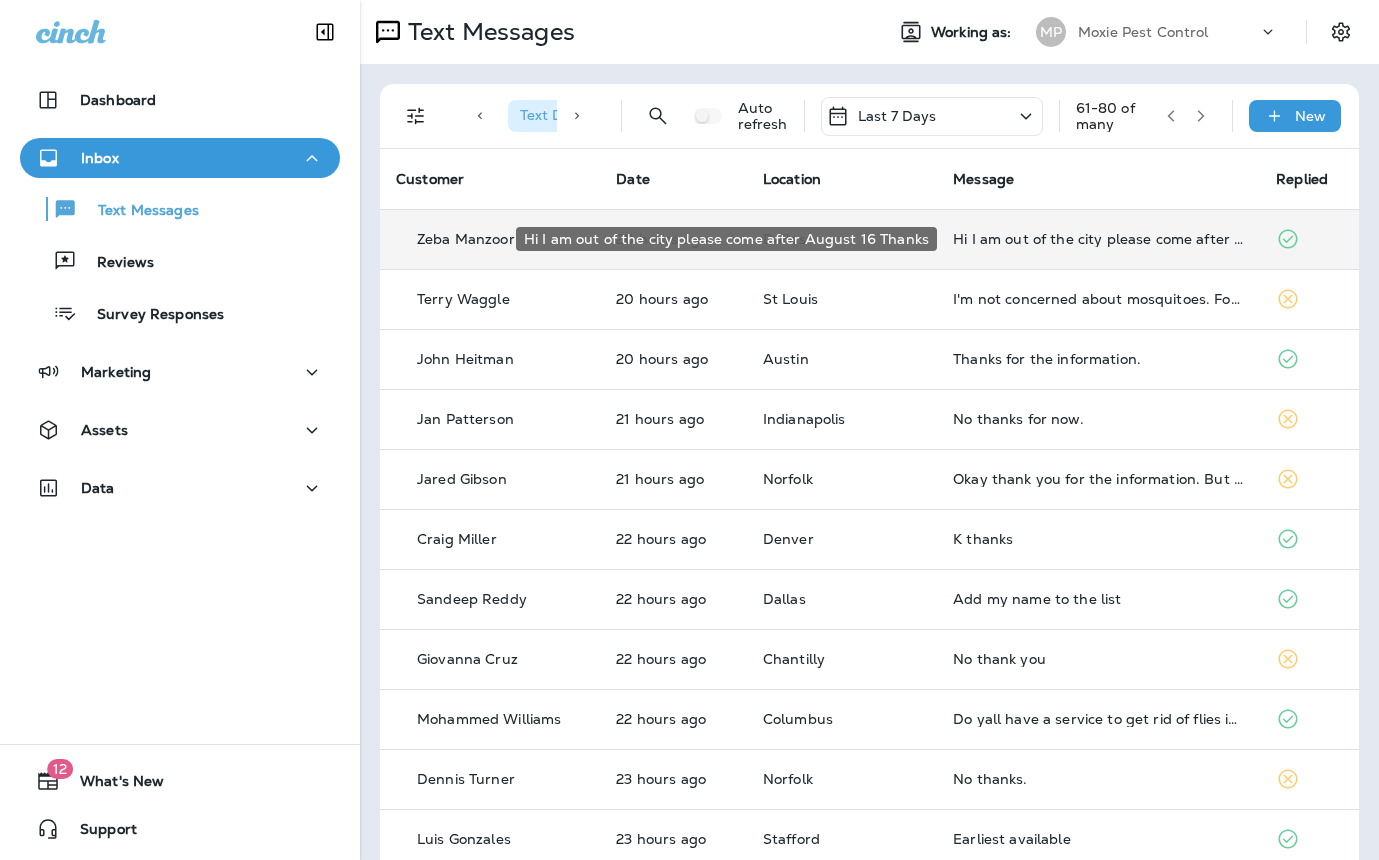 click on "Hi I am out of the city please come after August 16 Thanks" at bounding box center (1098, 239) 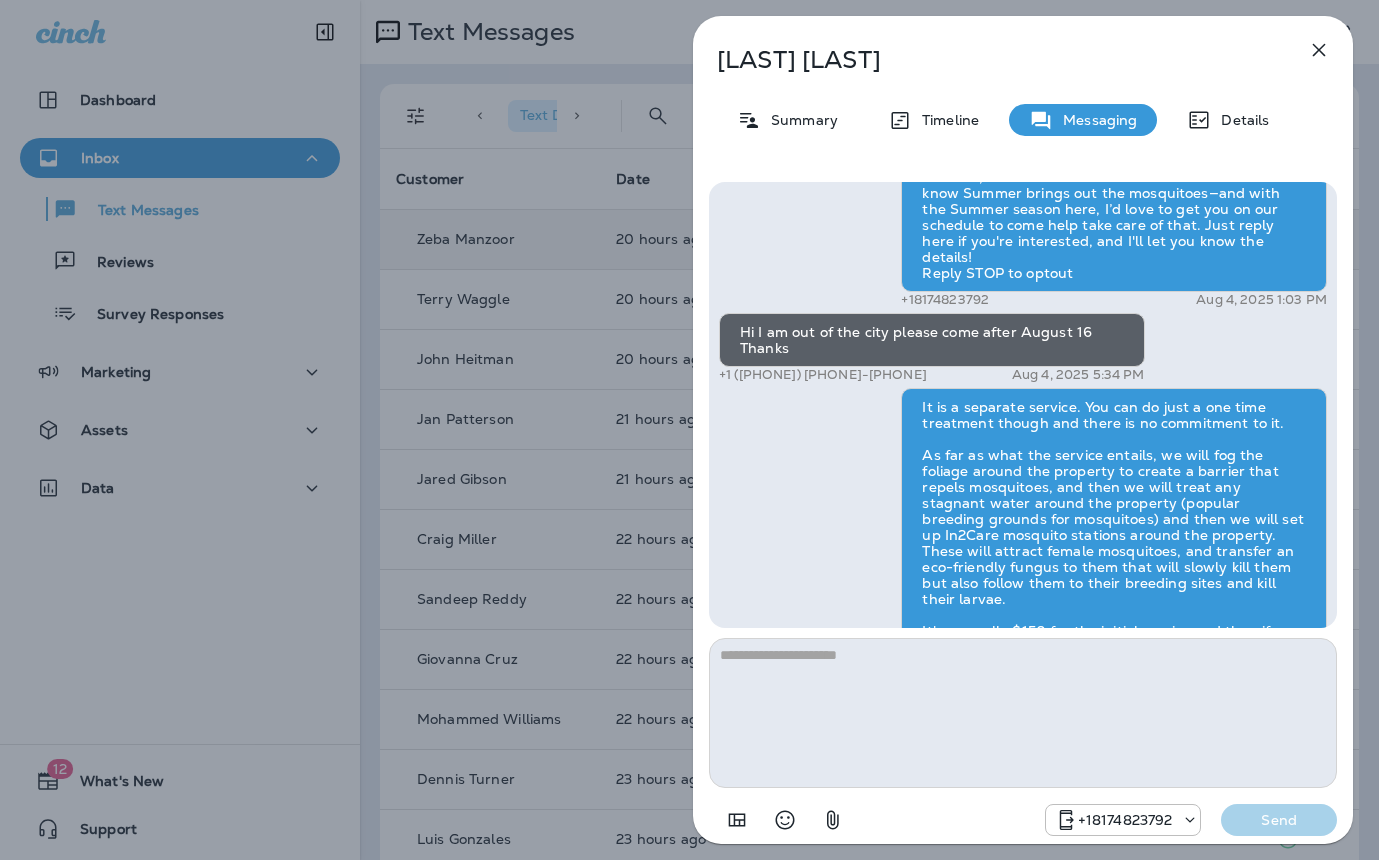 scroll, scrollTop: 0, scrollLeft: 0, axis: both 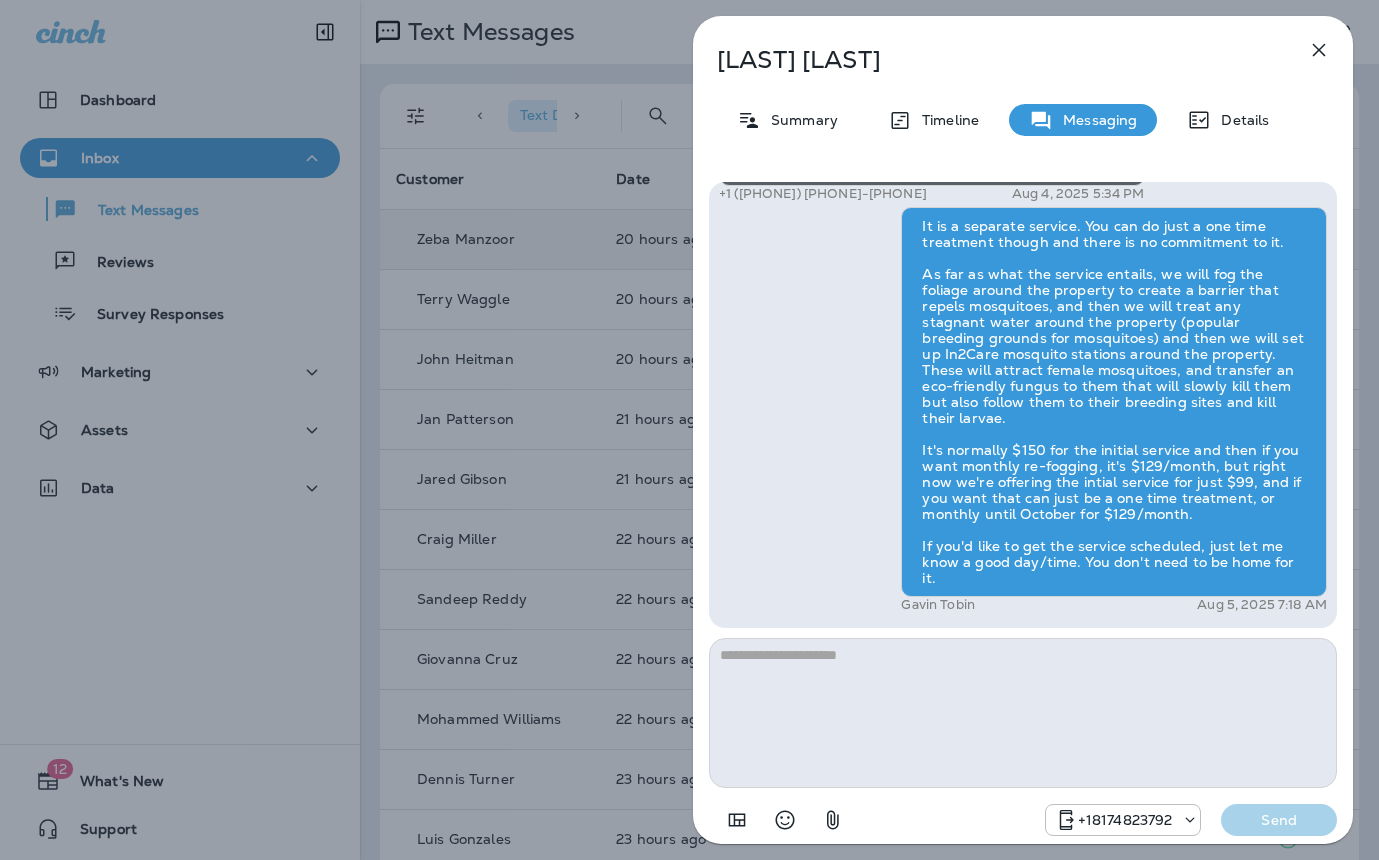 click on "Zeba   Manzoor Summary   Timeline   Messaging   Details   Hello  Zeba,
Noel from Moxie Pest Control here, we're giving away free armyworm treatments. Call me today at 817-438-3590 to claim your free treatment!
Reply STOP to optout +18174823792 Sep 6, 2024 11:14 AM Spring is just around the corner—time to get those sprinklers ready for action! Schedule your free sprinkler checkup with Moxie Lawn Care today to set your lawn up for a vibrant summer! Call 817-383-0897 for your free inspection!
Reply STOP to optout +18174823792 Feb 5, 2025 2:28 PM We’re excited to offer the first 50 sign-ups their first service for only $19! Our experienced team is committed to helping you maintain a beautiful, weed-free lawn. We specialize in nourishing treatments that promote strong growth.
Contact us at today to claim your spot!
Reply STOP to optout +18174823792 Mar 5, 2025 8:33 AM +18174823792 Apr 24, 2025 6:13 PM   +18174823792 Aug 4, 2025 1:03 PM Hi I am out of the city please come after August 16 Thanks Gavin Tobin" at bounding box center [689, 430] 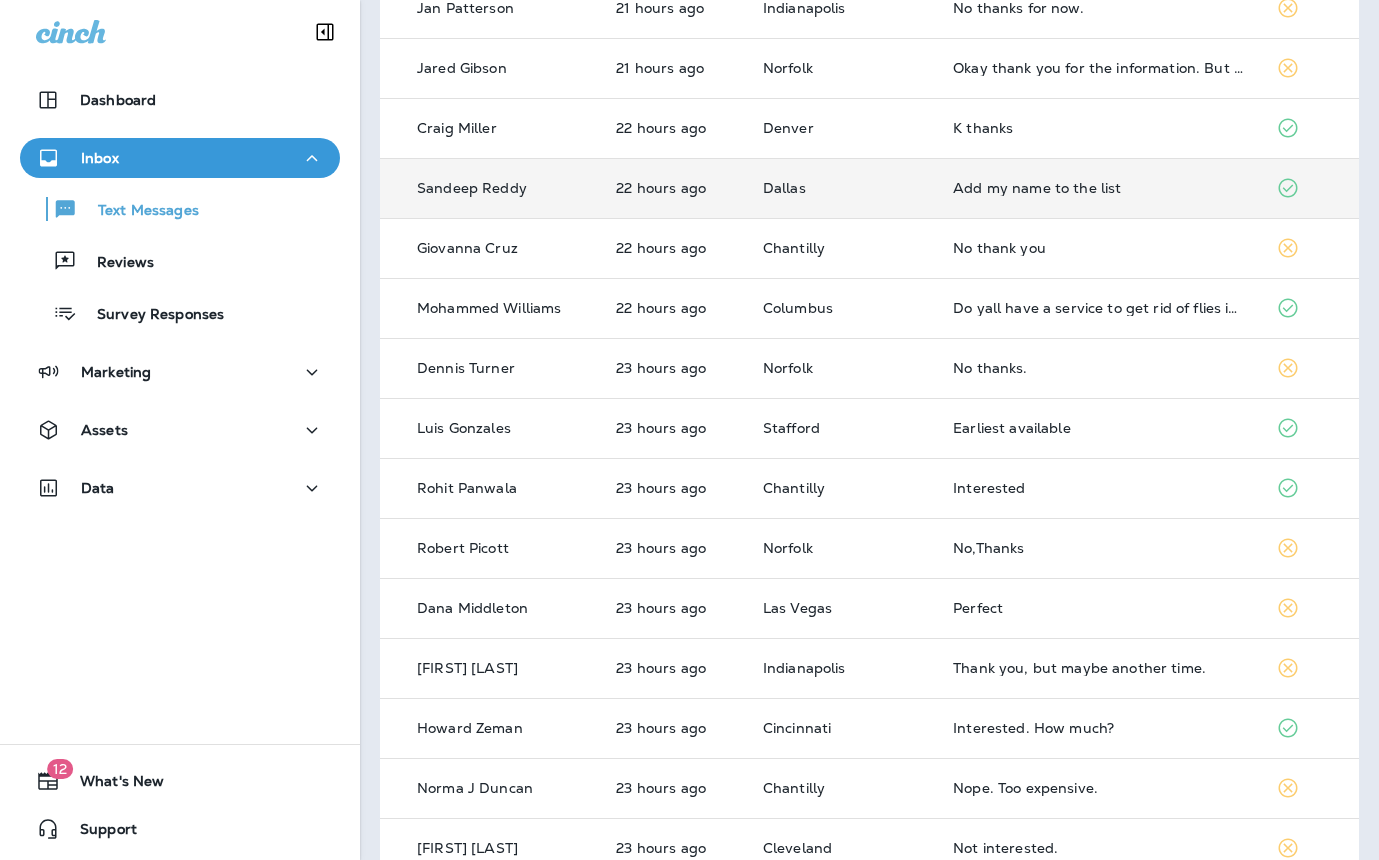 scroll, scrollTop: 413, scrollLeft: 0, axis: vertical 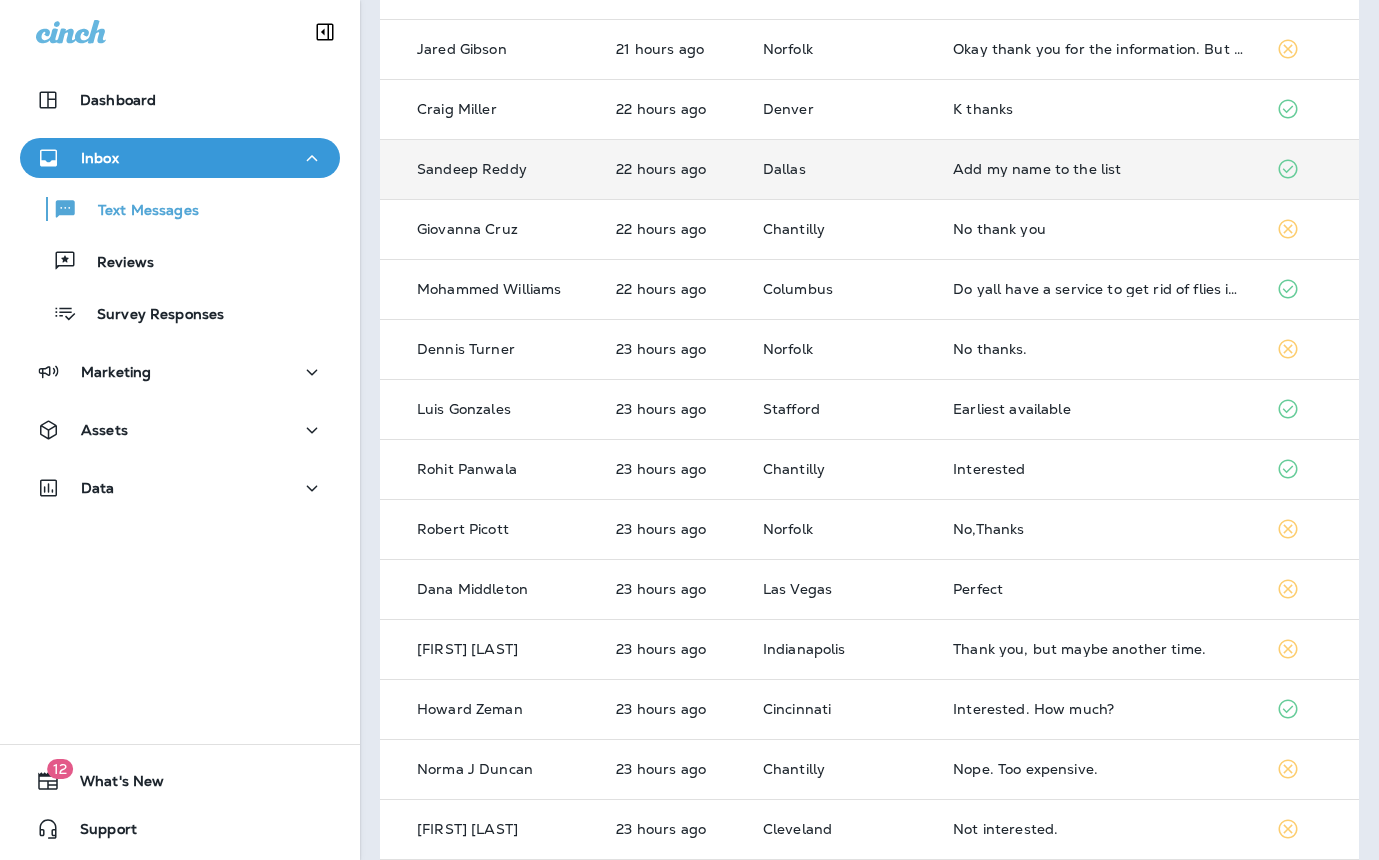 click on "Perfect" at bounding box center (1098, 589) 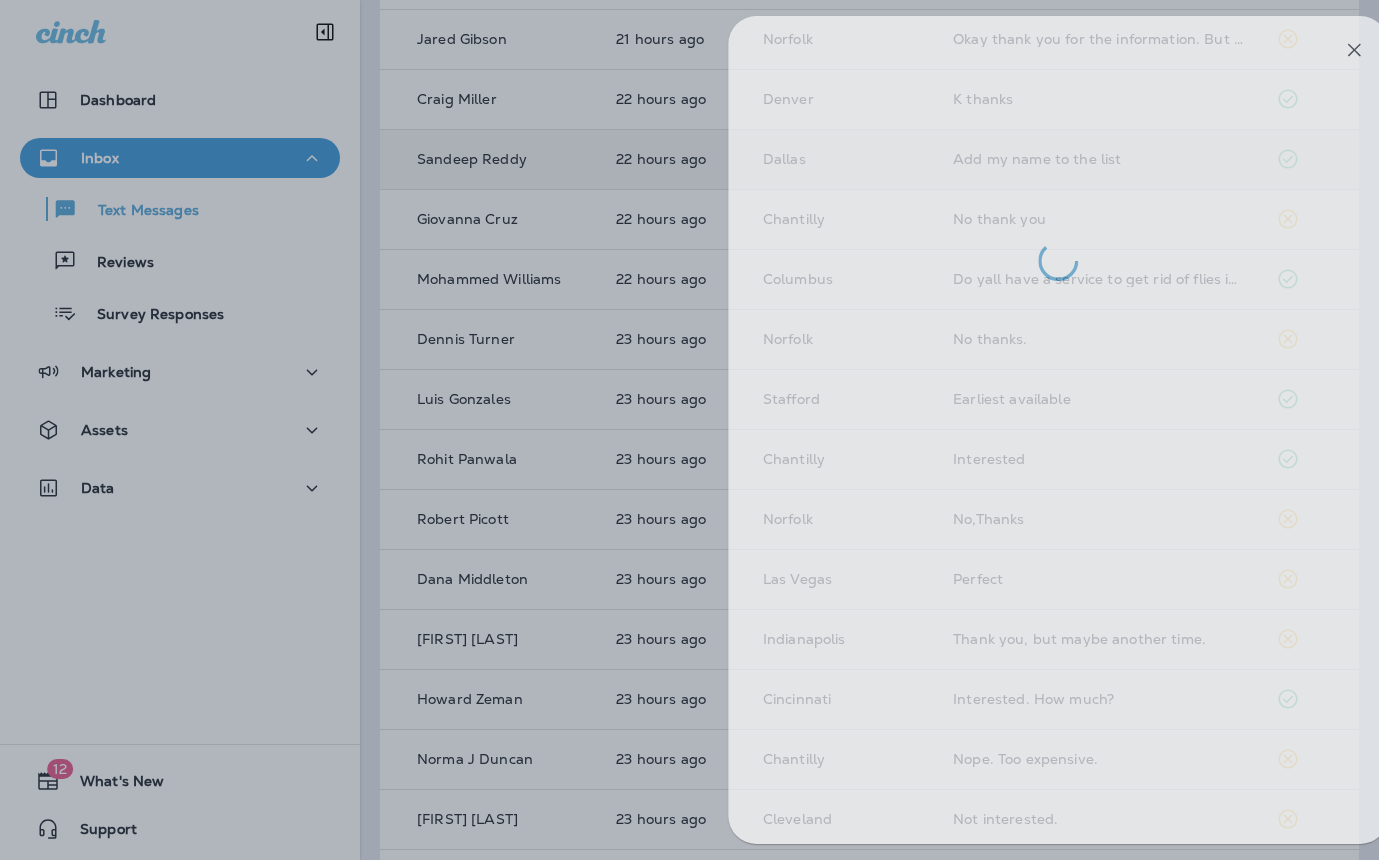 click at bounding box center (724, 430) 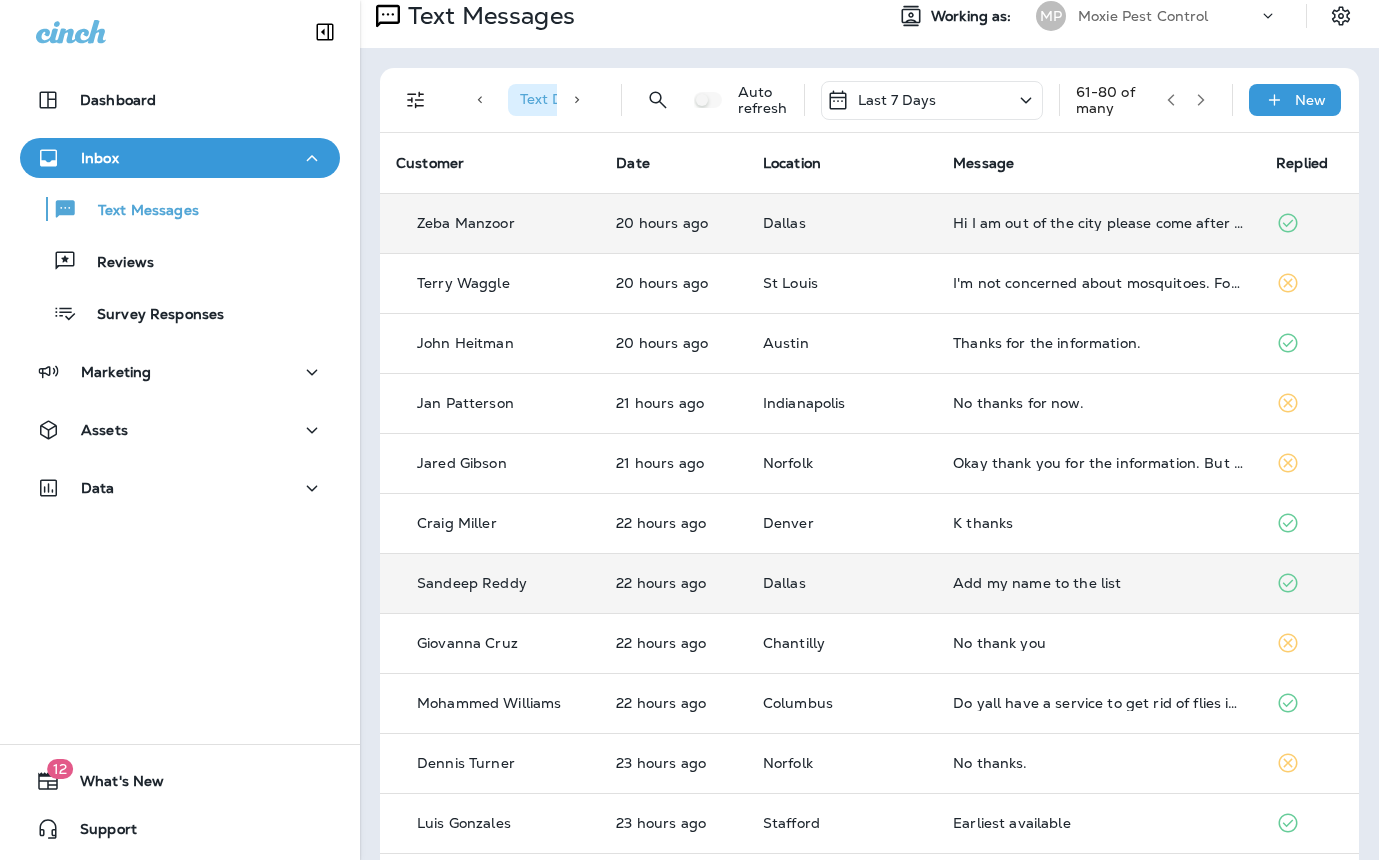 scroll, scrollTop: 0, scrollLeft: 0, axis: both 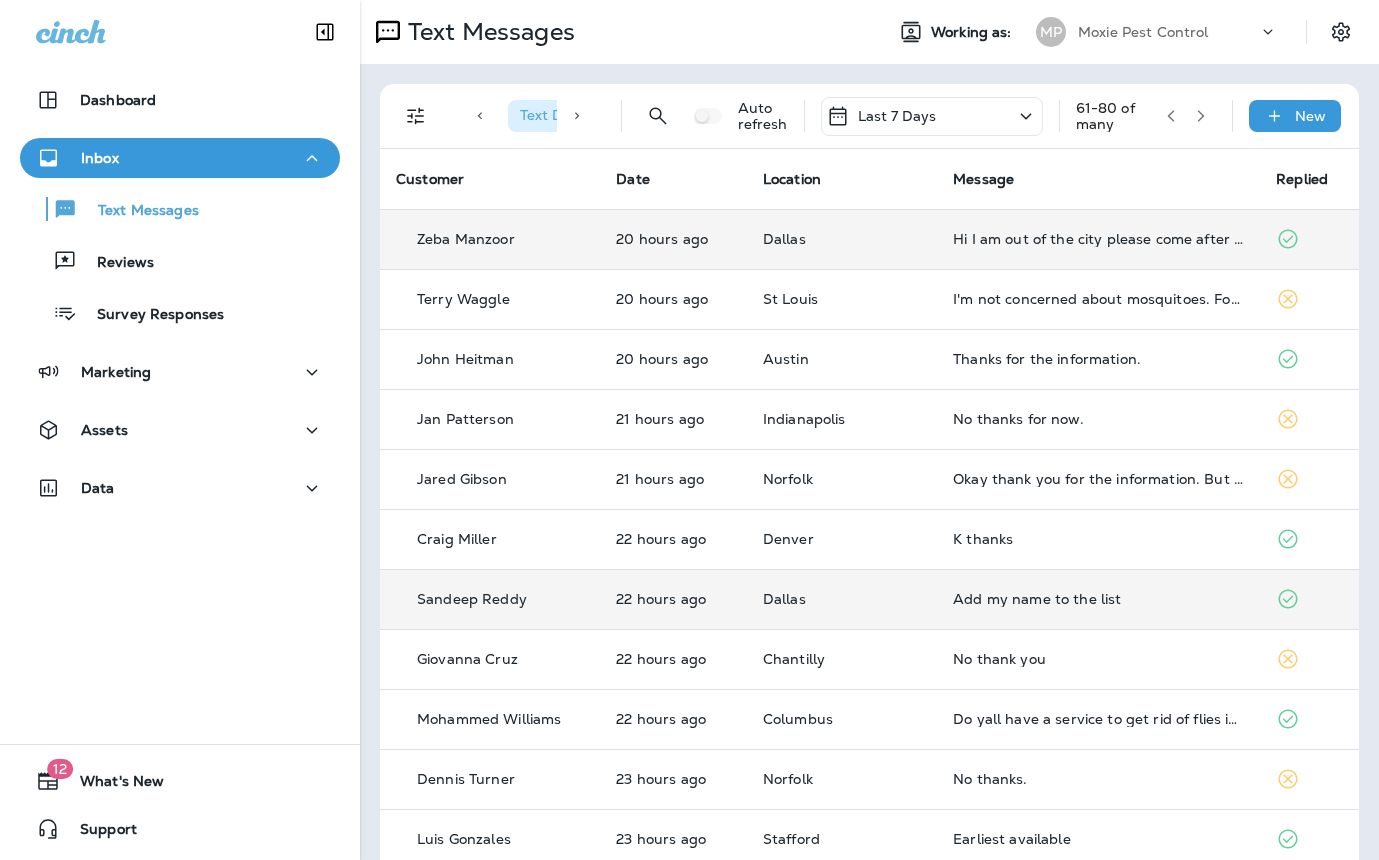 click on "Hi I am out of the city please come after August 16 Thanks" at bounding box center [1098, 239] 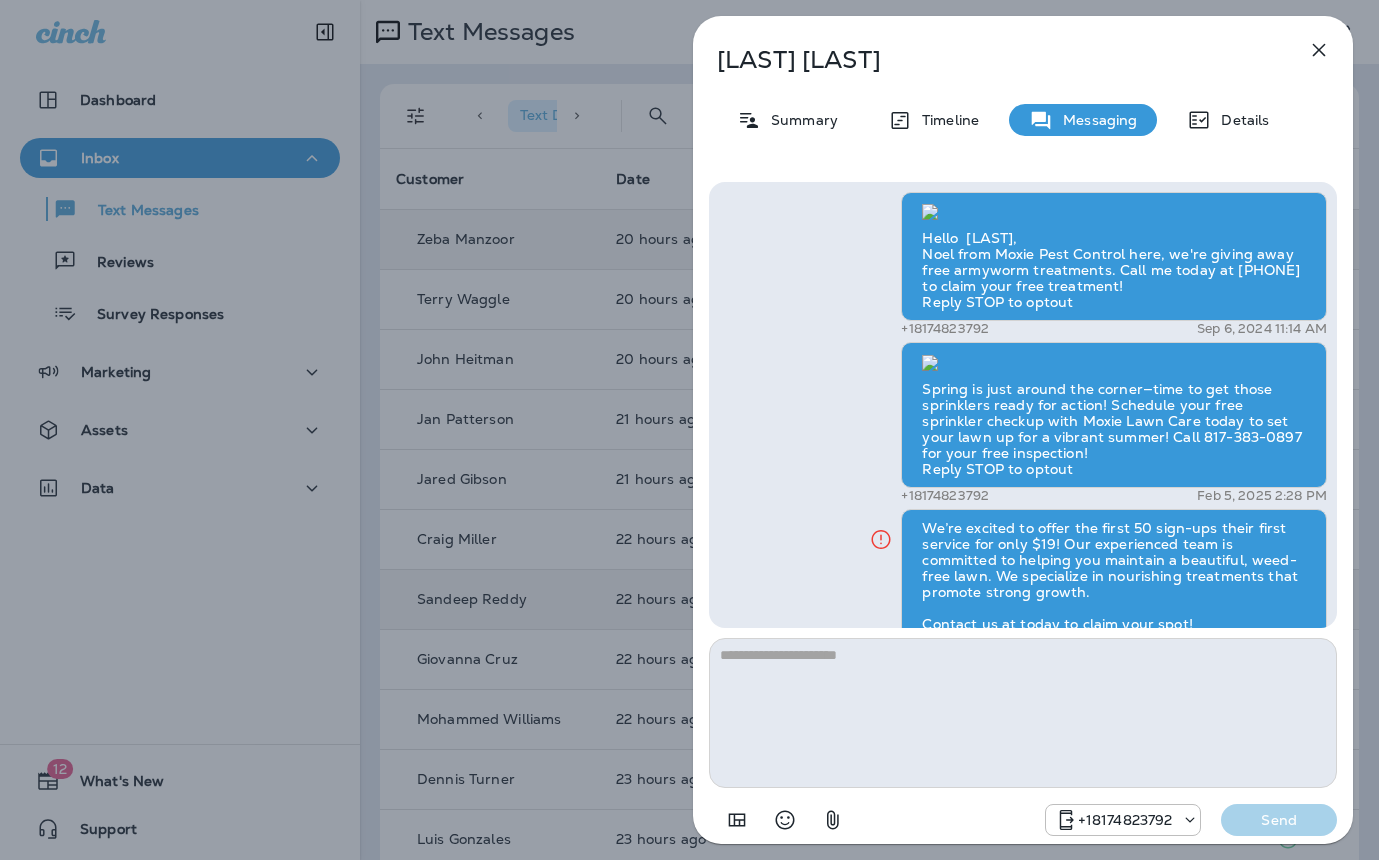 scroll, scrollTop: -3282, scrollLeft: 0, axis: vertical 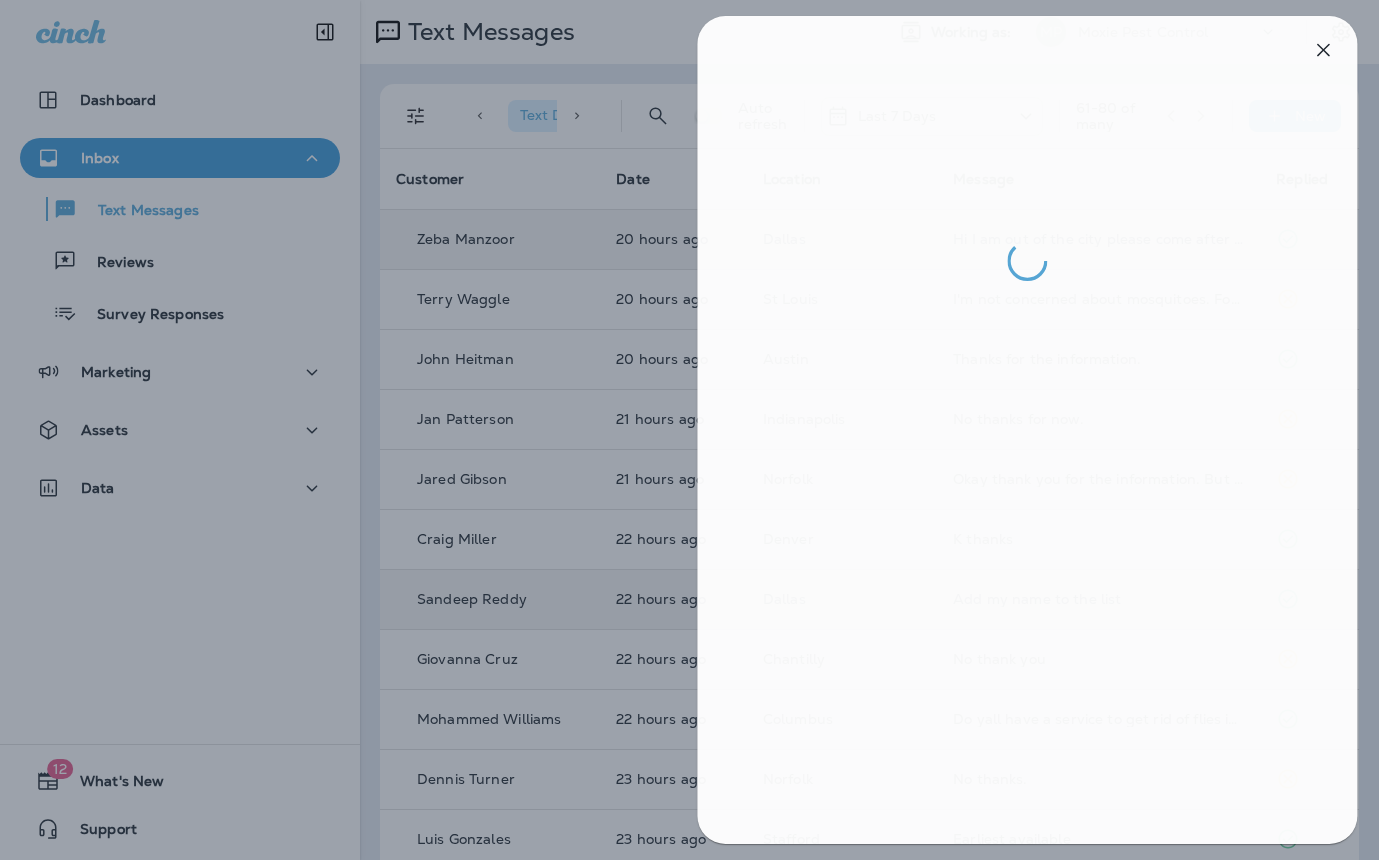 click at bounding box center [693, 430] 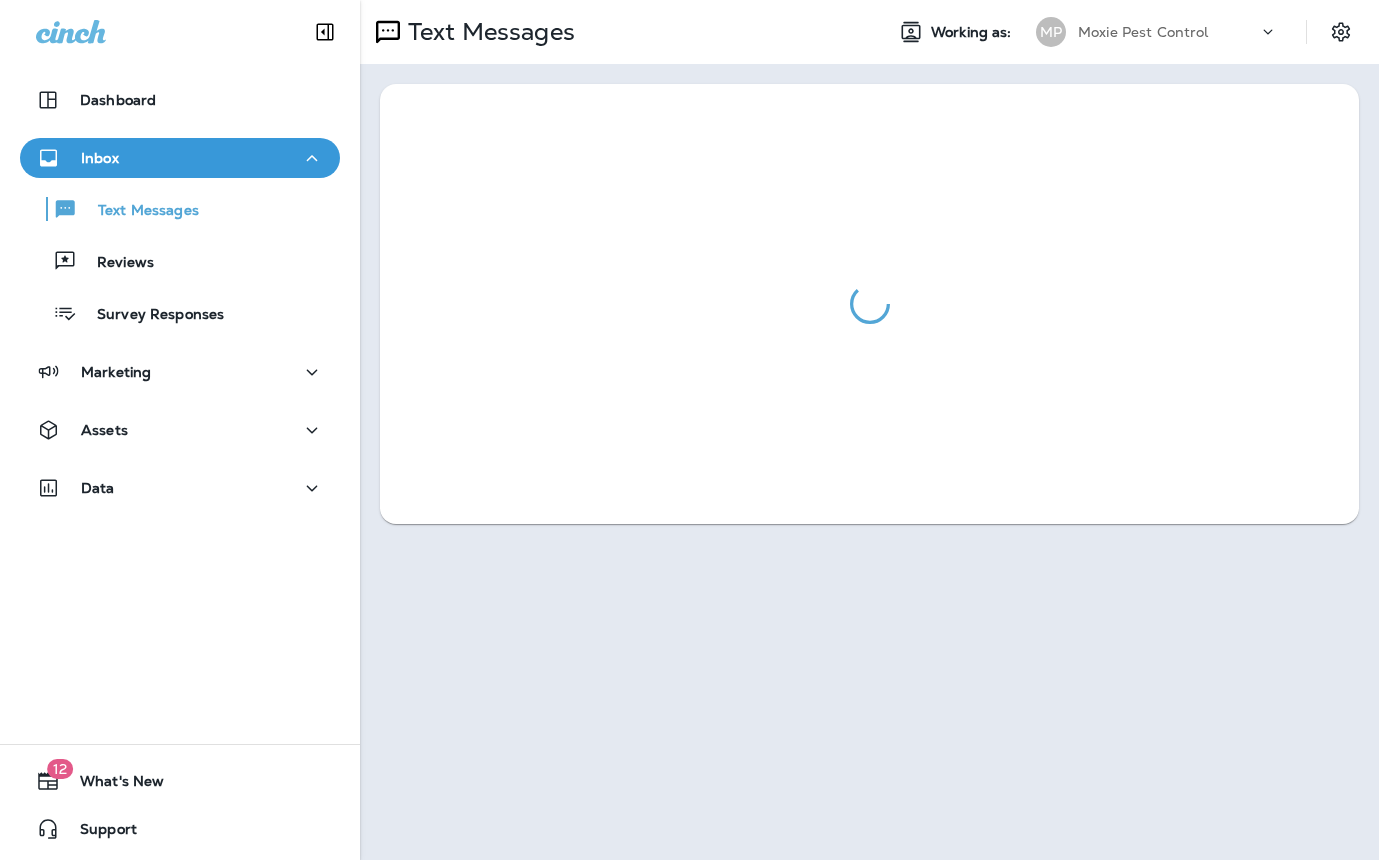 scroll, scrollTop: 0, scrollLeft: 0, axis: both 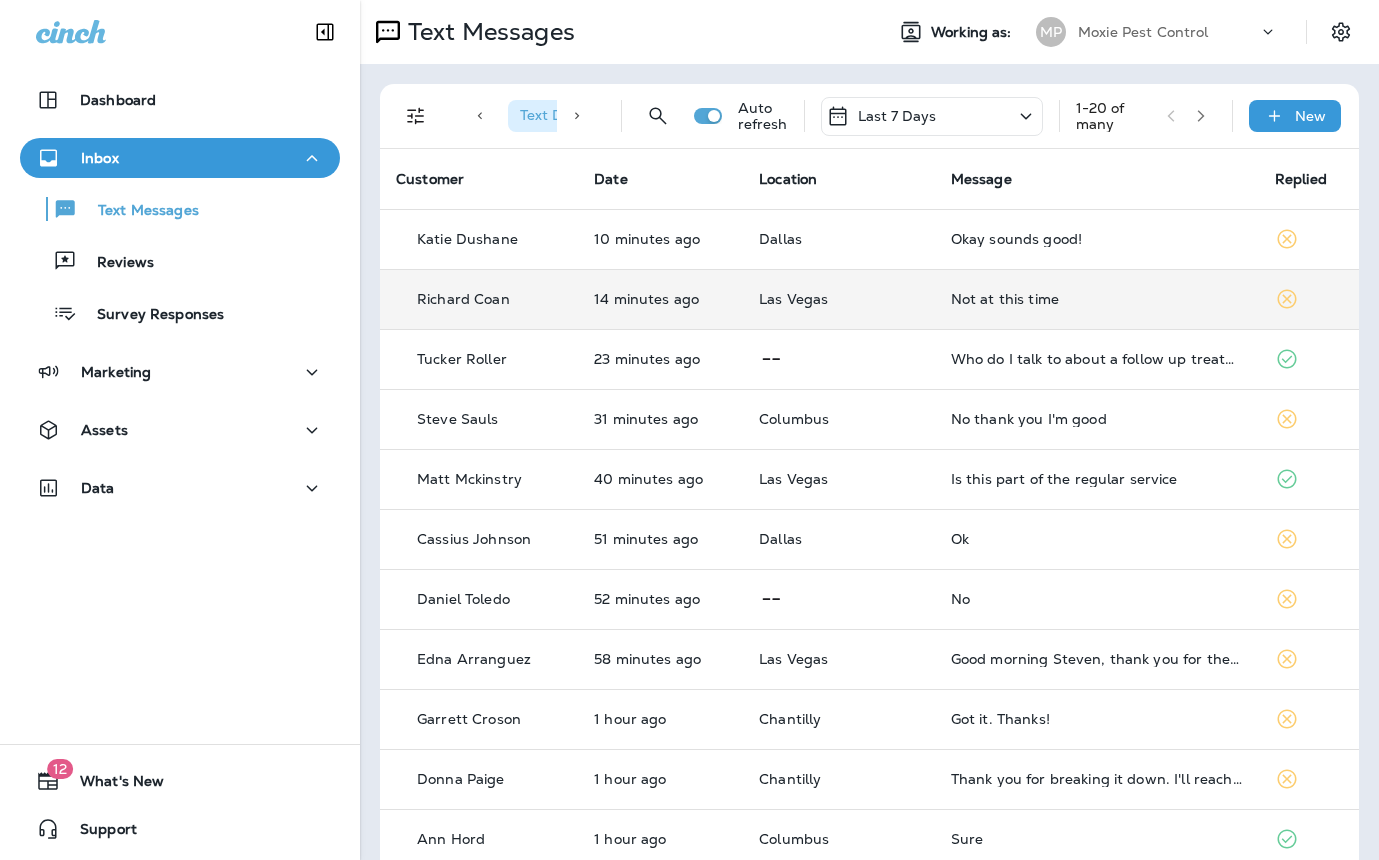 click on "Not at this time" at bounding box center (1097, 299) 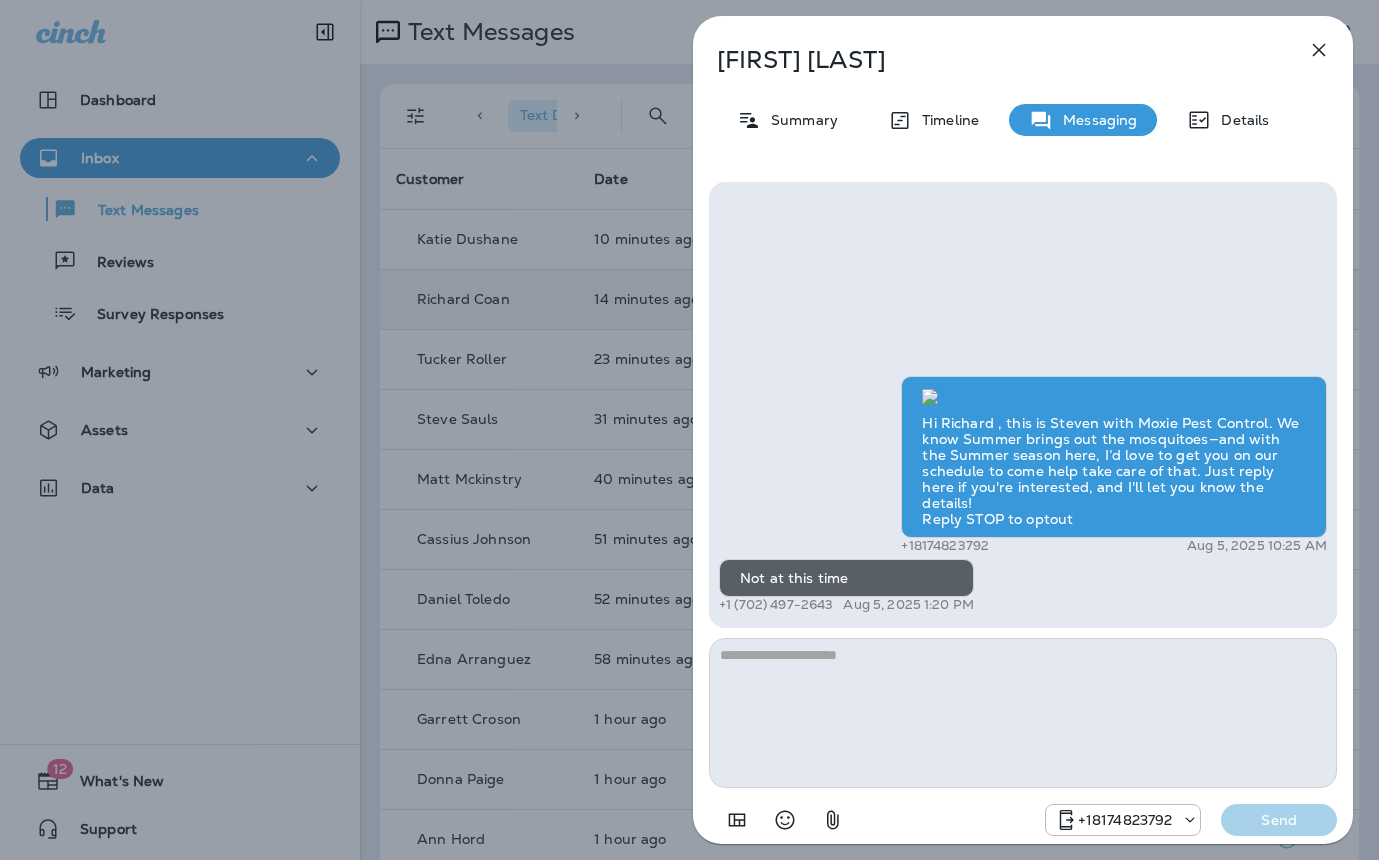scroll, scrollTop: -457, scrollLeft: 0, axis: vertical 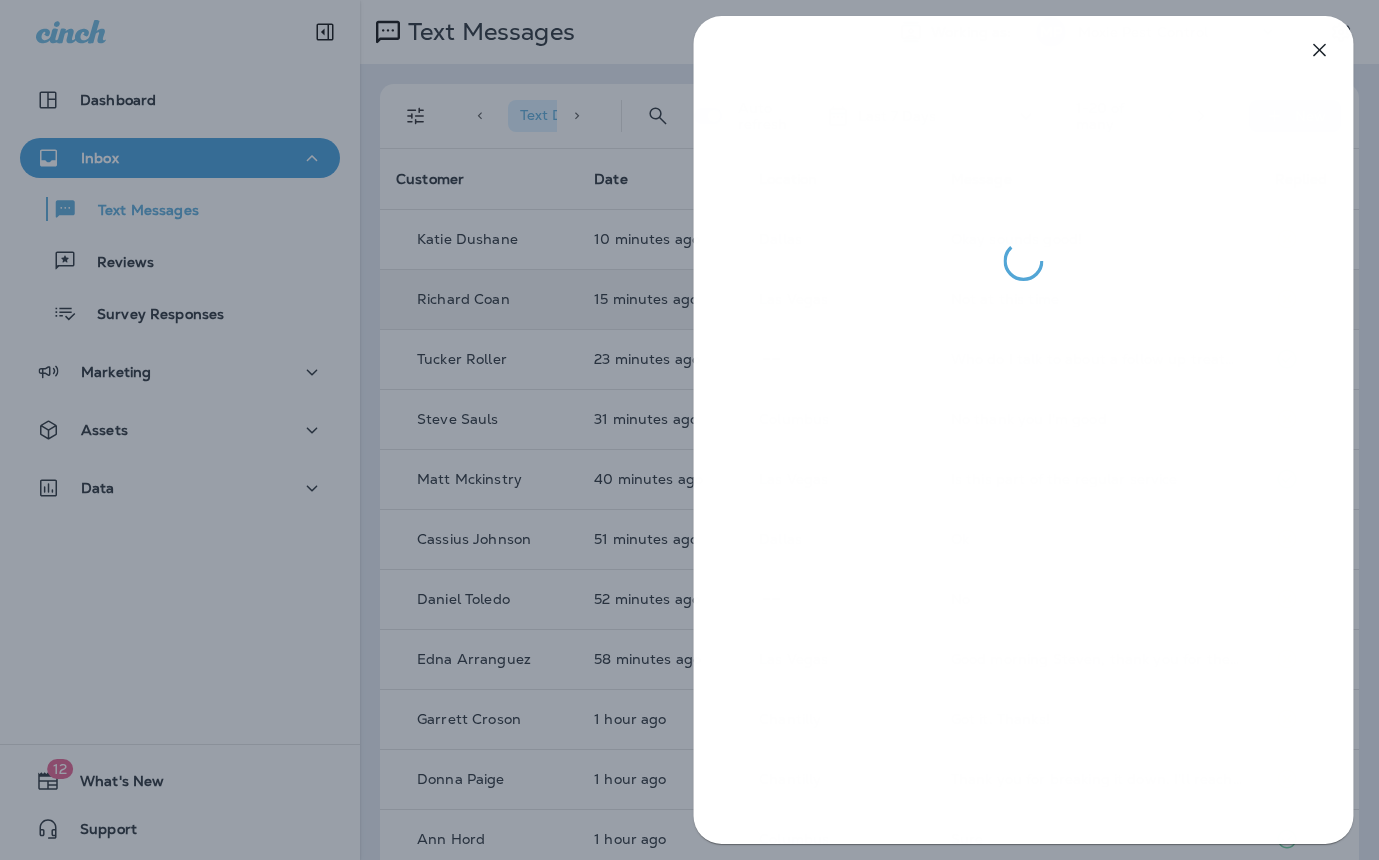 click at bounding box center [689, 430] 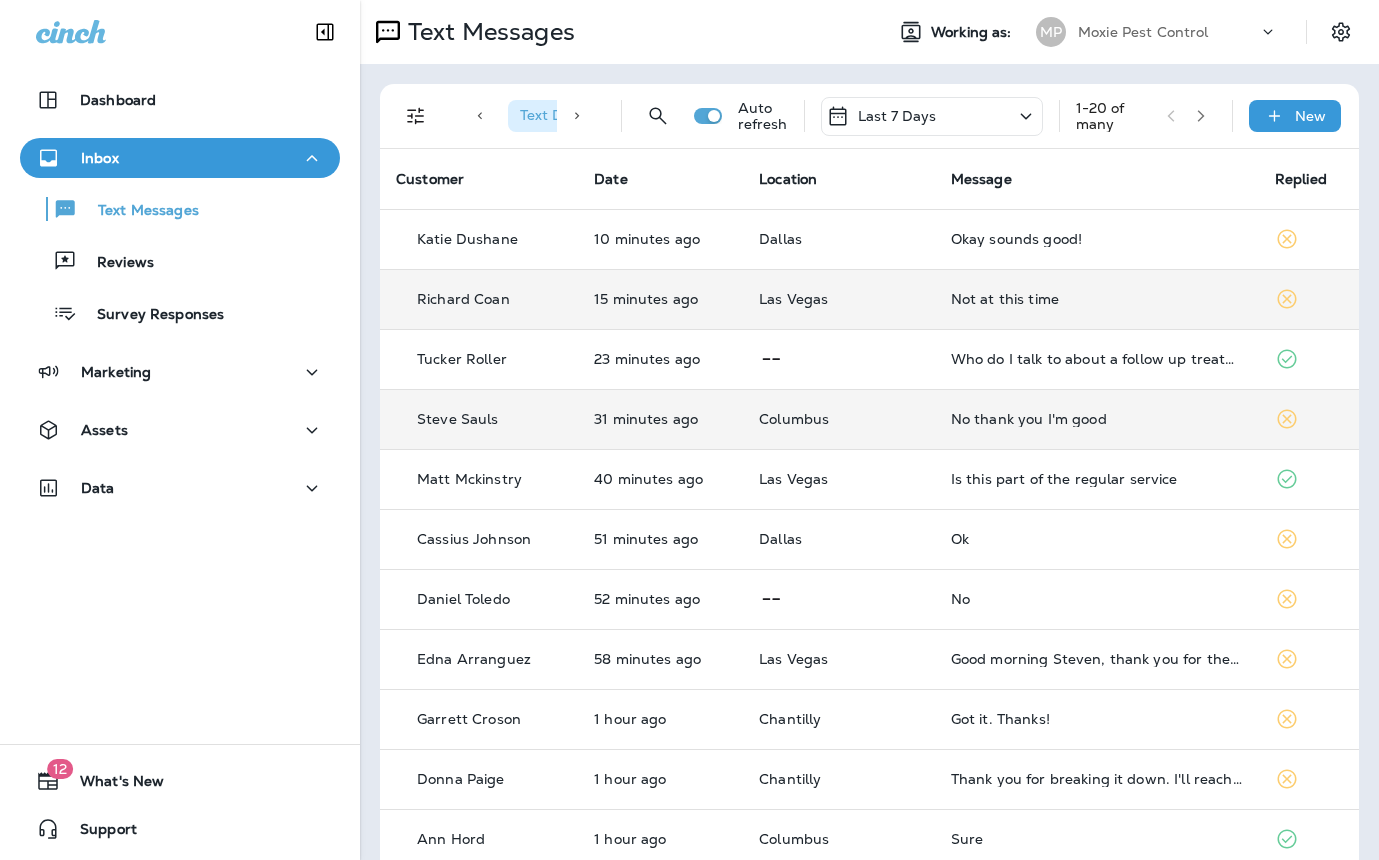 click on "No thank you I'm good" at bounding box center [1097, 419] 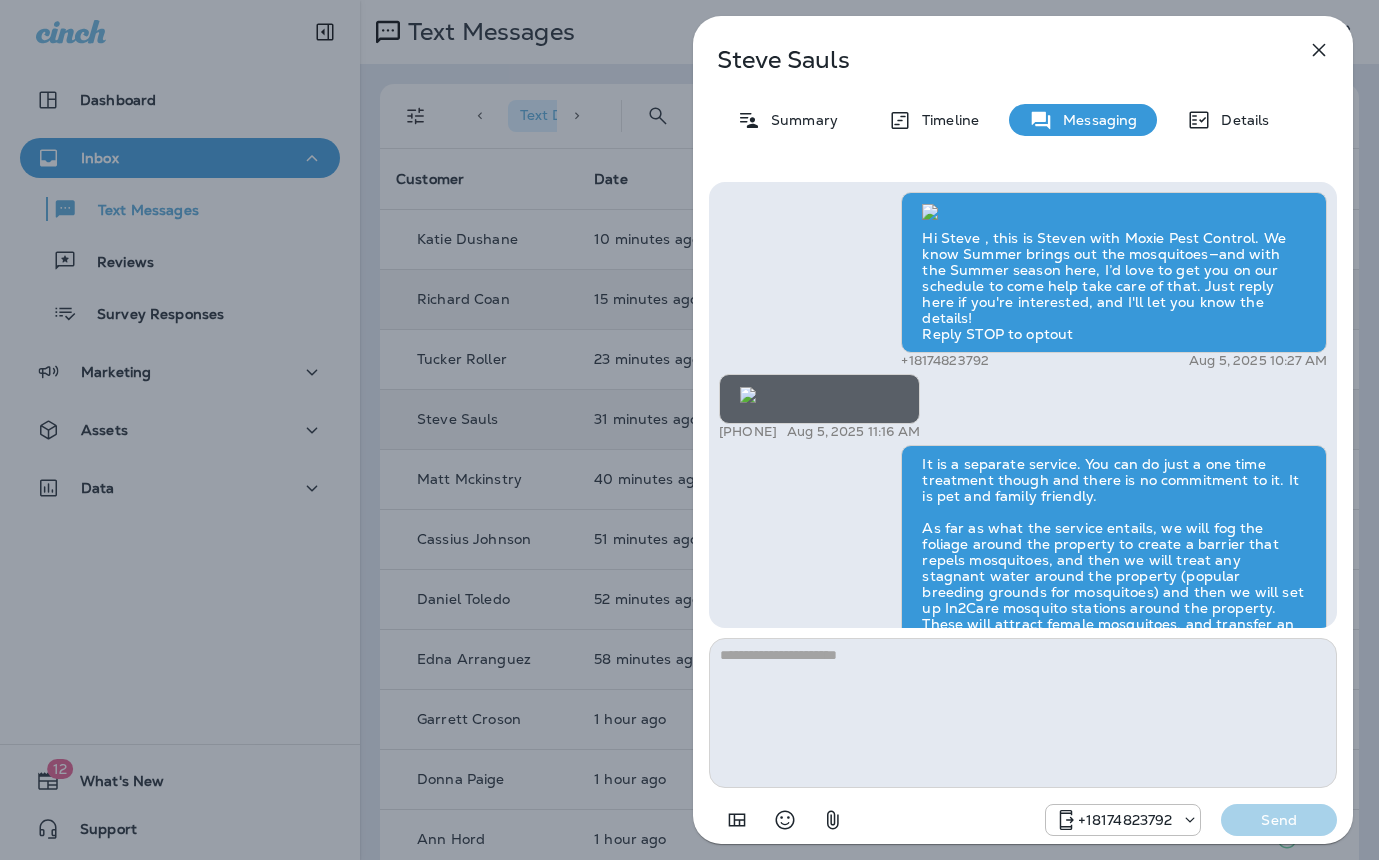 scroll, scrollTop: -615, scrollLeft: 0, axis: vertical 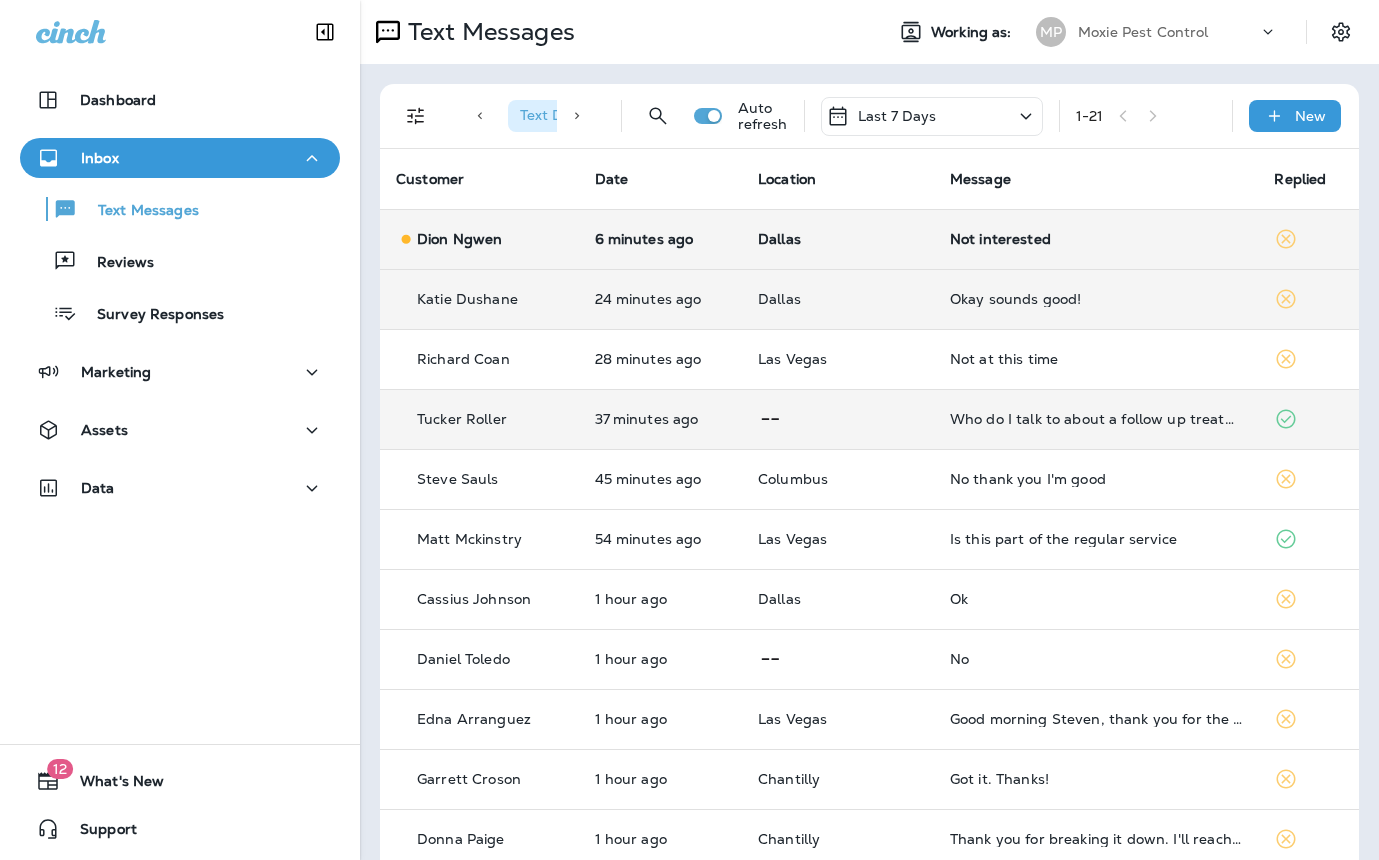 click on "Dallas" at bounding box center [838, 239] 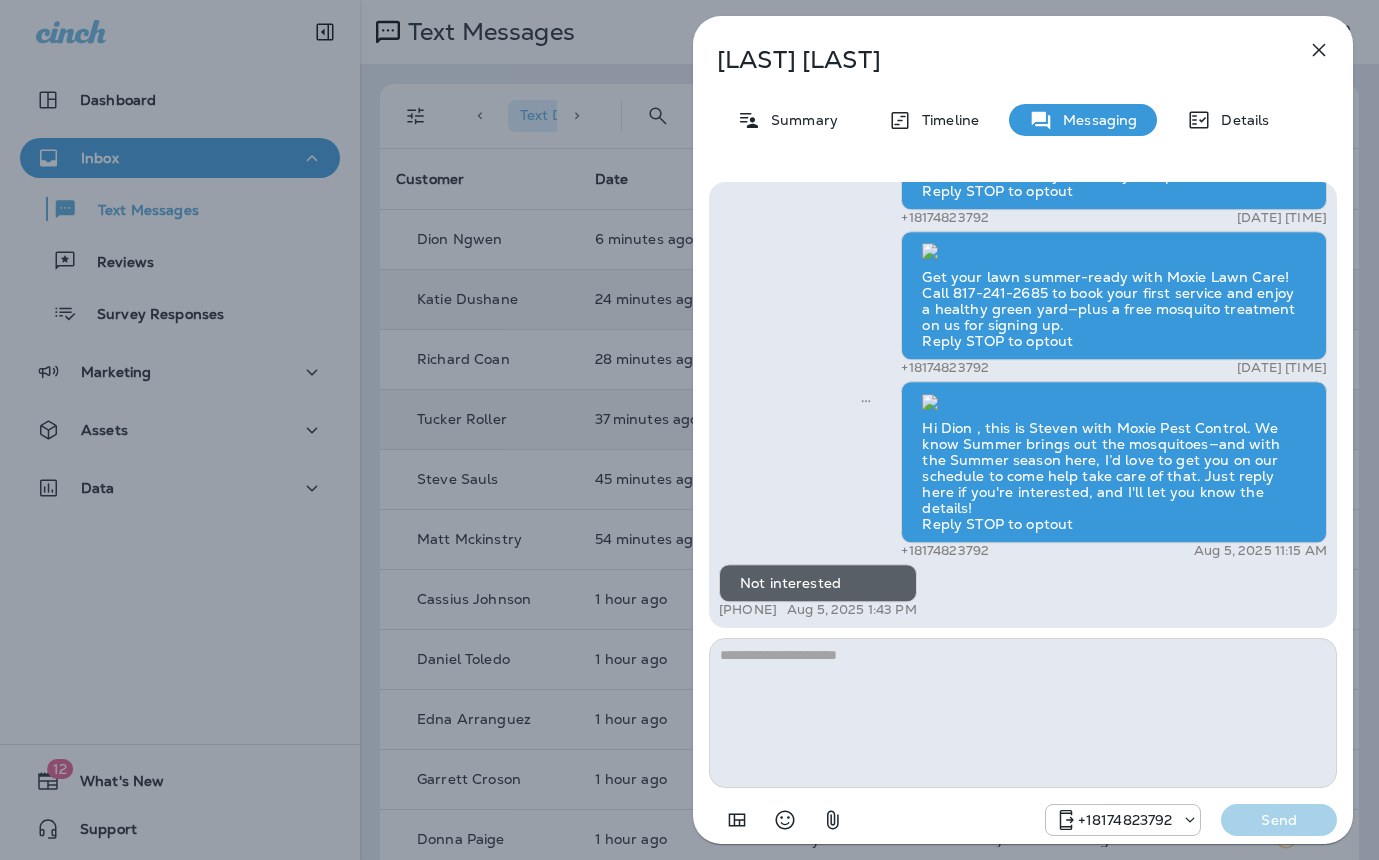 click on "Dion   Ngwen Summary   Timeline   Messaging   Details   Let Moxie keep your lawn lush with a proper sprinkler system!
Announcing our newest service line - Moxie Sprinkler Maintenance! From seasonal adjustments to system inspections and repairs, we’ve got you covered. Signup for your FREE inspection today!
Reply STOP to optout +18174823792 Nov 8, 2024 12:45 PM Prepare for the unpredictable North Texas weather! Start your preparations today with Moxie Sprinkler Maintenance. Be one of the first 50 to schedule a sprinkler inspection and receive a FREE Winterization Service! Don’t wait—get your system ready!
Call 817-383-0897
Reply STOP to optout +18174823792 Jan 14, 2025 1:24 PM We’re excited to offer the first 50 sign-ups their first service for only $19! Our experienced team is committed to helping you maintain a beautiful, weed-free lawn. We specialize in nourishing treatments that promote strong growth.
Contact us at today to claim your spot!
Reply STOP to optout +18174823792 Mar 4, 2025 8:15 AM" at bounding box center (689, 430) 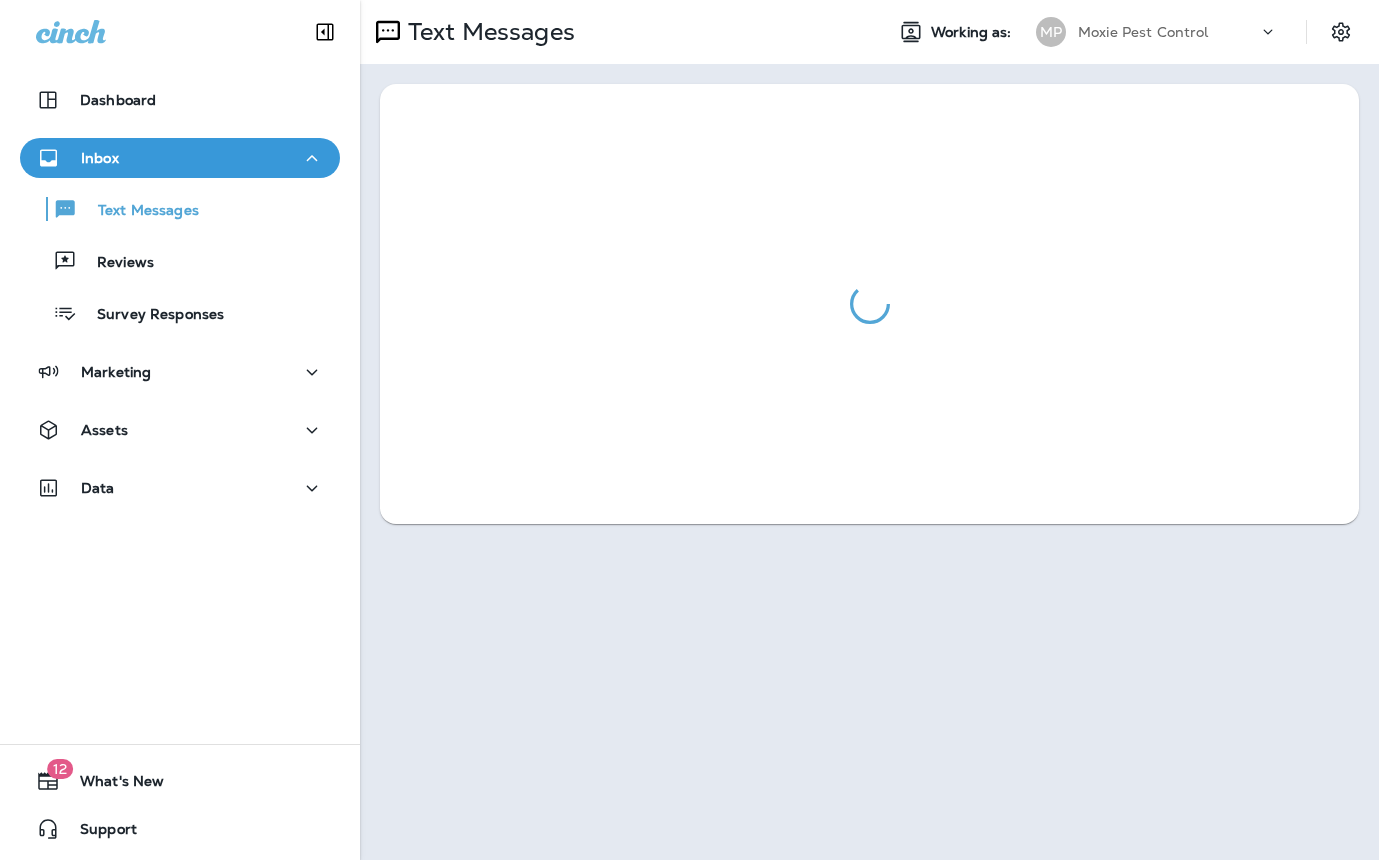scroll, scrollTop: 0, scrollLeft: 0, axis: both 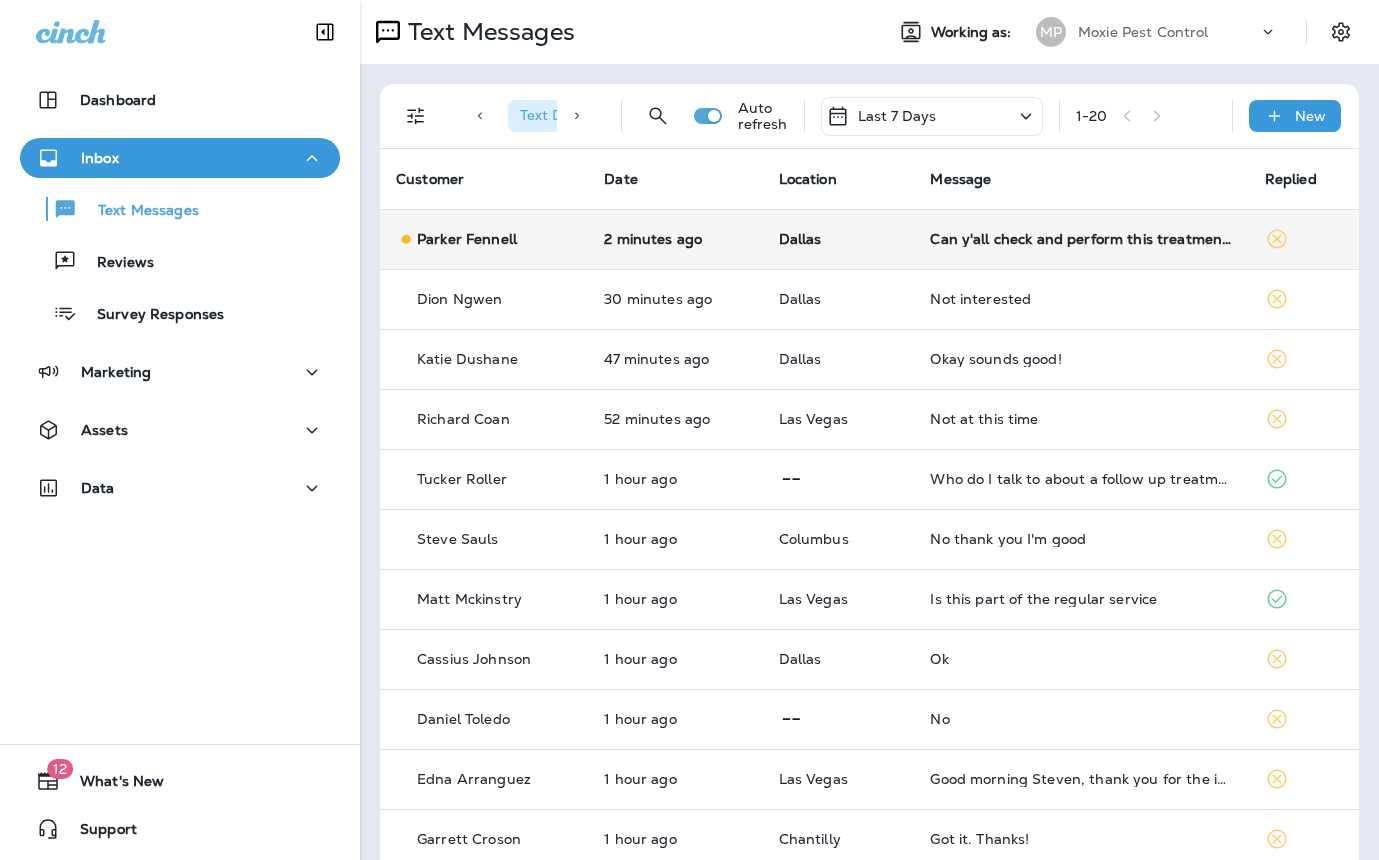 click on "Can y'all check and perform this treatment when y'all come out on Thursday?" at bounding box center [1081, 239] 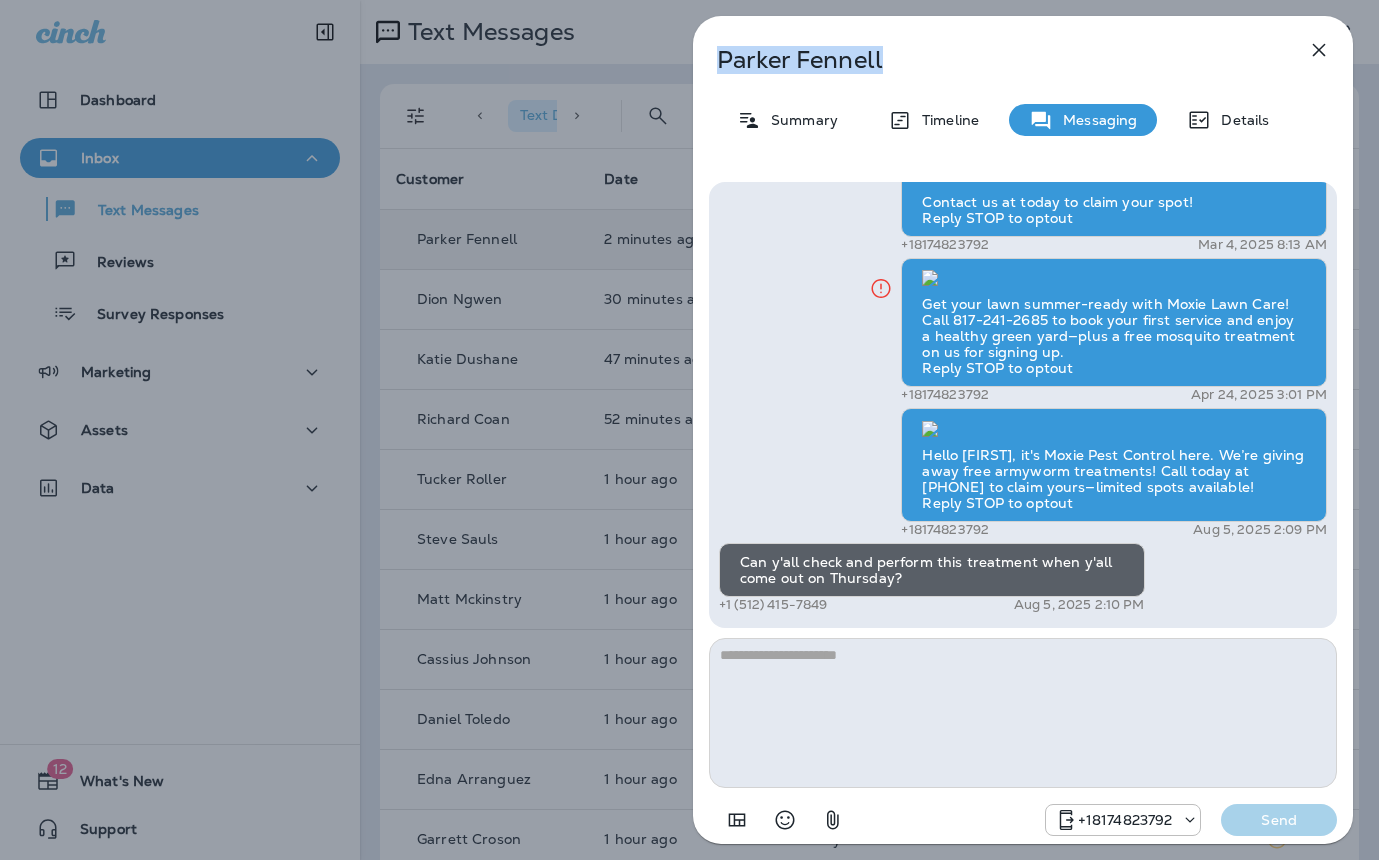drag, startPoint x: 912, startPoint y: 57, endPoint x: 710, endPoint y: 55, distance: 202.0099 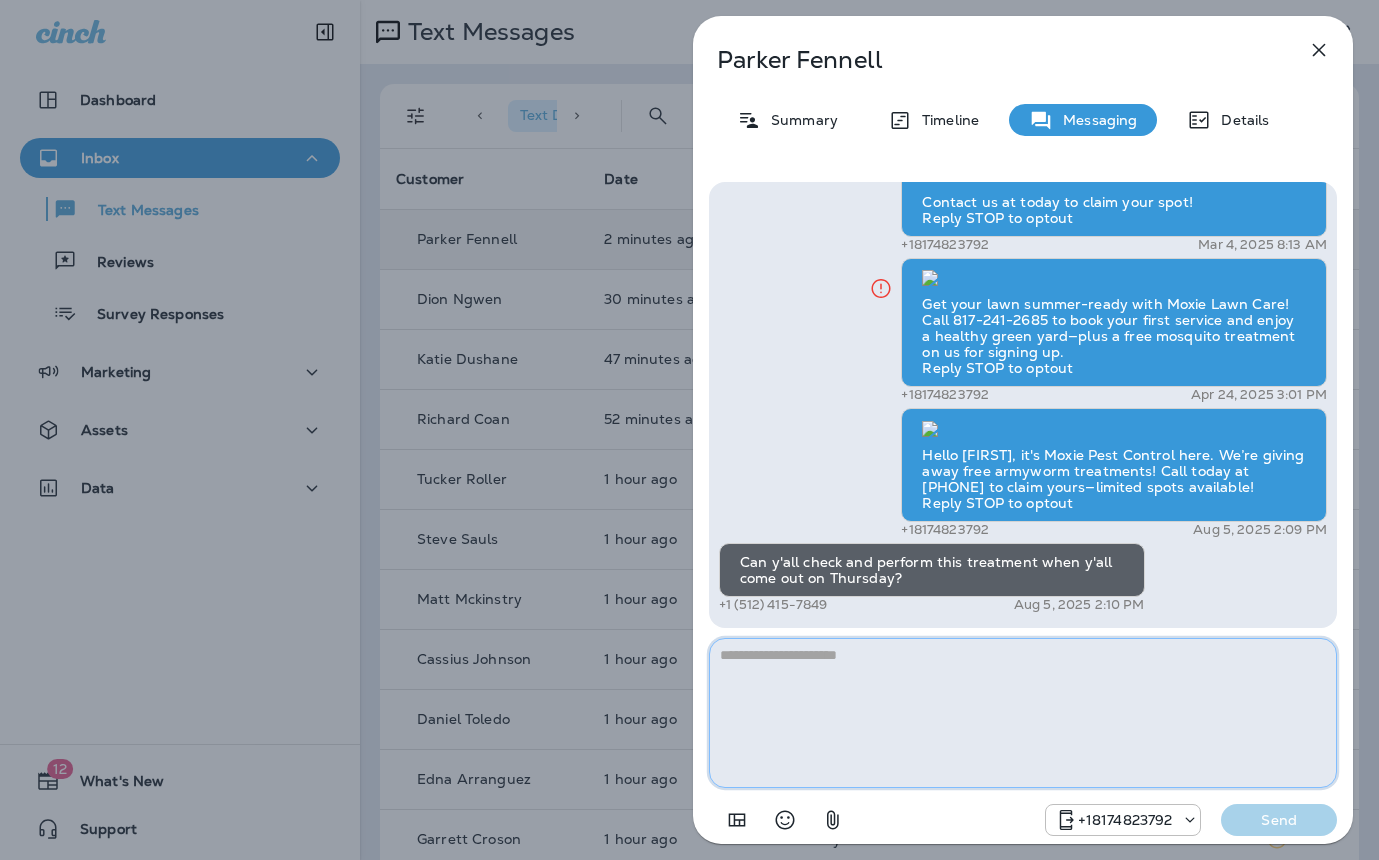click at bounding box center (1023, 713) 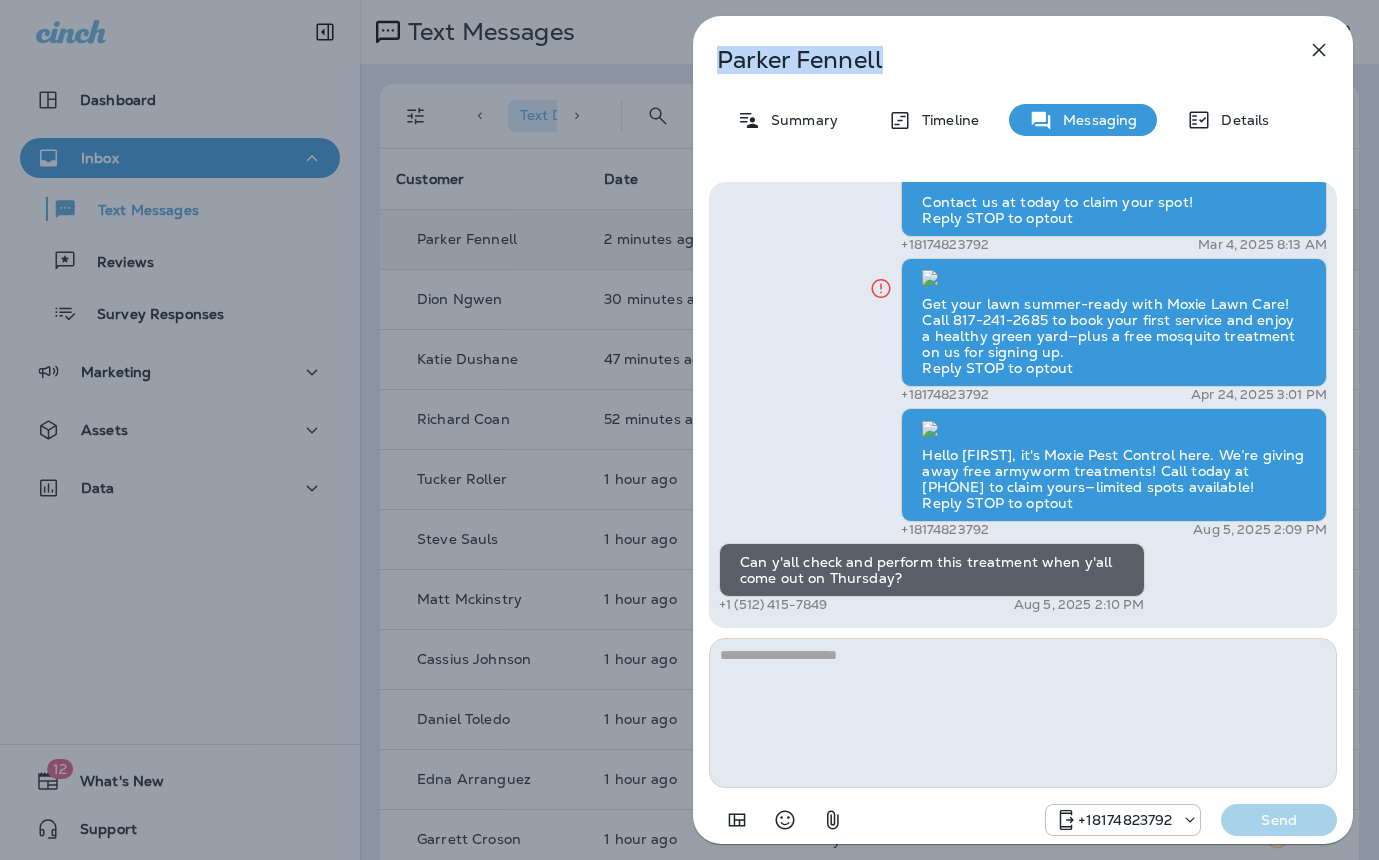 drag, startPoint x: 895, startPoint y: 56, endPoint x: 720, endPoint y: 59, distance: 175.02571 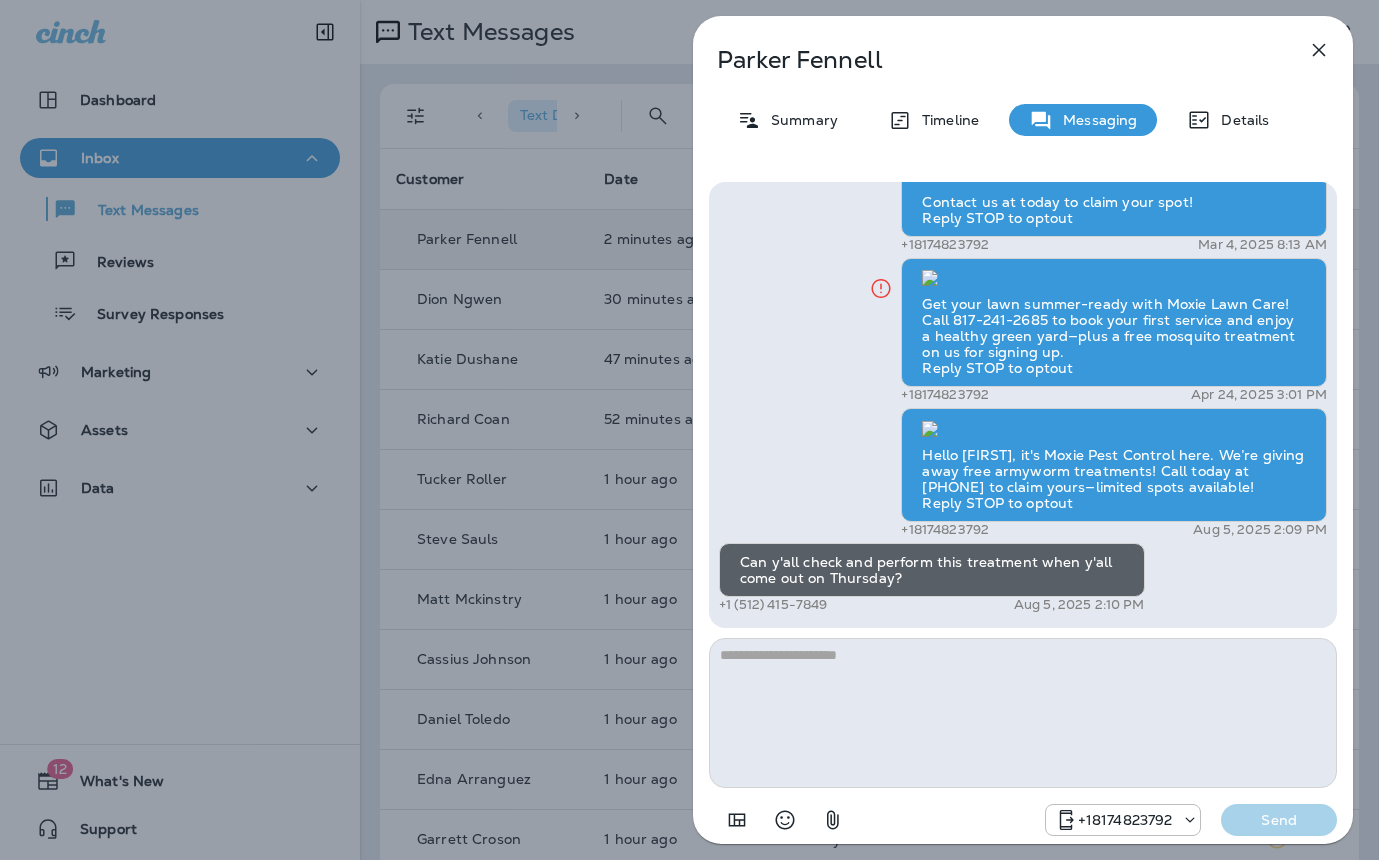 click on "[FIRST] [LAST] Summary   Timeline   Messaging   Details   Hello  [FIRST],
Noel from Moxie Pest Control here, we're giving away free armyworm treatments. Call me today at [PHONE] to claim your free treatment!
Reply STOP to optout [PHONE] Sep 9, 2024 1:25 PM Let Moxie keep your lawn lush with a proper sprinkler system!
Announcing our newest service line - Moxie Sprinkler Maintenance! From seasonal adjustments to system inspections and repairs, we’ve got you covered. Signup for your FREE inspection today!
Reply STOP to optout [PHONE] Nov 8, 2024 12:48 PM Prepare for the unpredictable North Texas weather! Start your preparations today with Moxie Sprinkler Maintenance. Be one of the first 50 to schedule a sprinkler inspection and receive a FREE Winterization Service! Don’t wait—get your system ready!
Call [PHONE]
Reply STOP to optout [PHONE] Nov 18, 2024 3:27 PM [PHONE] Mar 4, 2025 8:13 AM [PHONE] Apr 24, 2025 3:01 PM [PHONE] Aug 5, 2025 2:09 PM [PHONE]" at bounding box center [689, 430] 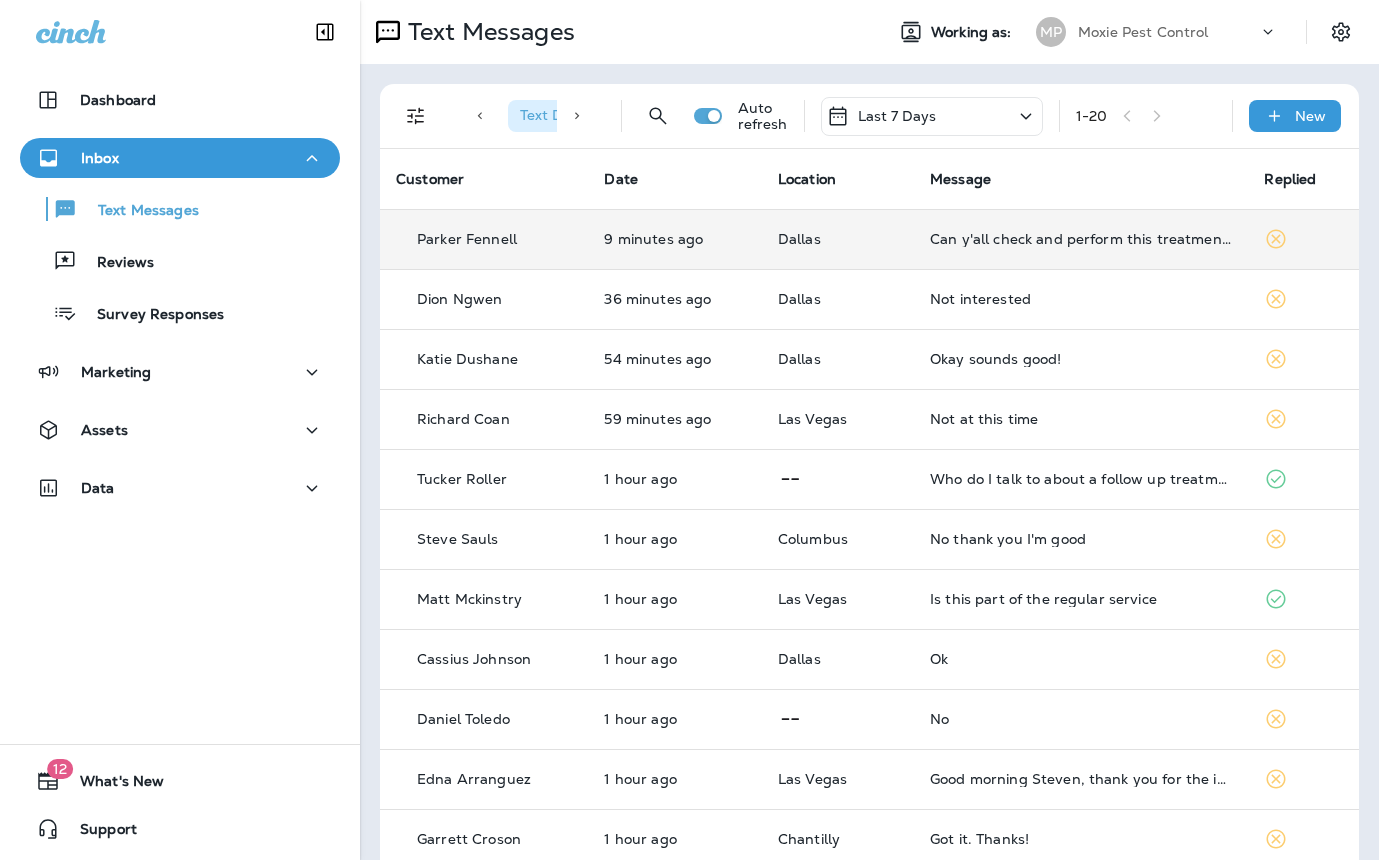 click on "Can y'all check and perform this treatment when y'all come out on Thursday?" at bounding box center [1081, 239] 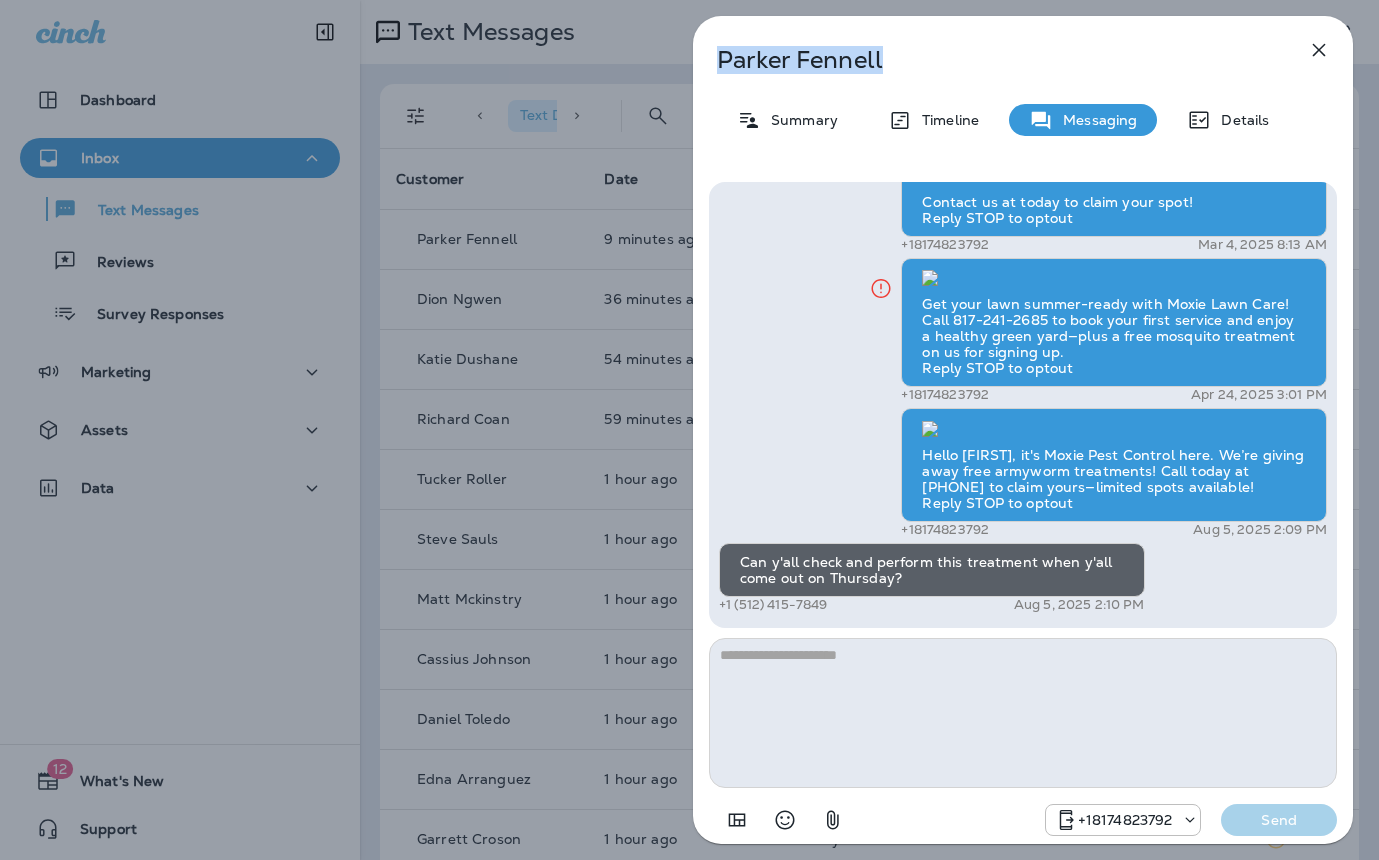 drag, startPoint x: 891, startPoint y: 58, endPoint x: 705, endPoint y: 69, distance: 186.32498 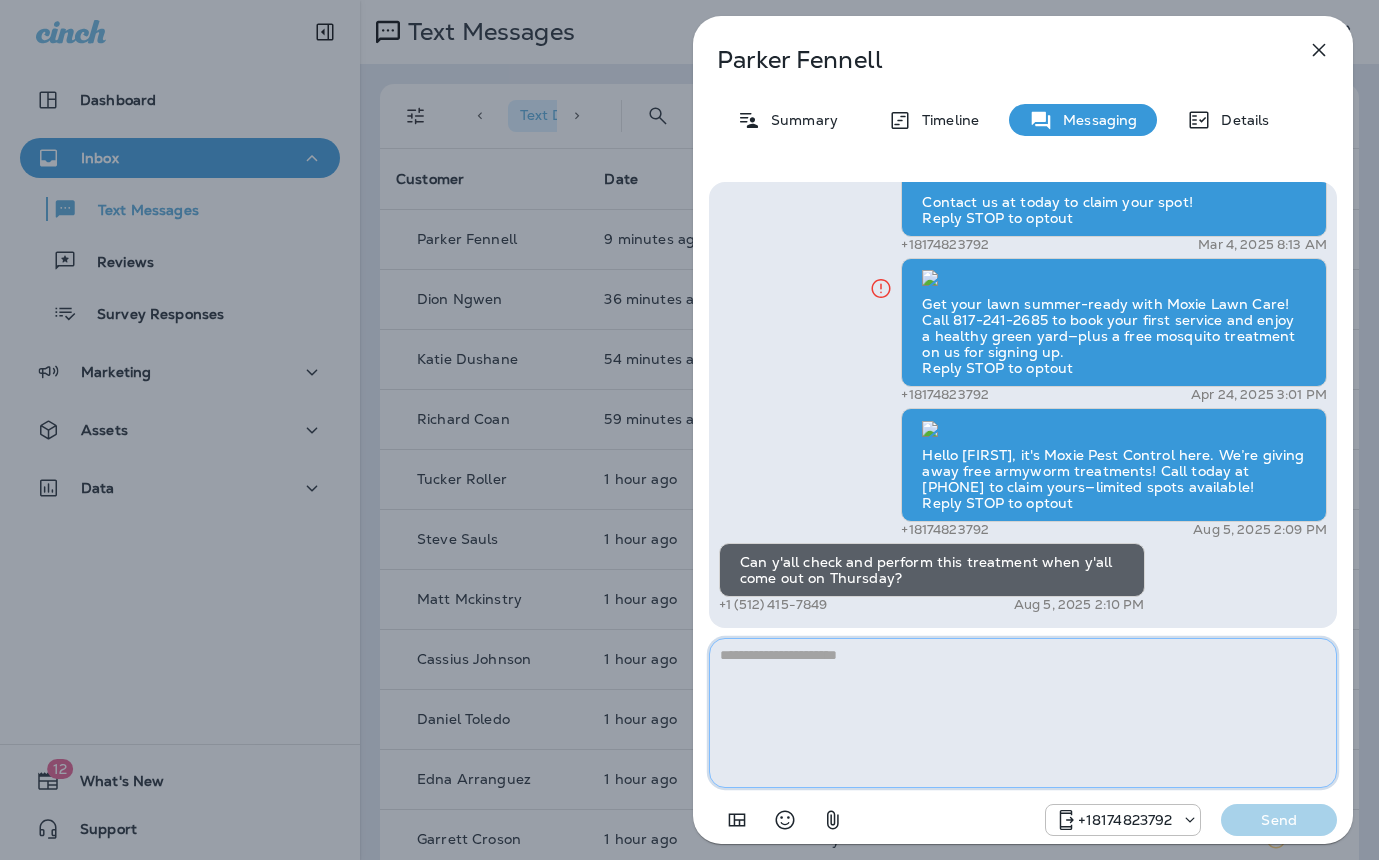 click at bounding box center (1023, 713) 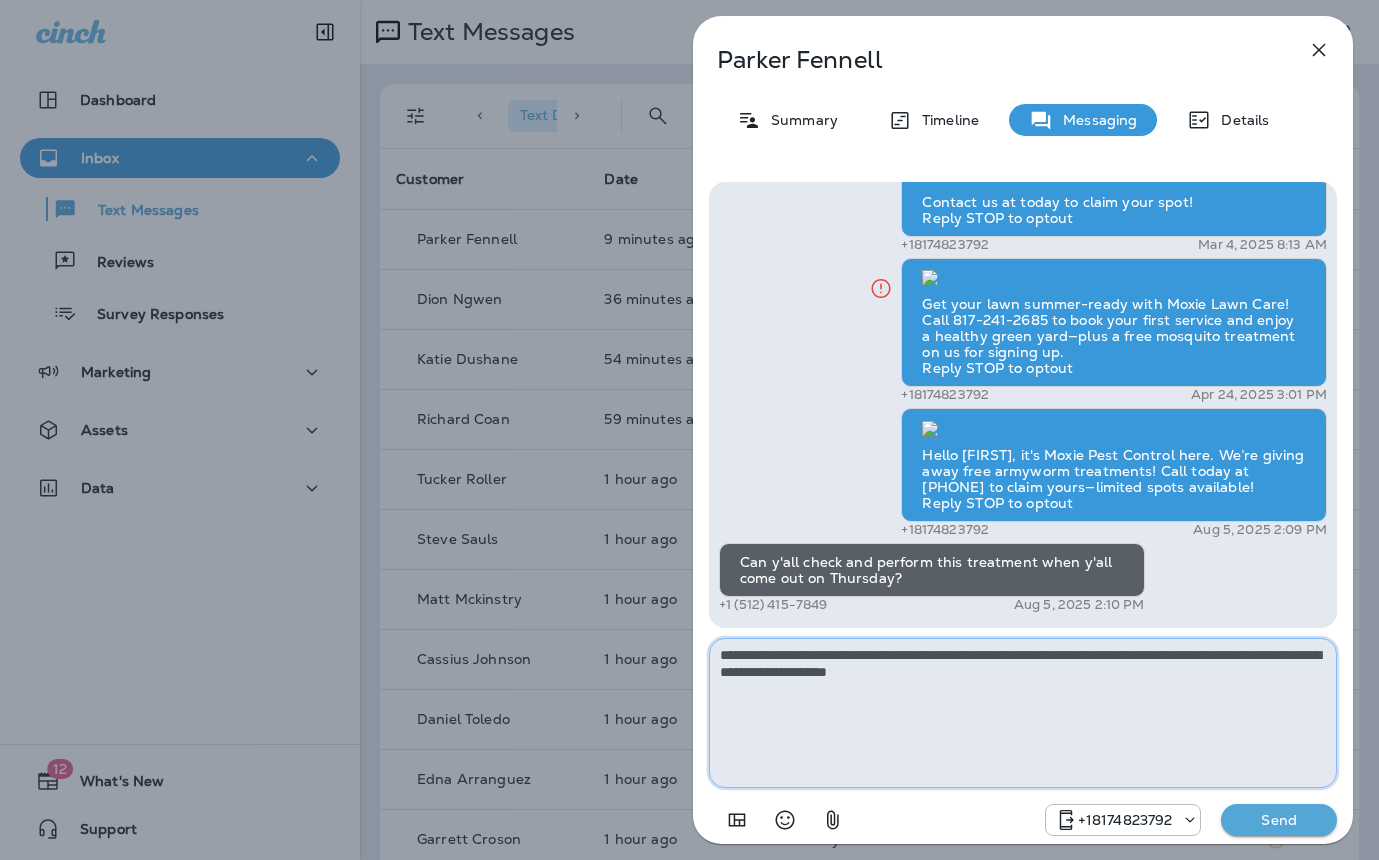 click on "**********" at bounding box center [1023, 713] 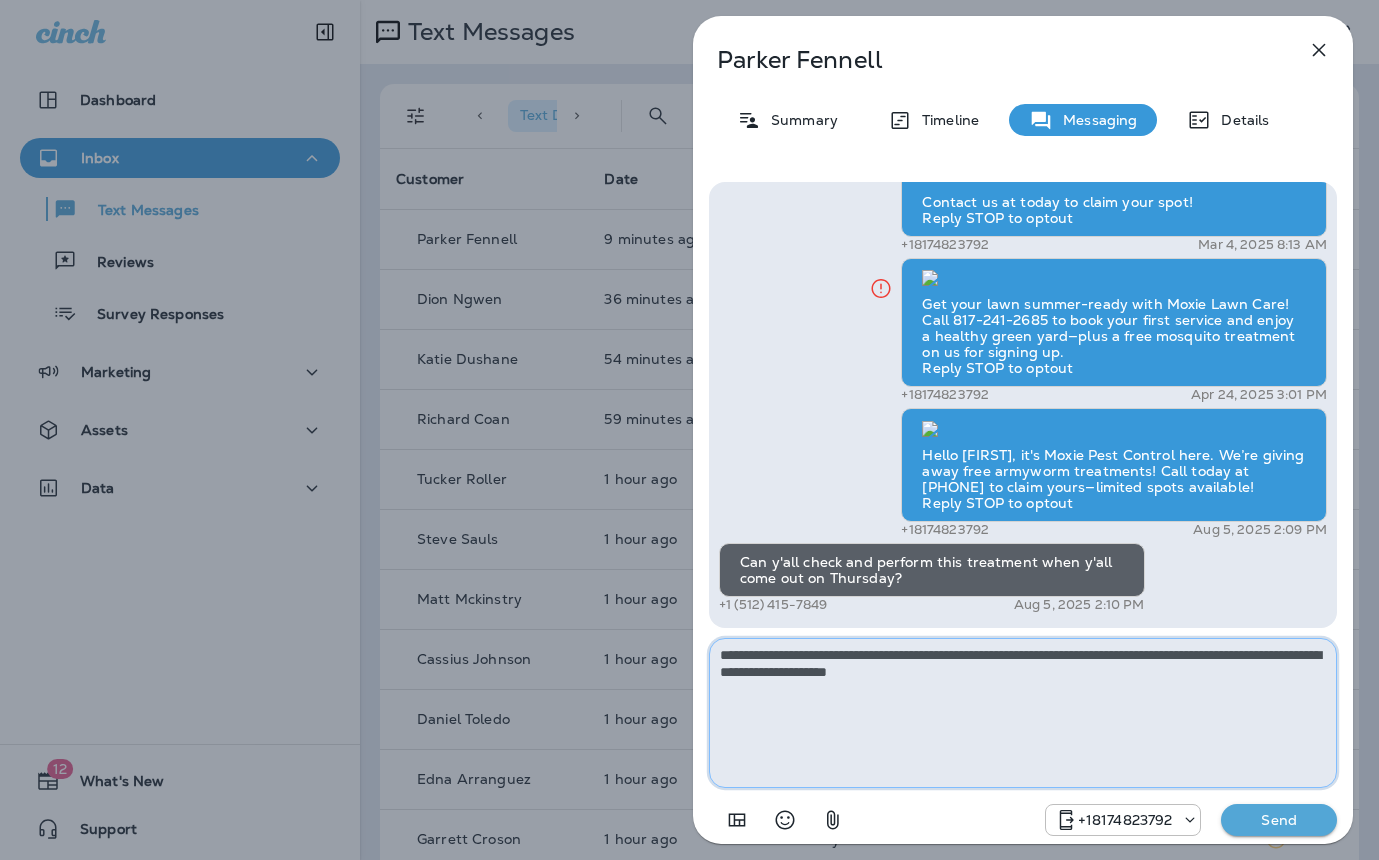 click on "**********" at bounding box center [1023, 713] 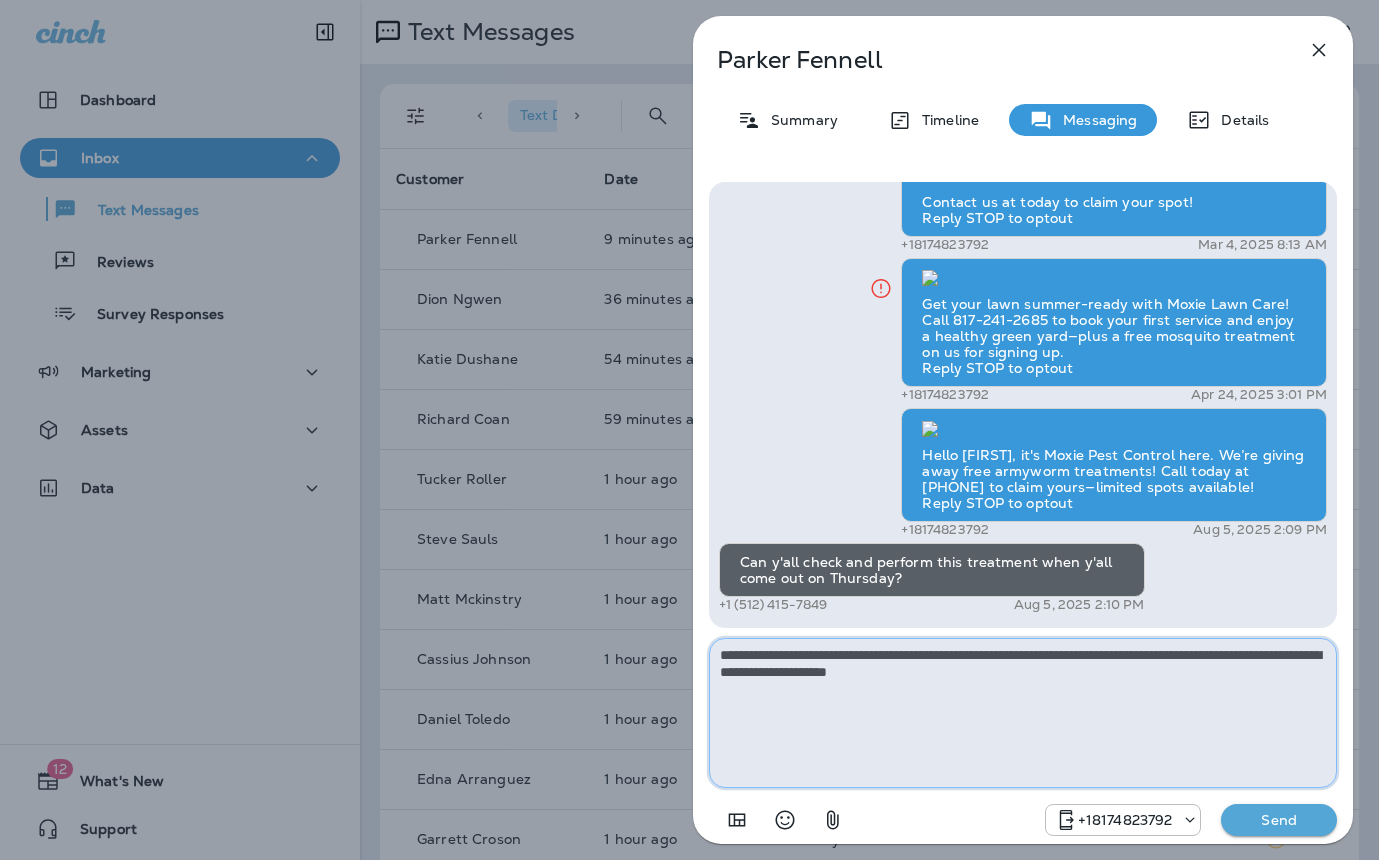 click on "**********" at bounding box center [1023, 713] 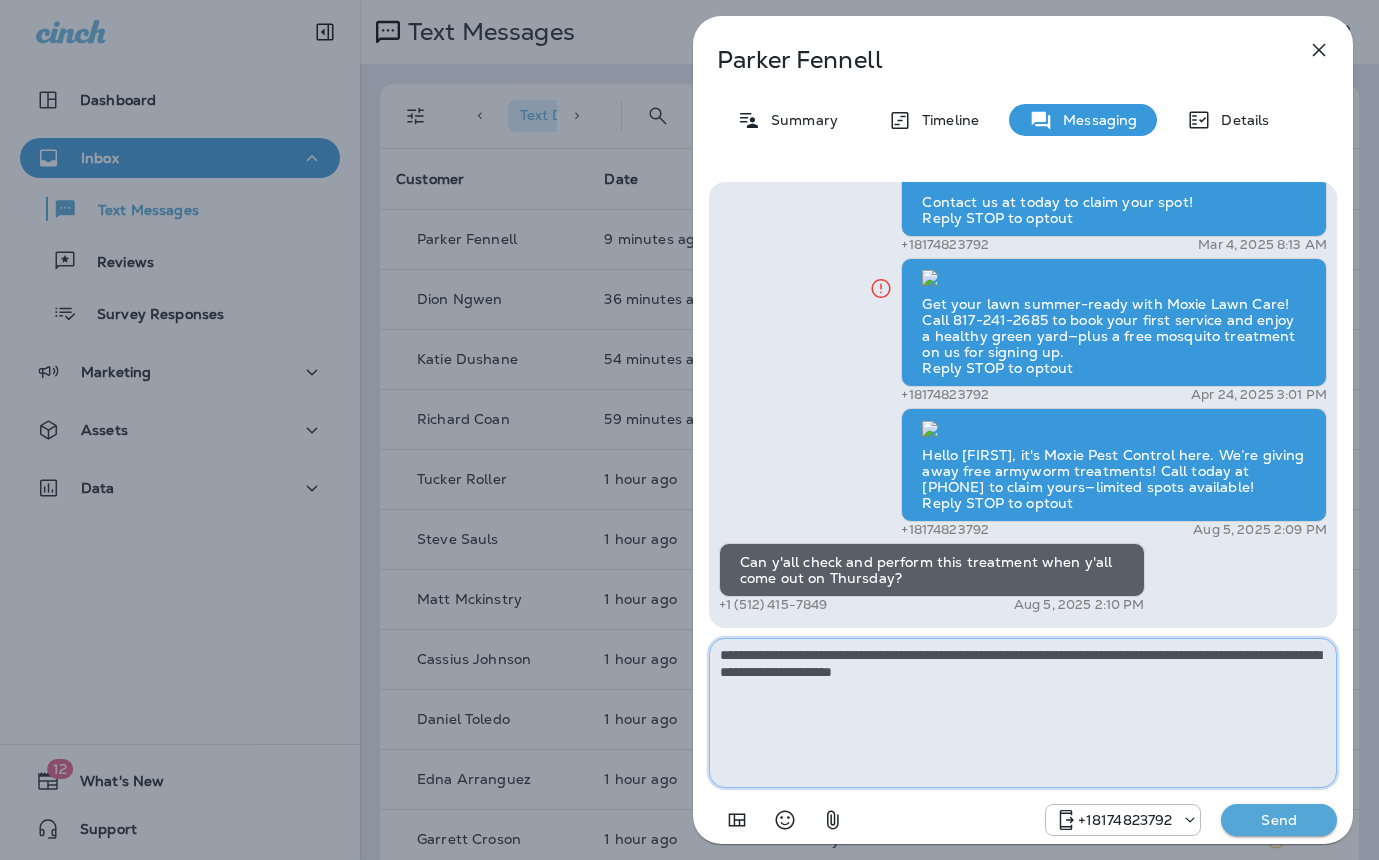 type on "**********" 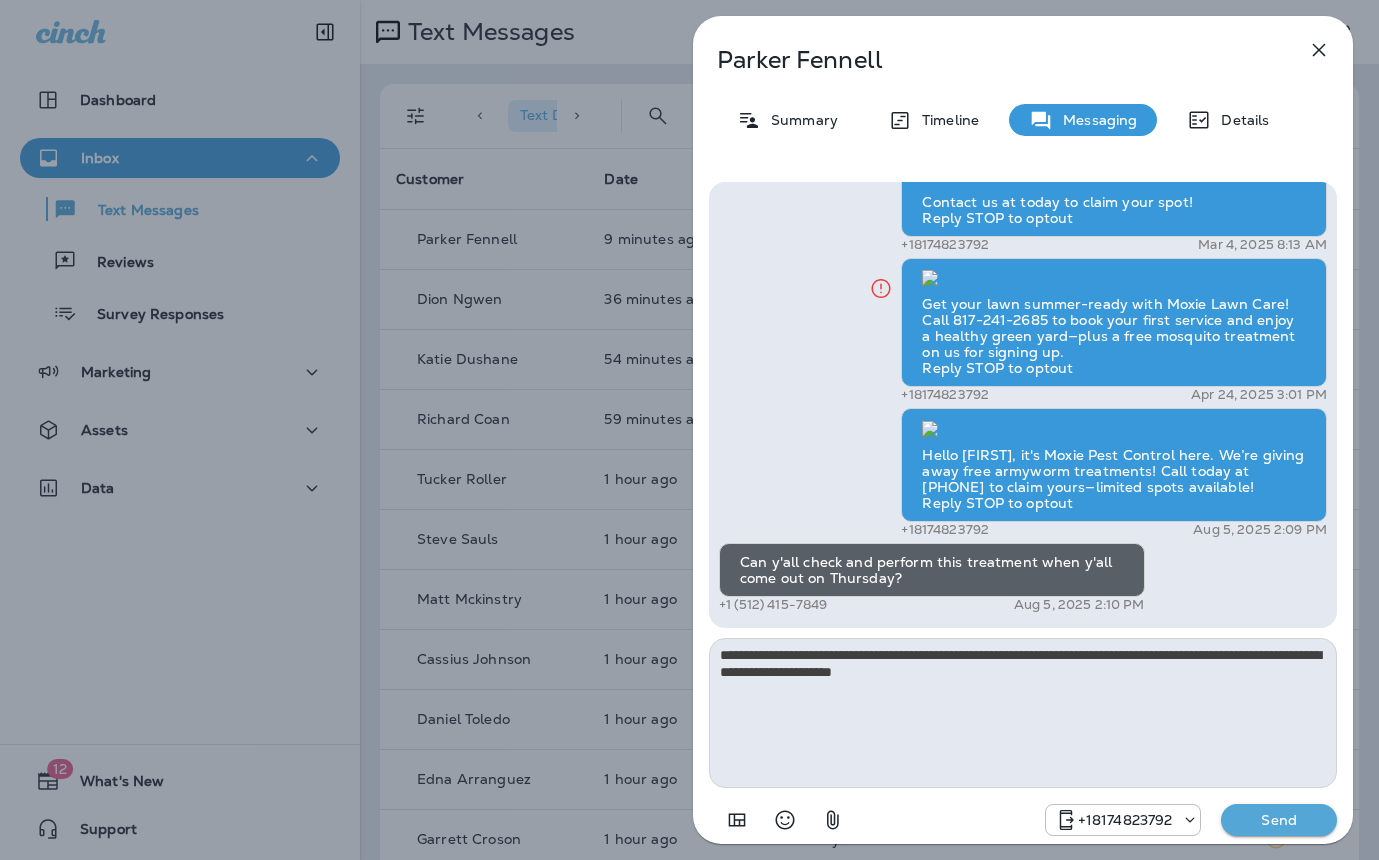 click on "Send" at bounding box center [1279, 820] 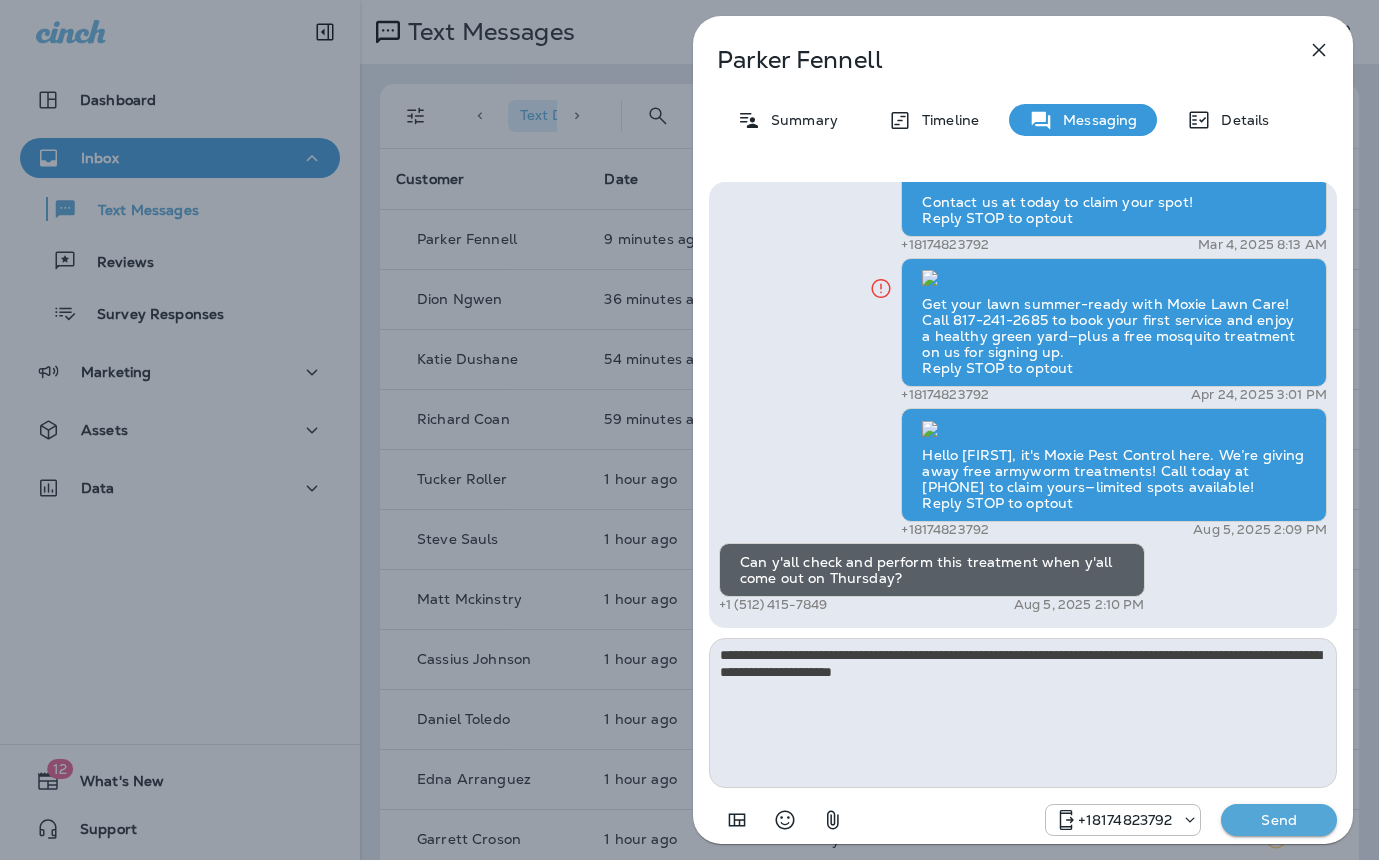 type 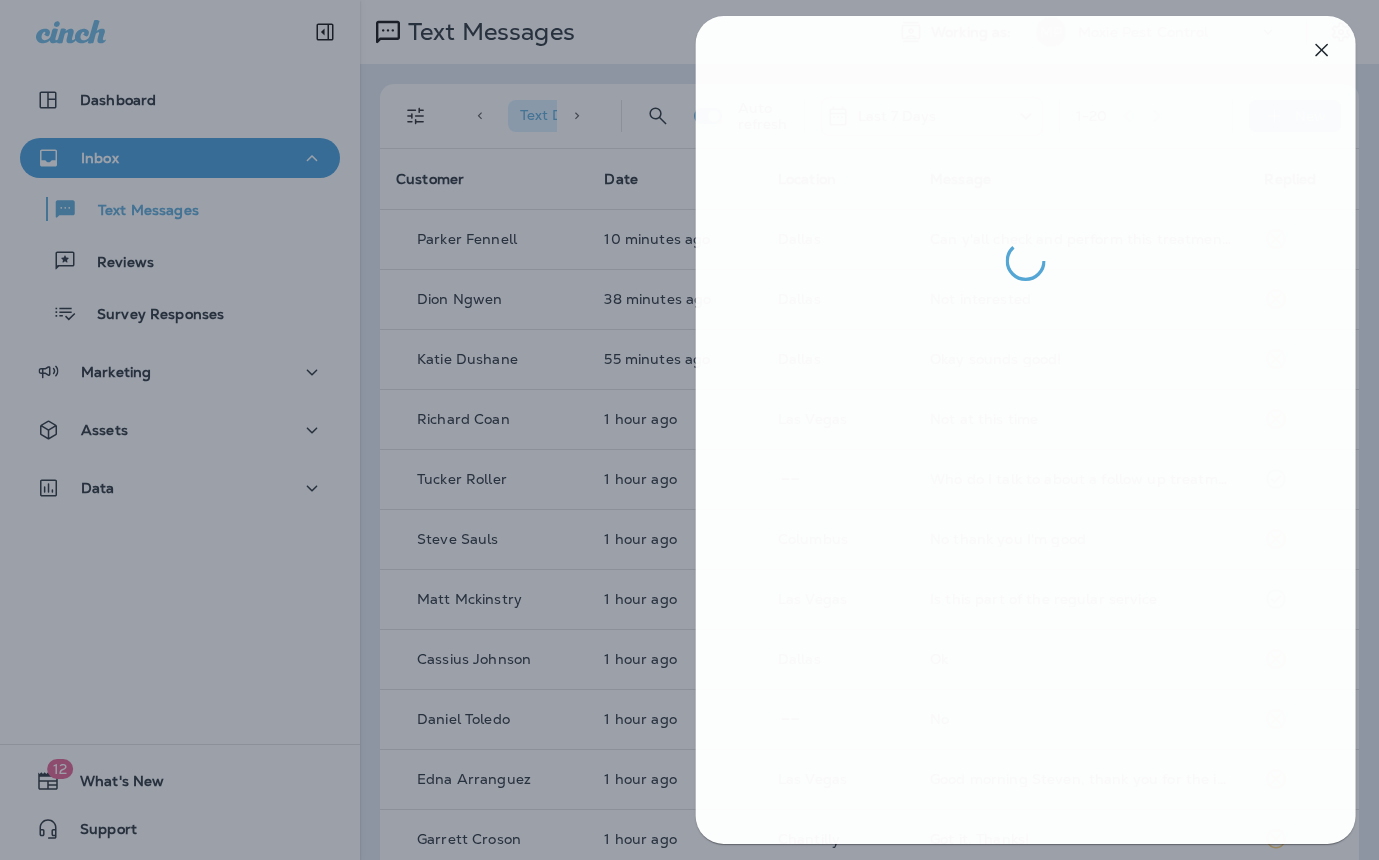click at bounding box center (692, 430) 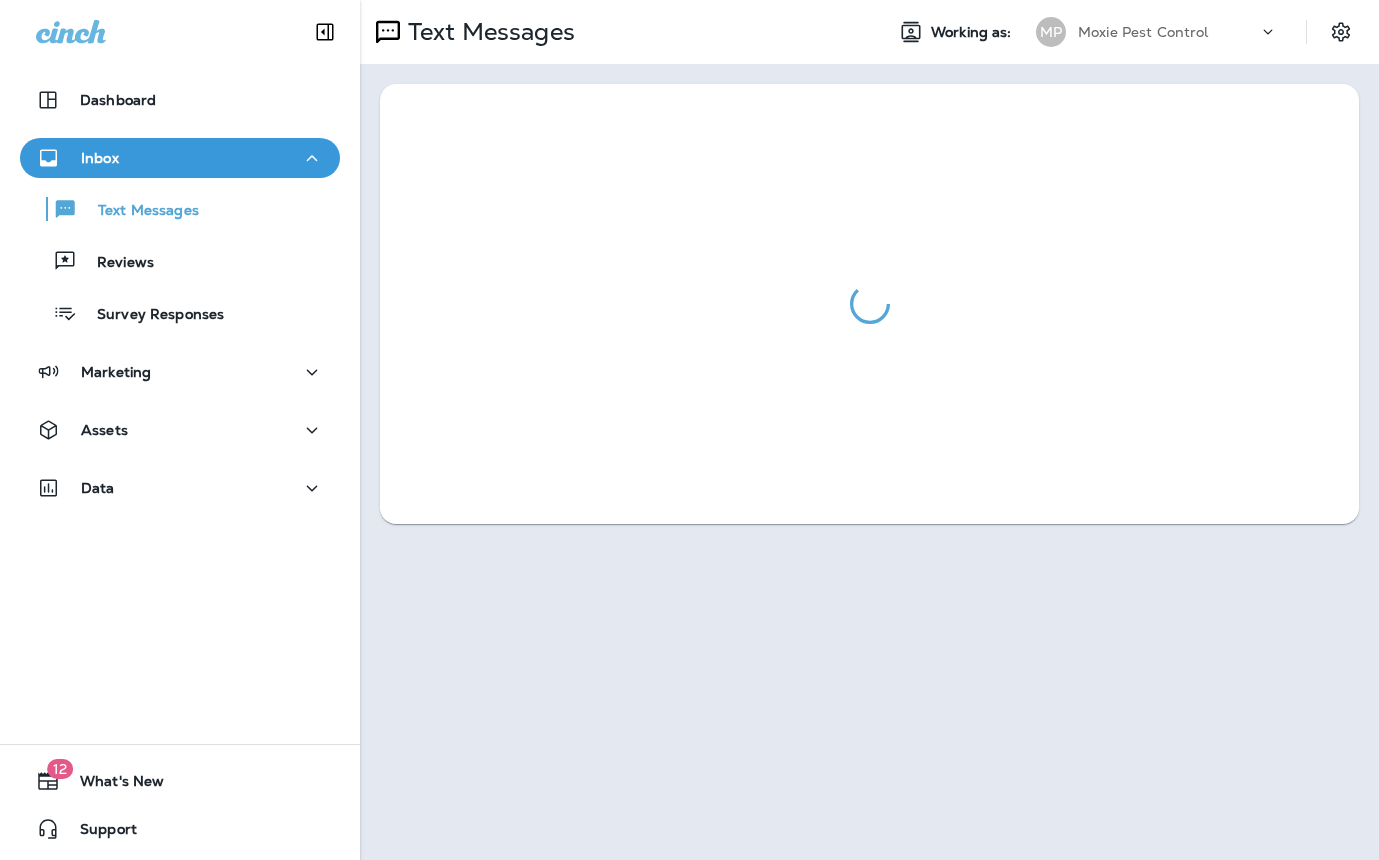scroll, scrollTop: 0, scrollLeft: 0, axis: both 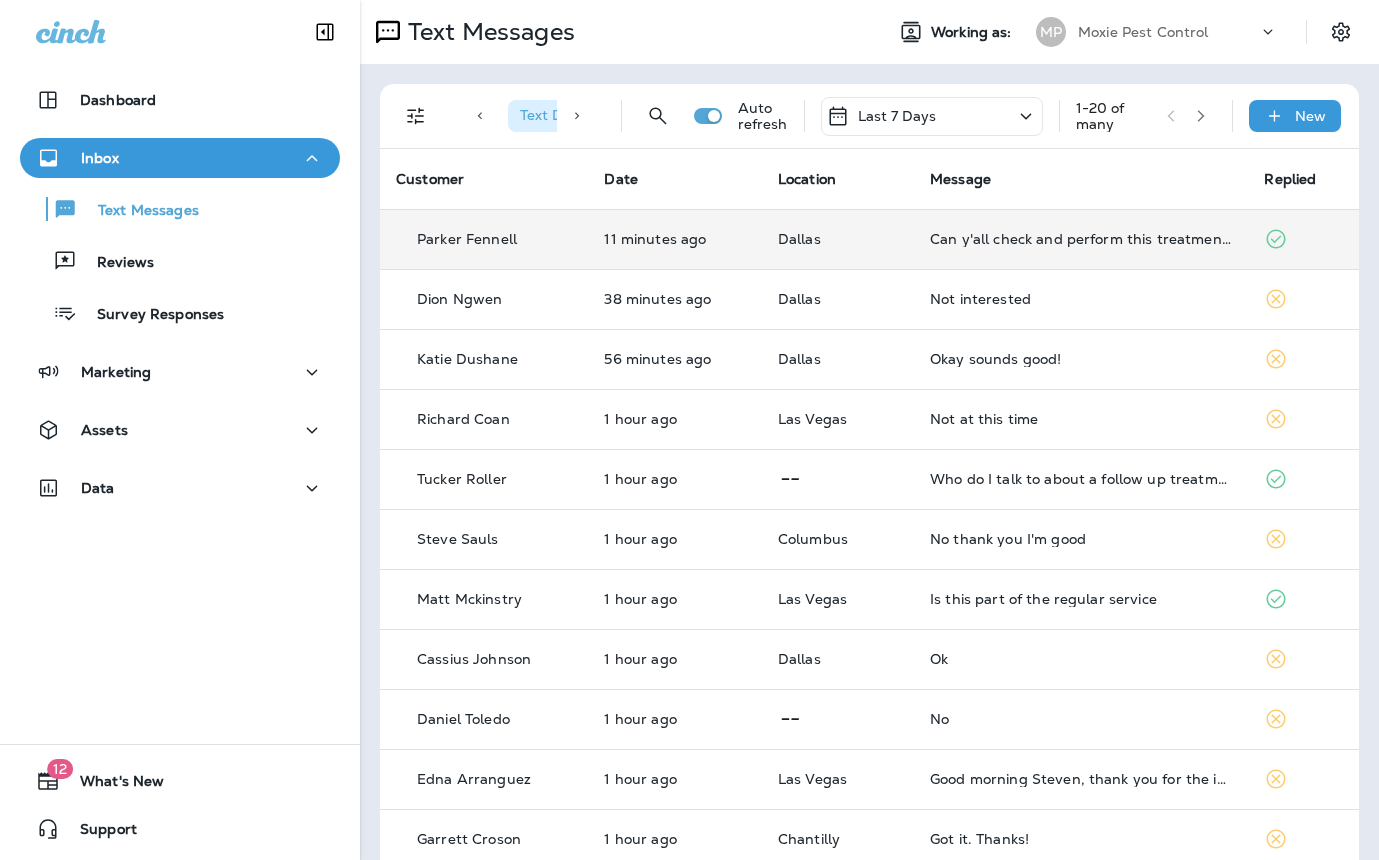 click on "Can y'all check and perform this treatment when y'all come out on Thursday?" at bounding box center (1081, 239) 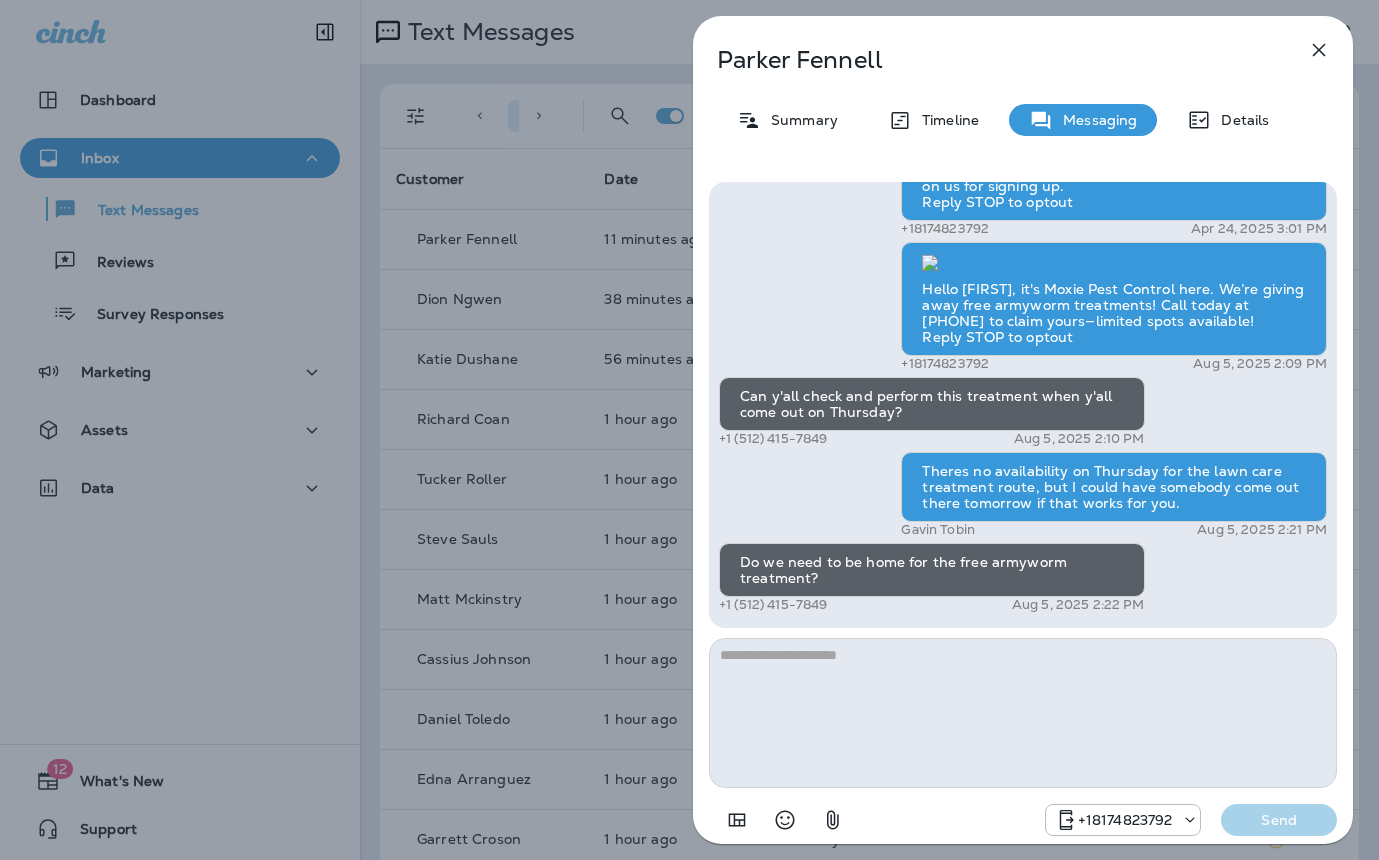 click at bounding box center [1023, 713] 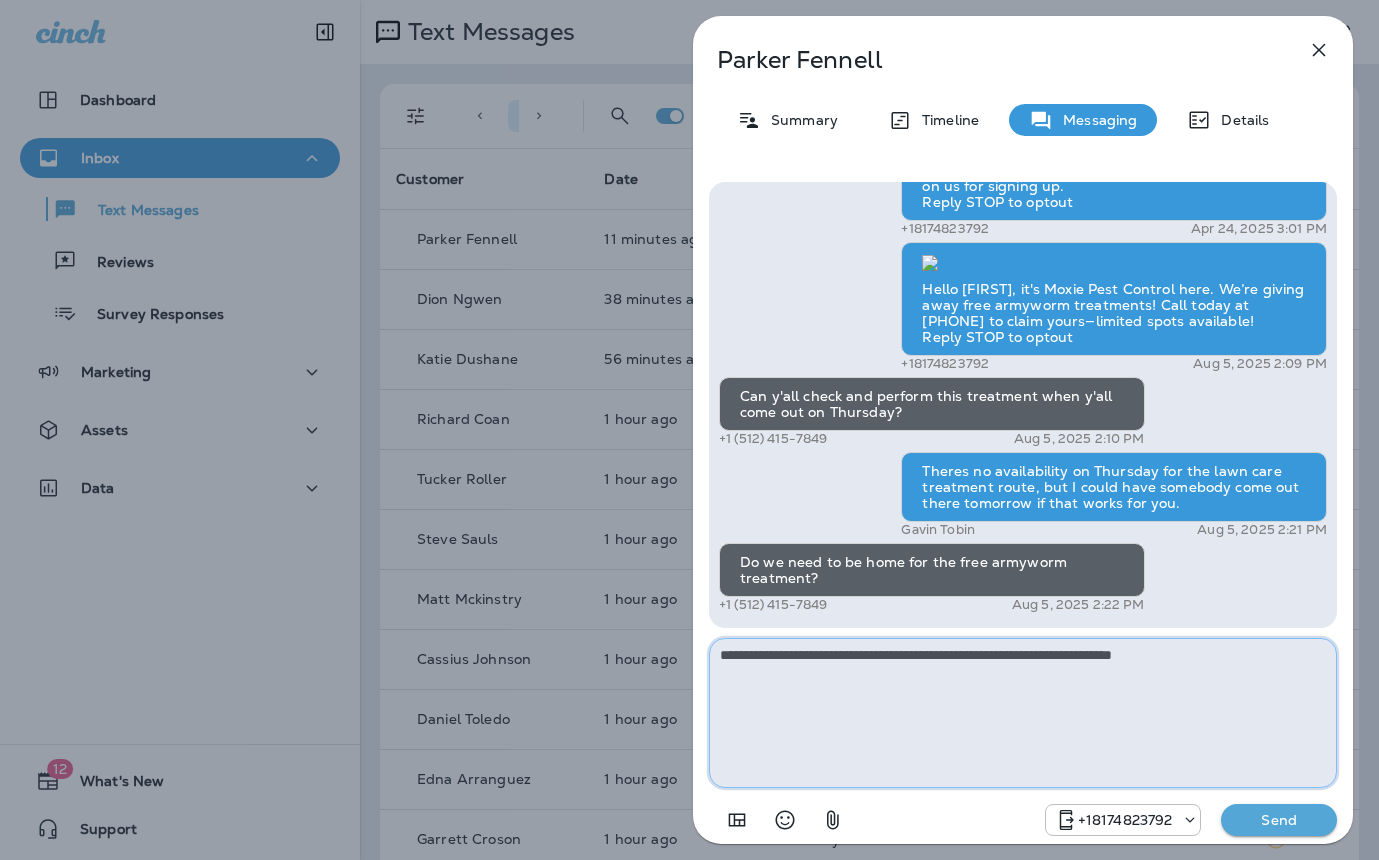 drag, startPoint x: 1205, startPoint y: 665, endPoint x: 1036, endPoint y: 661, distance: 169.04733 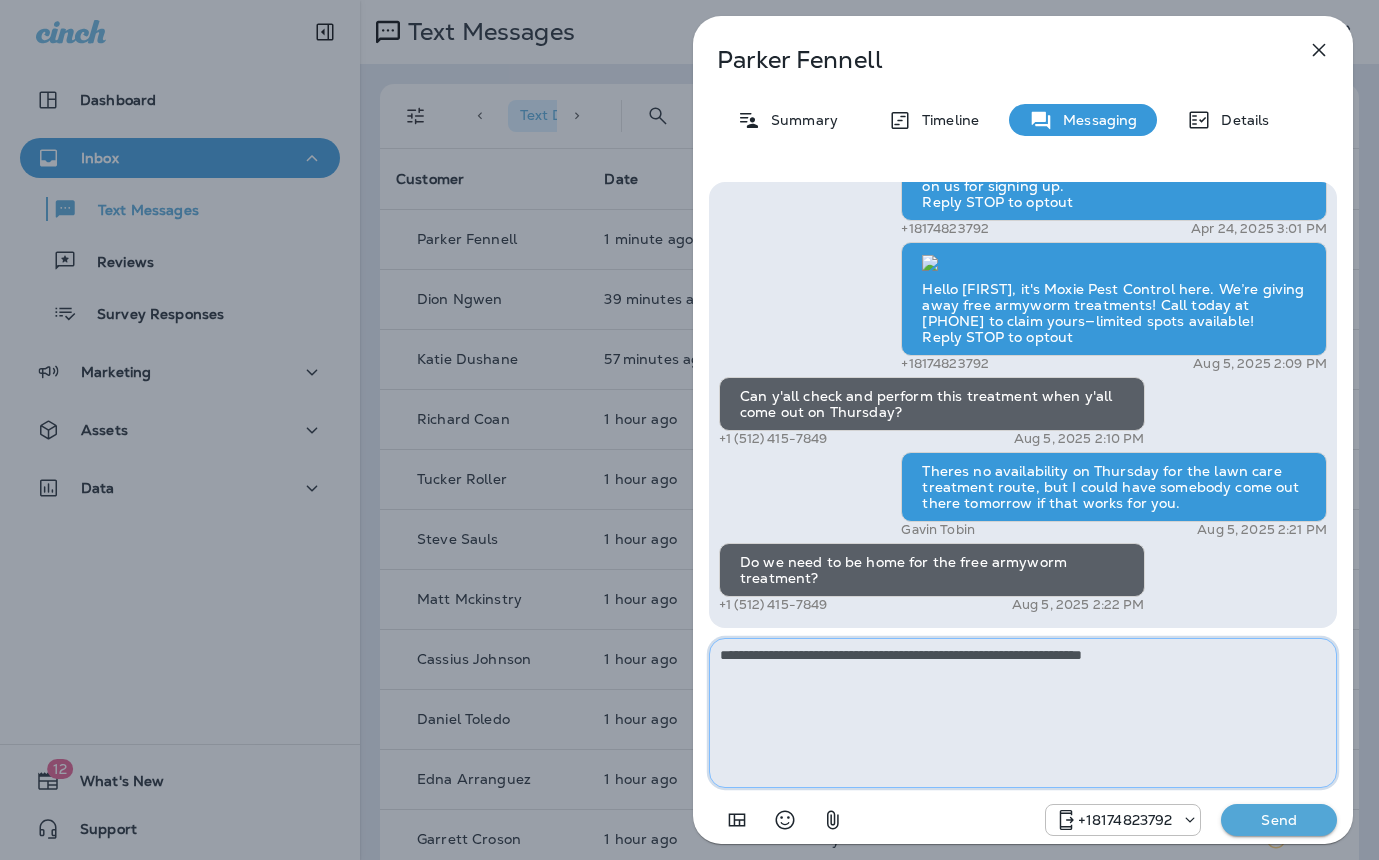 click on "**********" at bounding box center (1023, 713) 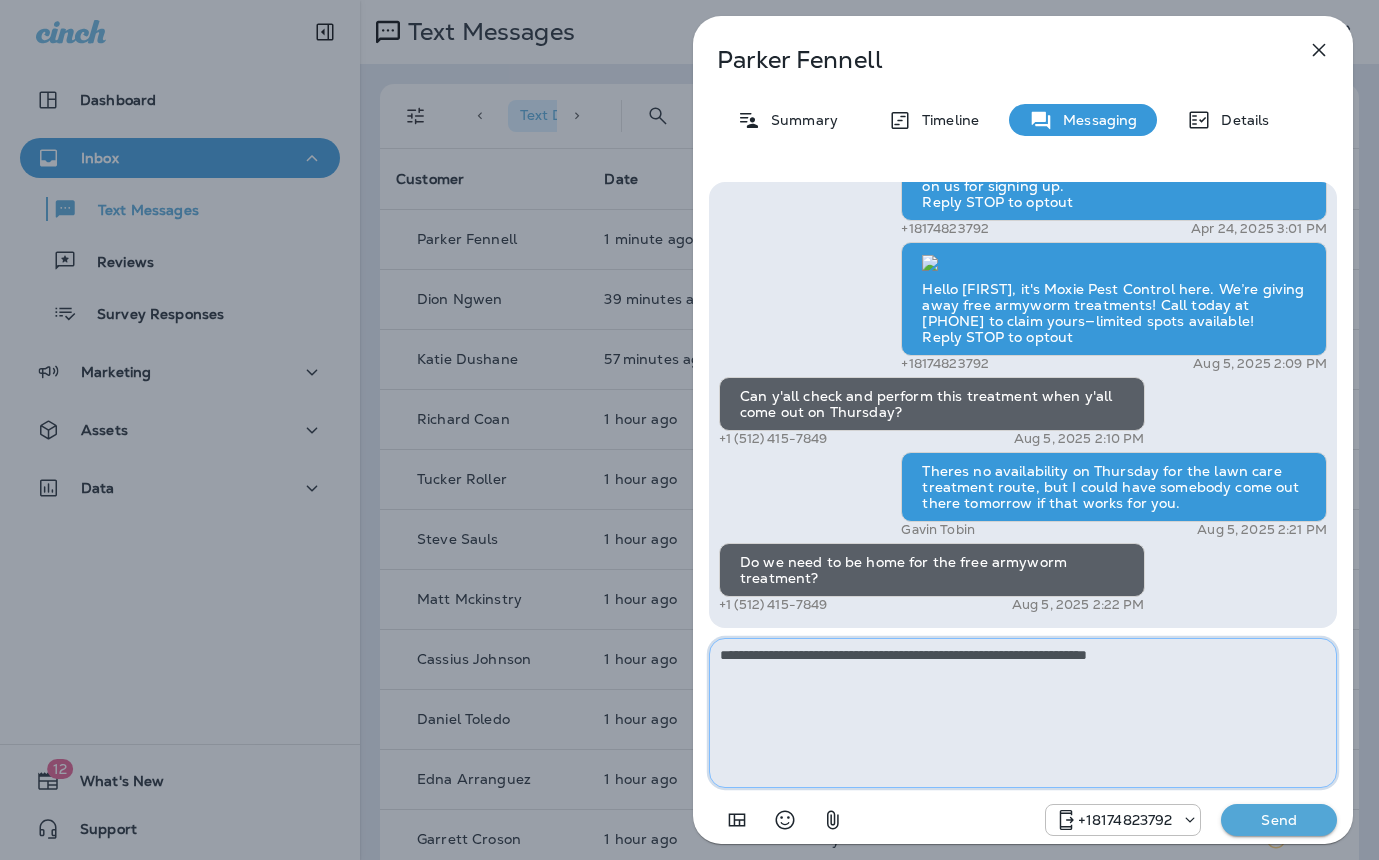 type on "**********" 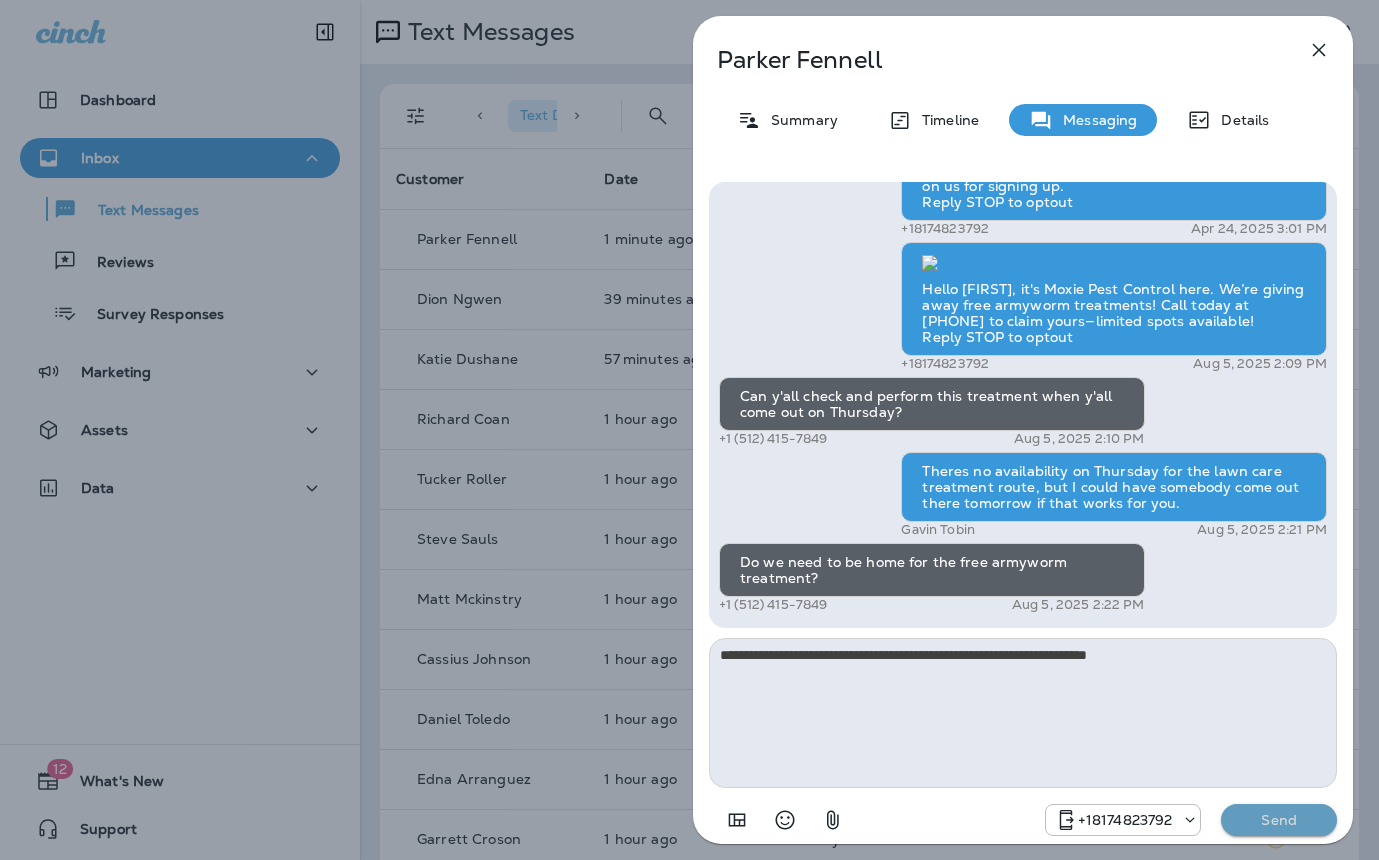 click on "Send" at bounding box center [1279, 820] 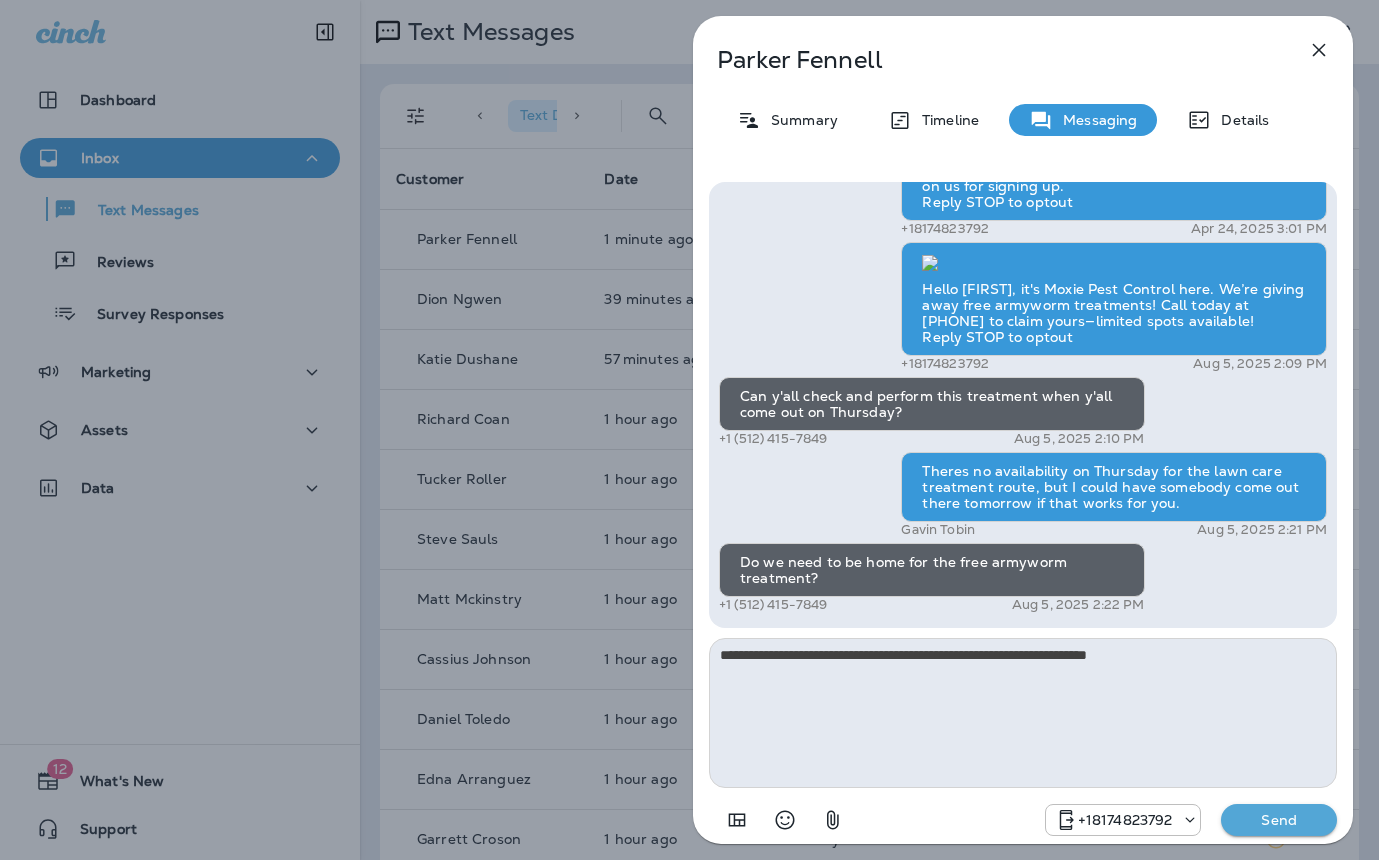 type 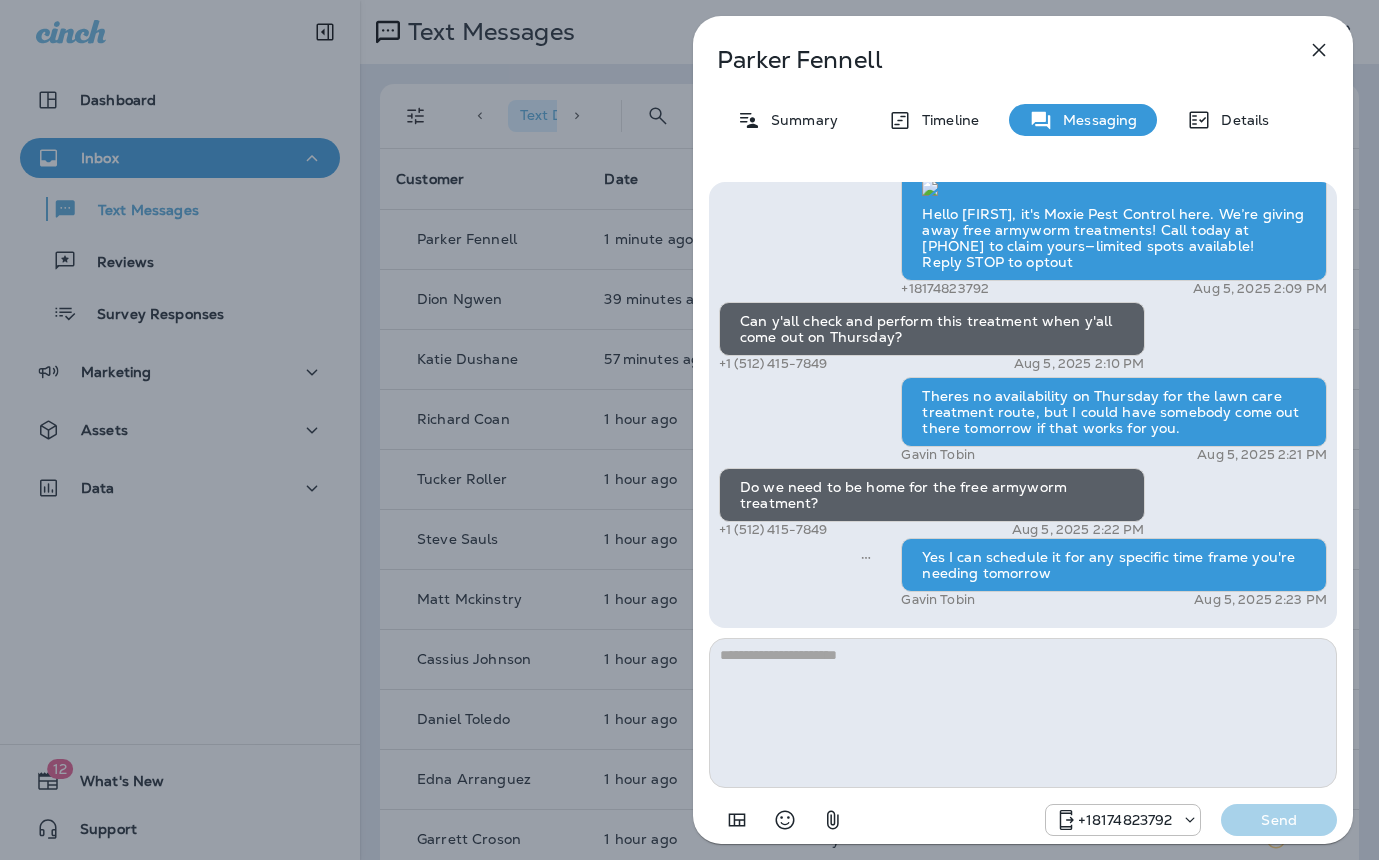 click on "Parker   Fennell Summary   Timeline   Messaging   Details   Hello  Janice,
Noel from Moxie Pest Control here, we're giving away free armyworm treatments. Call me today at 817-438-3590 to claim your free treatment!
Reply STOP to optout +18174823792 Sep 9, 2024 1:25 PM Let Moxie keep your lawn lush with a proper sprinkler system!
Announcing our newest service line - Moxie Sprinkler Maintenance! From seasonal adjustments to system inspections and repairs, we’ve got you covered. Signup for your FREE inspection today!
Reply STOP to optout +18174823792 Nov 8, 2024 12:48 PM Prepare for the unpredictable North Texas weather! Start your preparations today with Moxie Sprinkler Maintenance. Be one of the first 50 to schedule a sprinkler inspection and receive a FREE Winterization Service! Don’t wait—get your system ready!
Call 817-383-0897
Reply STOP to optout +18174823792 Nov 18, 2024 3:27 PM +18174823792 Mar 4, 2025 8:13 AM +18174823792 Apr 24, 2025 3:01 PM +18174823792 Aug 5, 2025 2:09 PM +1 (512) 415-7849" at bounding box center (689, 430) 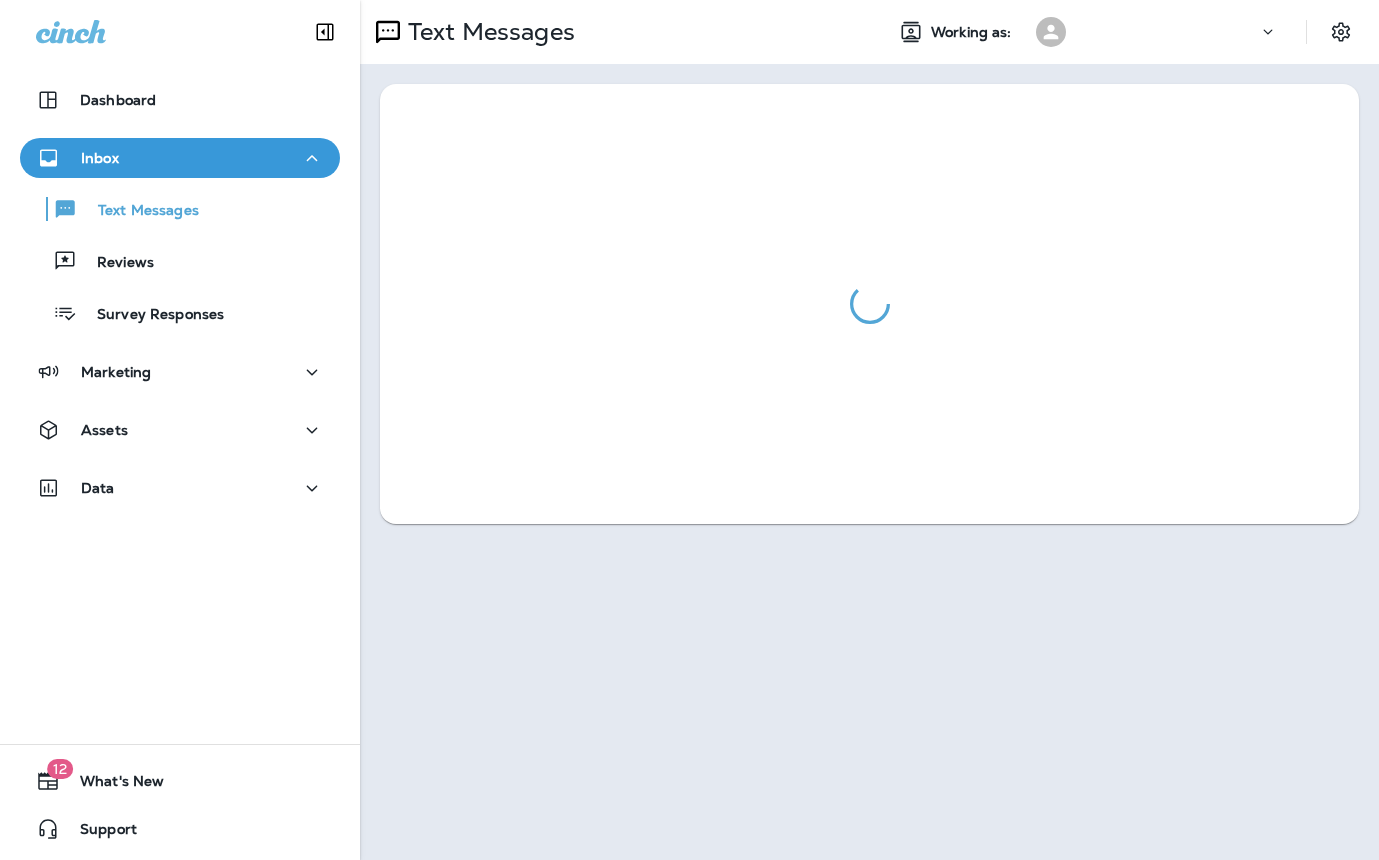 scroll, scrollTop: 0, scrollLeft: 0, axis: both 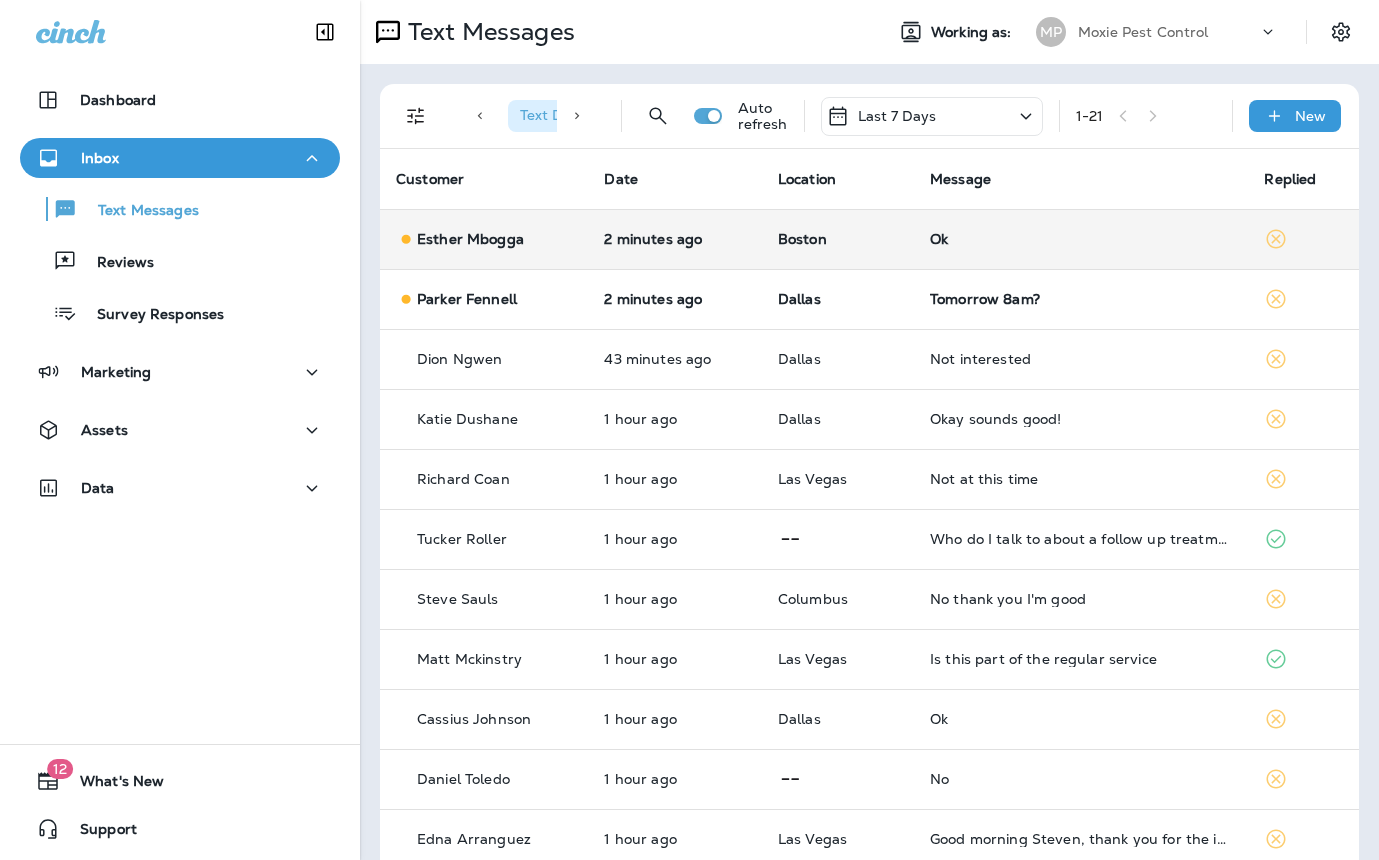 click on "Ok" at bounding box center [1081, 239] 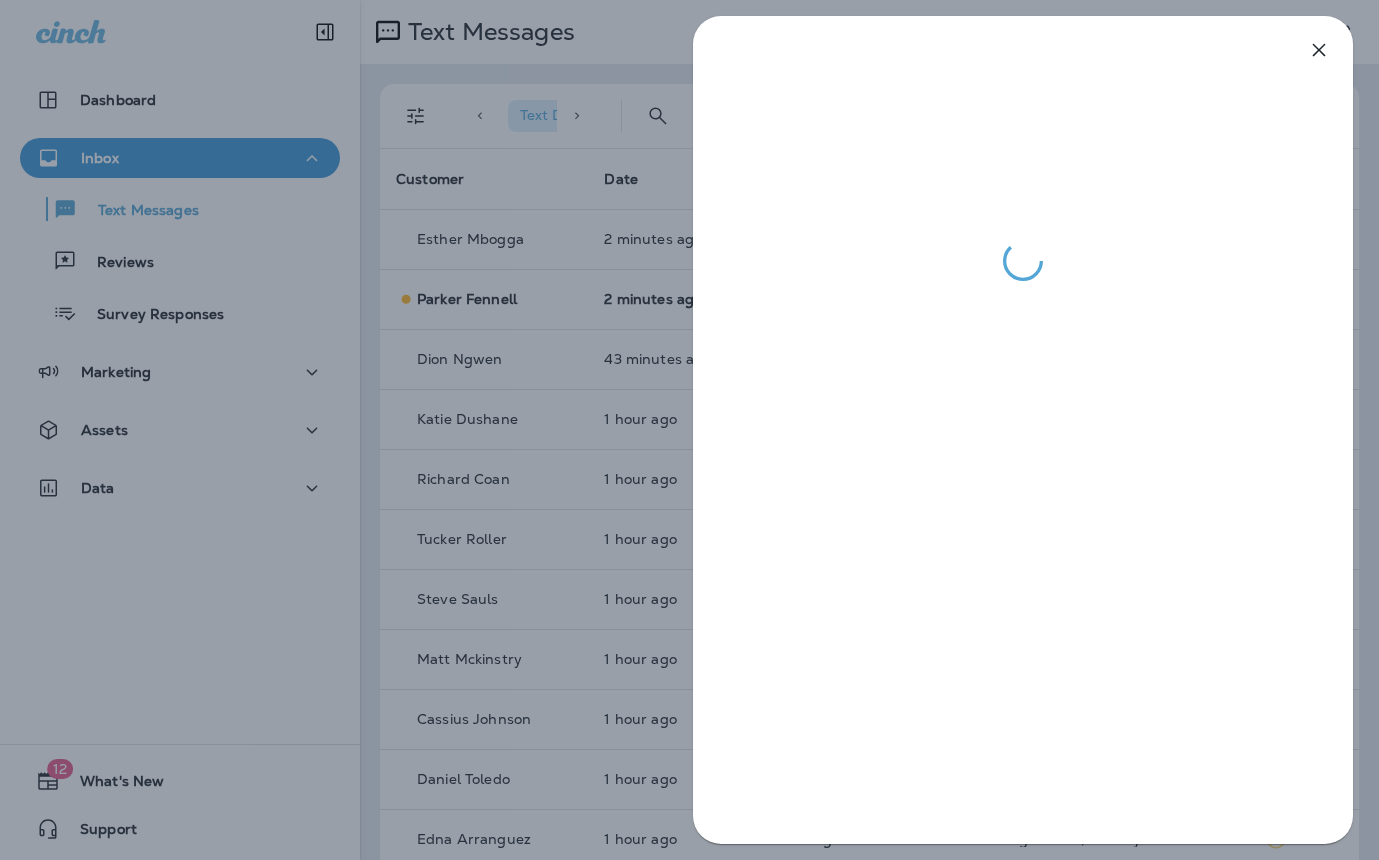 click at bounding box center (689, 430) 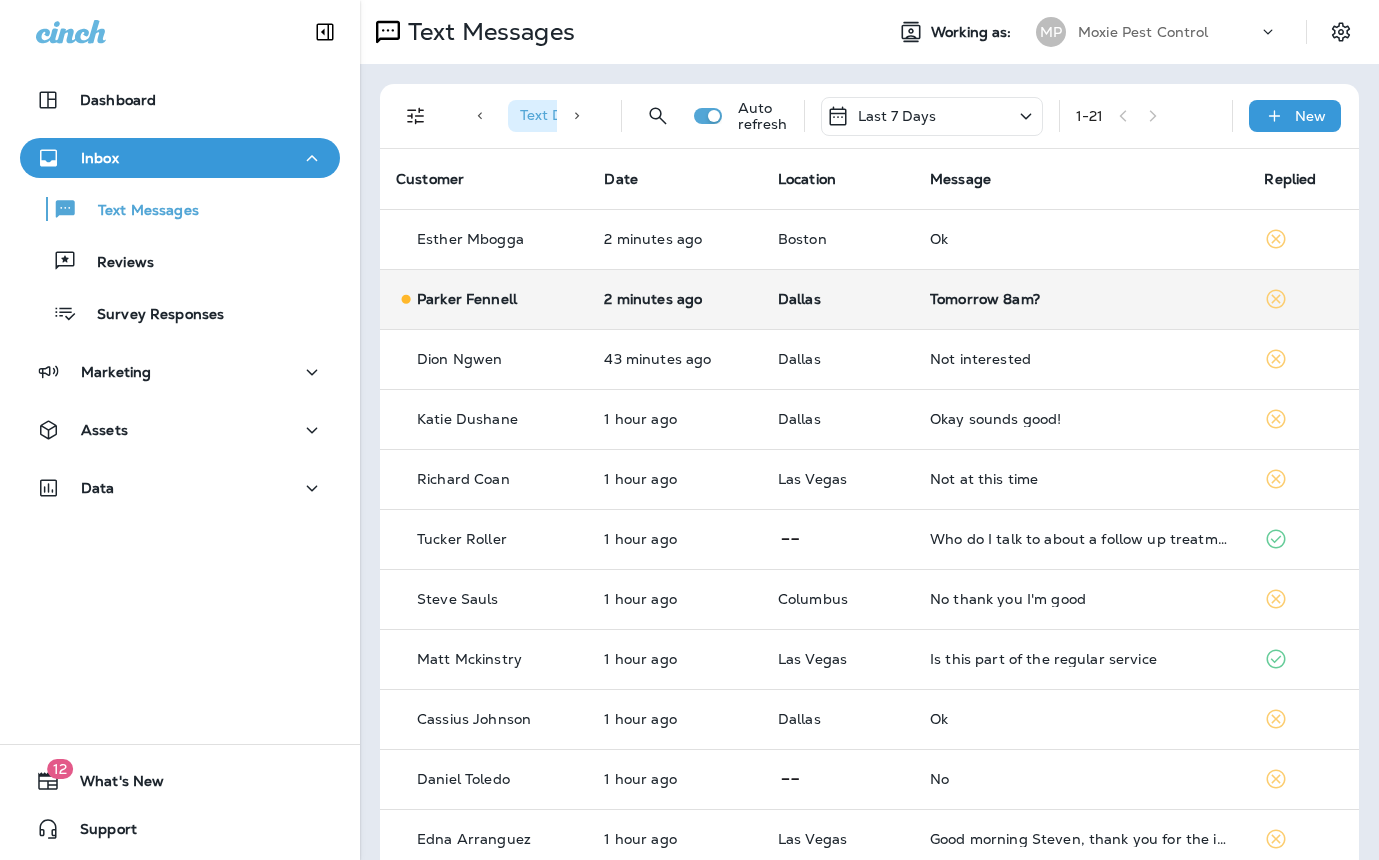 click on "Tomorrow 8am?" at bounding box center [1081, 299] 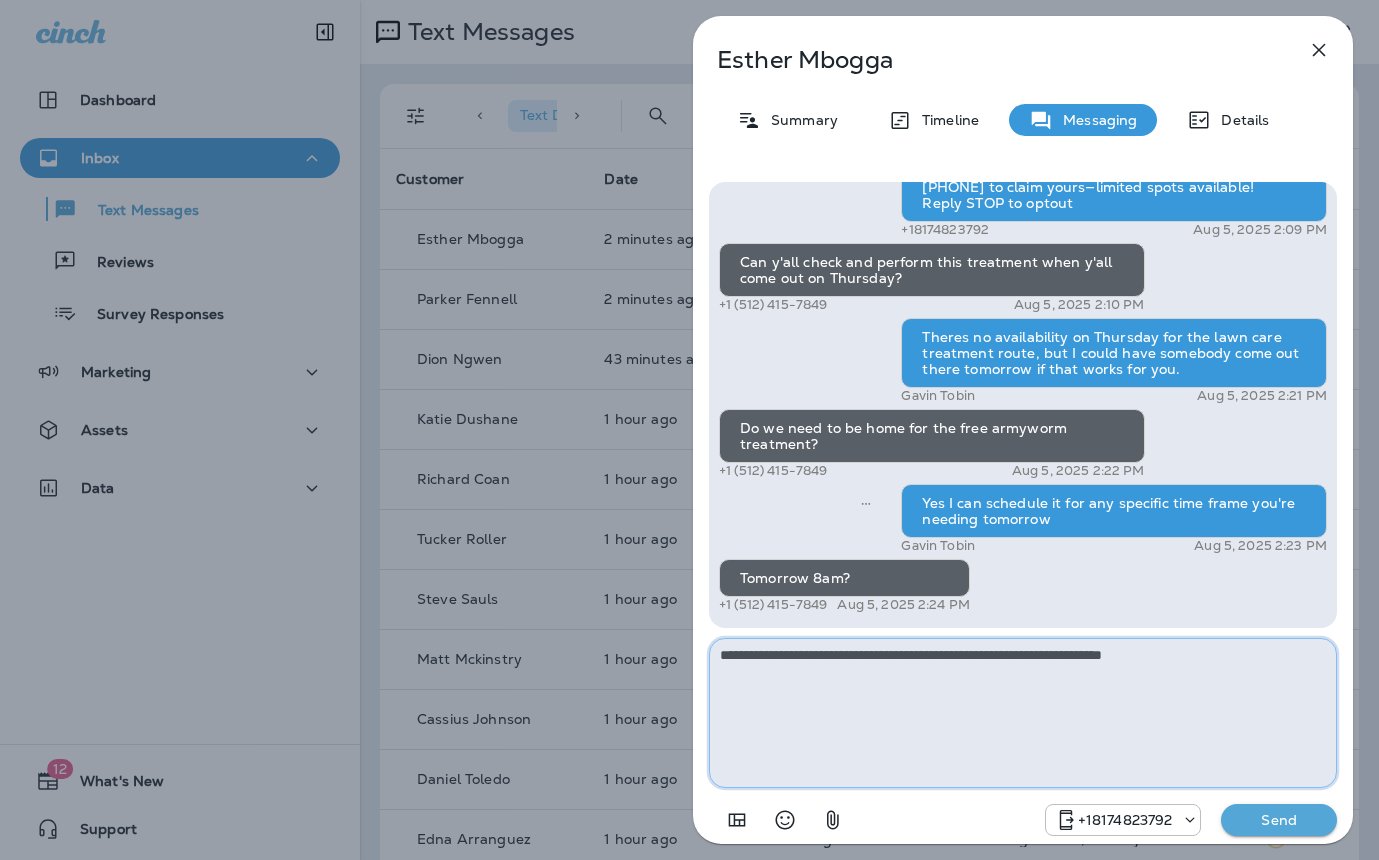 type on "**********" 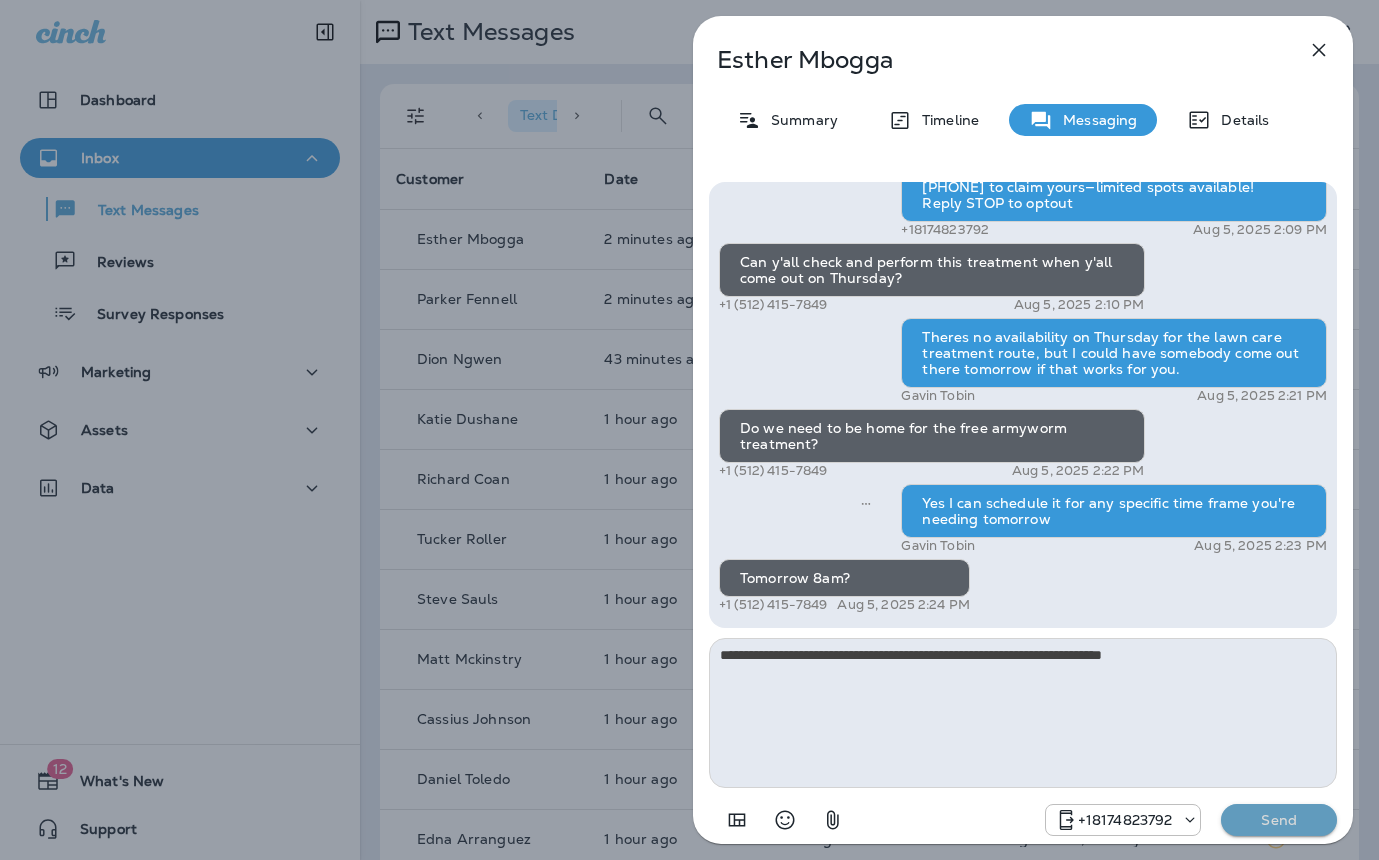 click on "Send" at bounding box center (1279, 820) 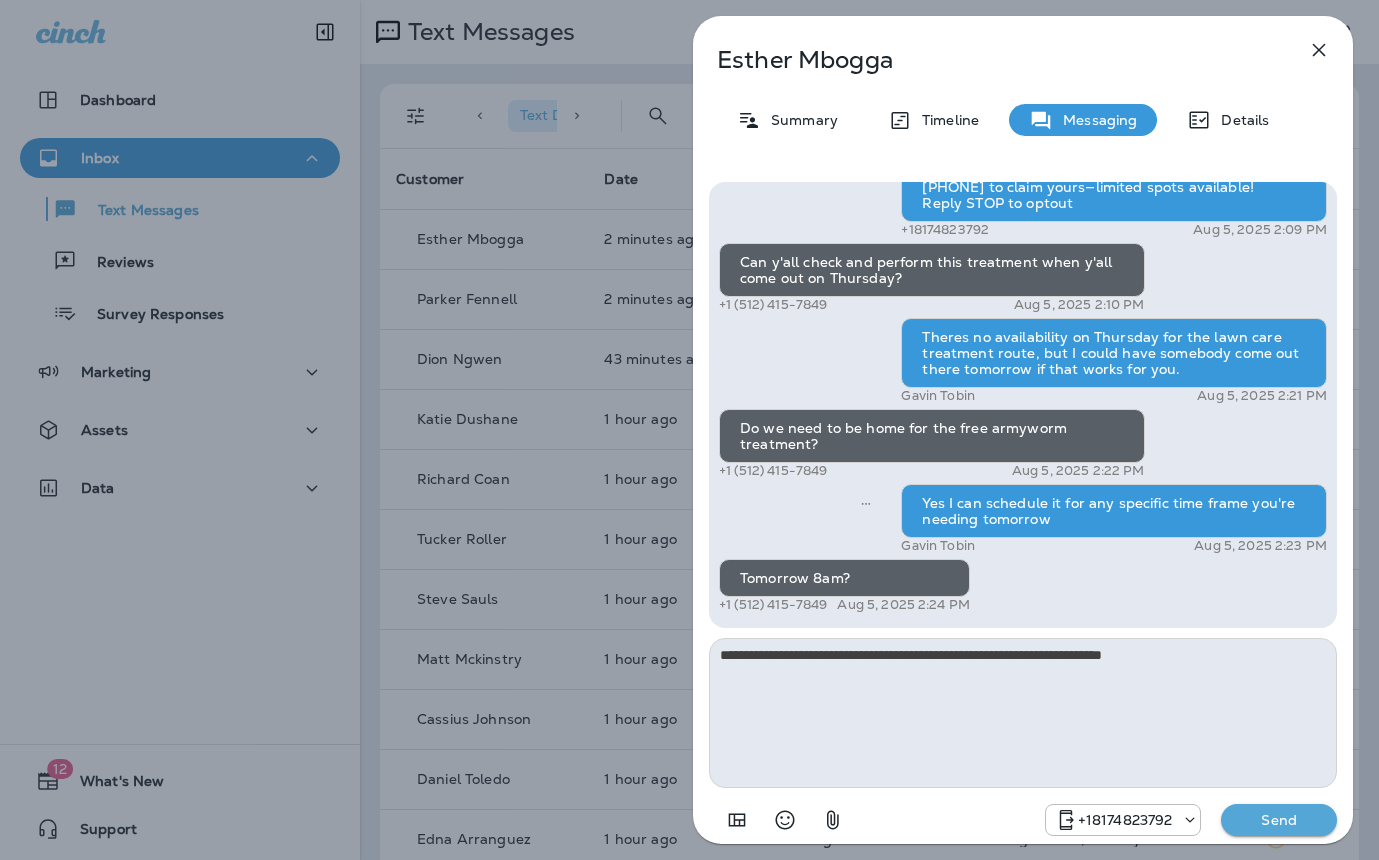 type 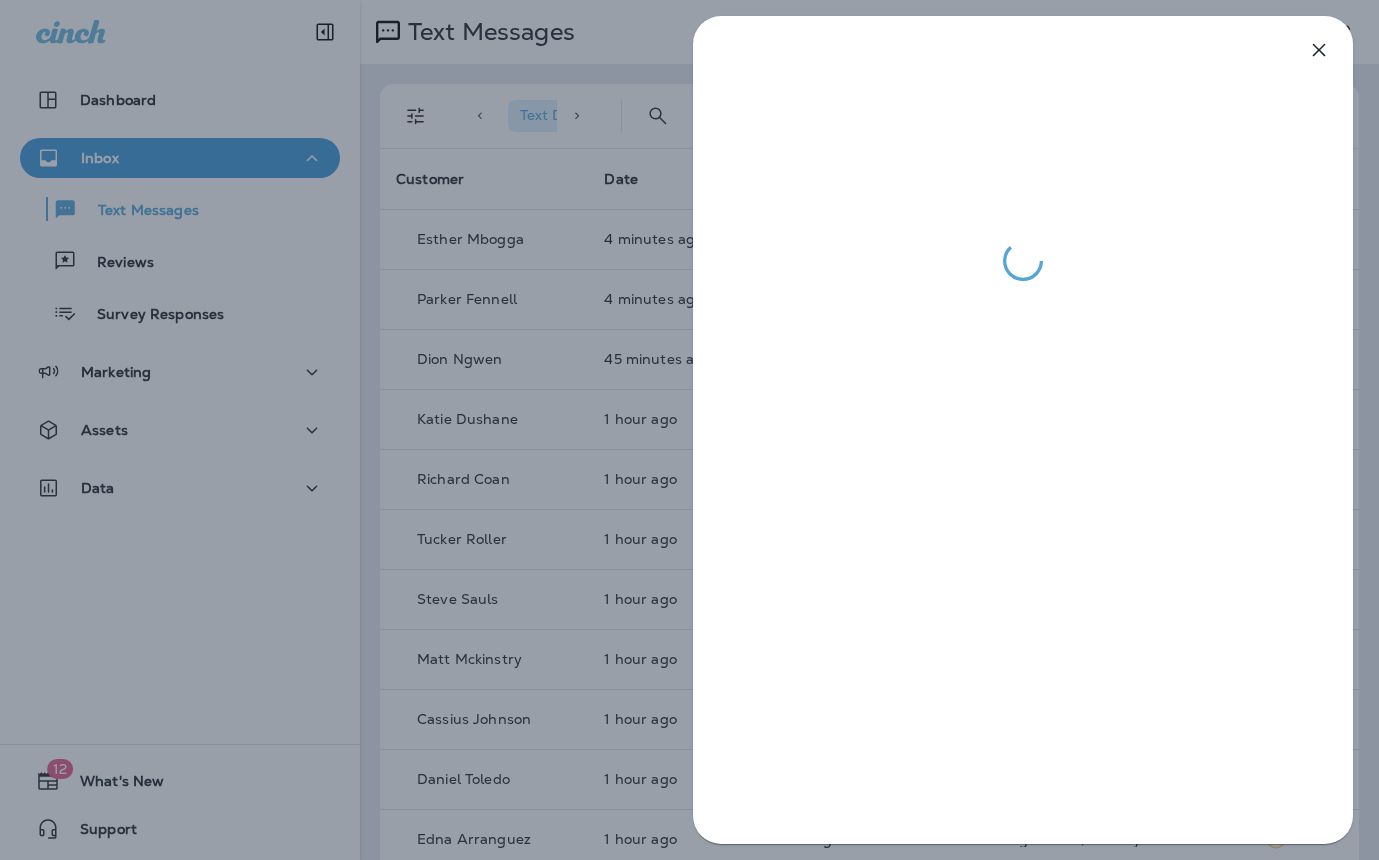 click at bounding box center [689, 430] 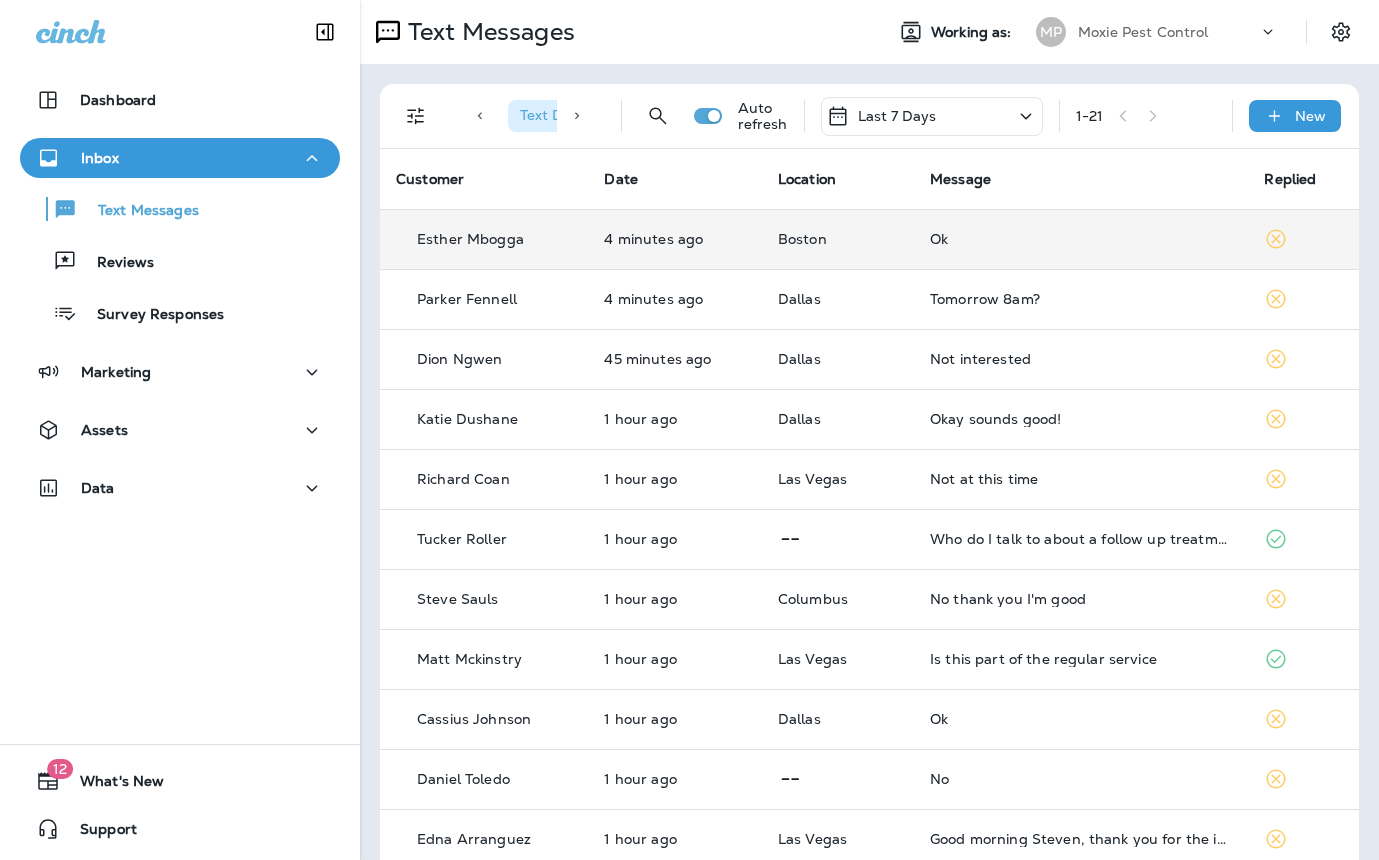 click on "Boston" at bounding box center [838, 239] 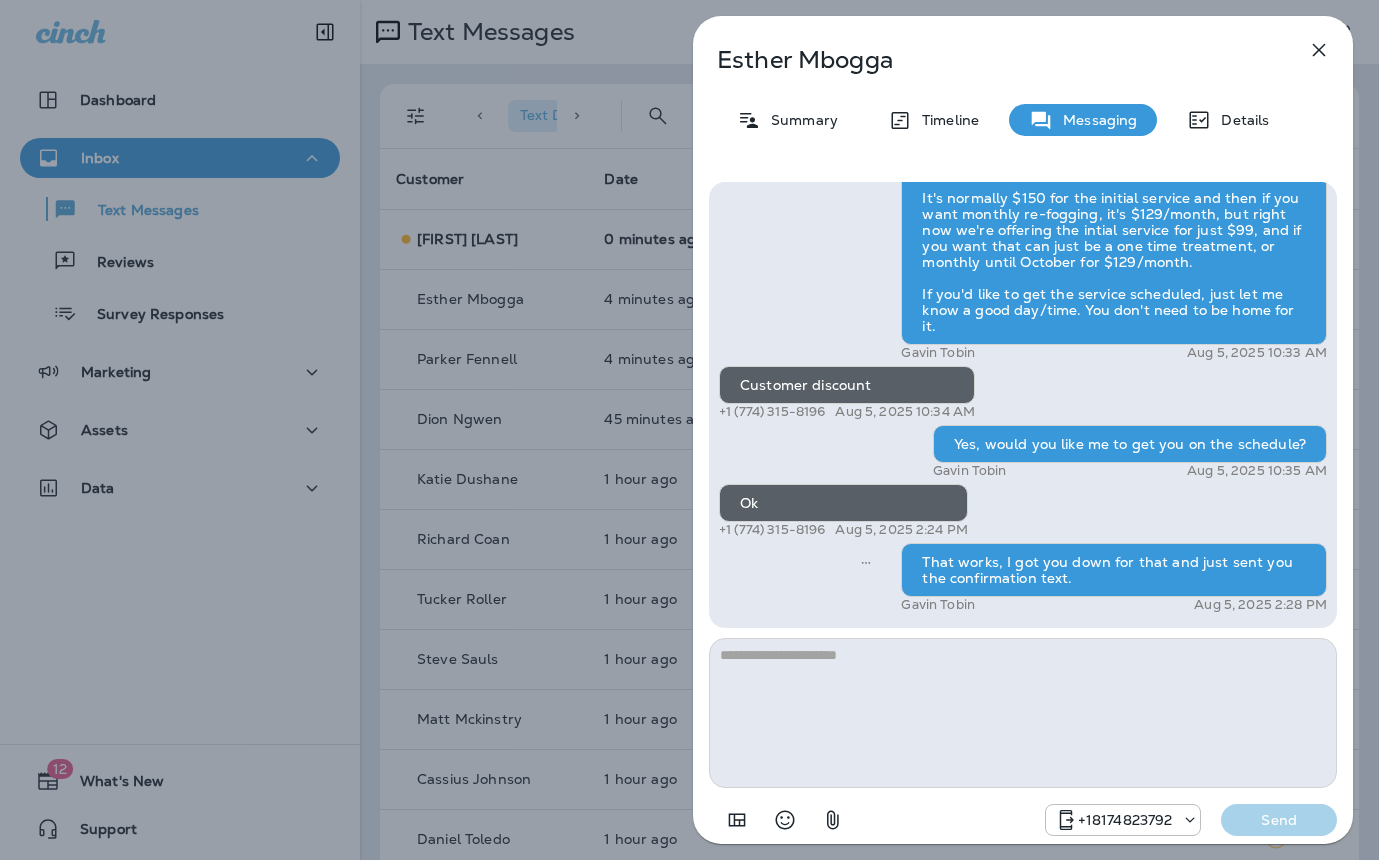 click on "Esther   Mbogga Summary   Timeline   Messaging   Details   Hi Esther , this is Steven with Moxie Pest Control. We know Summer brings out the mosquitoes—and with the Summer season here, I’d love to get you on our schedule to come help take care of that. Just reply here if you're interested, and I'll let you know the details!
Reply STOP to optout +18174823792 Aug 5, 2025 10:27 AM Ok +1 (774) 315-8196 Aug 5, 2025 10:31 AM Gavin Tobin Aug 5, 2025 10:33 AM Customer discount +1 (774) 315-8196 Aug 5, 2025 10:34 AM Yes, would you like me to get you on the schedule? Gavin Tobin Aug 5, 2025 10:35 AM Ok +1 (774) 315-8196 Aug 5, 2025 2:24 PM   That works, I got you down for that and just sent you the confirmation text. Gavin Tobin Aug 5, 2025 2:28 PM +18174823792 Send" at bounding box center [689, 430] 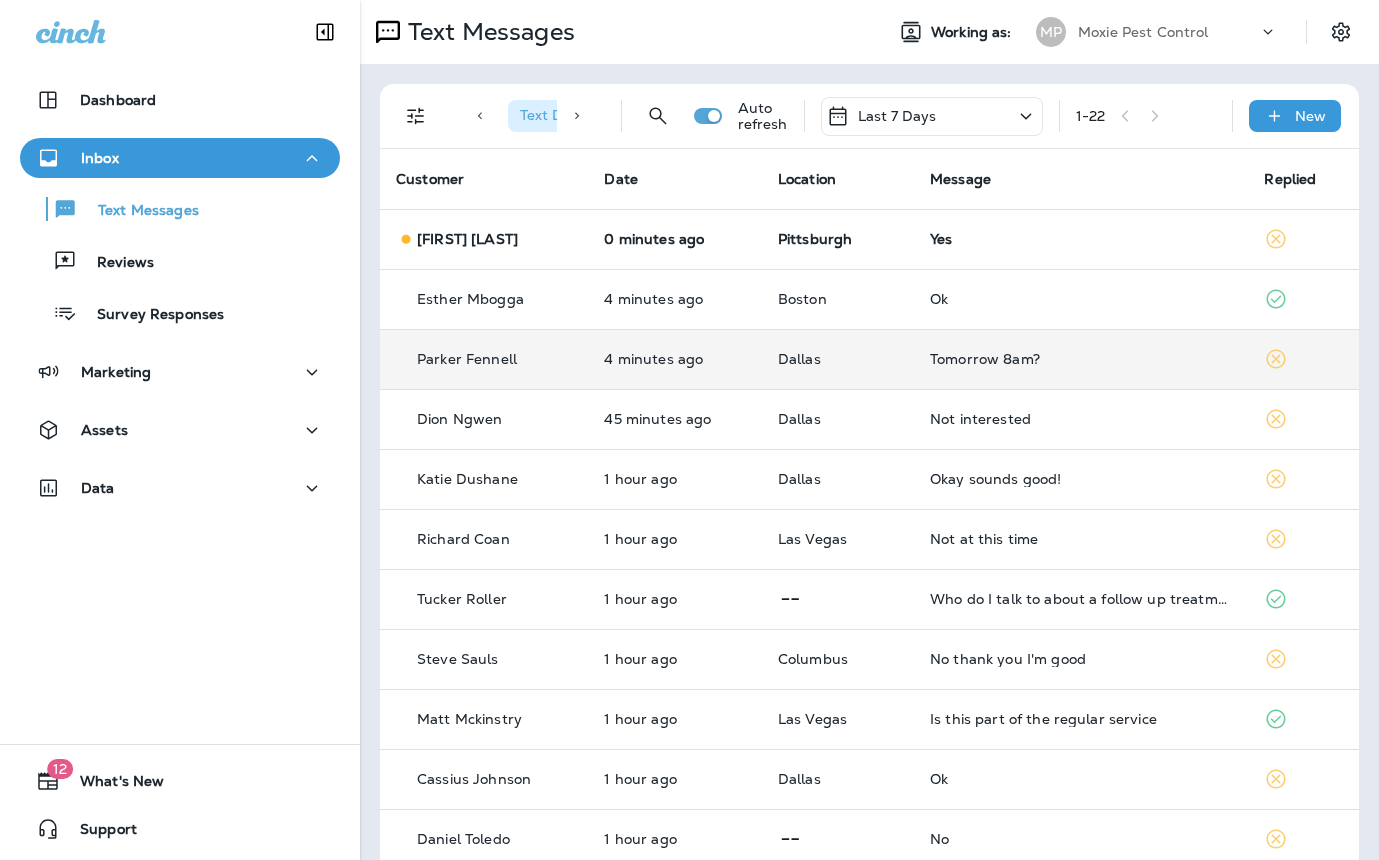 click on "Dallas" at bounding box center (838, 359) 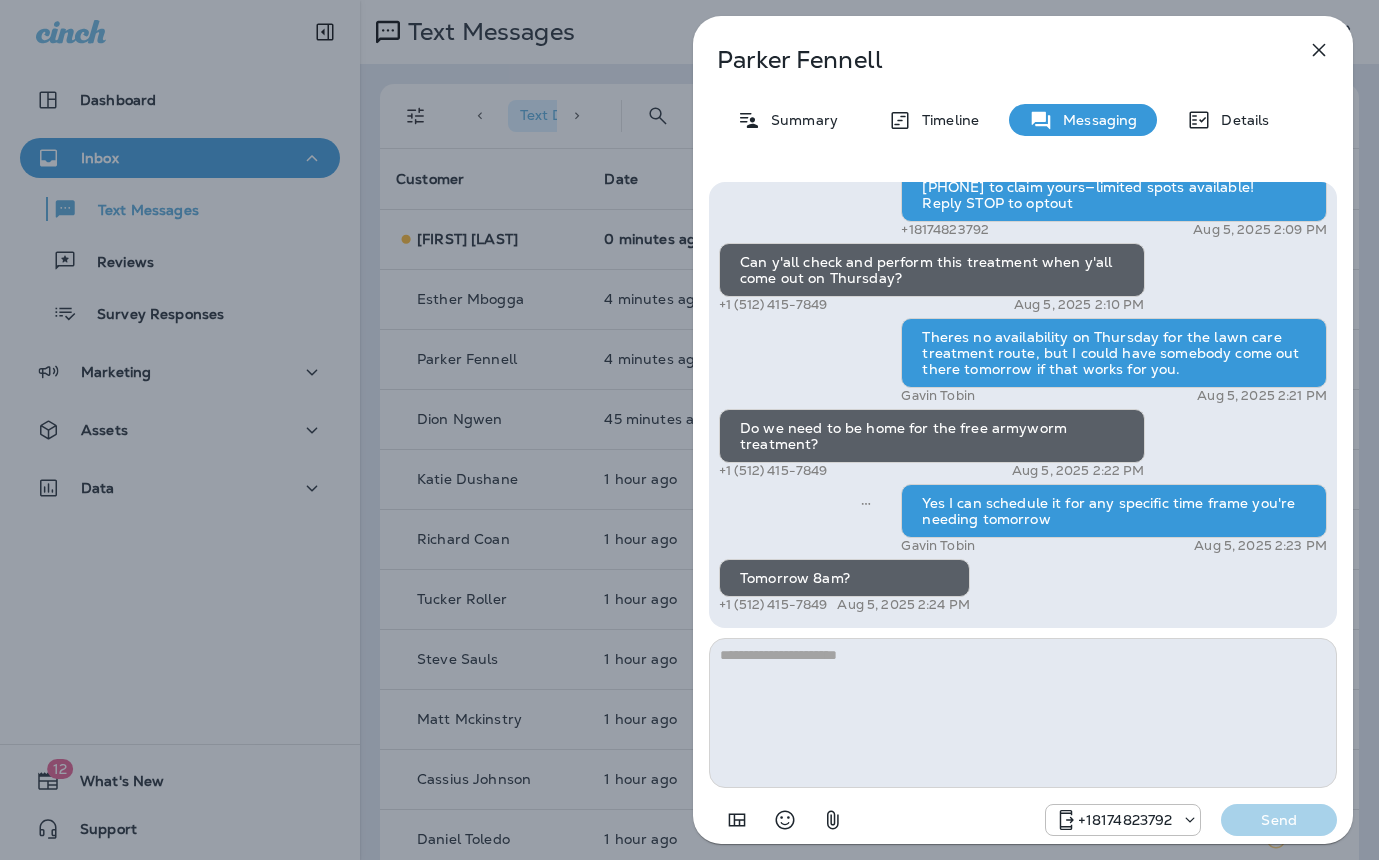 drag, startPoint x: 501, startPoint y: 119, endPoint x: 505, endPoint y: 130, distance: 11.7046995 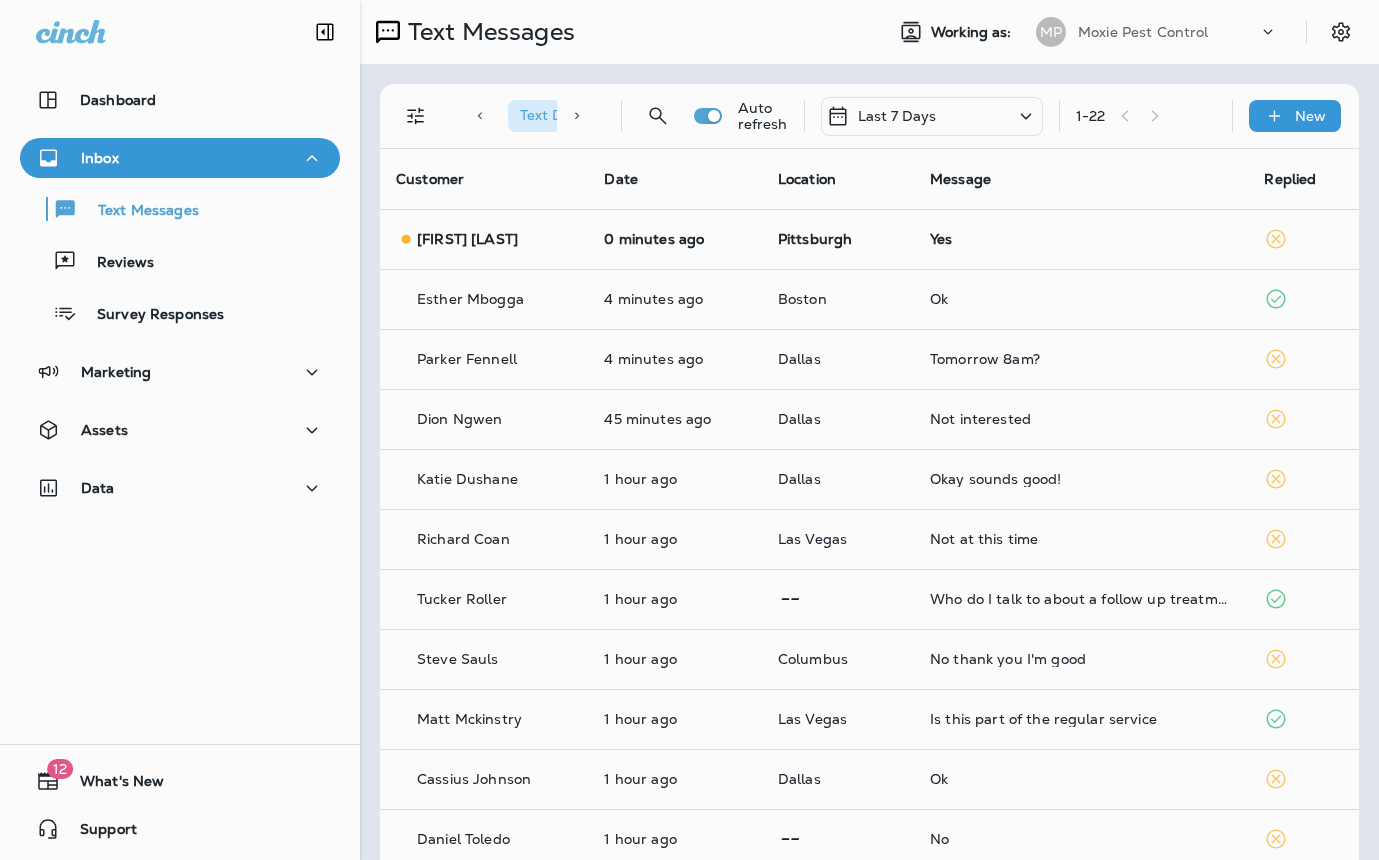 click at bounding box center [791, 430] 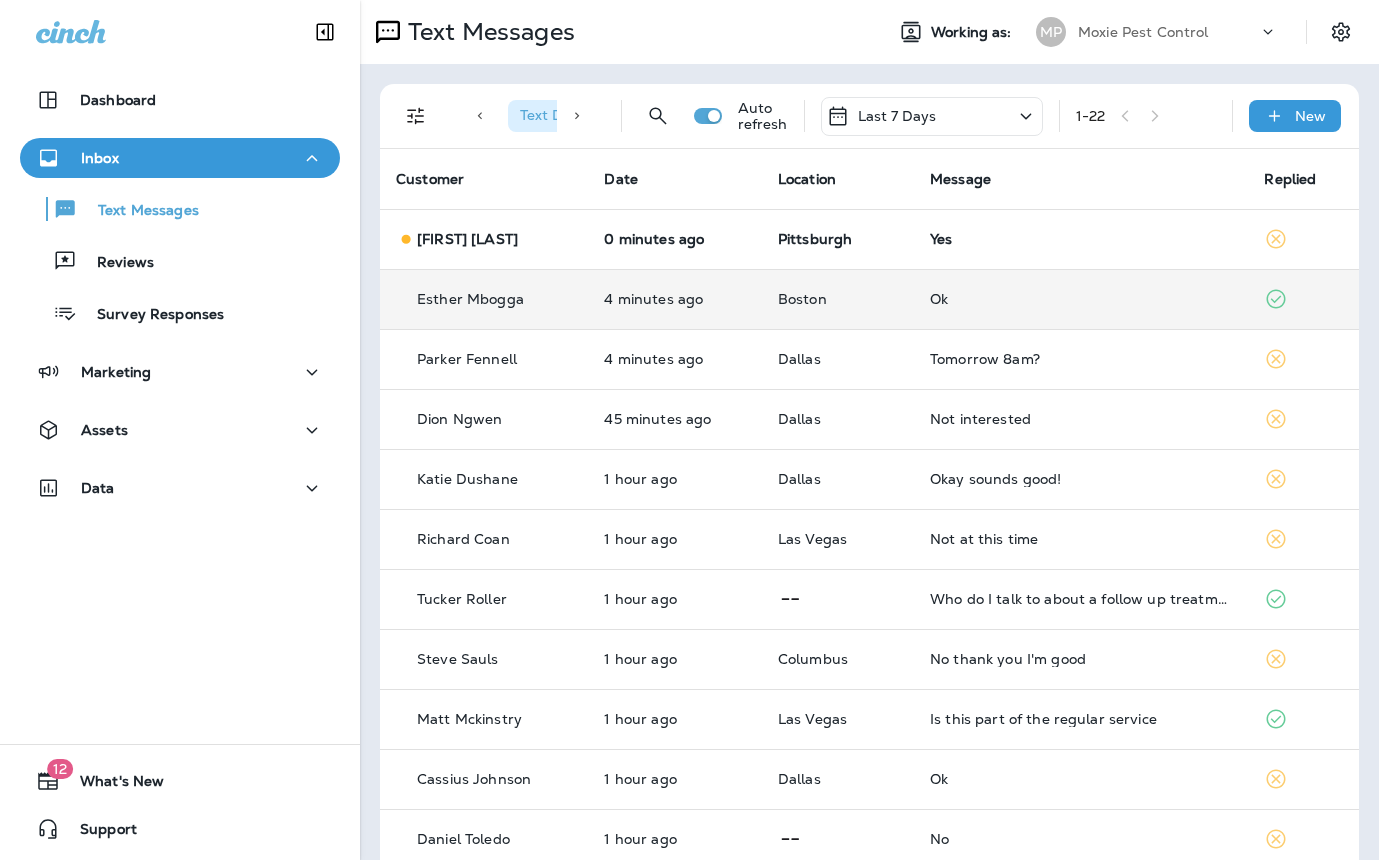 click on "4 minutes ago" at bounding box center [674, 299] 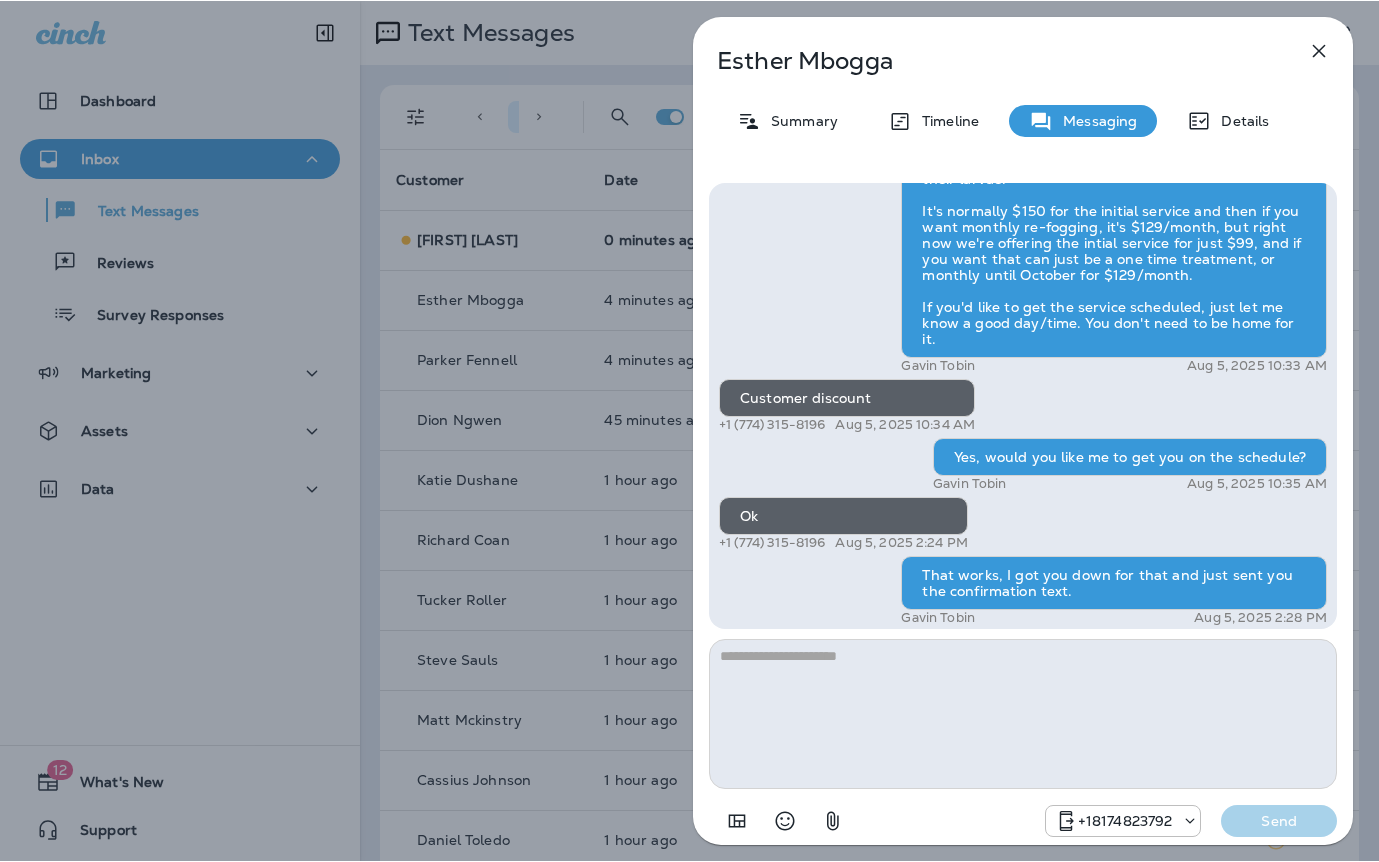 scroll, scrollTop: 0, scrollLeft: 0, axis: both 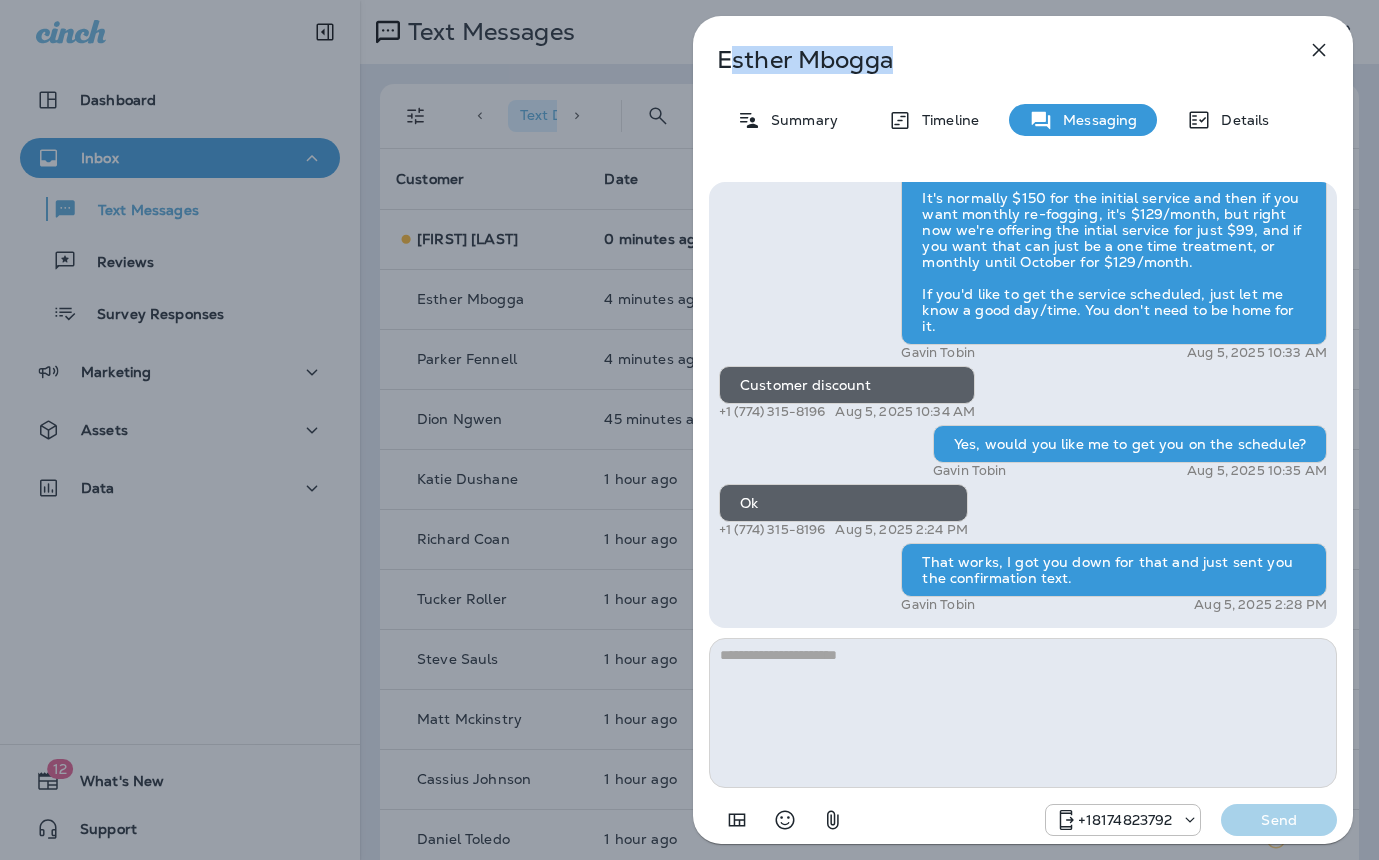 drag, startPoint x: 911, startPoint y: 68, endPoint x: 732, endPoint y: 63, distance: 179.06982 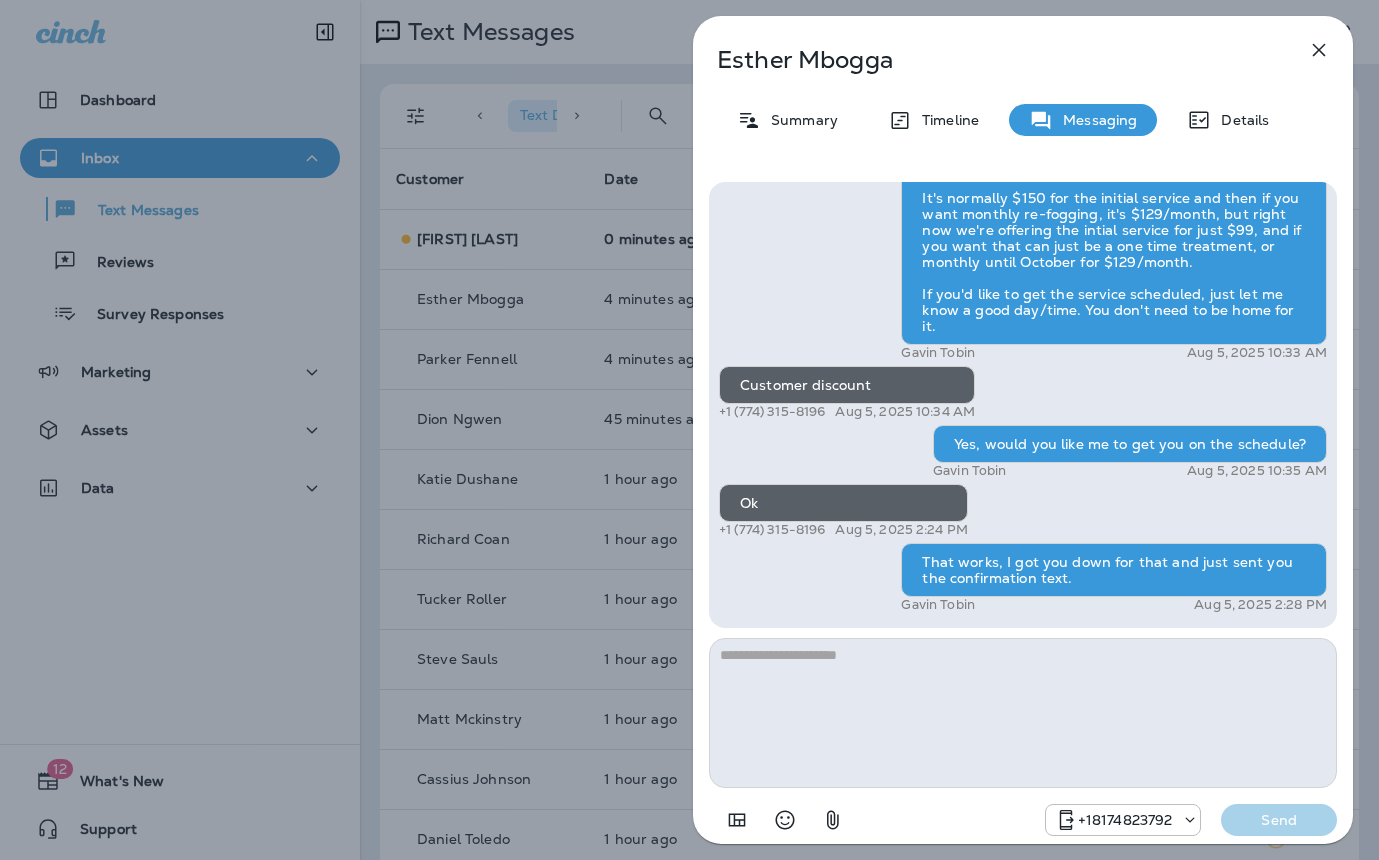 click on "That works, I got you down for that and just sent you the confirmation text." at bounding box center (1114, 570) 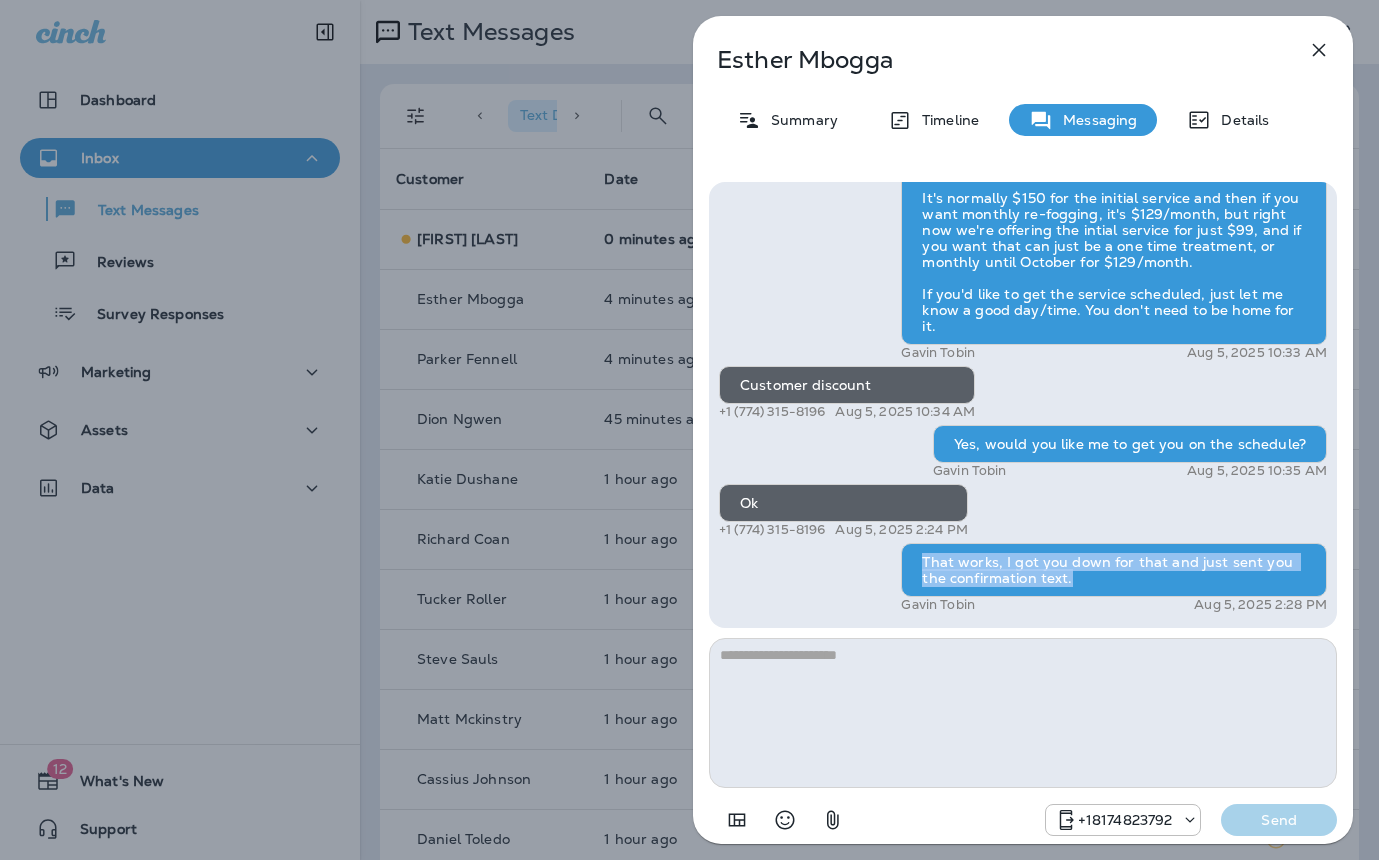 drag, startPoint x: 920, startPoint y: 559, endPoint x: 1091, endPoint y: 579, distance: 172.16562 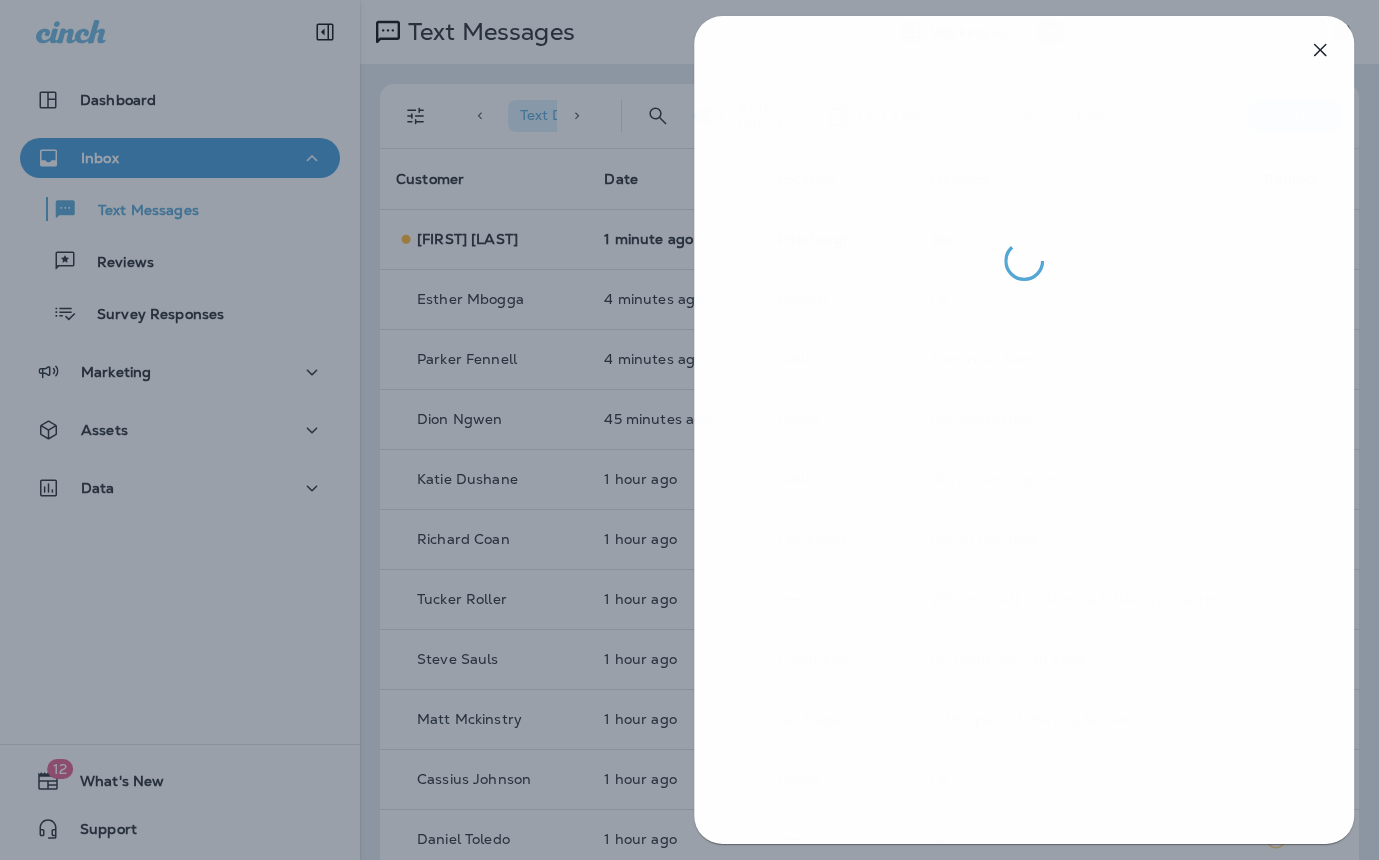 click at bounding box center [690, 430] 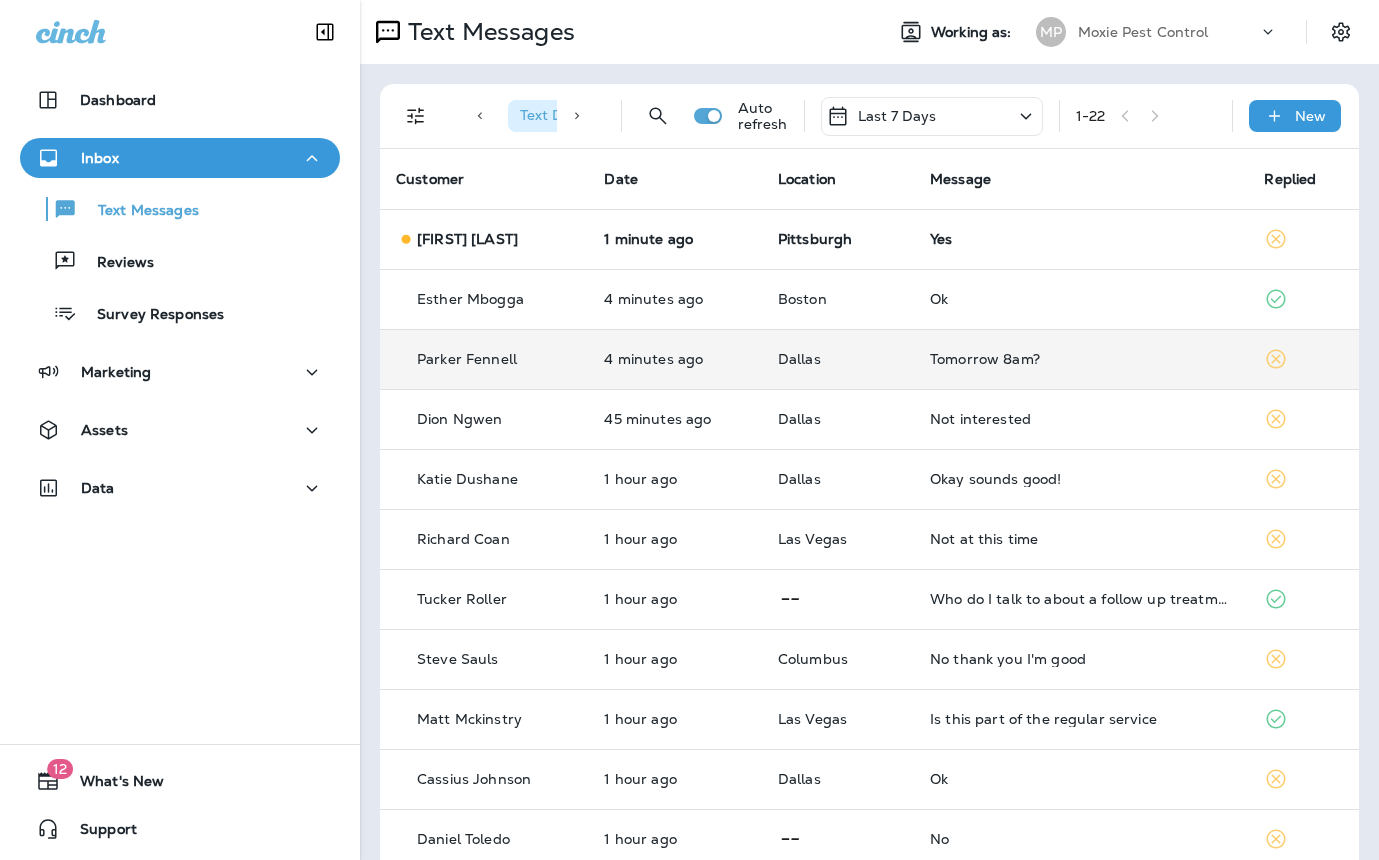 click on "Dallas" at bounding box center [838, 359] 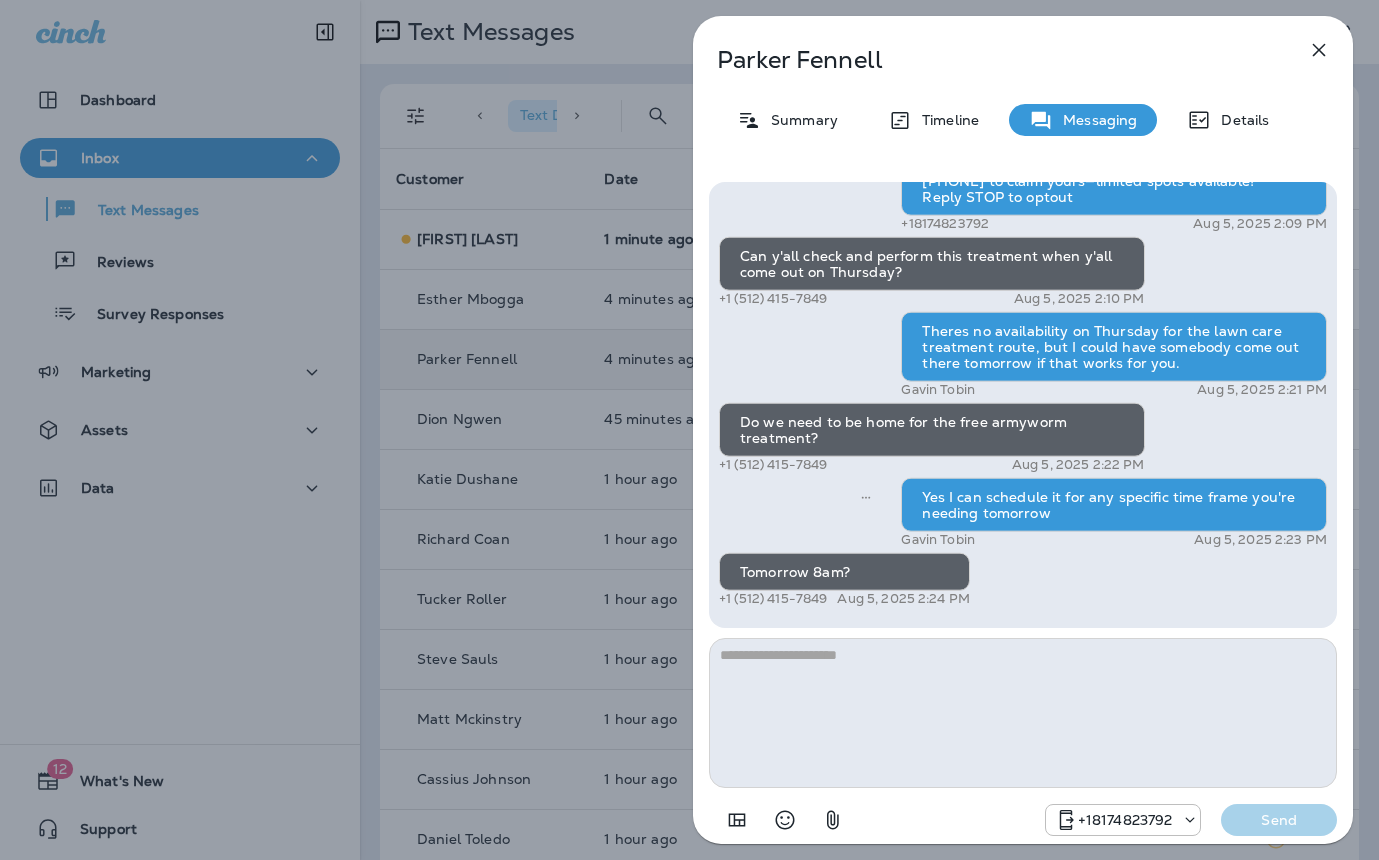 click at bounding box center [1023, 713] 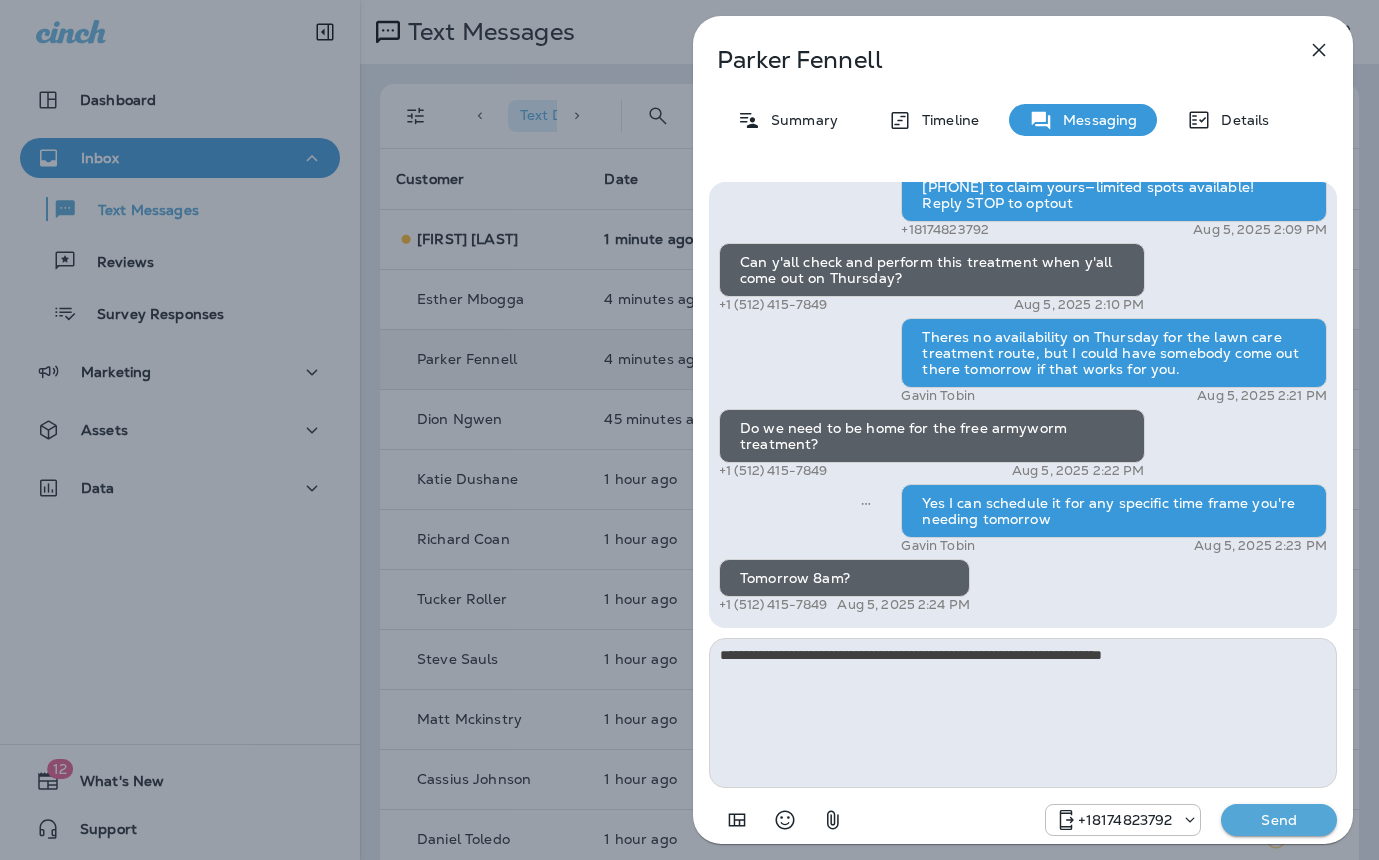 type on "**********" 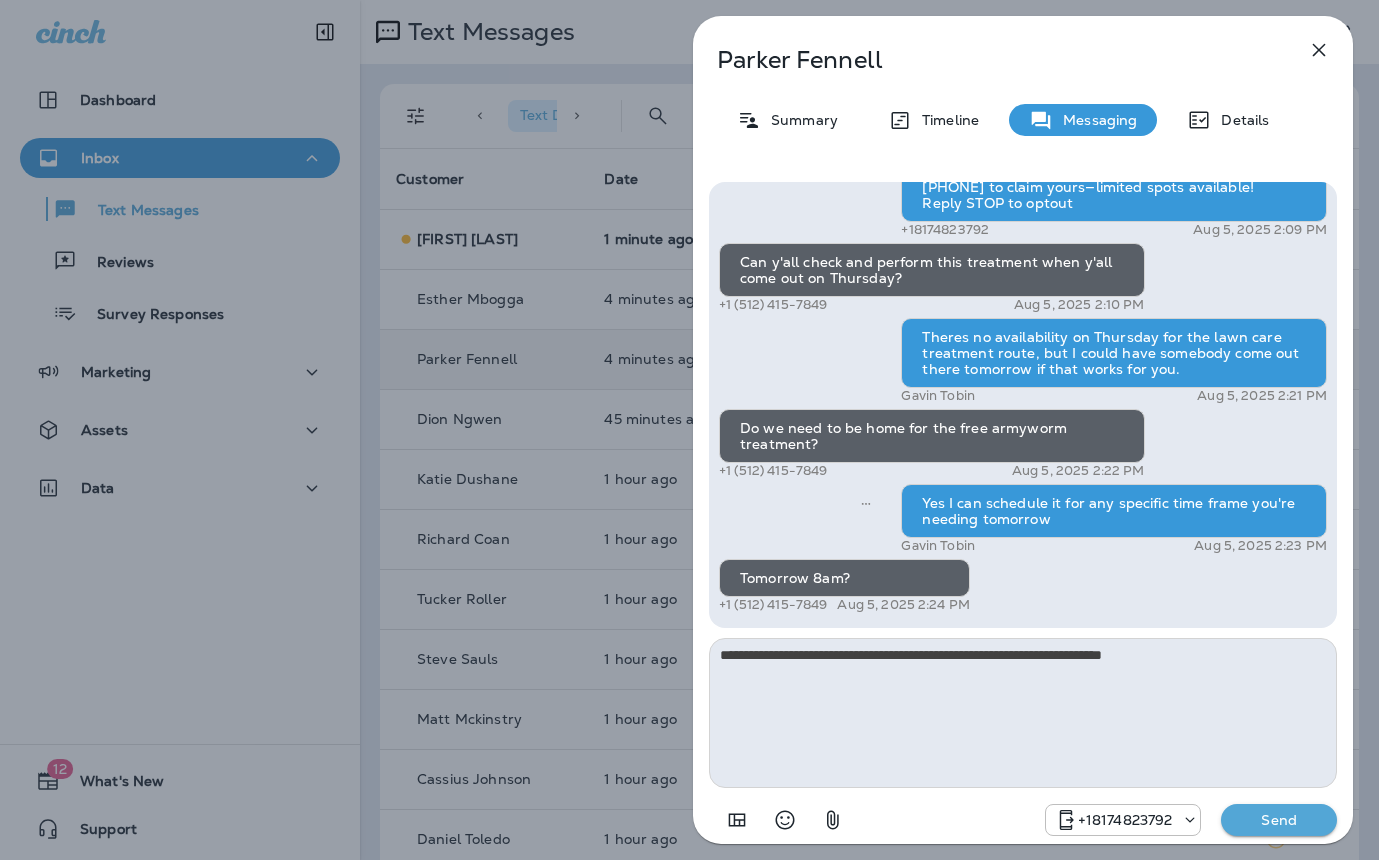 type 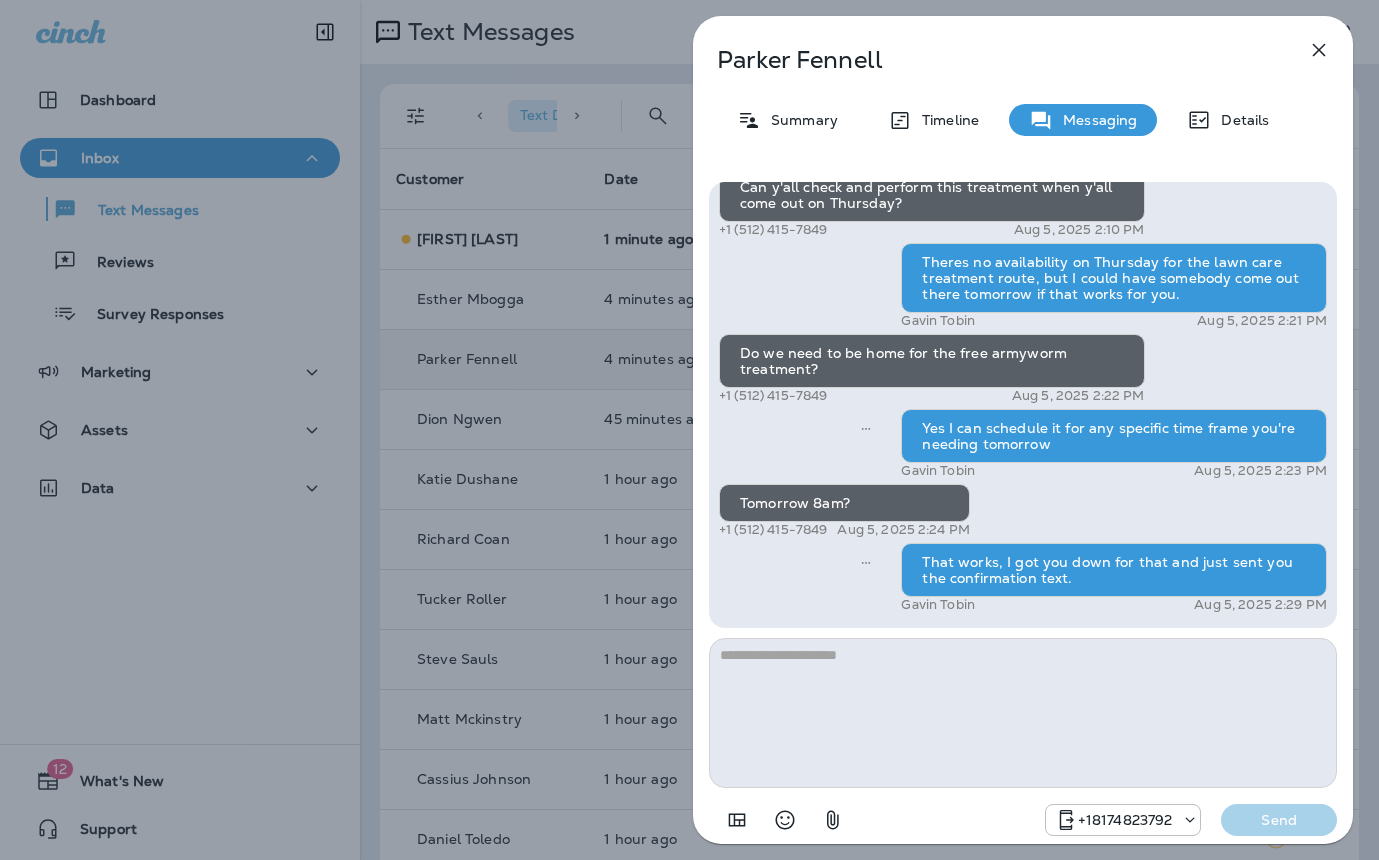 click on "Parker   Fennell Summary   Timeline   Messaging   Details   Hello  Janice,
Noel from Moxie Pest Control here, we're giving away free armyworm treatments. Call me today at 817-438-3590 to claim your free treatment!
Reply STOP to optout +18174823792 Sep 9, 2024 1:25 PM Let Moxie keep your lawn lush with a proper sprinkler system!
Announcing our newest service line - Moxie Sprinkler Maintenance! From seasonal adjustments to system inspections and repairs, we’ve got you covered. Signup for your FREE inspection today!
Reply STOP to optout +18174823792 Nov 8, 2024 12:48 PM Prepare for the unpredictable North Texas weather! Start your preparations today with Moxie Sprinkler Maintenance. Be one of the first 50 to schedule a sprinkler inspection and receive a FREE Winterization Service! Don’t wait—get your system ready!
Call 817-383-0897
Reply STOP to optout +18174823792 Nov 18, 2024 3:27 PM +18174823792 Mar 4, 2025 8:13 AM +18174823792 Apr 24, 2025 3:01 PM +18174823792 Aug 5, 2025 2:09 PM +1 (512) 415-7849" at bounding box center (689, 430) 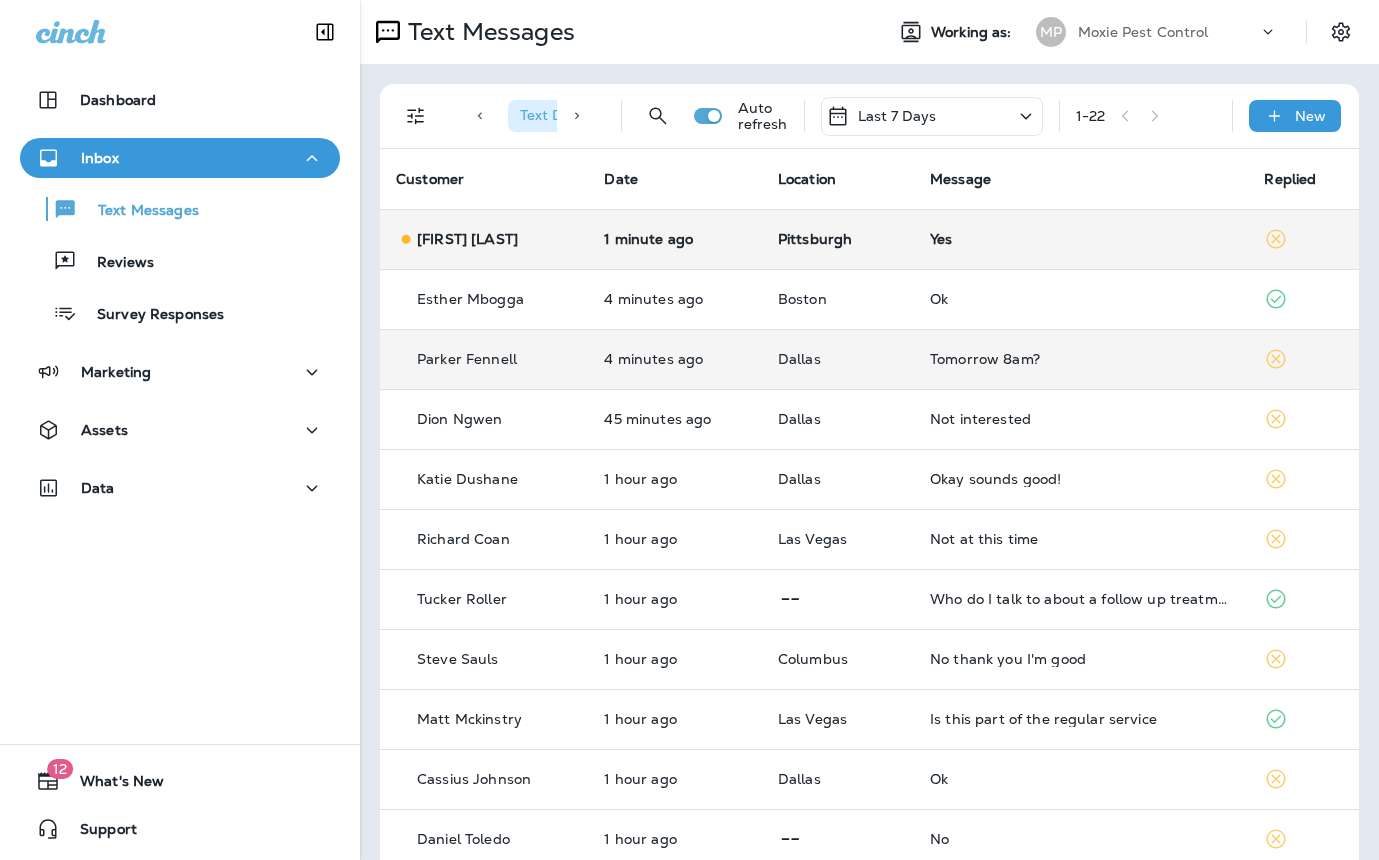 click on "Yes" at bounding box center [1081, 239] 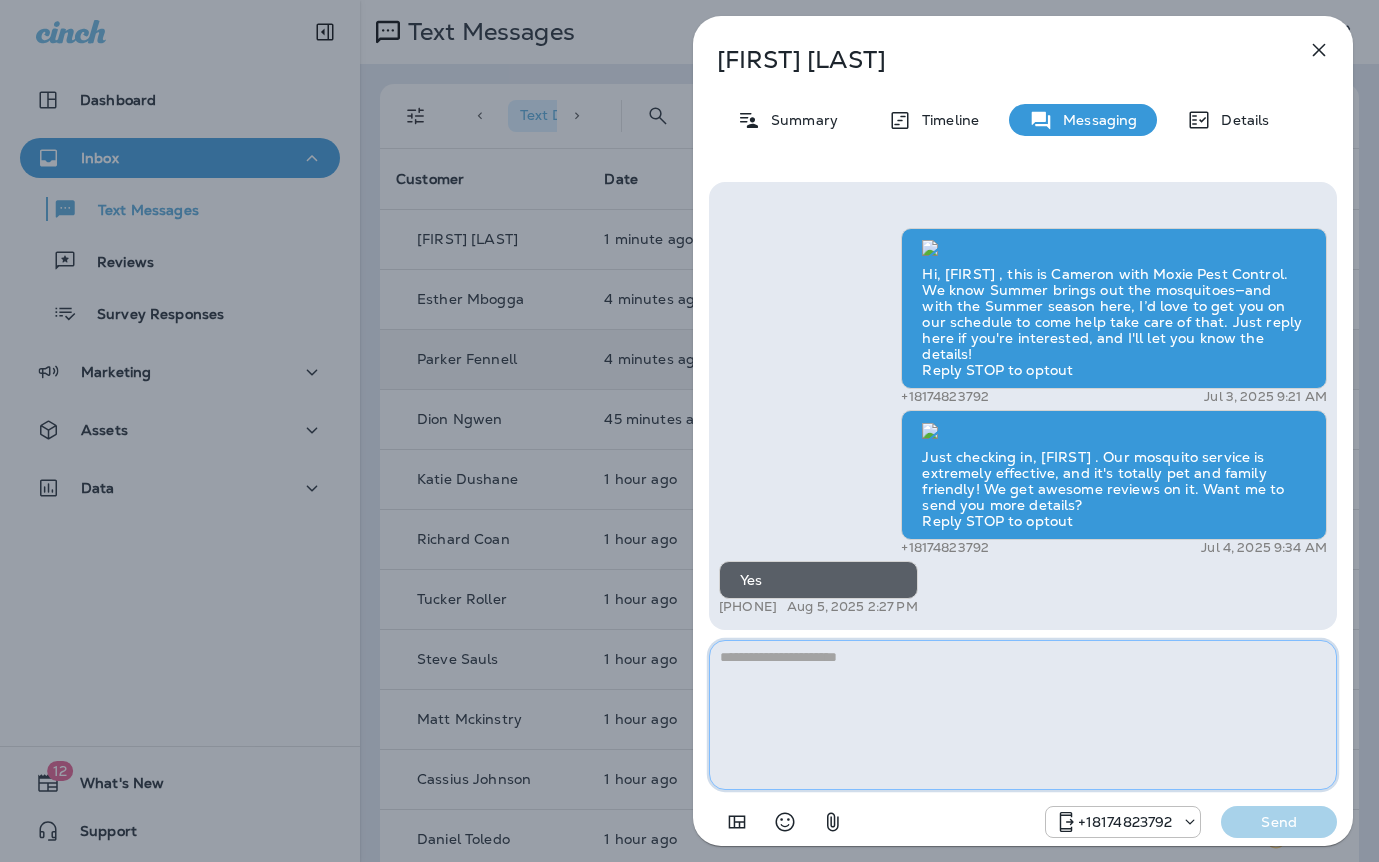 paste on "**********" 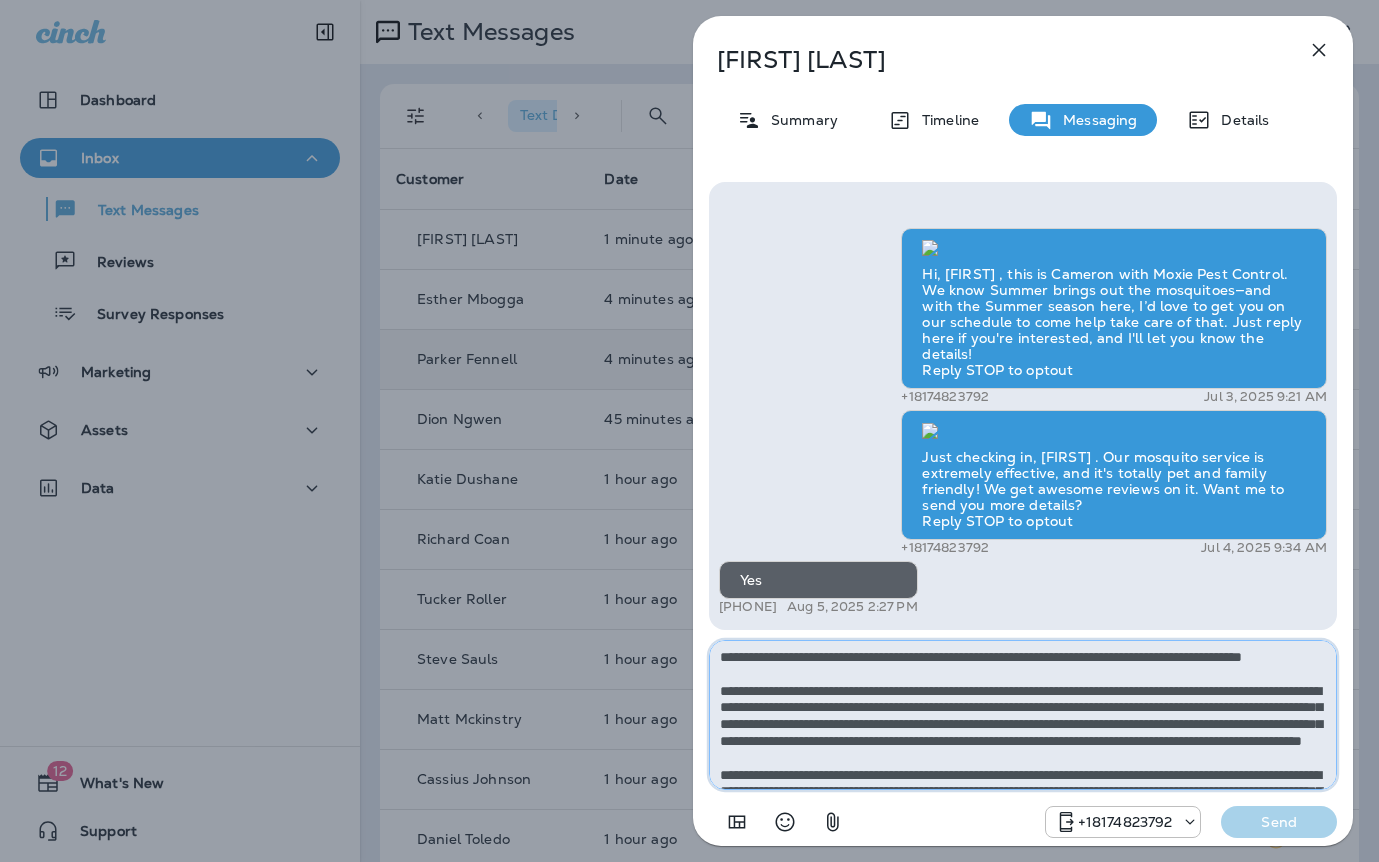 scroll, scrollTop: 112, scrollLeft: 0, axis: vertical 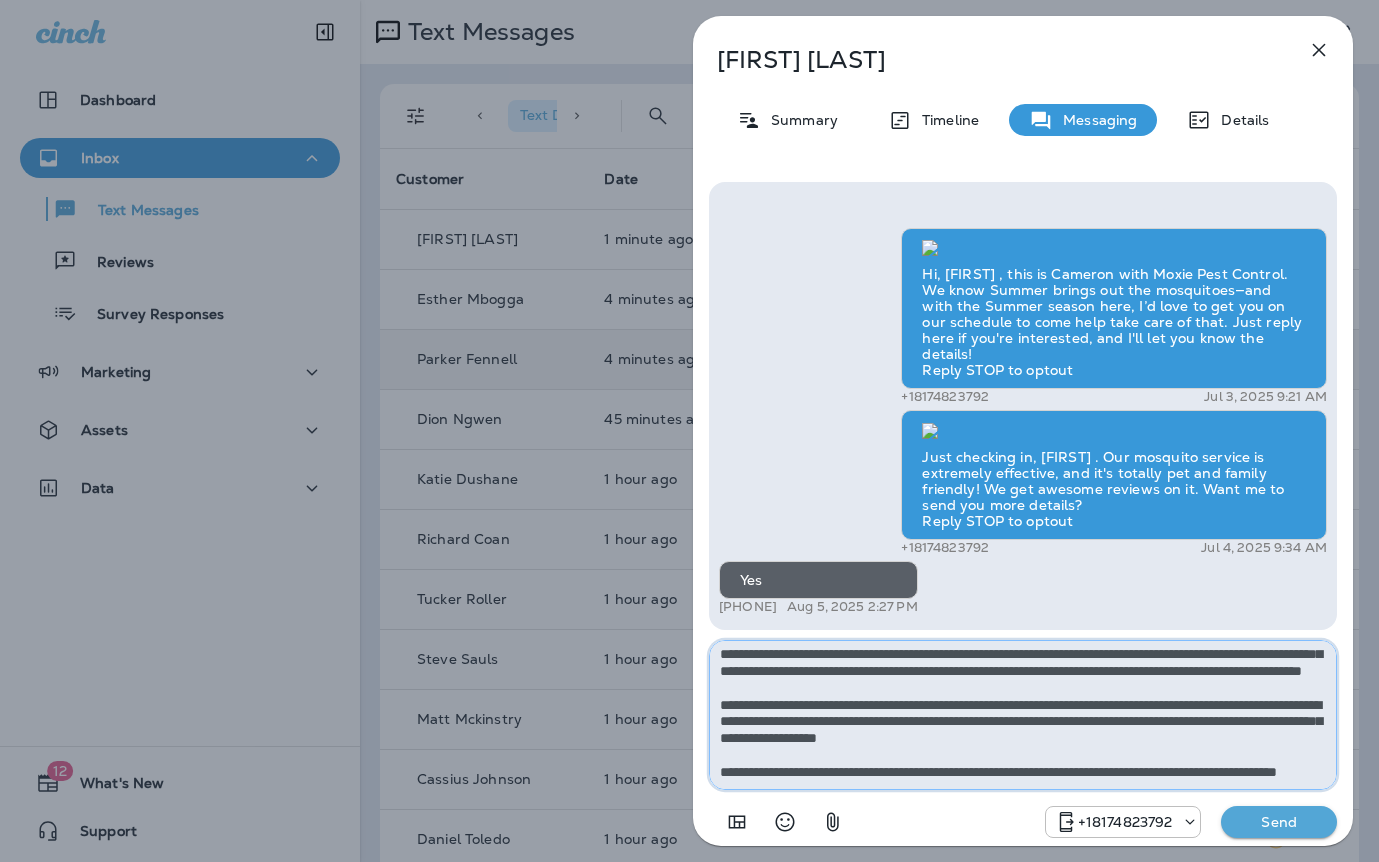type on "**********" 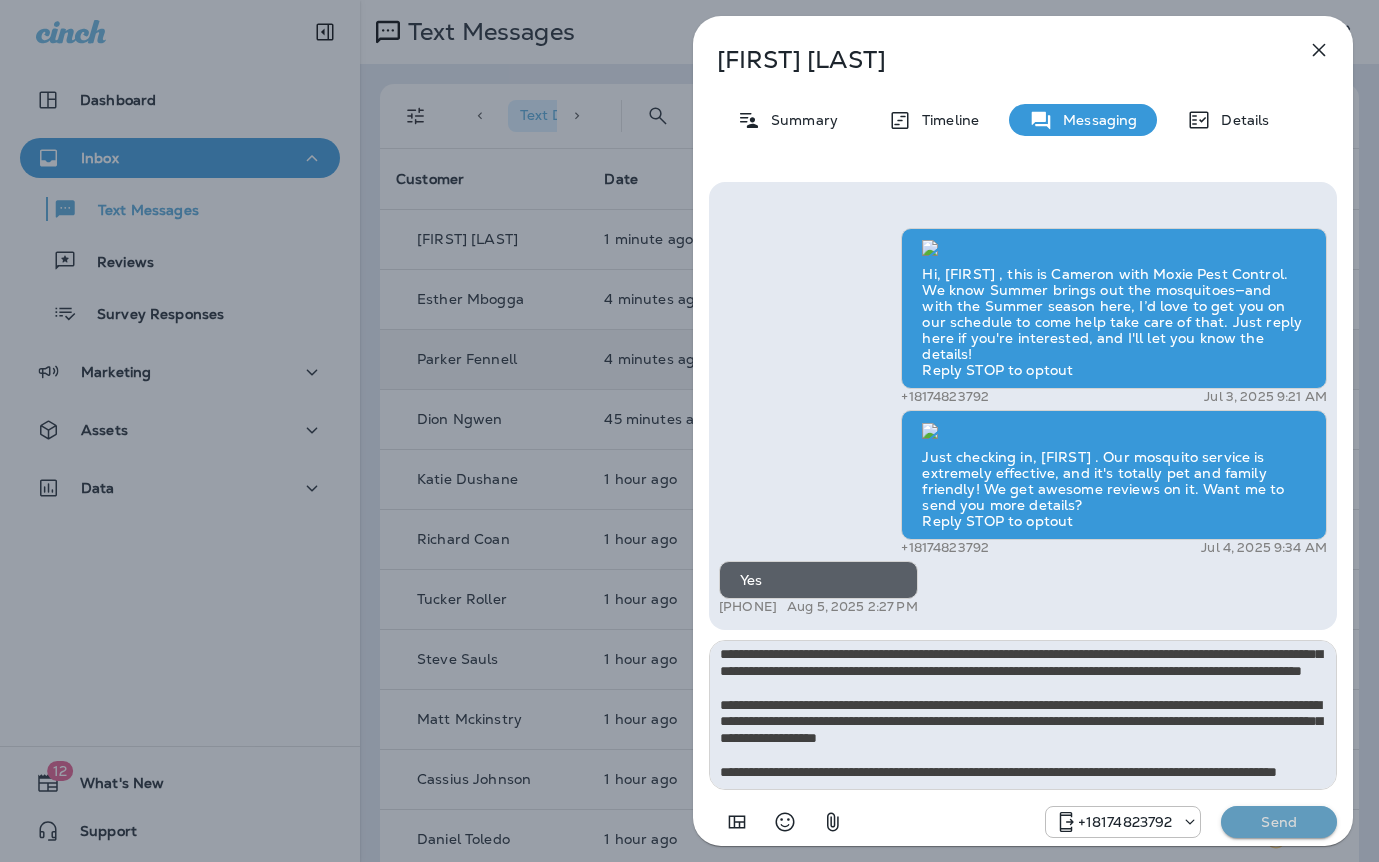 click on "Send" at bounding box center (1279, 822) 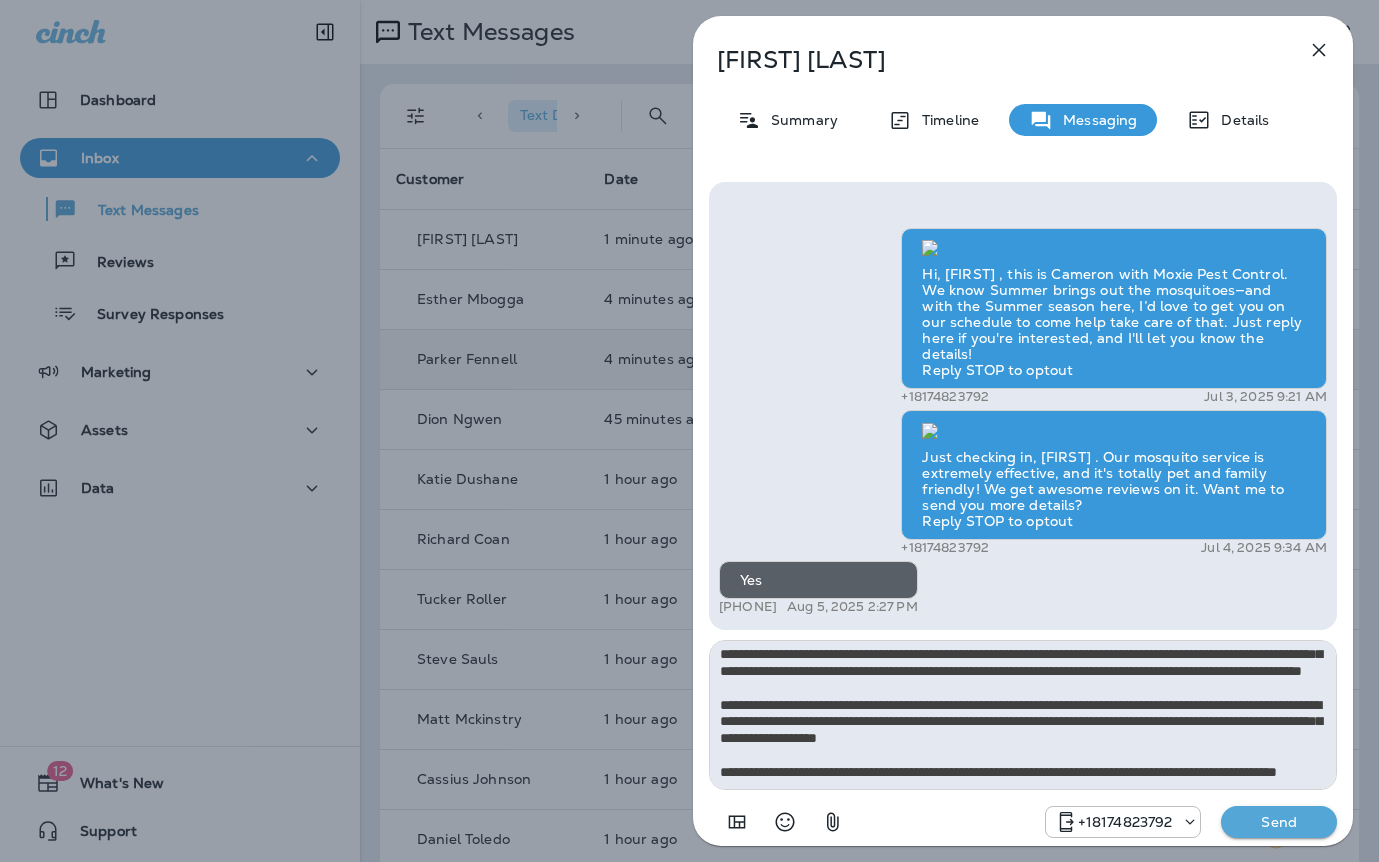 type 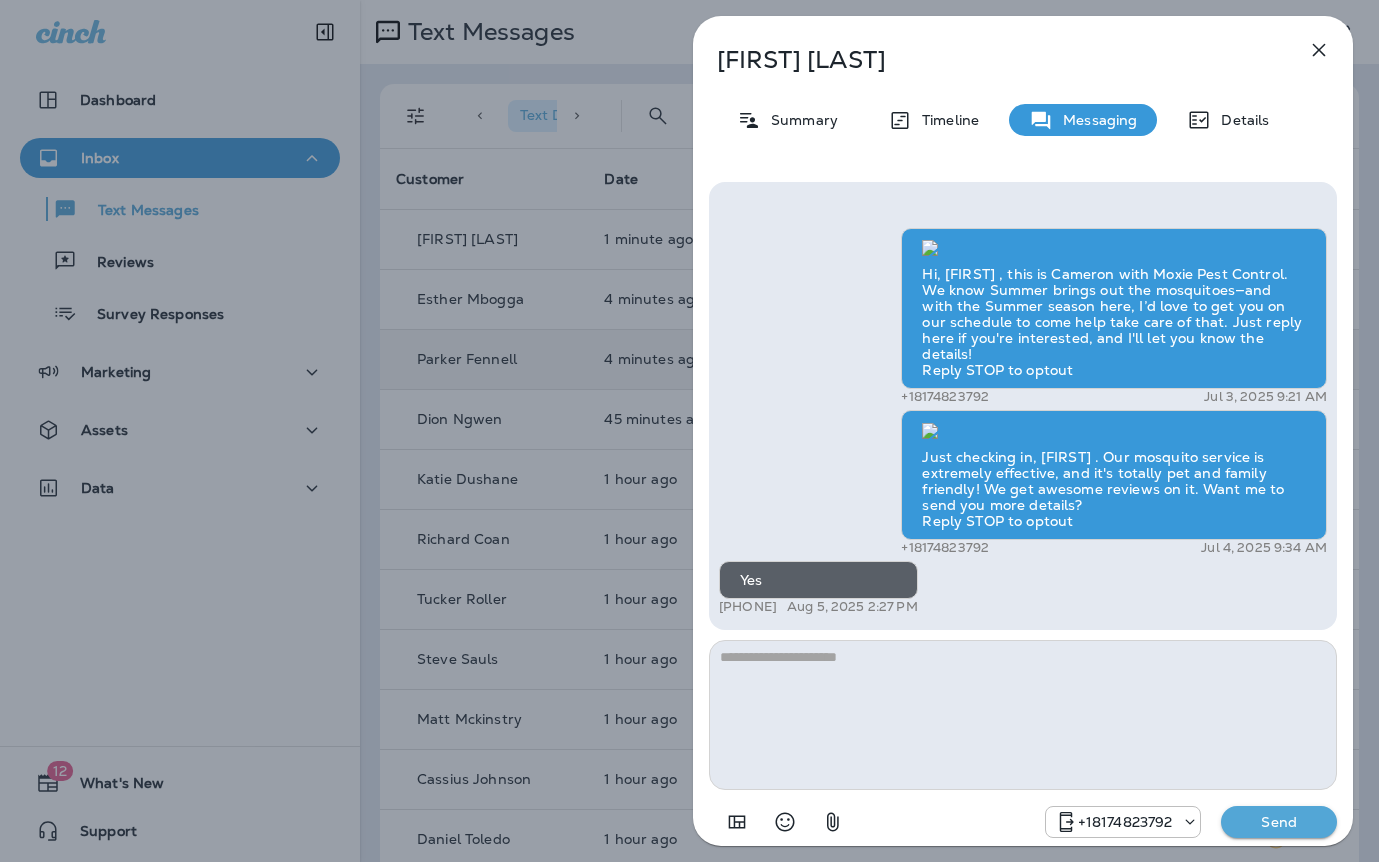 scroll, scrollTop: 0, scrollLeft: 0, axis: both 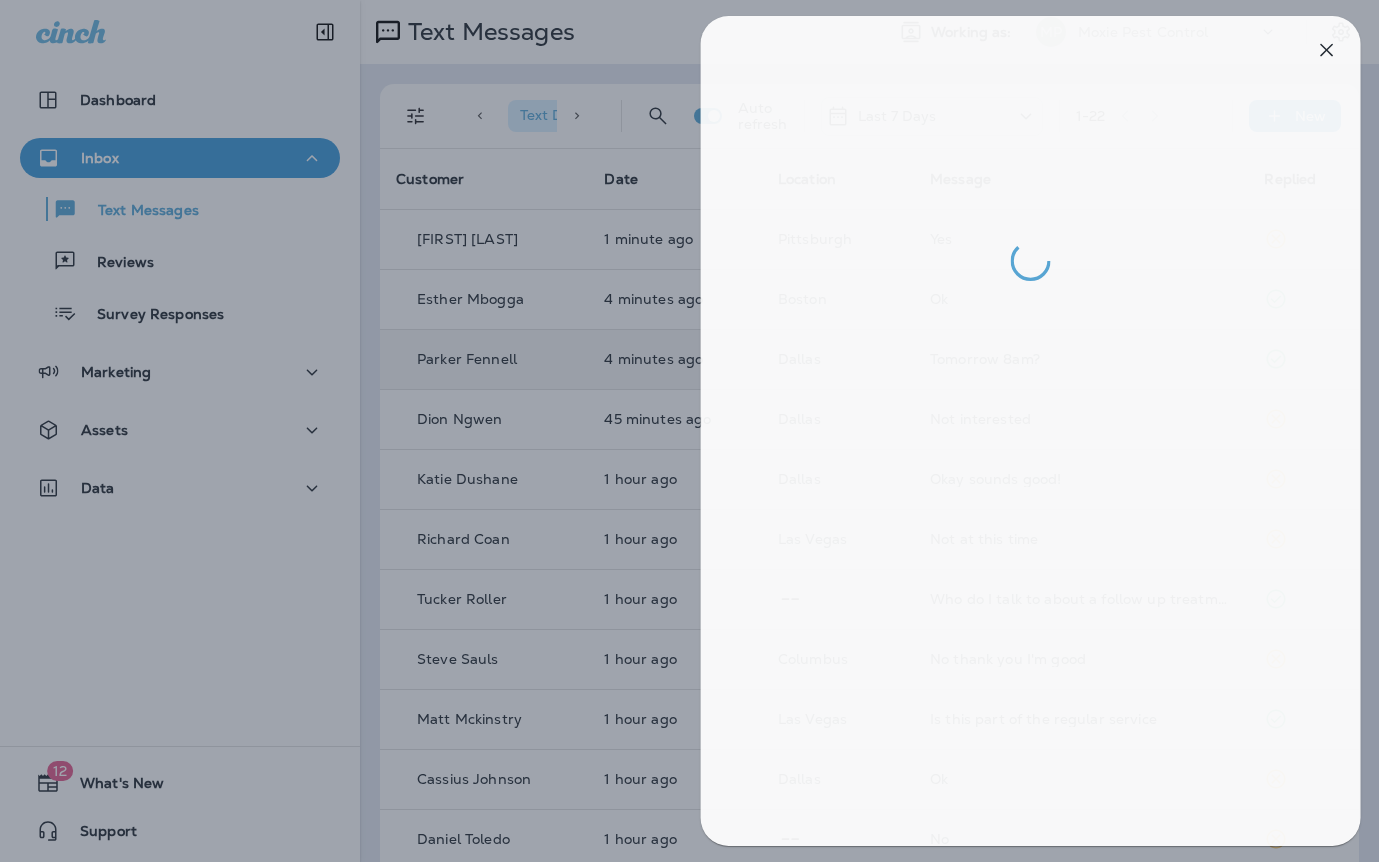 click at bounding box center (697, 431) 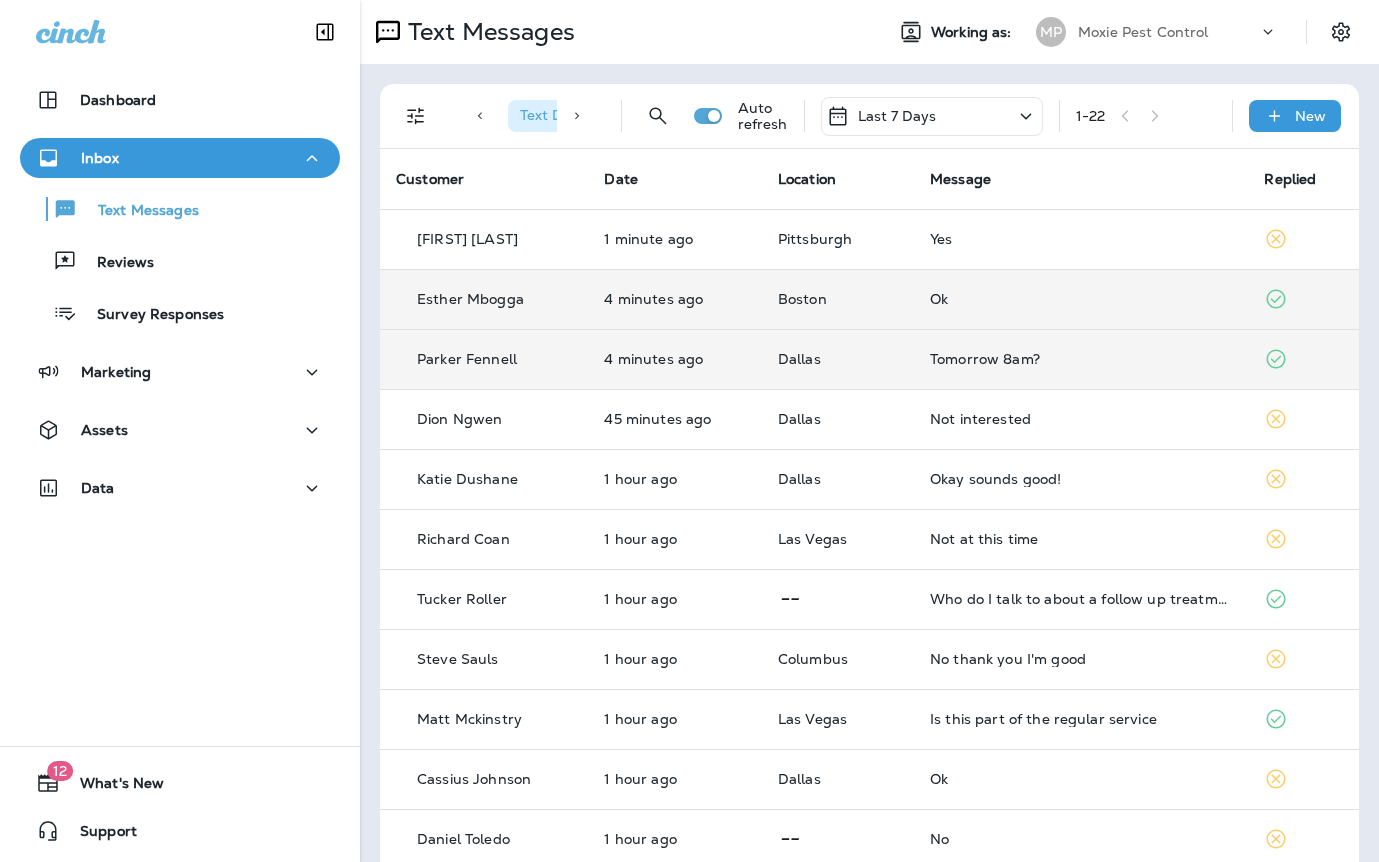 click on "Ok" at bounding box center [1081, 299] 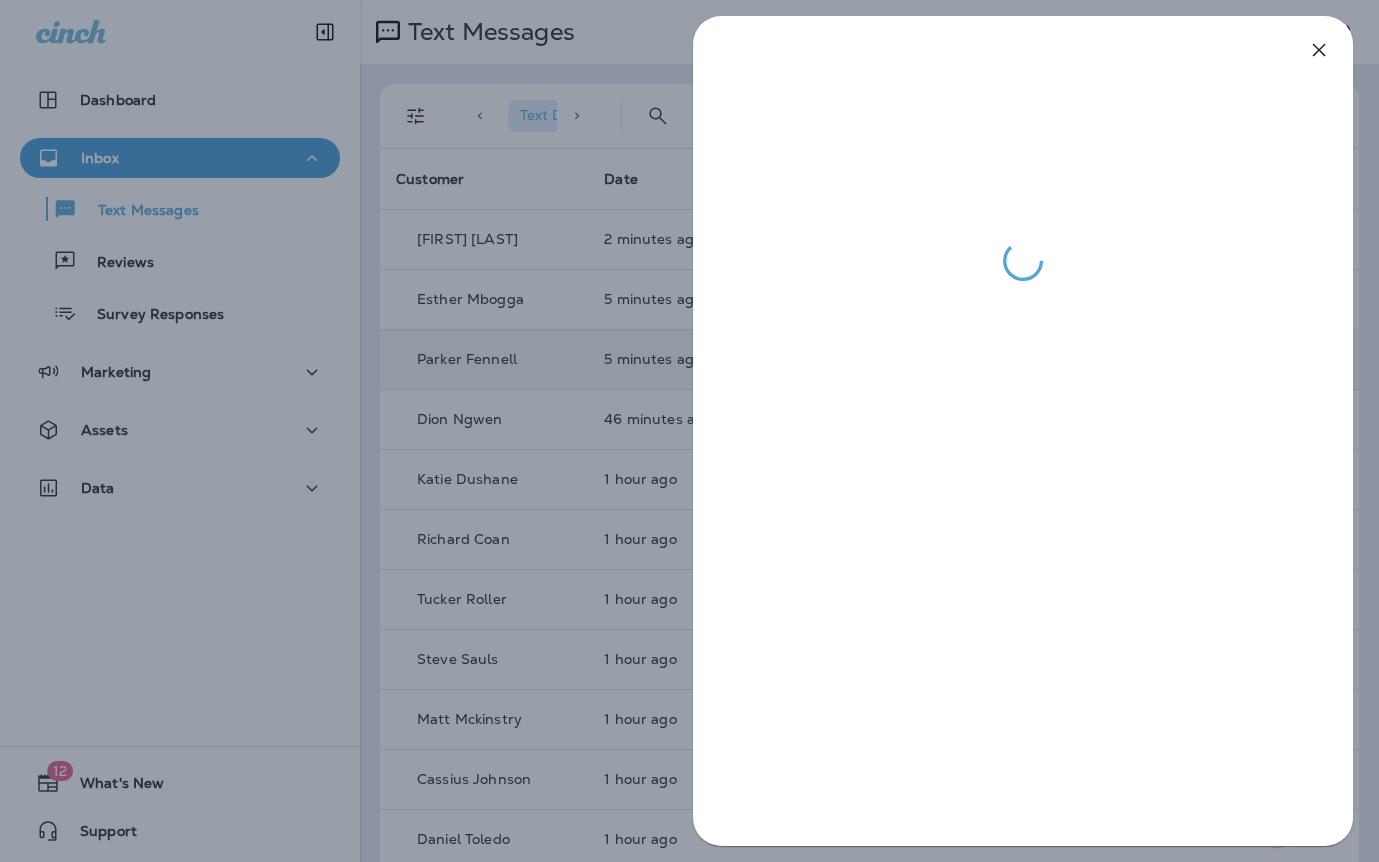 drag, startPoint x: 545, startPoint y: 410, endPoint x: 562, endPoint y: 407, distance: 17.262676 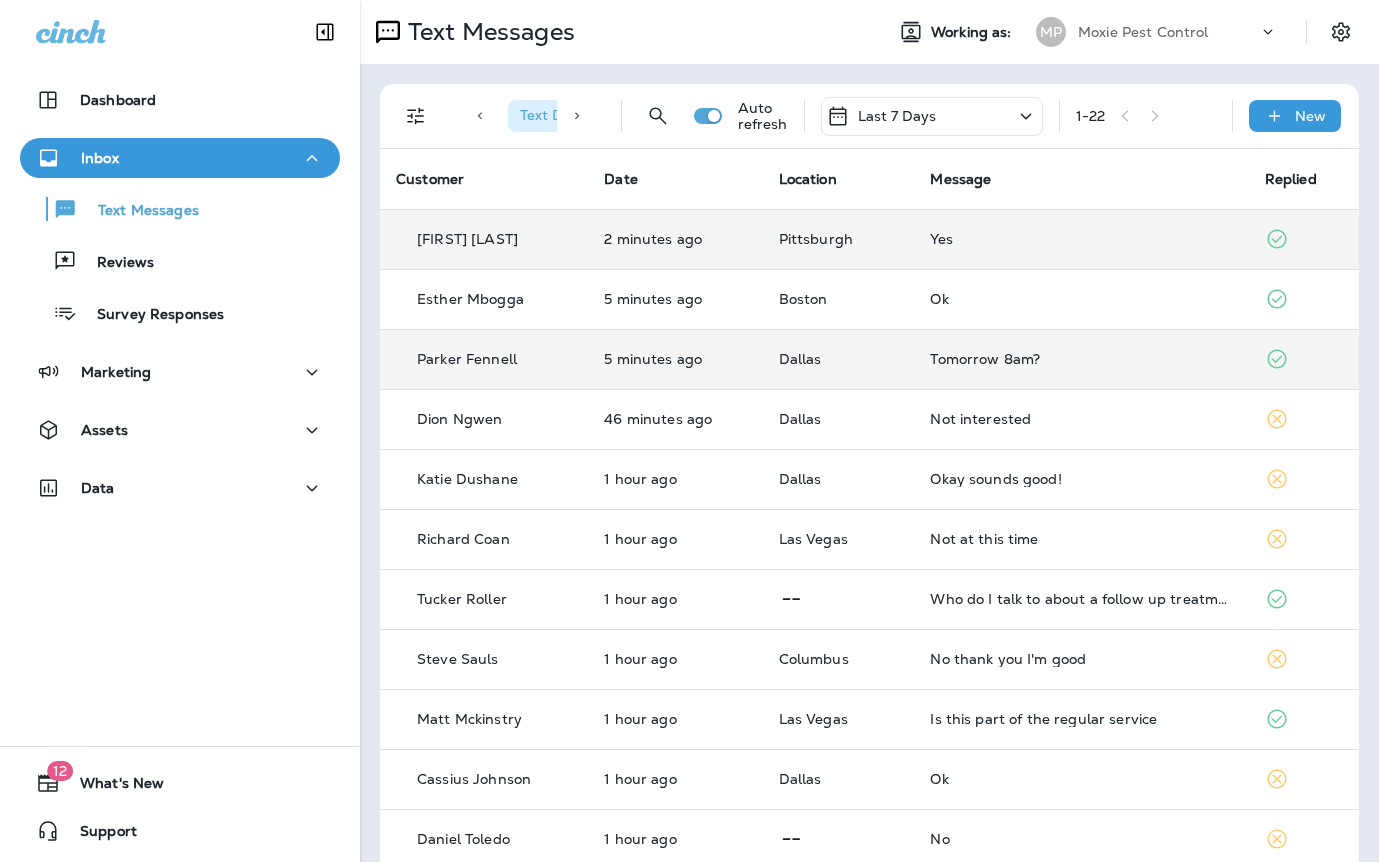 click on "Yes" at bounding box center [1081, 239] 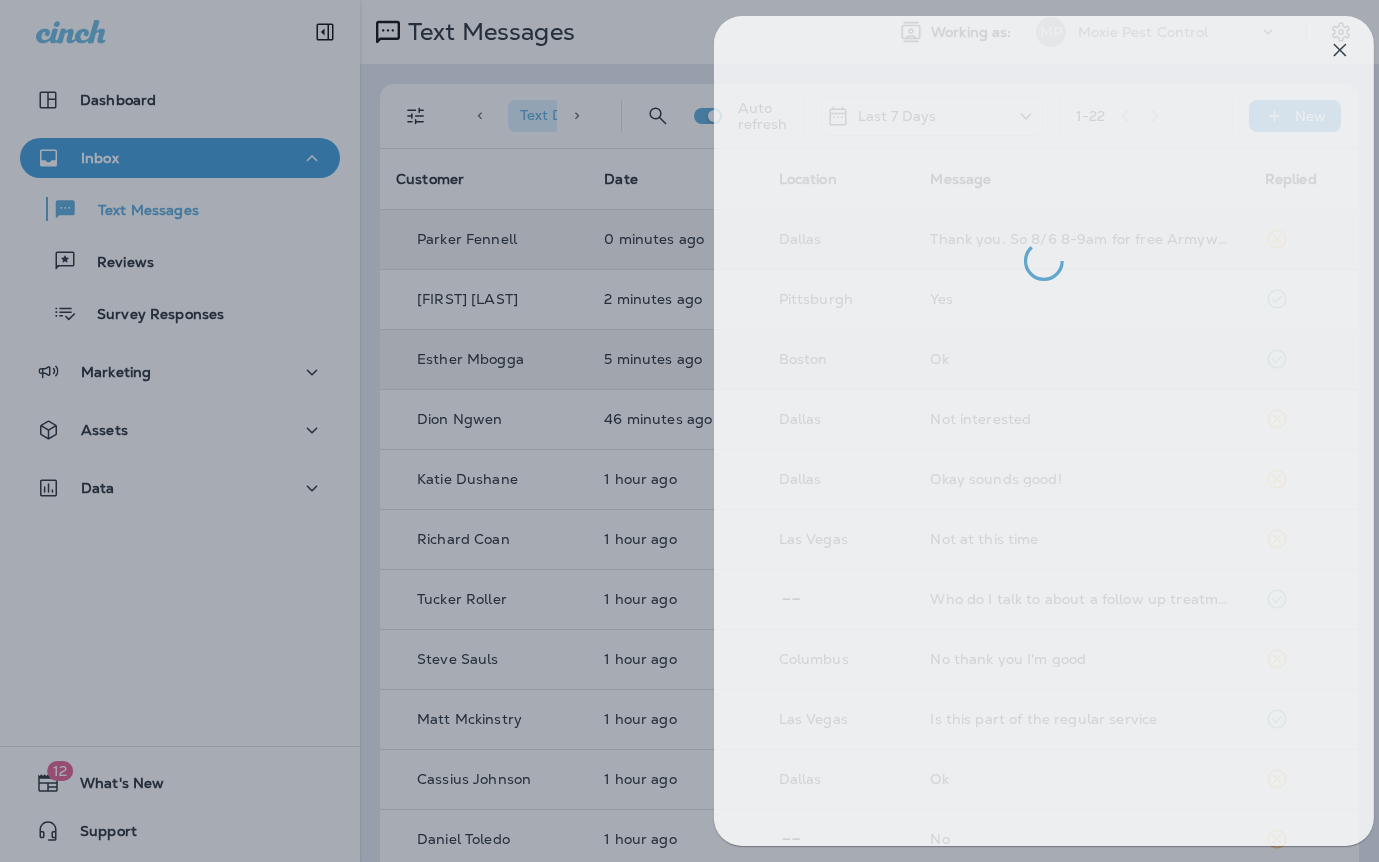 click at bounding box center [710, 431] 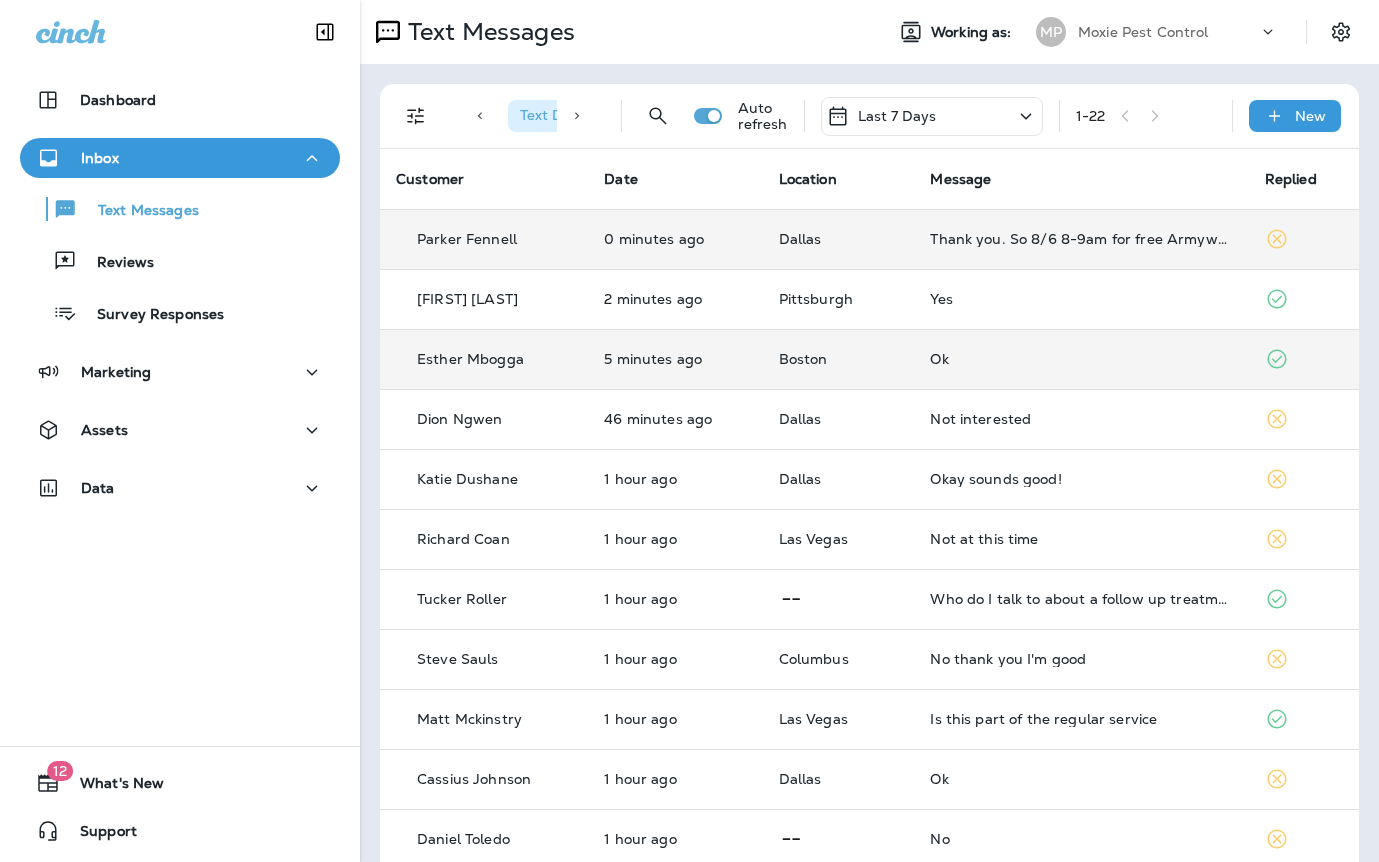 click on "Thank you. So 8/6 8-9am for free Armyworms inspection & treatment, correct?" at bounding box center (1081, 239) 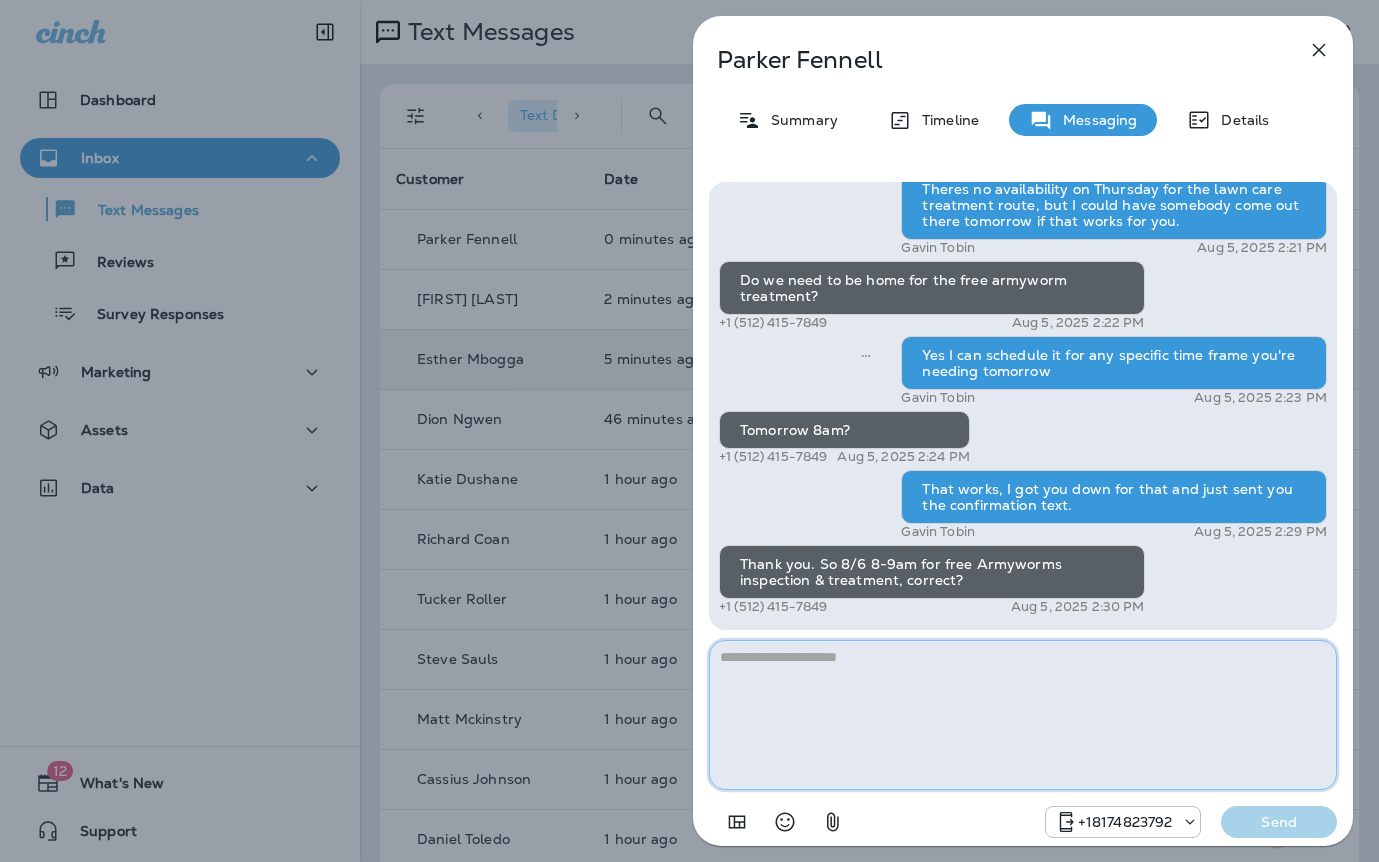 click at bounding box center [1023, 715] 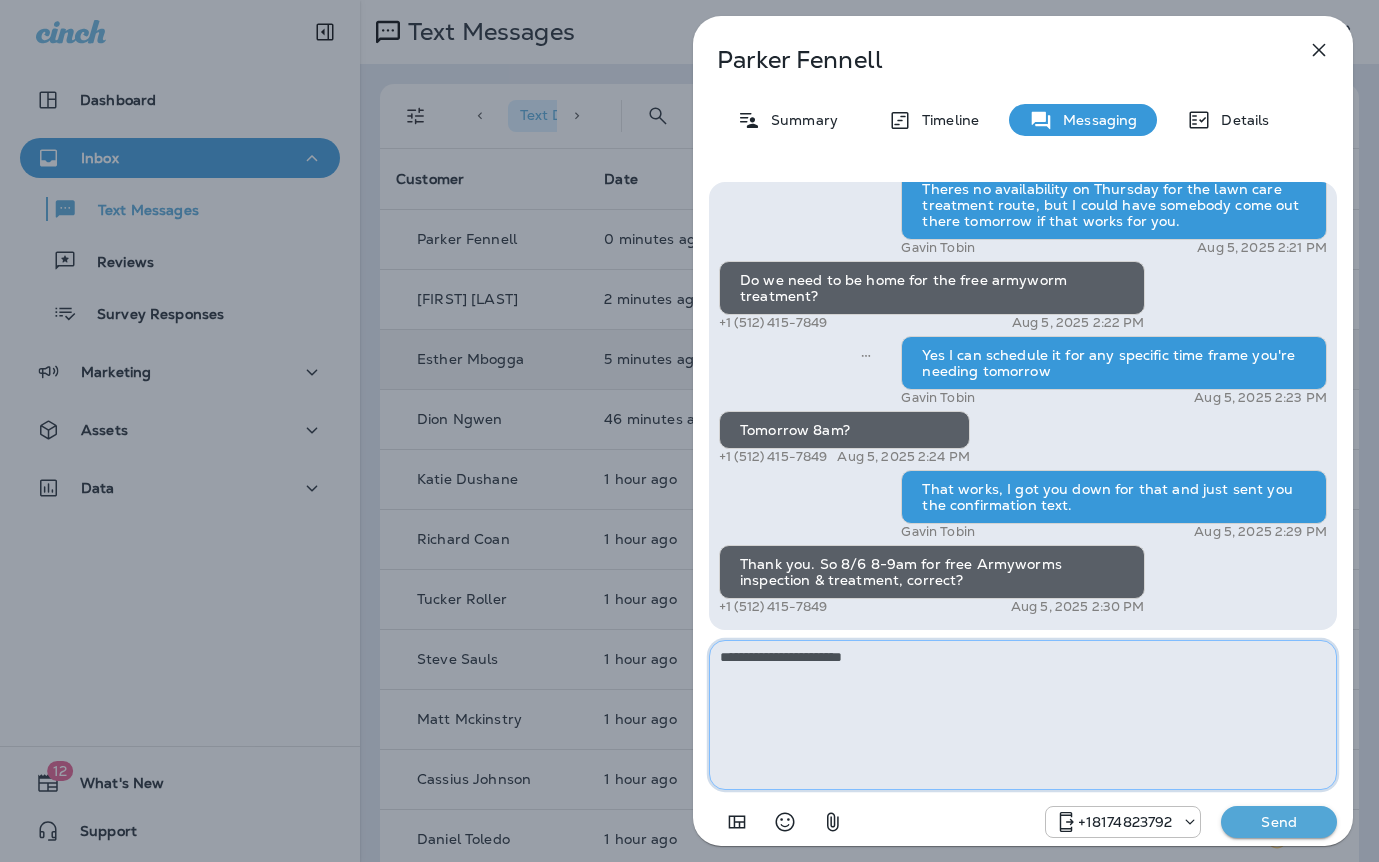 type on "**********" 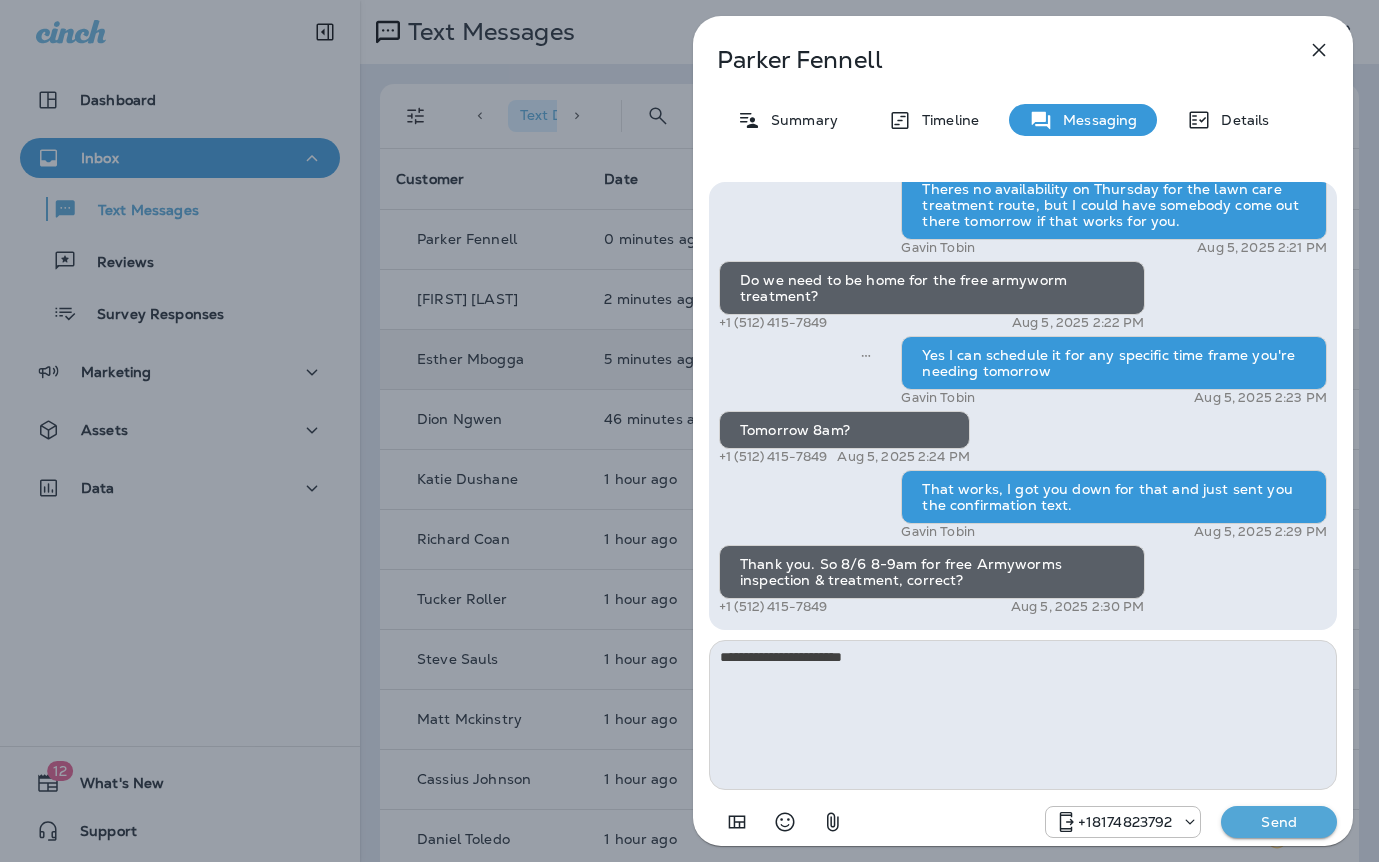 click on "Send" at bounding box center (1279, 822) 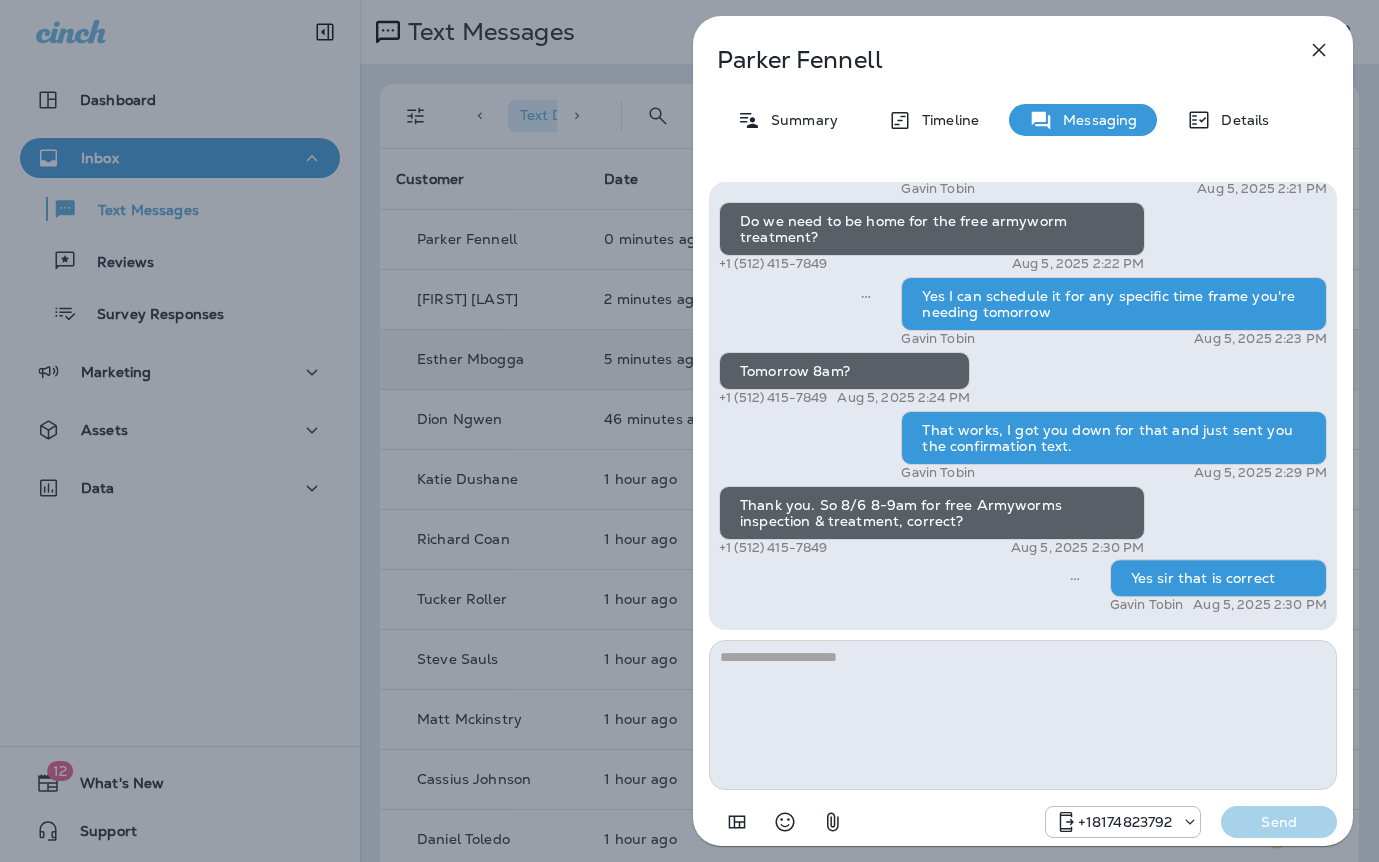 click on "Parker   Fennell Summary   Timeline   Messaging   Details   Hello  Janice,
Noel from Moxie Pest Control here, we're giving away free armyworm treatments. Call me today at 817-438-3590 to claim your free treatment!
Reply STOP to optout +18174823792 Sep 9, 2024 1:25 PM Let Moxie keep your lawn lush with a proper sprinkler system!
Announcing our newest service line - Moxie Sprinkler Maintenance! From seasonal adjustments to system inspections and repairs, we’ve got you covered. Signup for your FREE inspection today!
Reply STOP to optout +18174823792 Nov 8, 2024 12:48 PM Prepare for the unpredictable North Texas weather! Start your preparations today with Moxie Sprinkler Maintenance. Be one of the first 50 to schedule a sprinkler inspection and receive a FREE Winterization Service! Don’t wait—get your system ready!
Call 817-383-0897
Reply STOP to optout +18174823792 Nov 18, 2024 3:27 PM +18174823792 Mar 4, 2025 8:13 AM +18174823792 Apr 24, 2025 3:01 PM +18174823792 Aug 5, 2025 2:09 PM +1 (512) 415-7849" at bounding box center [689, 431] 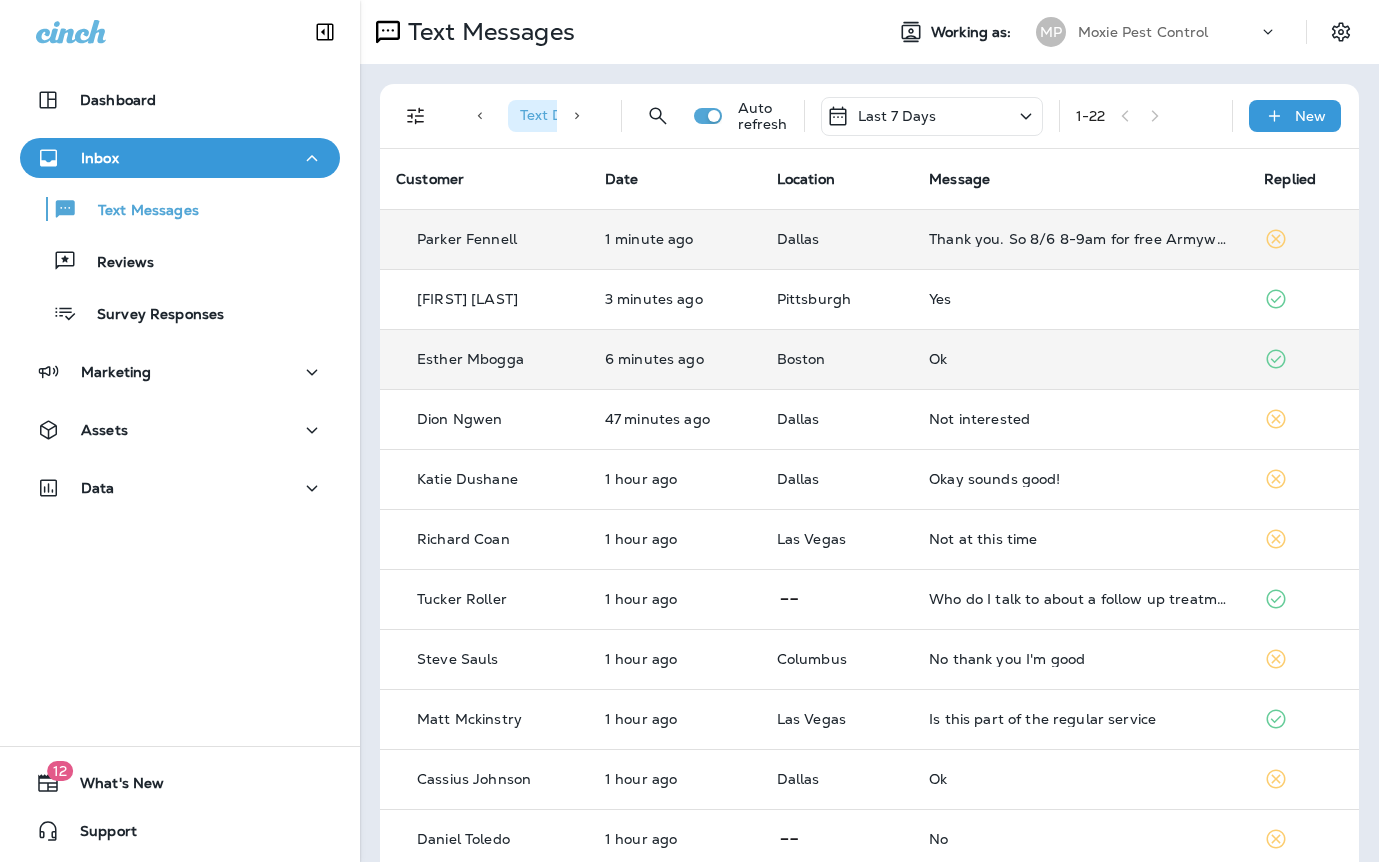 click on "Thank you. So 8/6 8-9am for free Armyworms inspection & treatment, correct?" at bounding box center (1080, 239) 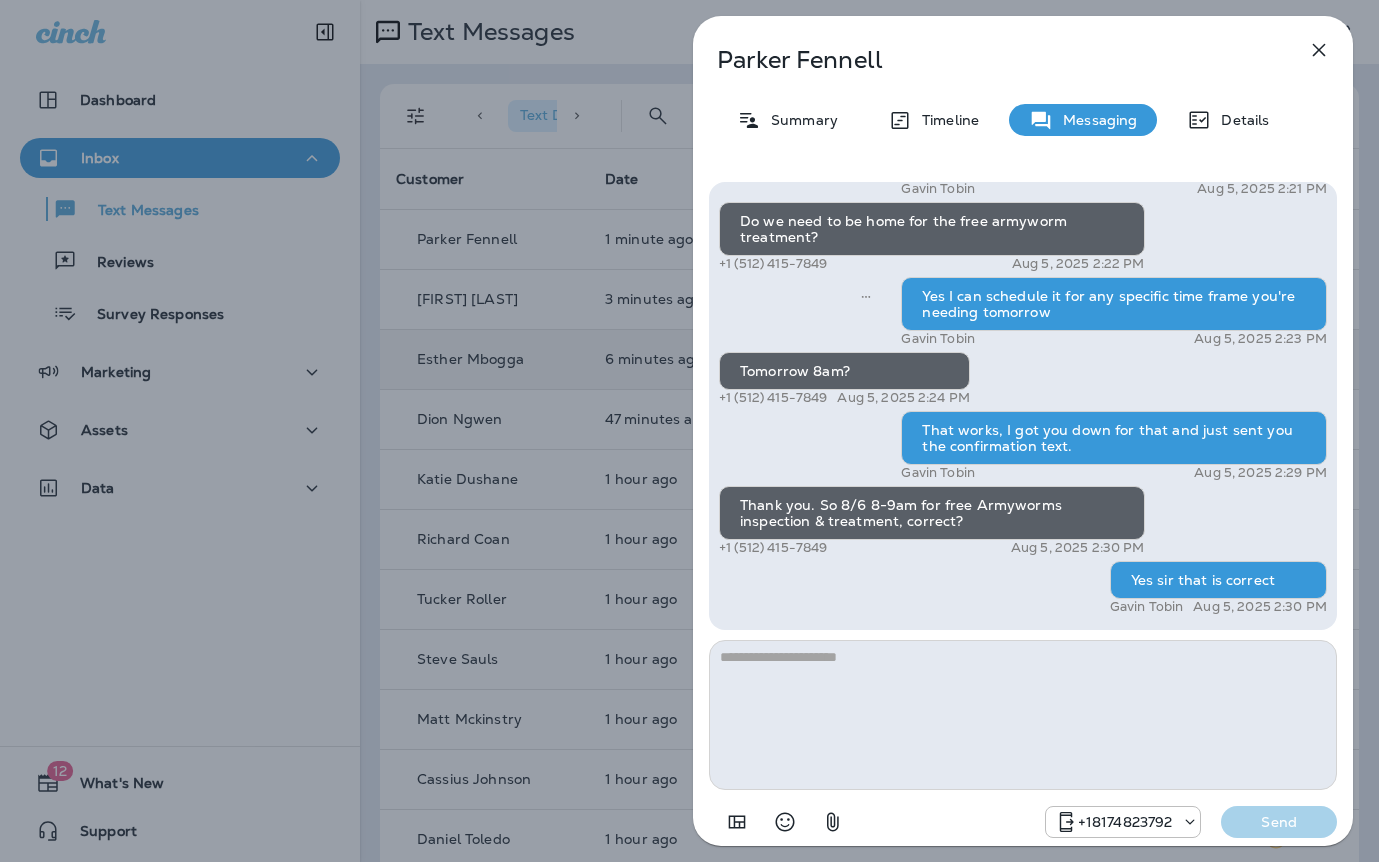 click on "Parker   Fennell Summary   Timeline   Messaging   Details   Hello  Janice,
Noel from Moxie Pest Control here, we're giving away free armyworm treatments. Call me today at 817-438-3590 to claim your free treatment!
Reply STOP to optout +18174823792 Sep 9, 2024 1:25 PM Let Moxie keep your lawn lush with a proper sprinkler system!
Announcing our newest service line - Moxie Sprinkler Maintenance! From seasonal adjustments to system inspections and repairs, we’ve got you covered. Signup for your FREE inspection today!
Reply STOP to optout +18174823792 Nov 8, 2024 12:48 PM Prepare for the unpredictable North Texas weather! Start your preparations today with Moxie Sprinkler Maintenance. Be one of the first 50 to schedule a sprinkler inspection and receive a FREE Winterization Service! Don’t wait—get your system ready!
Call 817-383-0897
Reply STOP to optout +18174823792 Nov 18, 2024 3:27 PM +18174823792 Mar 4, 2025 8:13 AM +18174823792 Apr 24, 2025 3:01 PM +18174823792 Aug 5, 2025 2:09 PM +1 (512) 415-7849" at bounding box center (689, 431) 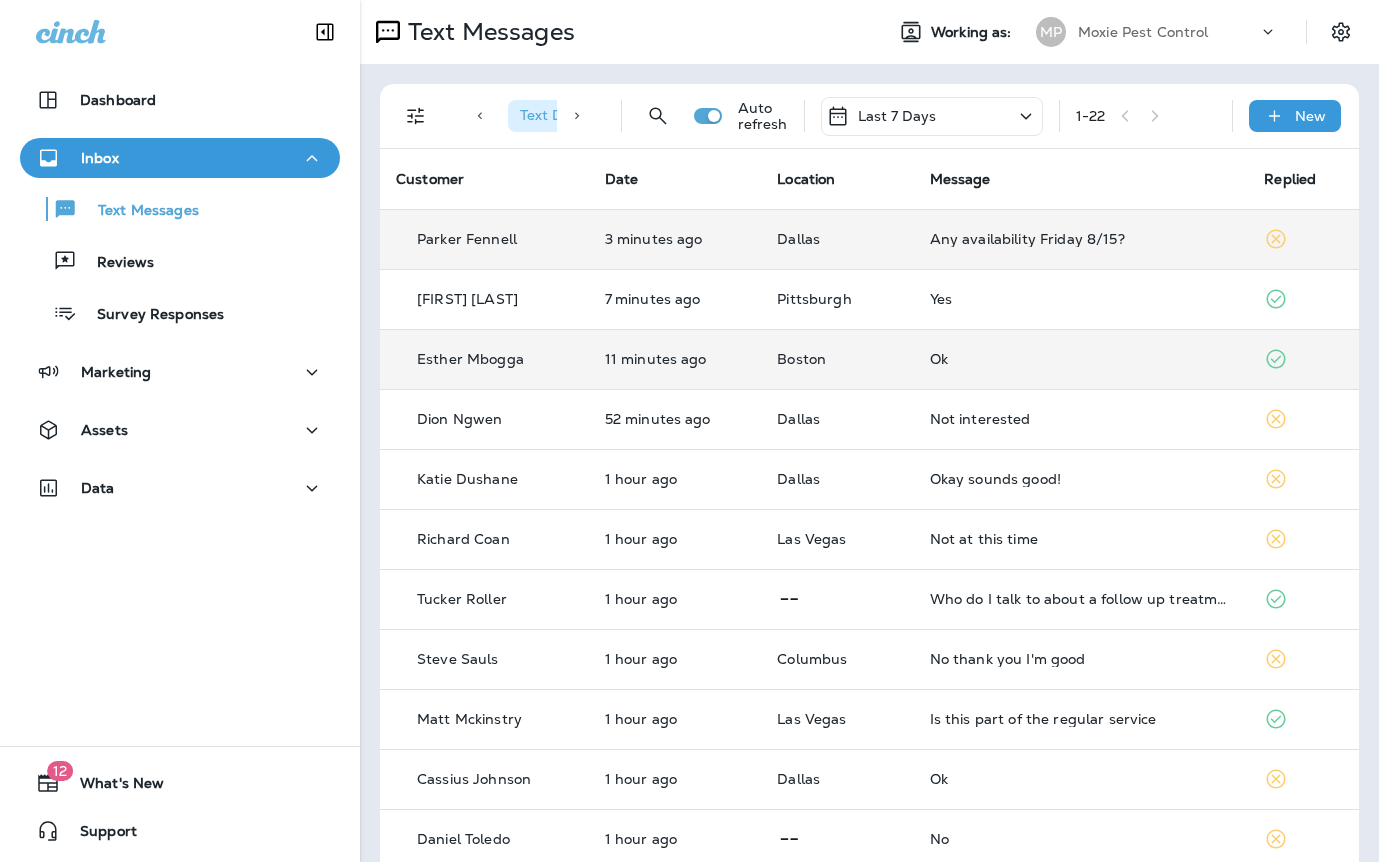 click on "Dallas" at bounding box center (837, 239) 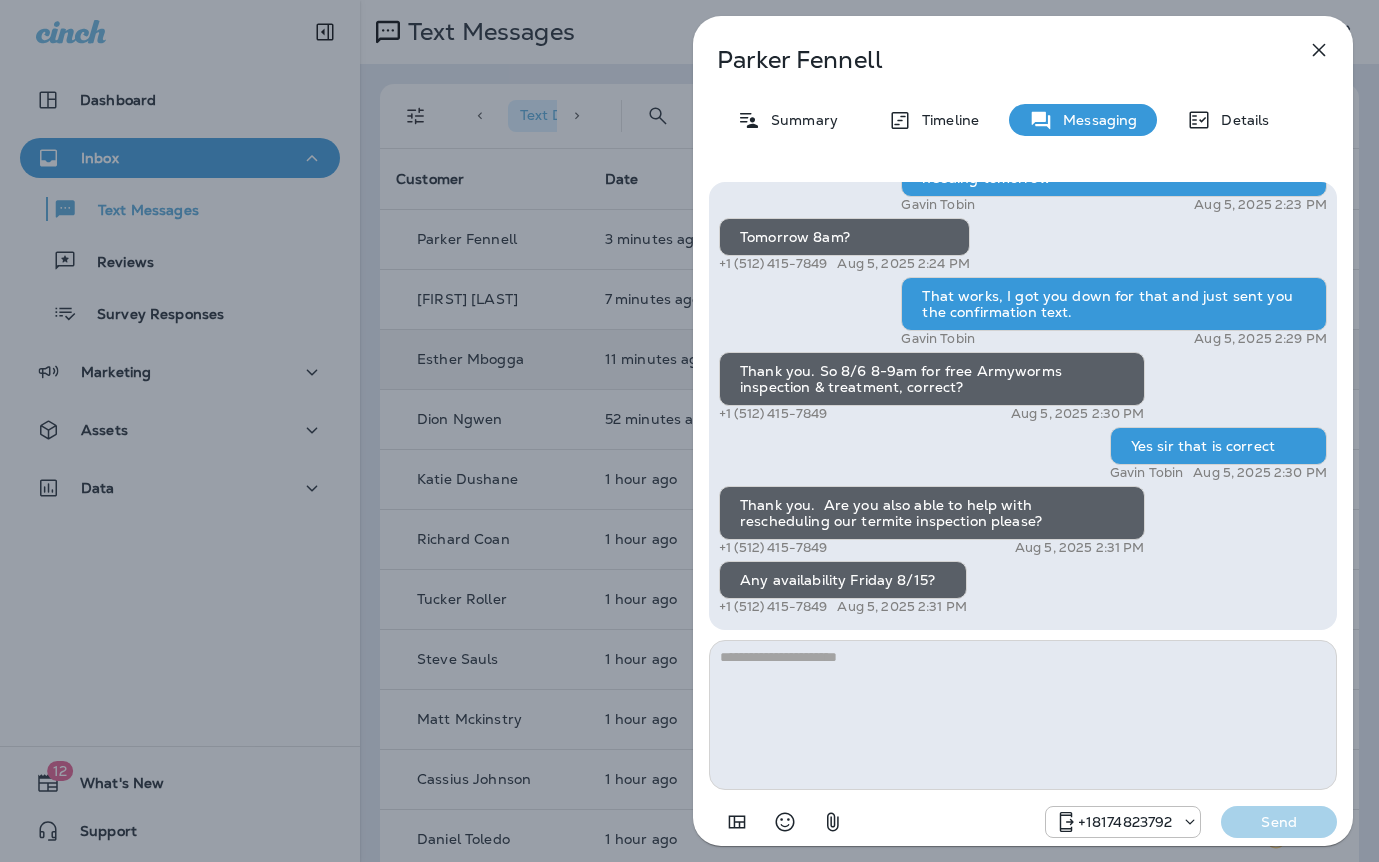 click on "Parker   Fennell Summary   Timeline   Messaging   Details   Hello  Janice,
Noel from Moxie Pest Control here, we're giving away free armyworm treatments. Call me today at 817-438-3590 to claim your free treatment!
Reply STOP to optout +18174823792 Sep 9, 2024 1:25 PM Let Moxie keep your lawn lush with a proper sprinkler system!
Announcing our newest service line - Moxie Sprinkler Maintenance! From seasonal adjustments to system inspections and repairs, we’ve got you covered. Signup for your FREE inspection today!
Reply STOP to optout +18174823792 Nov 8, 2024 12:48 PM Prepare for the unpredictable North Texas weather! Start your preparations today with Moxie Sprinkler Maintenance. Be one of the first 50 to schedule a sprinkler inspection and receive a FREE Winterization Service! Don’t wait—get your system ready!
Call 817-383-0897
Reply STOP to optout +18174823792 Nov 18, 2024 3:27 PM +18174823792 Mar 4, 2025 8:13 AM +18174823792 Apr 24, 2025 3:01 PM +18174823792 Aug 5, 2025 2:09 PM +1 (512) 415-7849" at bounding box center (689, 431) 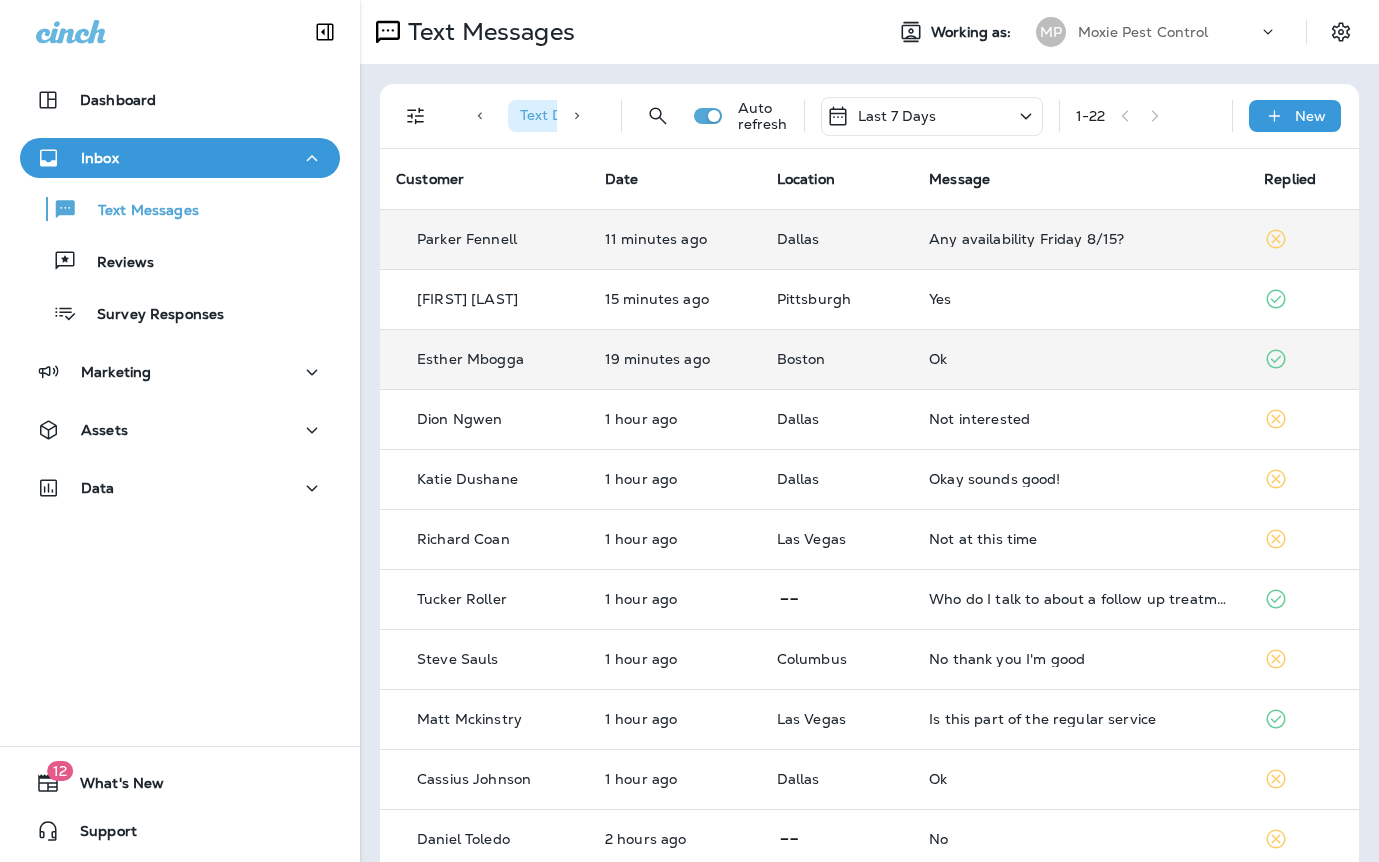 click on "Dallas" at bounding box center [837, 239] 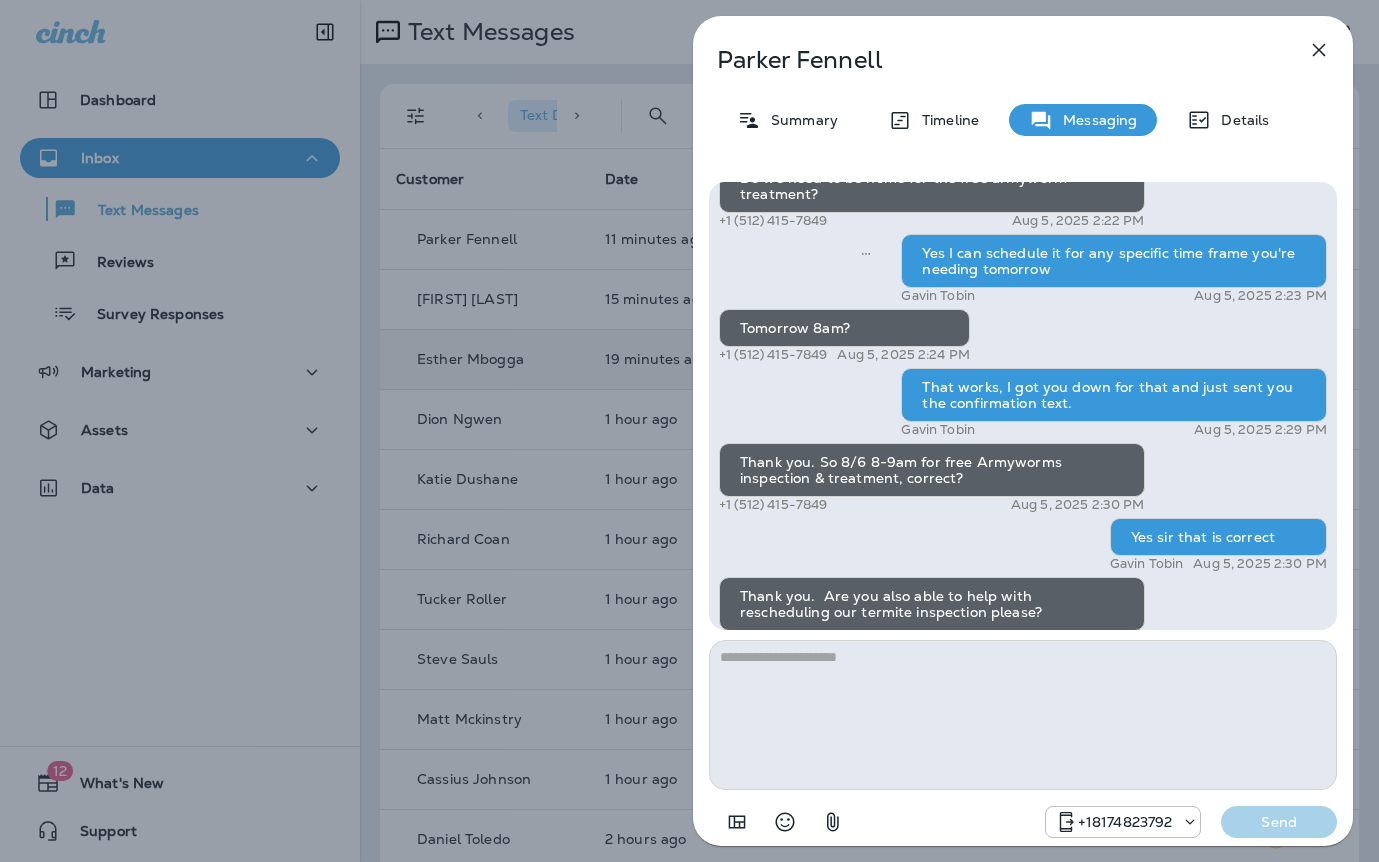 scroll, scrollTop: 1, scrollLeft: 0, axis: vertical 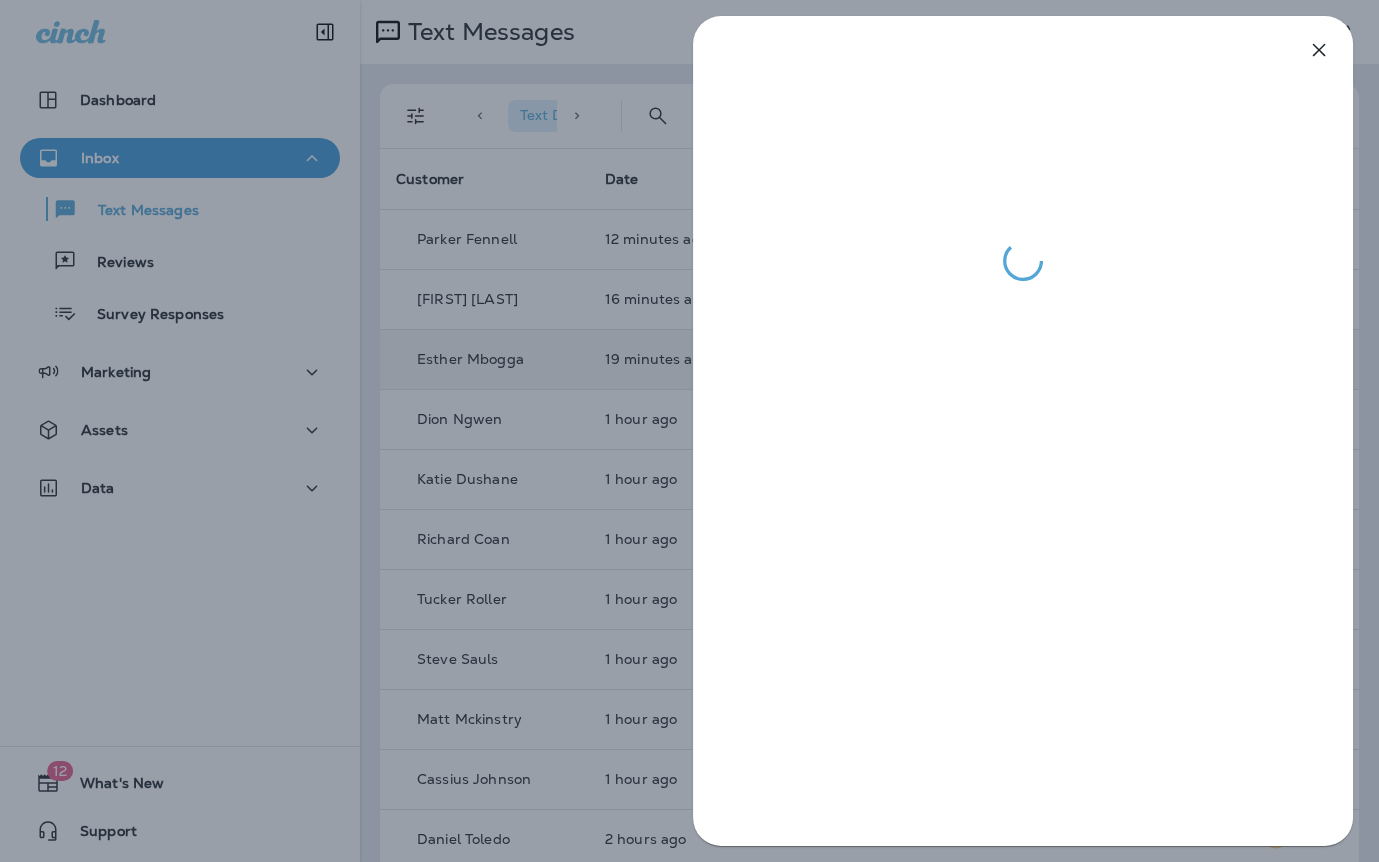 click at bounding box center [689, 431] 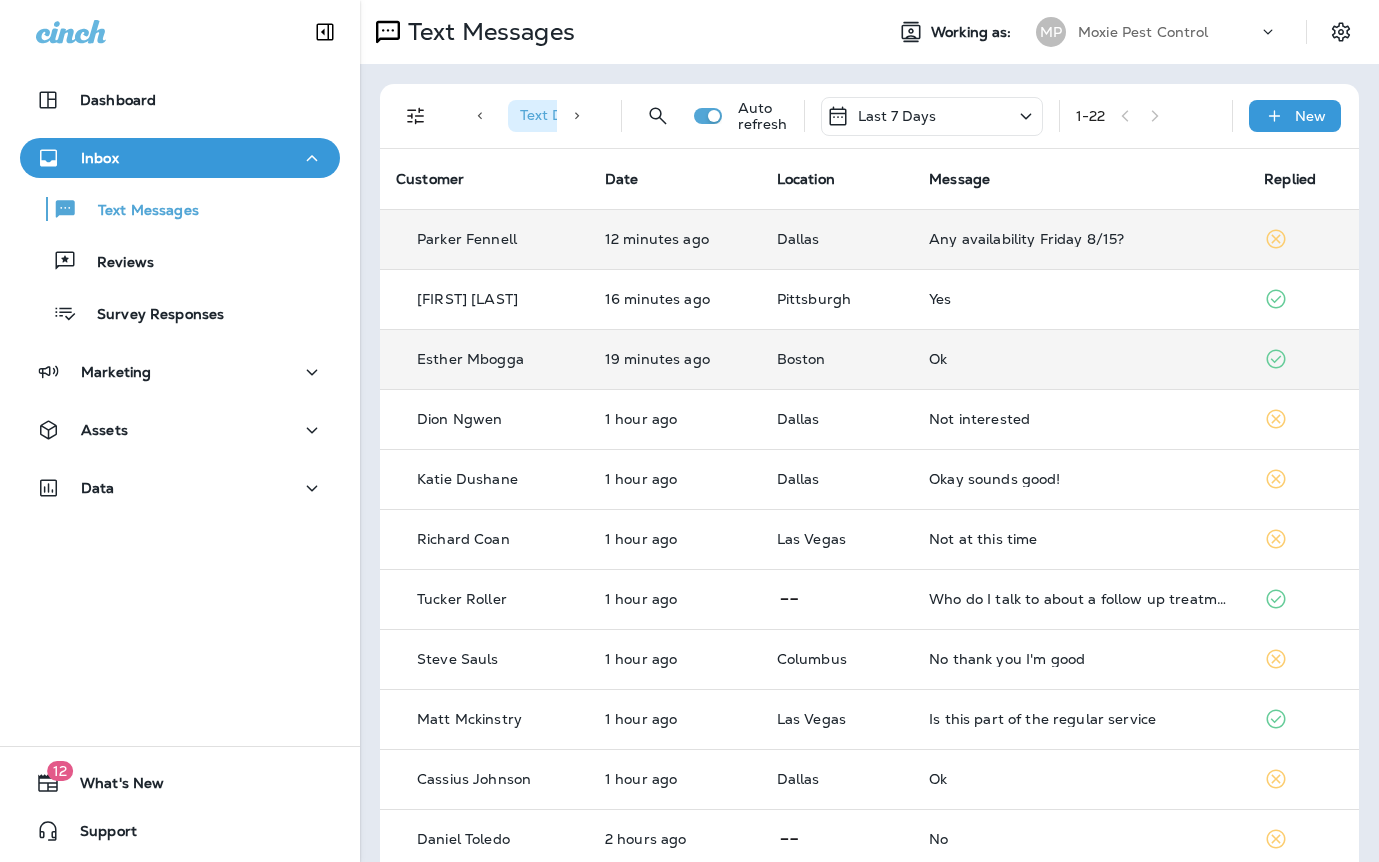 click on "Any availability Friday 8/15?" at bounding box center (1080, 239) 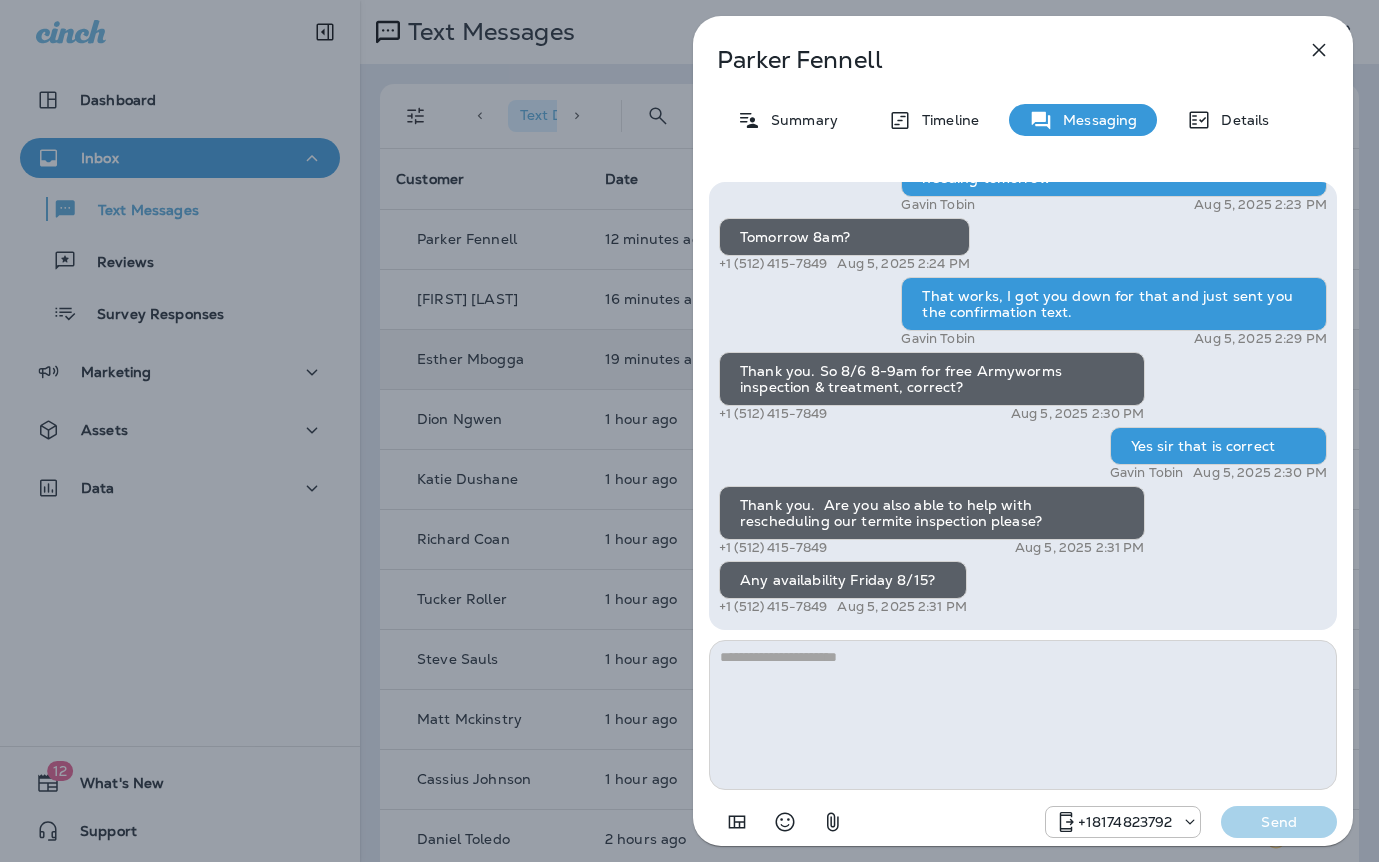 click at bounding box center (1023, 715) 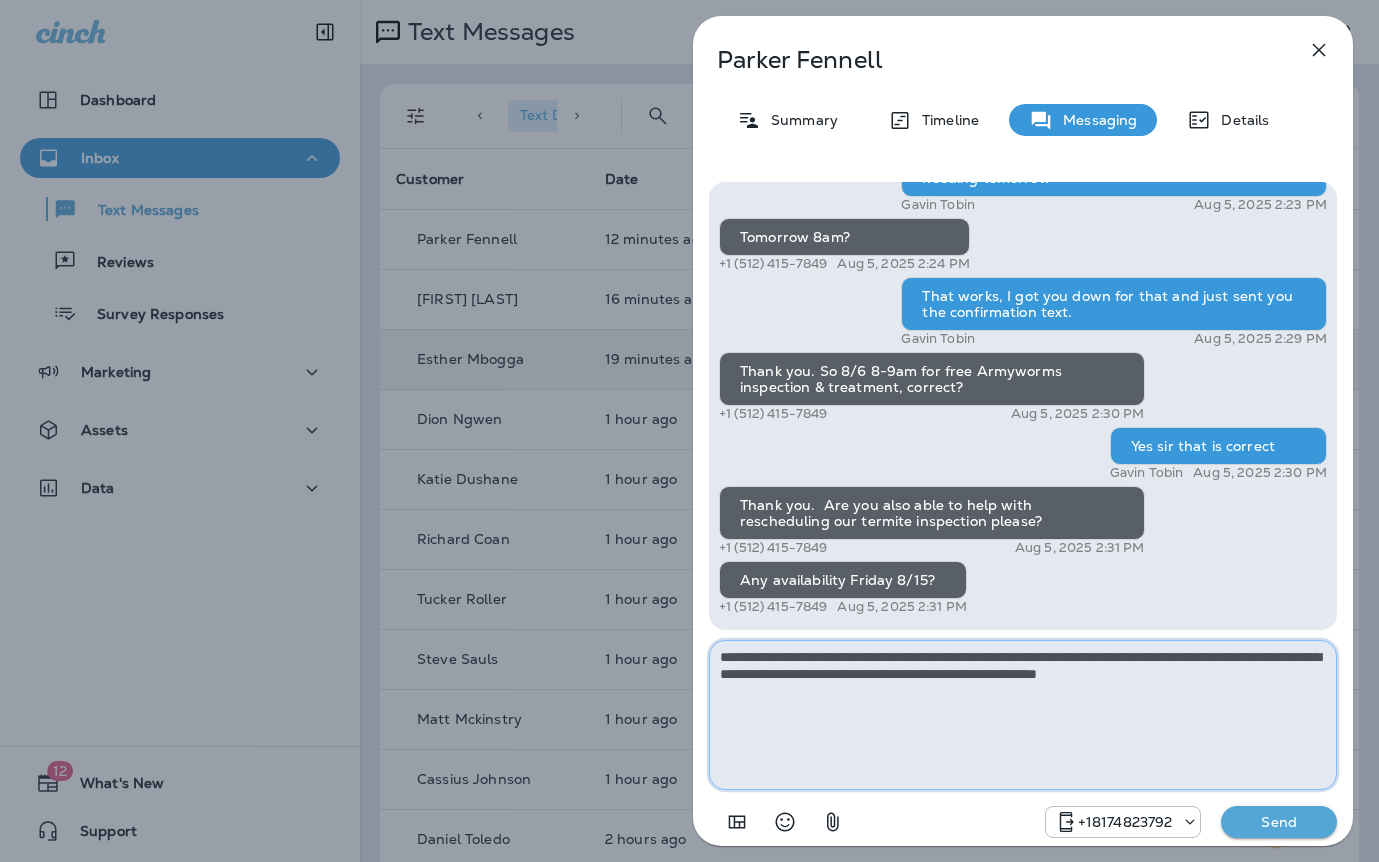 paste on "**********" 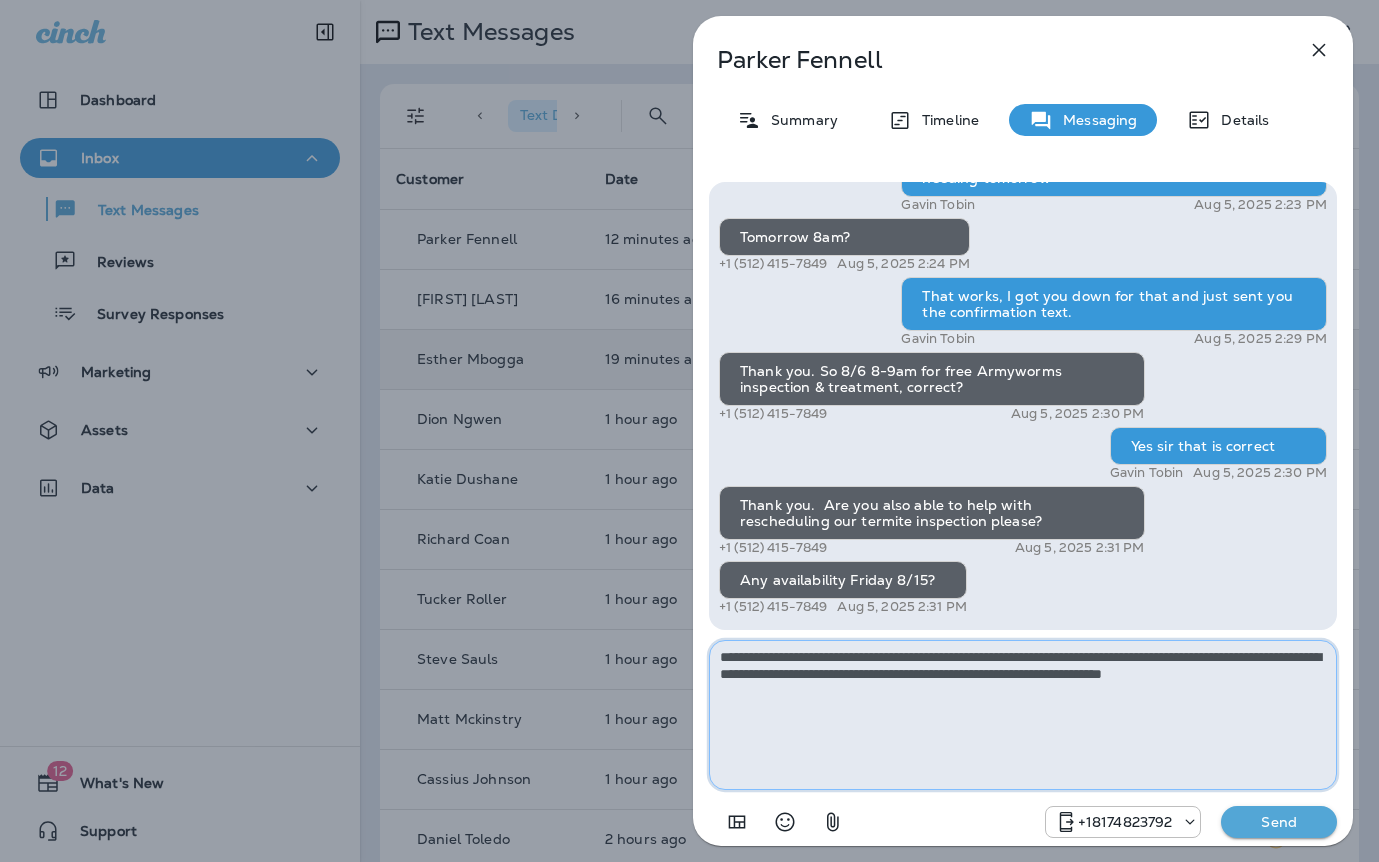 click on "**********" at bounding box center [1023, 715] 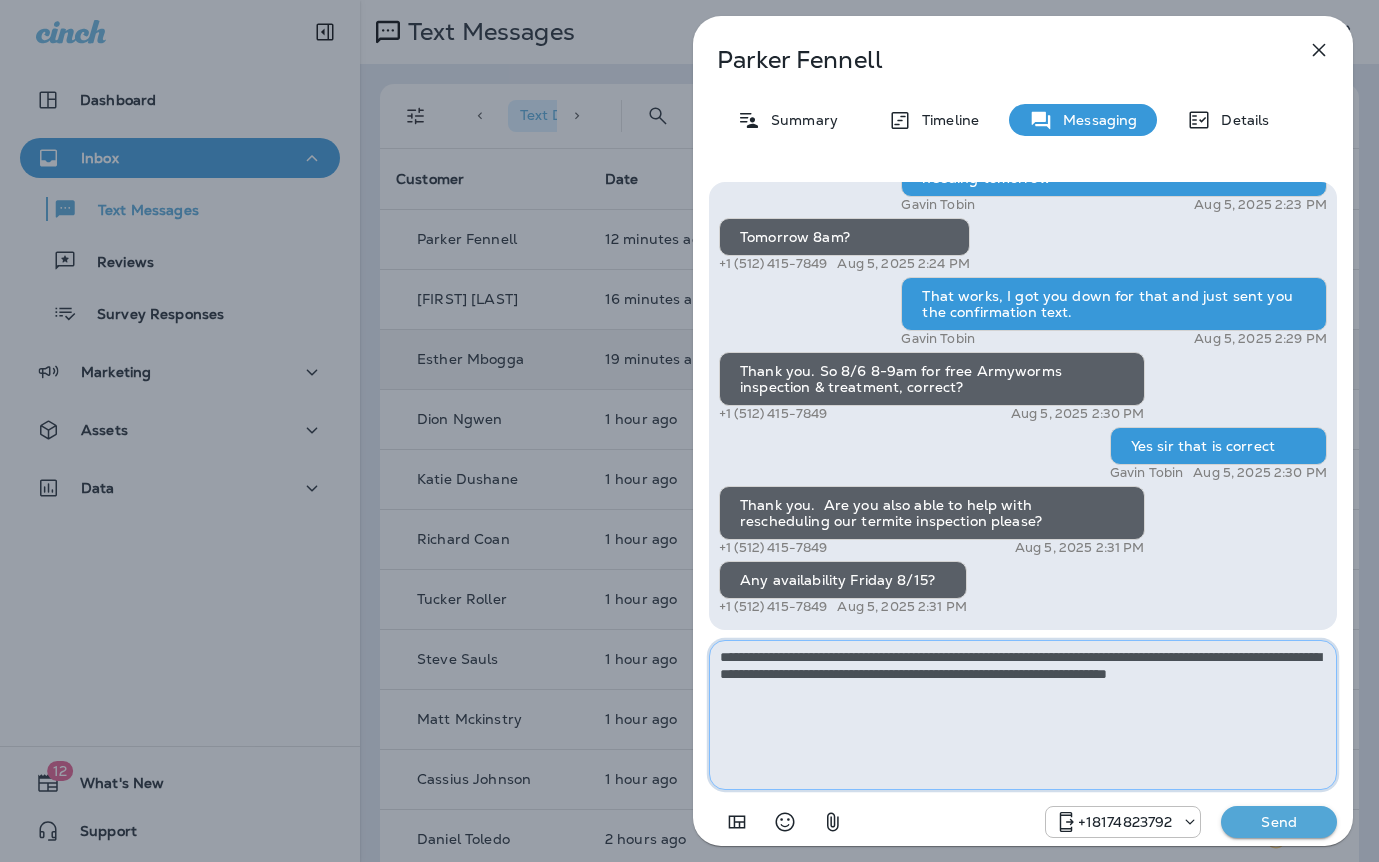 click on "**********" at bounding box center [1023, 715] 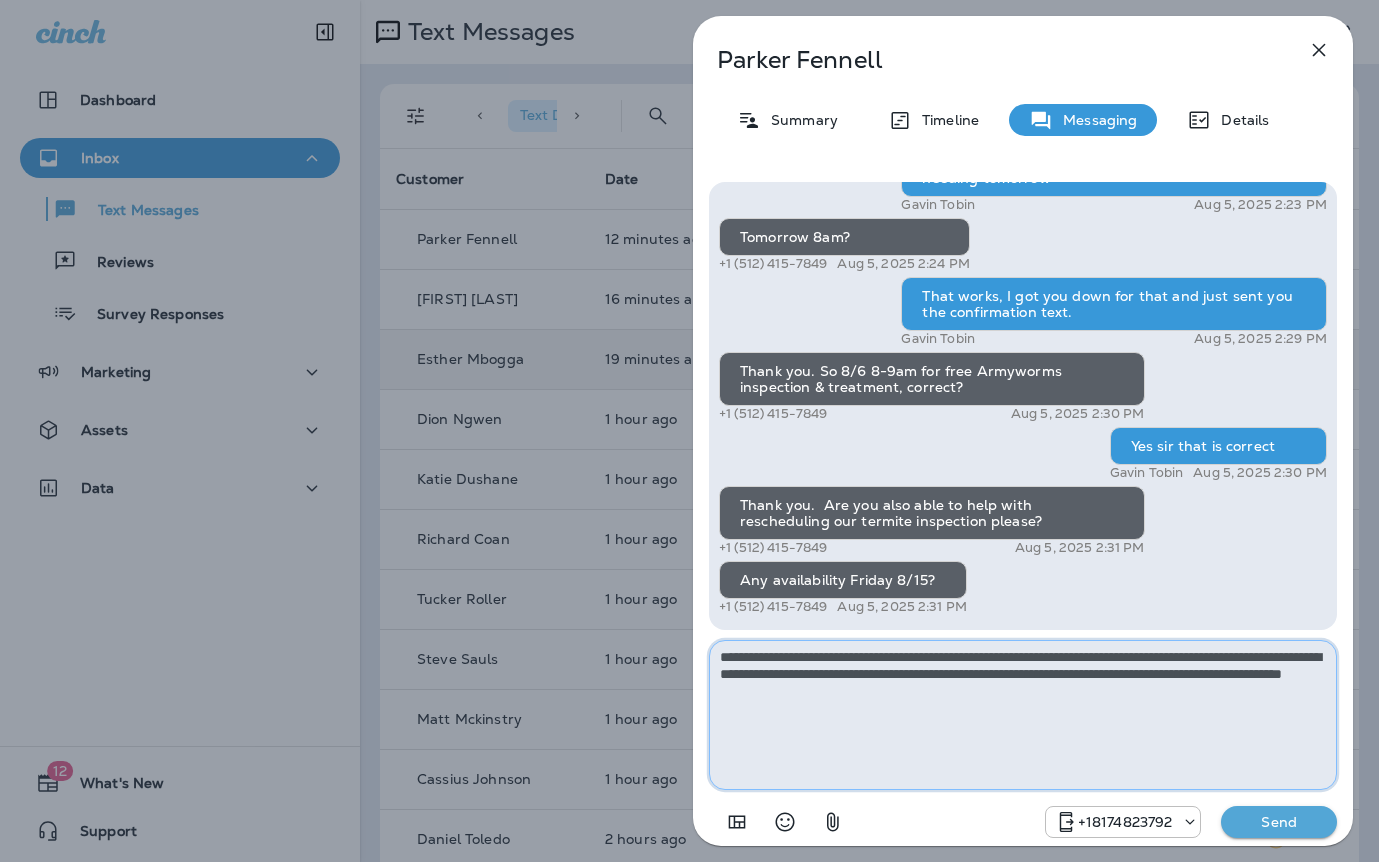 click on "**********" at bounding box center [1023, 715] 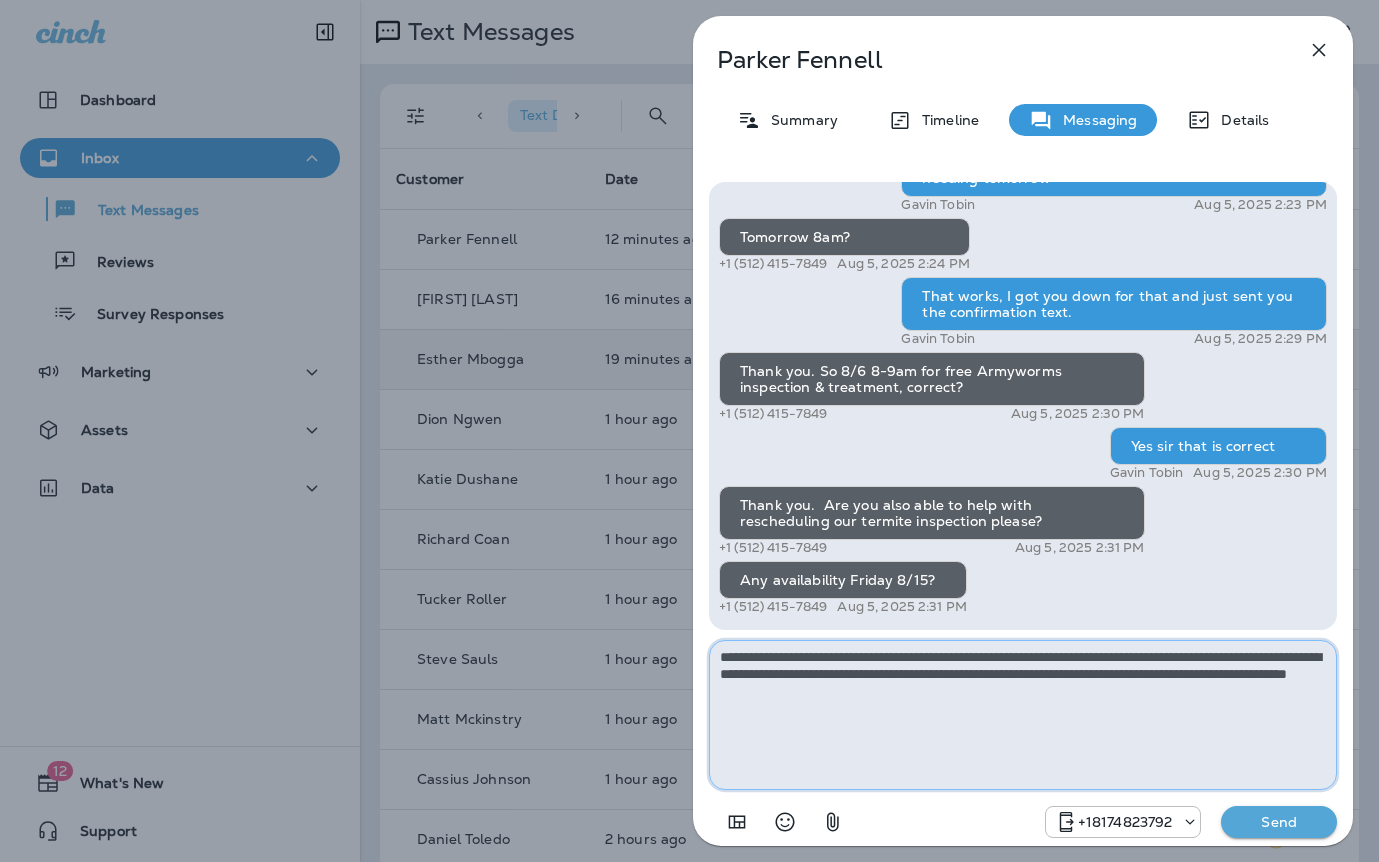 type on "**********" 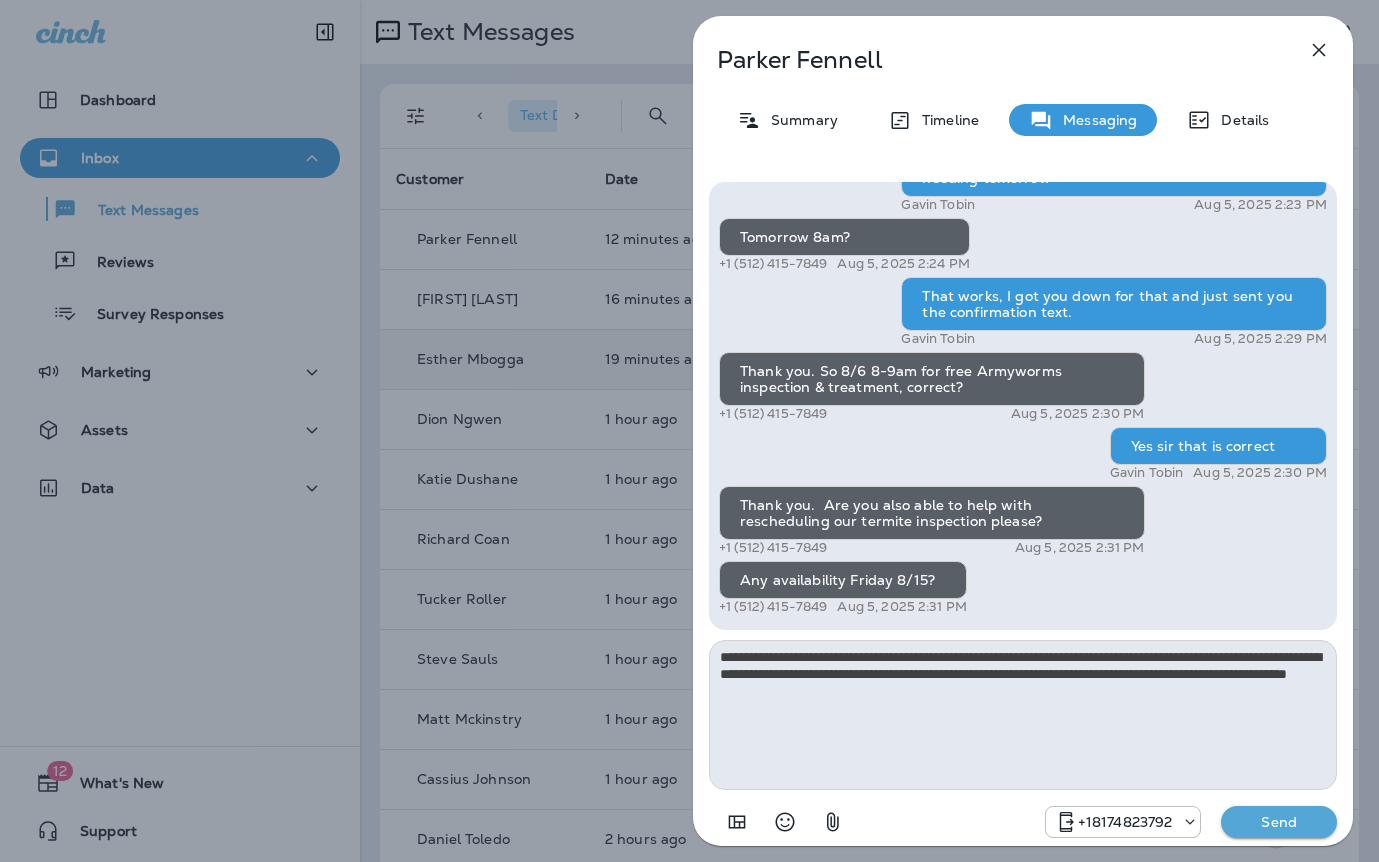 click on "Send" at bounding box center [1279, 822] 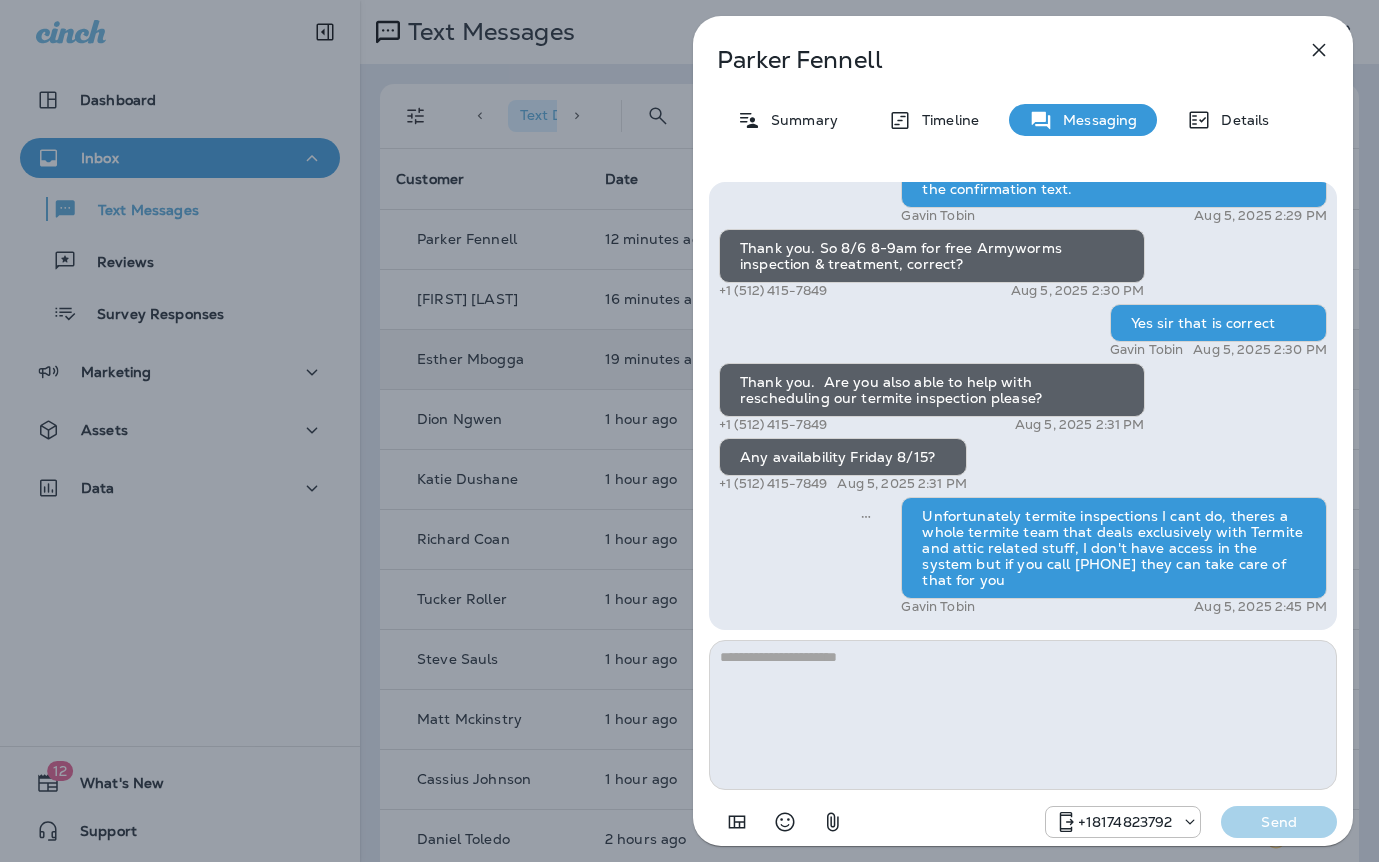 click on "Any availability Friday 8/15?" at bounding box center (843, 457) 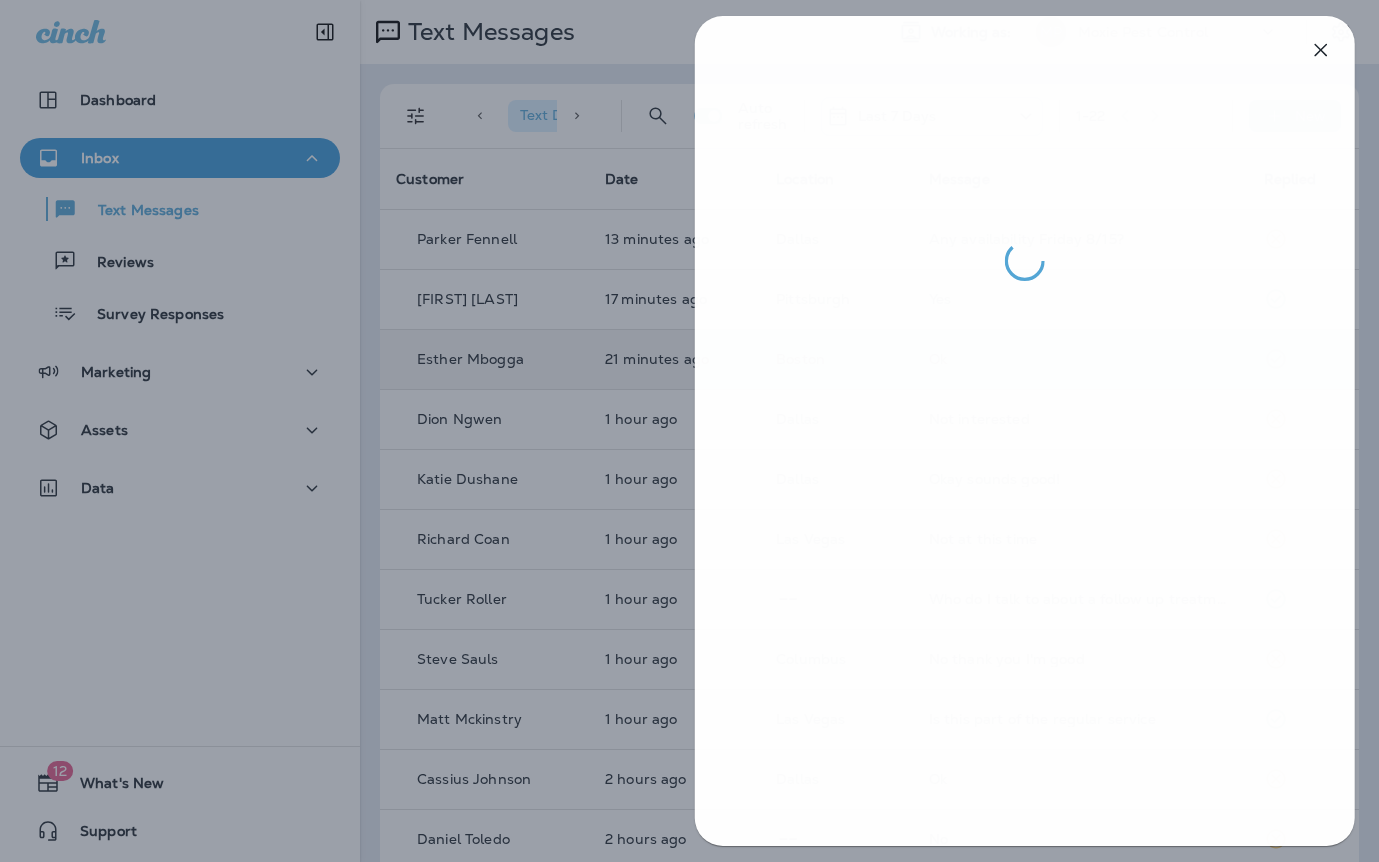 click at bounding box center [691, 431] 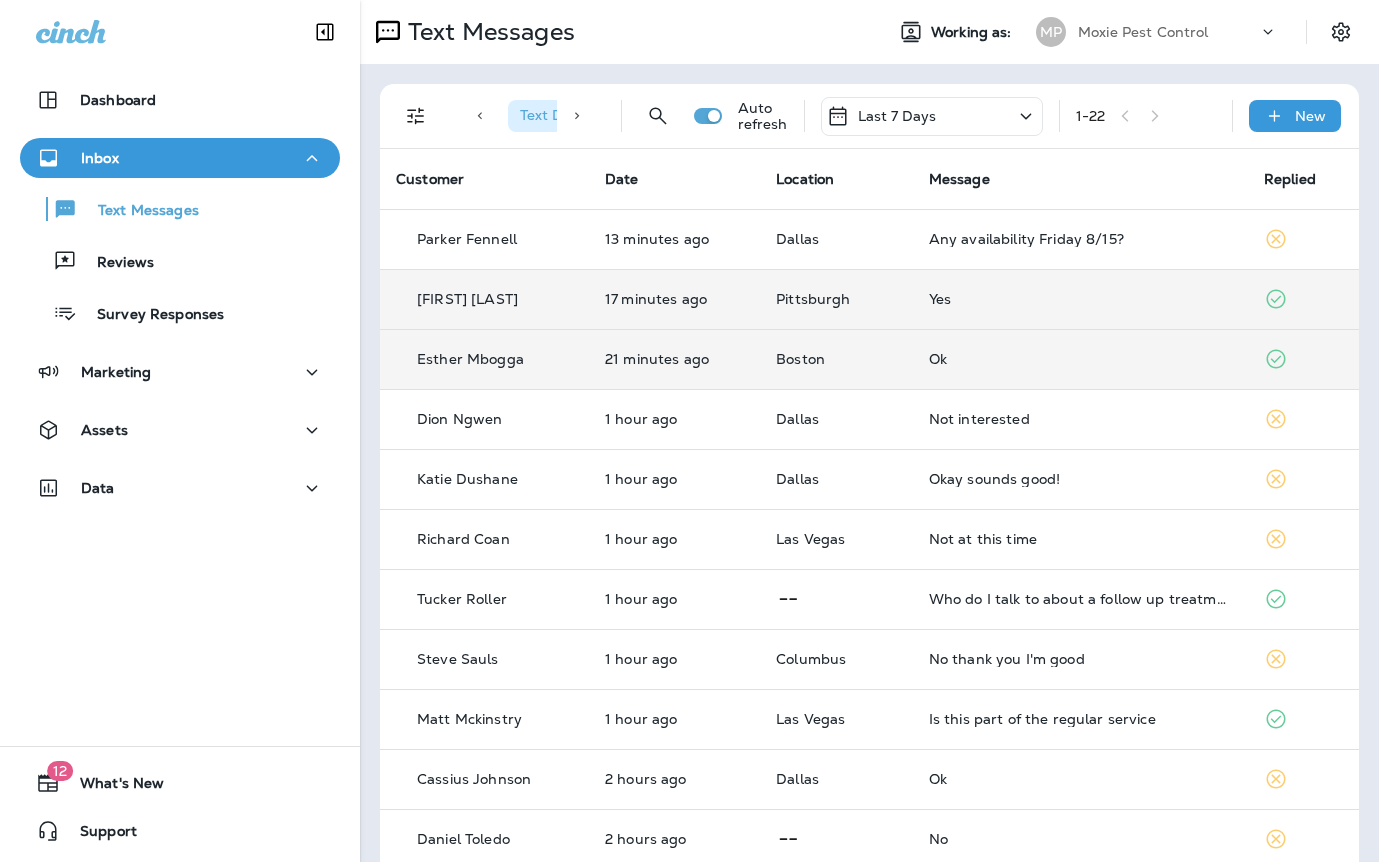 click on "Yes" at bounding box center [1080, 299] 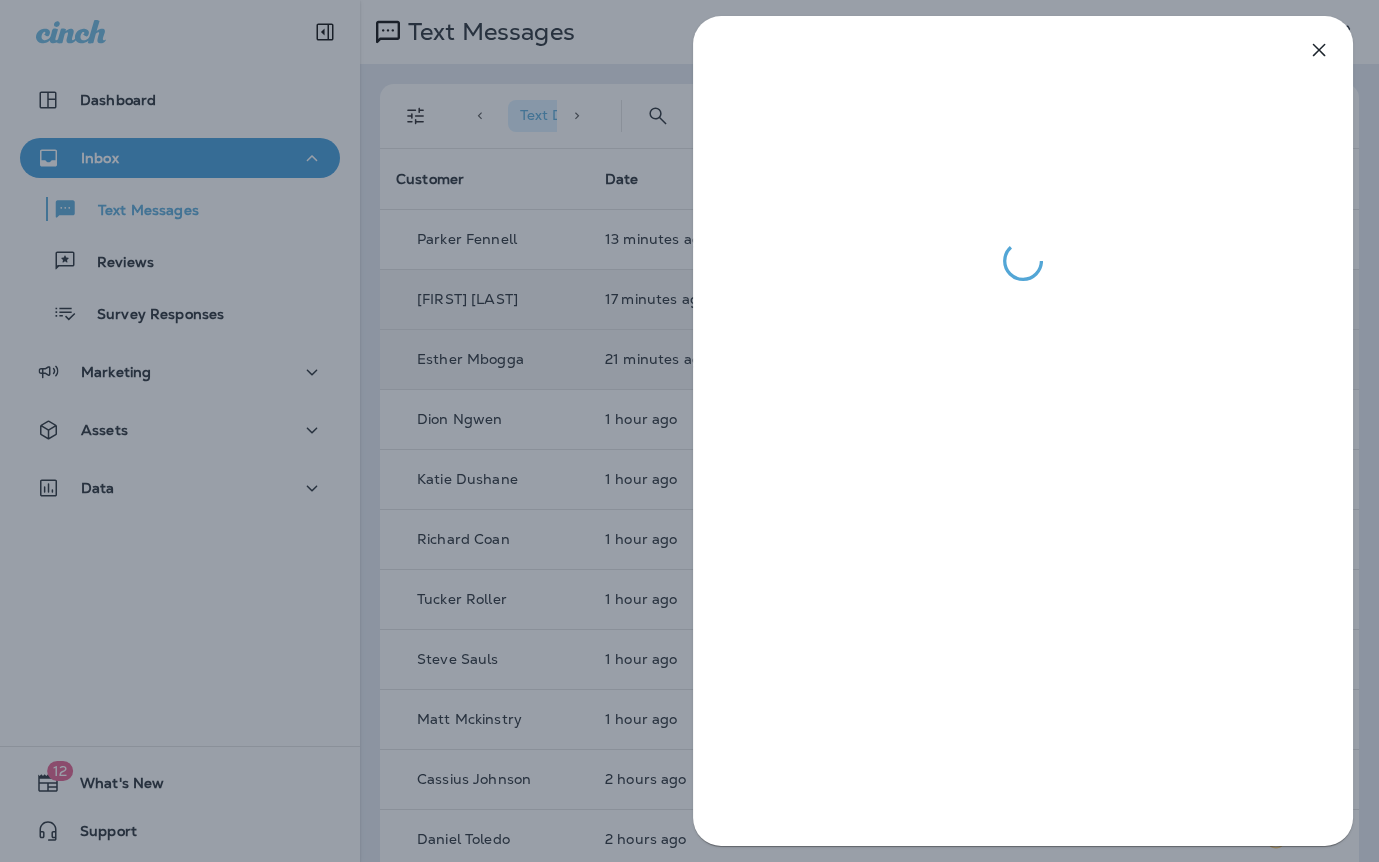 click at bounding box center (689, 431) 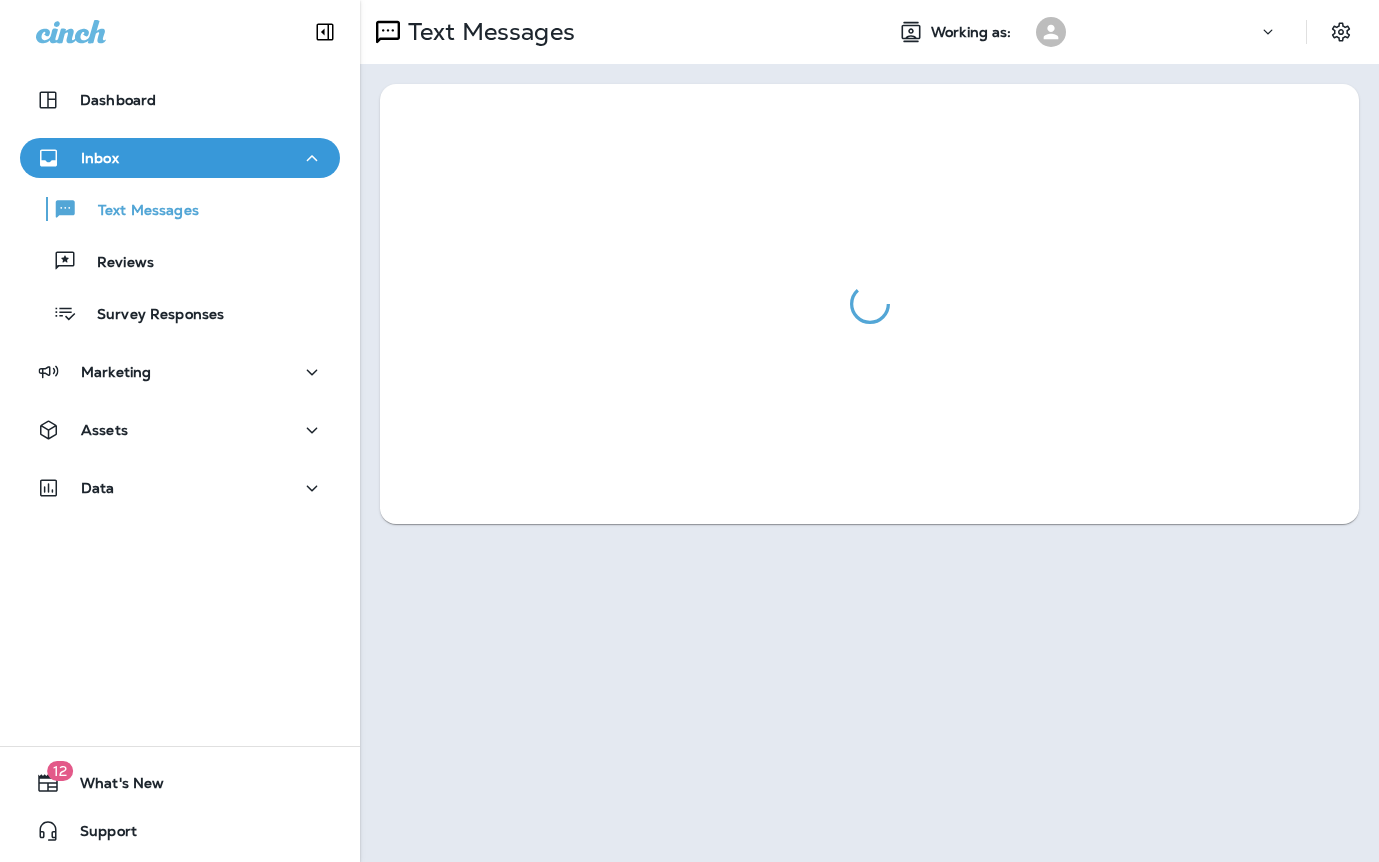 scroll, scrollTop: 0, scrollLeft: 0, axis: both 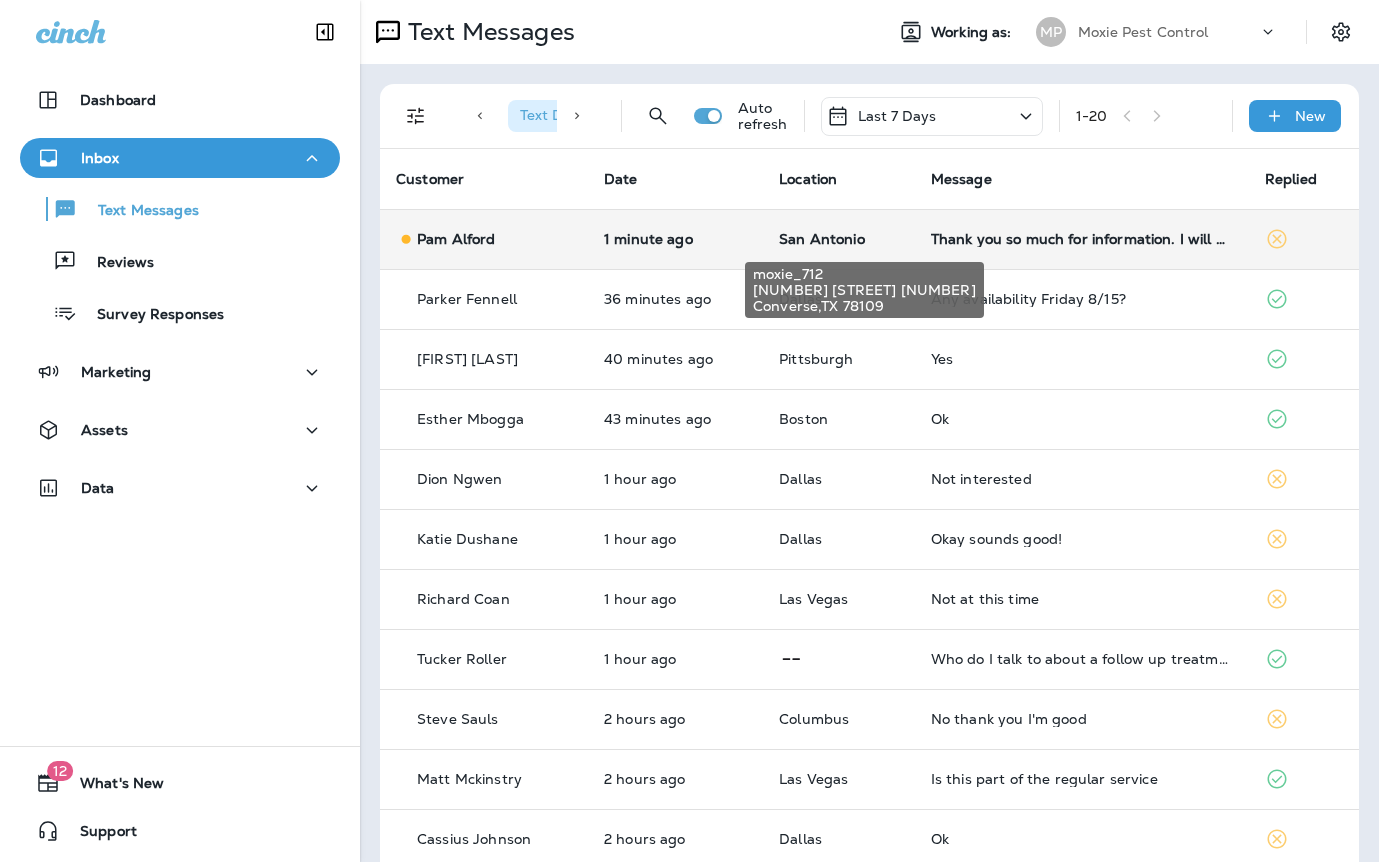 click on "San Antonio" at bounding box center (822, 239) 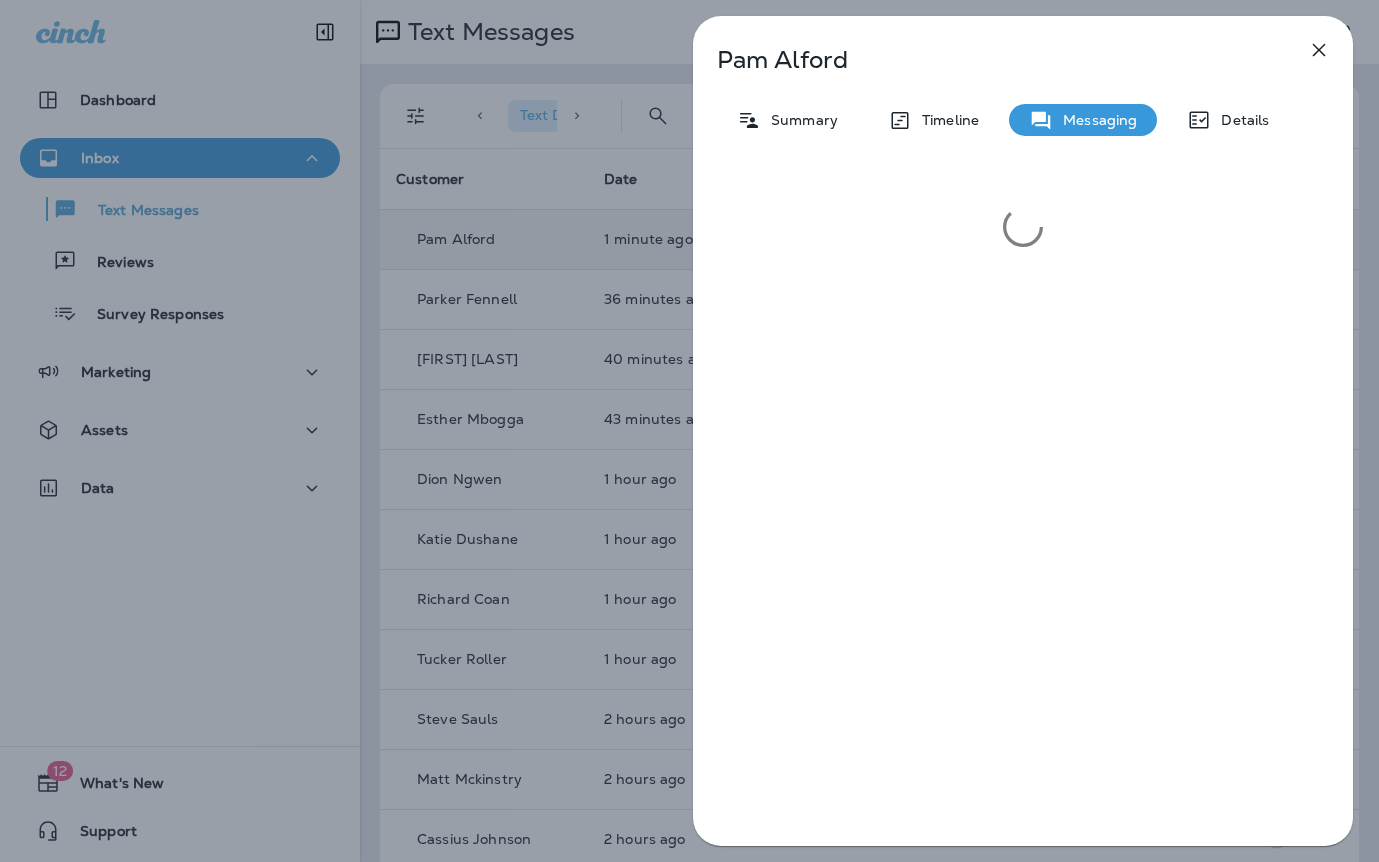 click on "Pam   Alford Summary   Timeline   Messaging   Details" at bounding box center (689, 431) 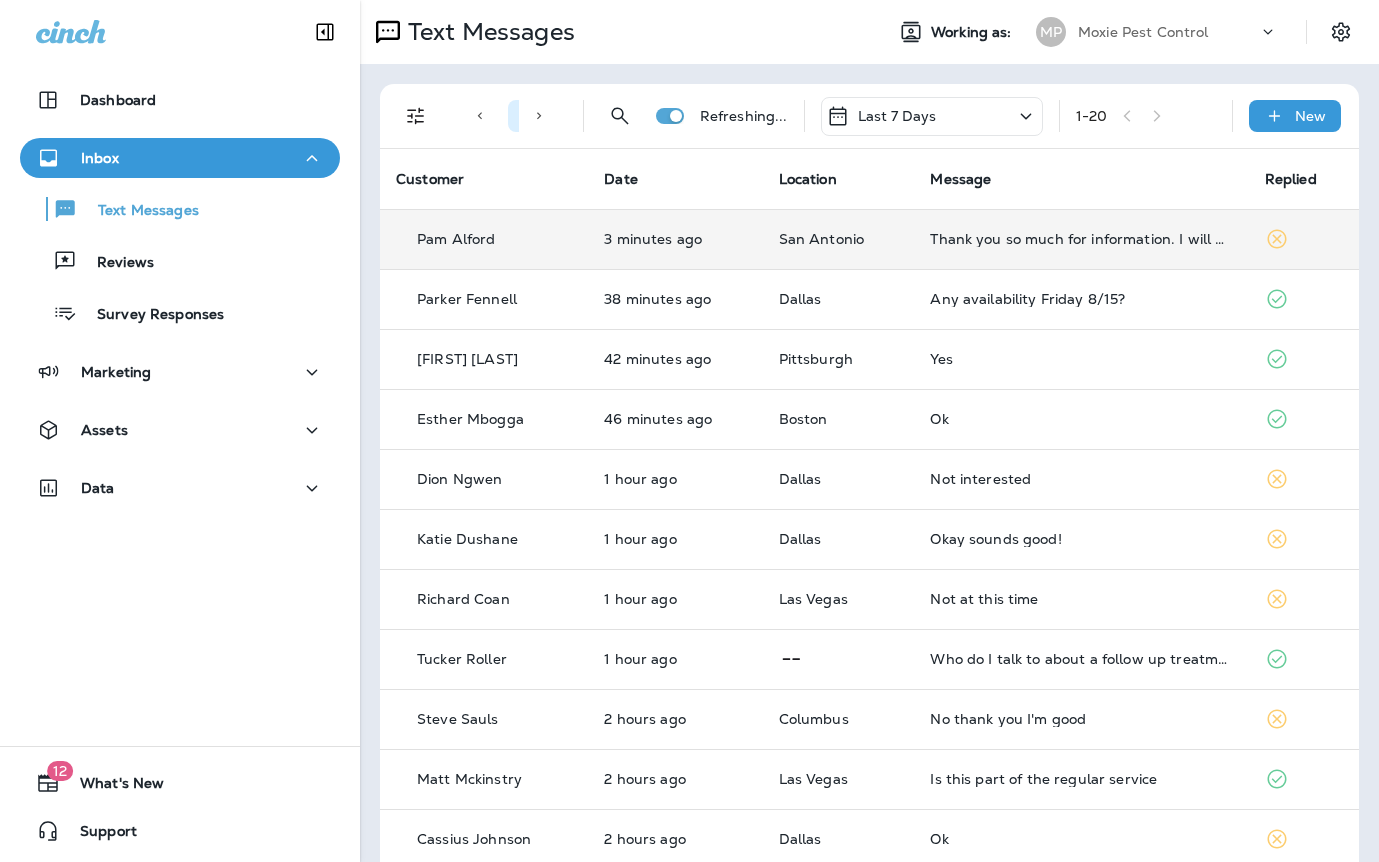 click on "3 minutes ago" at bounding box center [675, 239] 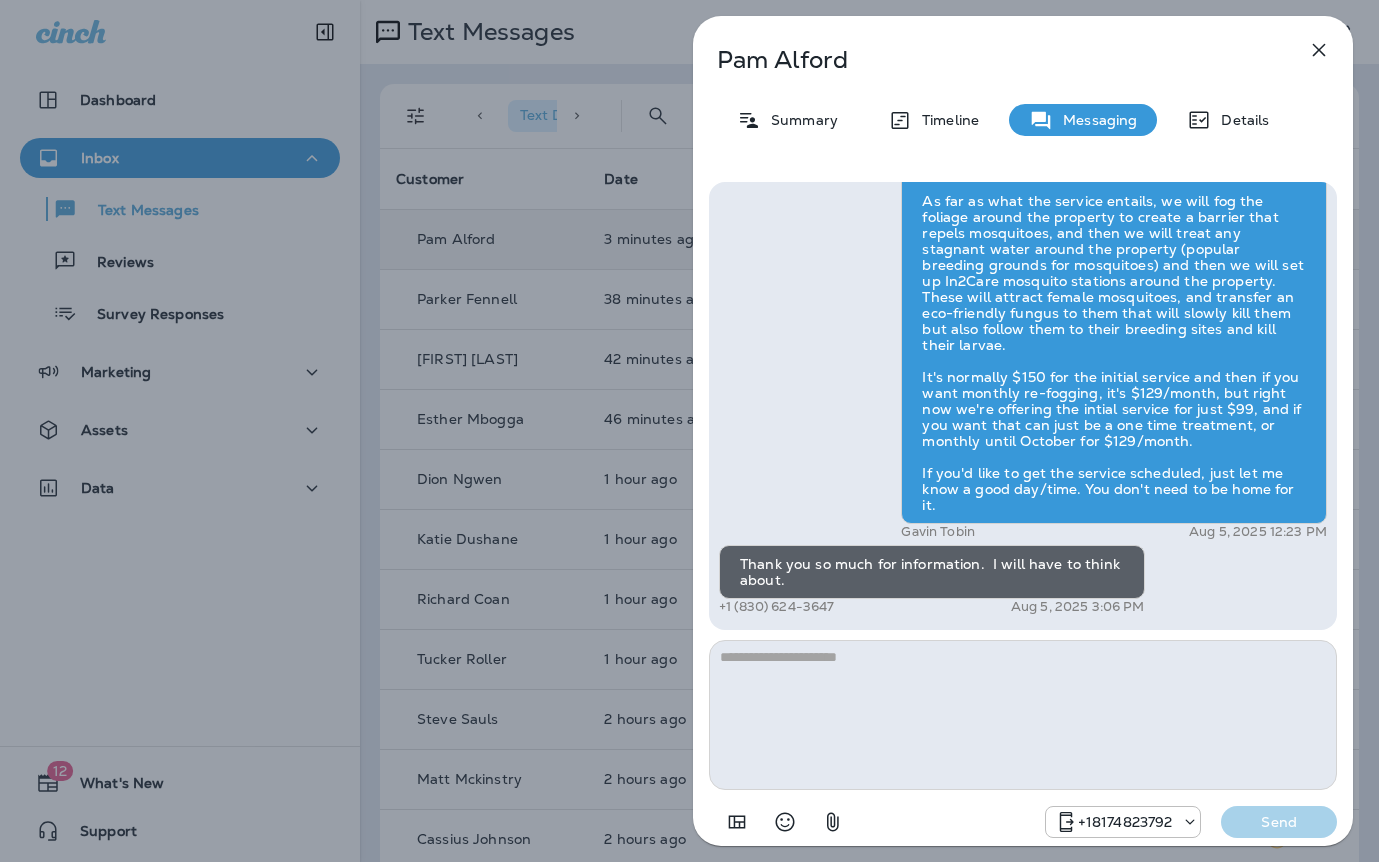 click on "Pam   Alford Summary   Timeline   Messaging   Details   Hello Pam, it's Moxie Pest Control! Summer is here, and so are the mosquitoes! Let our expert team eliminate them safely and effectively so you can reclaim your outdoor space. Spots are filling up fast—call us today at (817) 435-4922 to schedule your service and enjoy a bite-free season!
Reply STOP to optout +18174823792 Jul 31, 2025 9:41 AM What is the cost of this service? +1 (830) 624-3647 Aug 5, 2025 12:20 PM Gavin Tobin Aug 5, 2025 12:23 PM Thank you so much for information.  I will have to think about. +1 (830) 624-3647 Aug 5, 2025 3:06 PM +18174823792 Send" at bounding box center [689, 431] 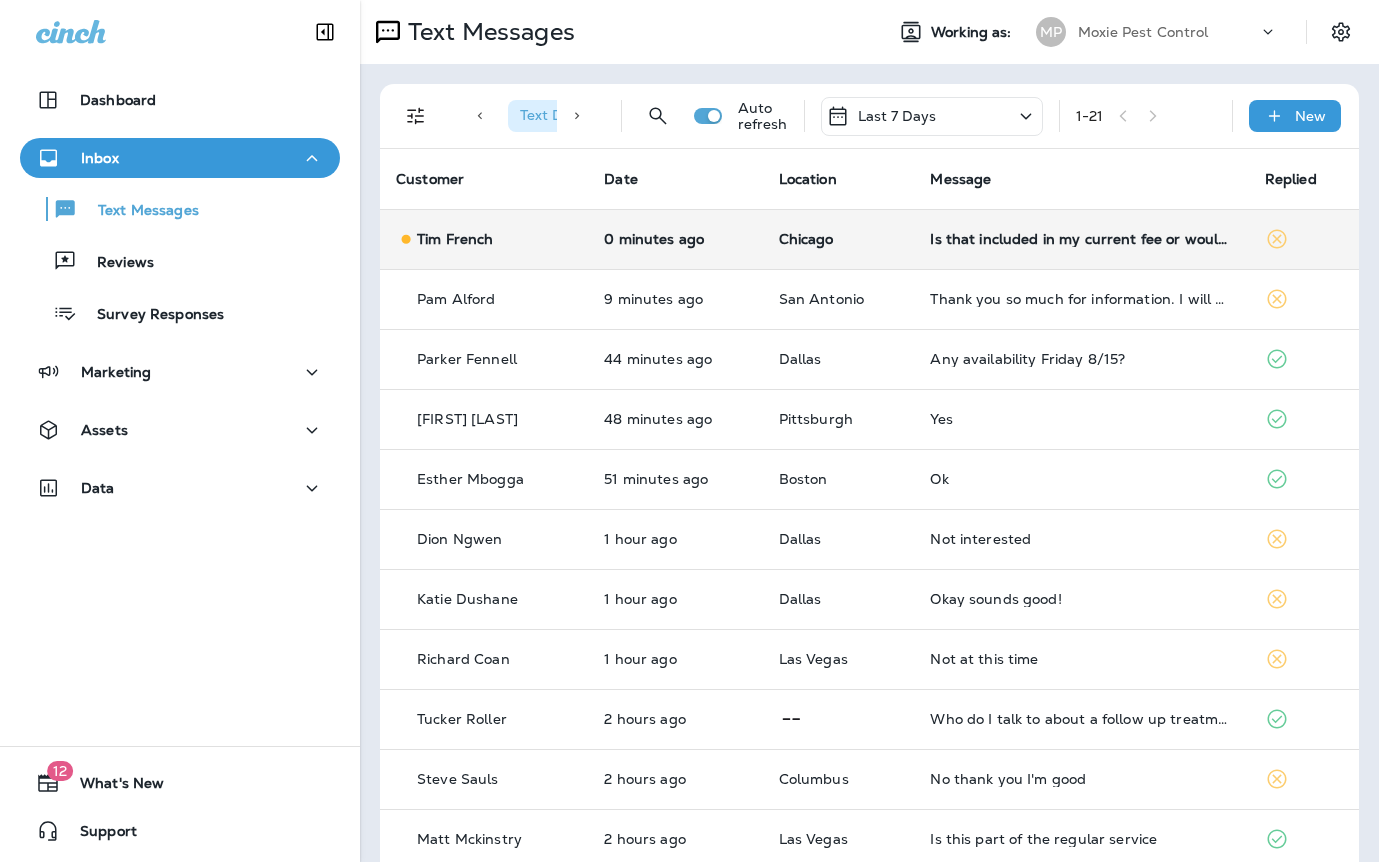 click on "Is that included in my current fee or would it be an additional charge?" at bounding box center [1081, 239] 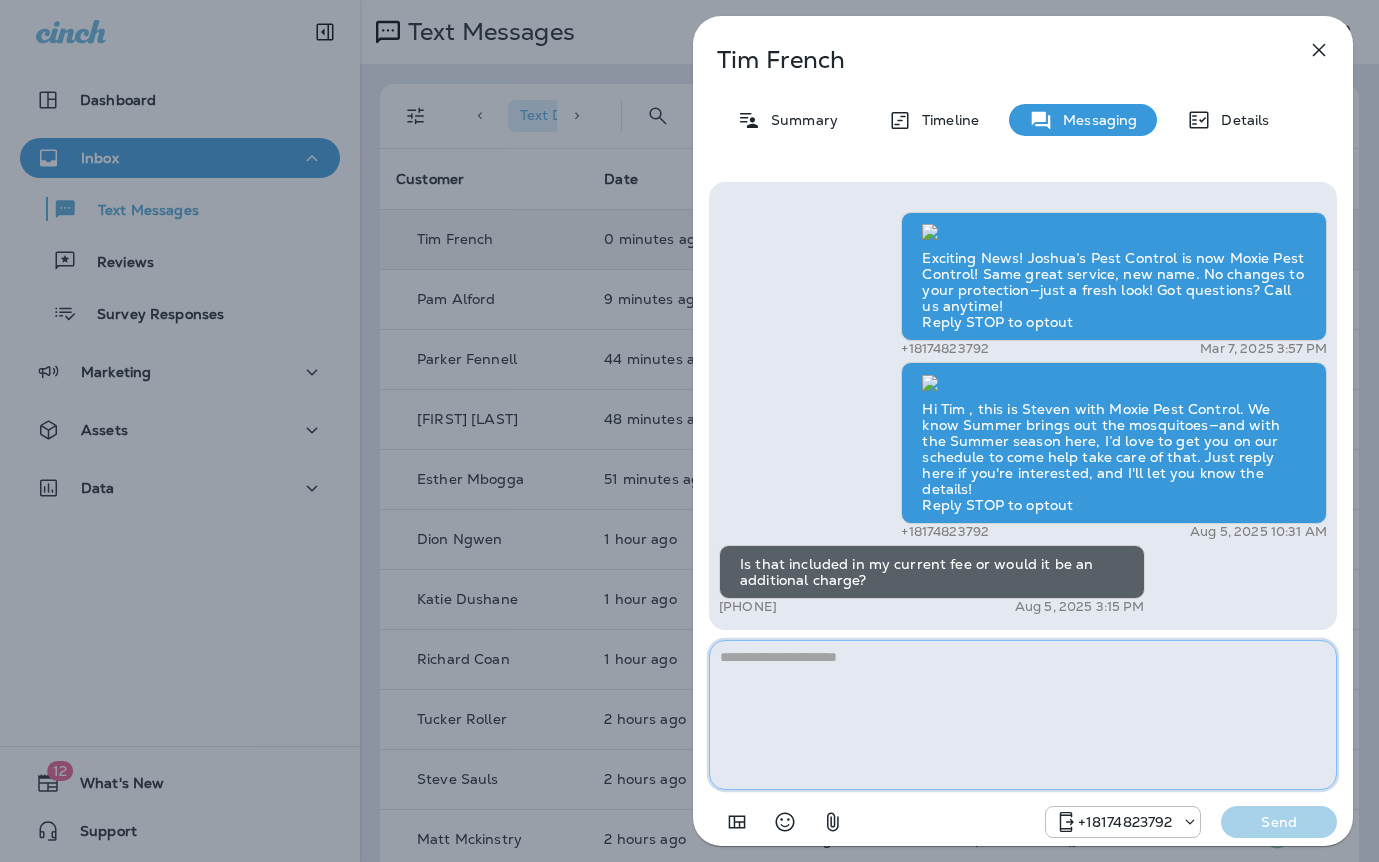 paste on "**********" 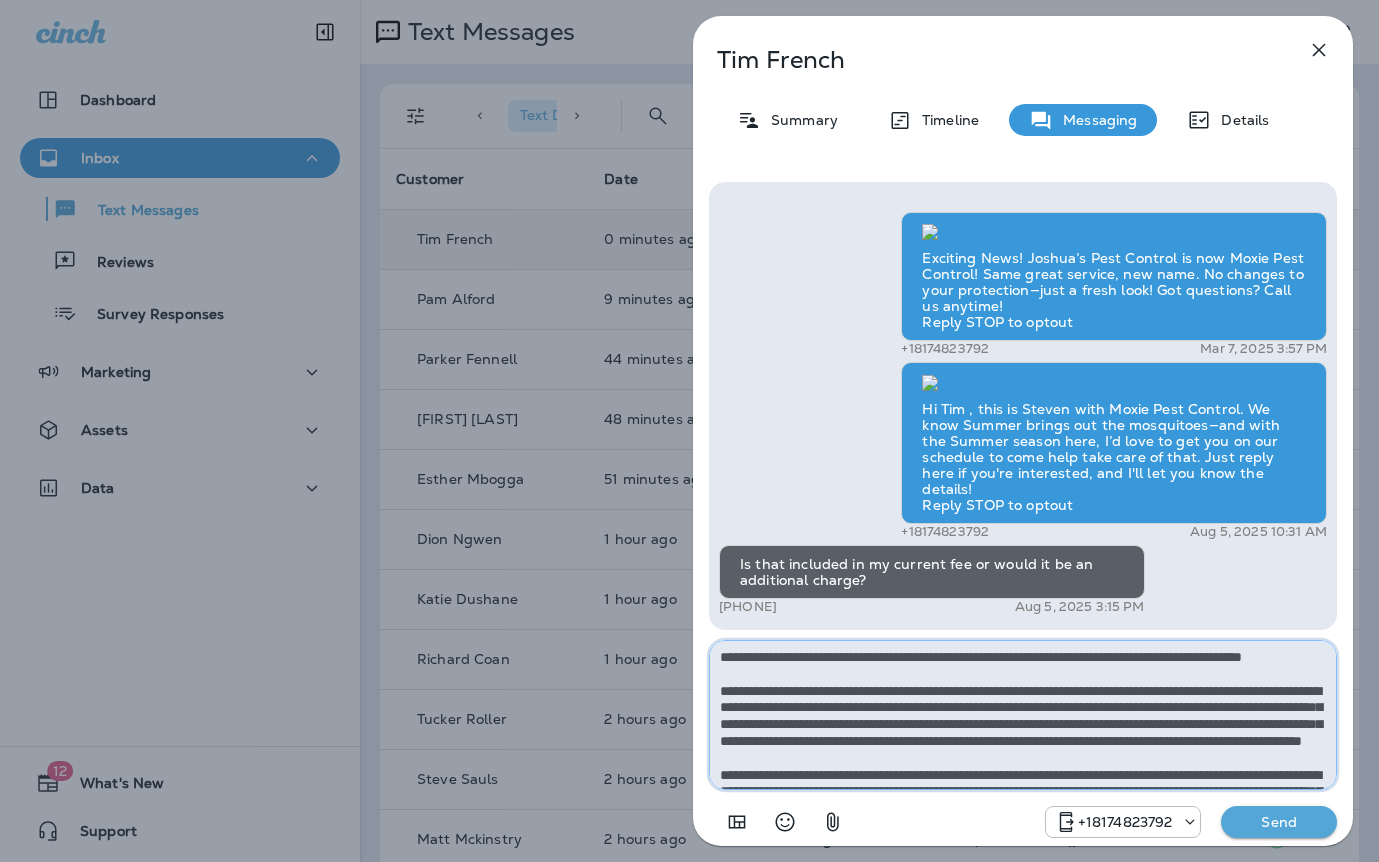 scroll, scrollTop: 128, scrollLeft: 0, axis: vertical 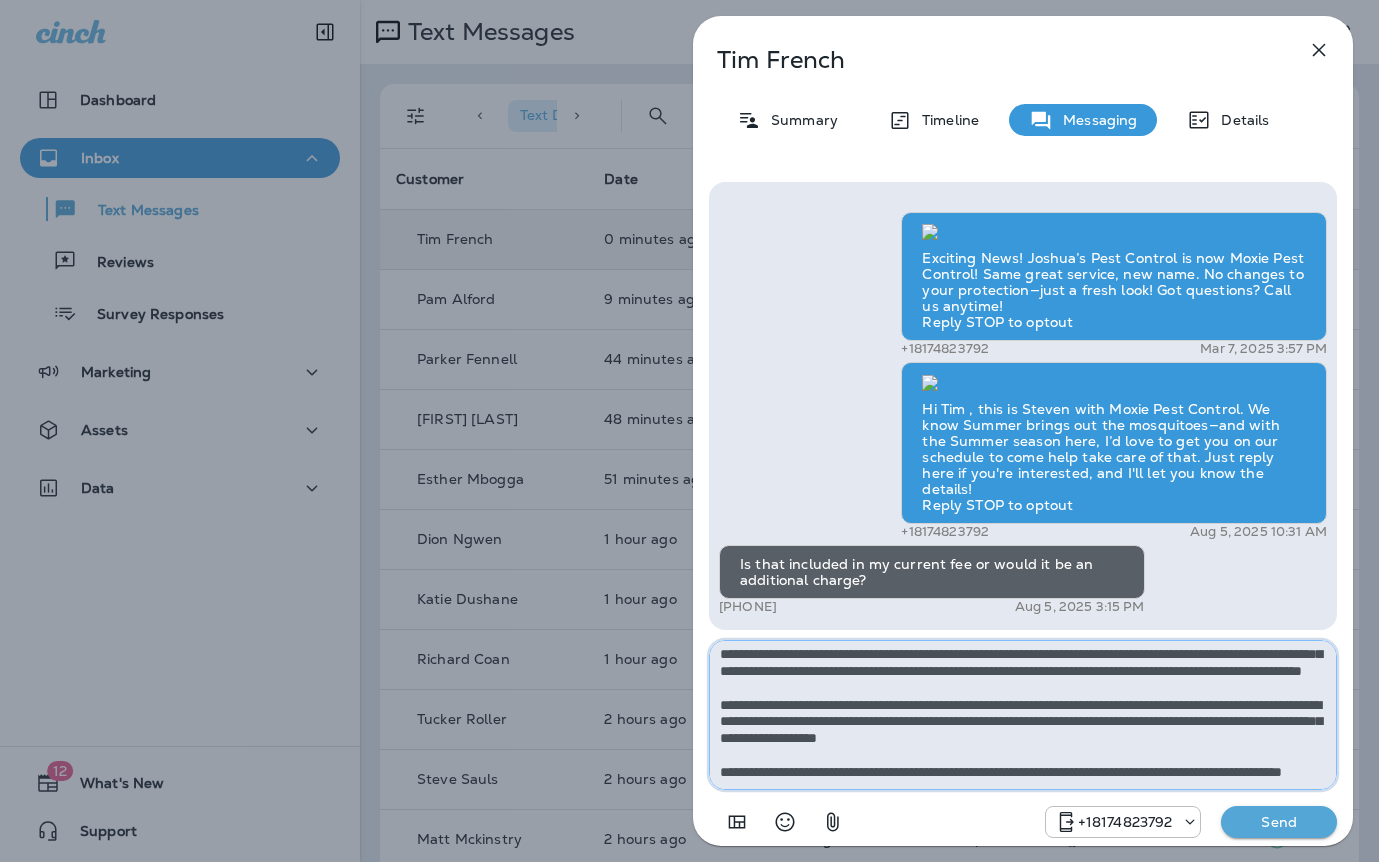 type on "**********" 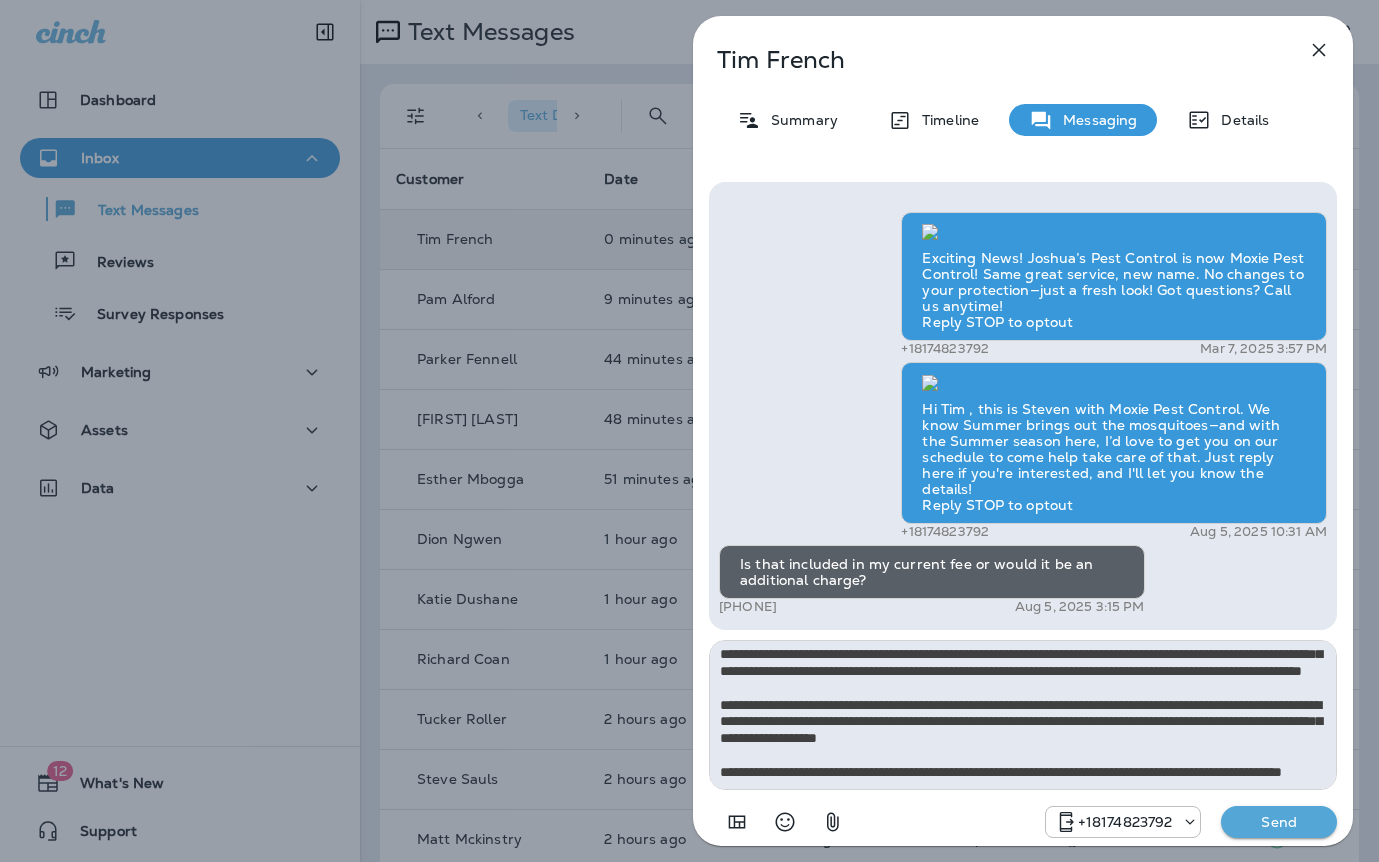 click on "Send" at bounding box center (1279, 822) 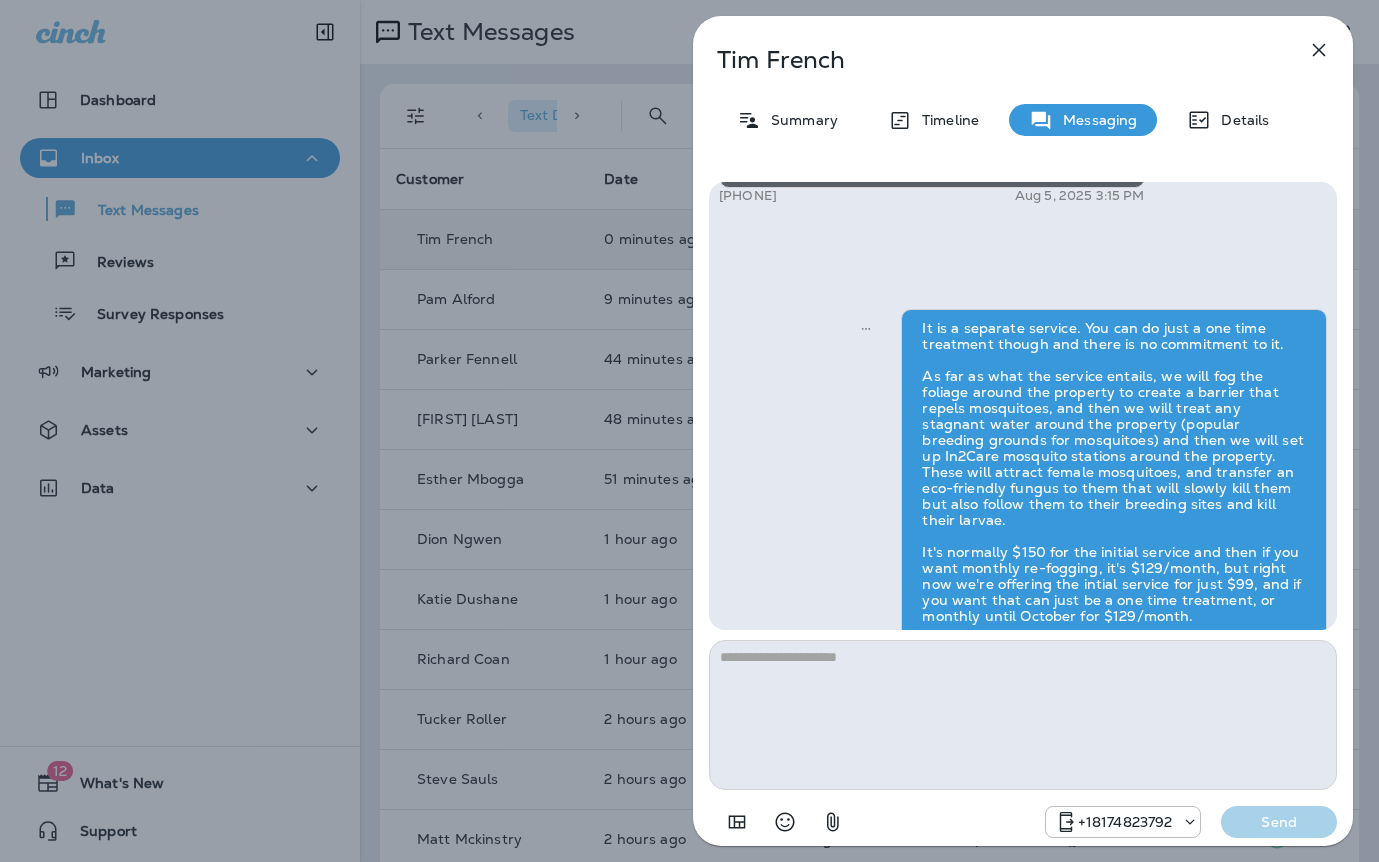 scroll, scrollTop: 0, scrollLeft: 0, axis: both 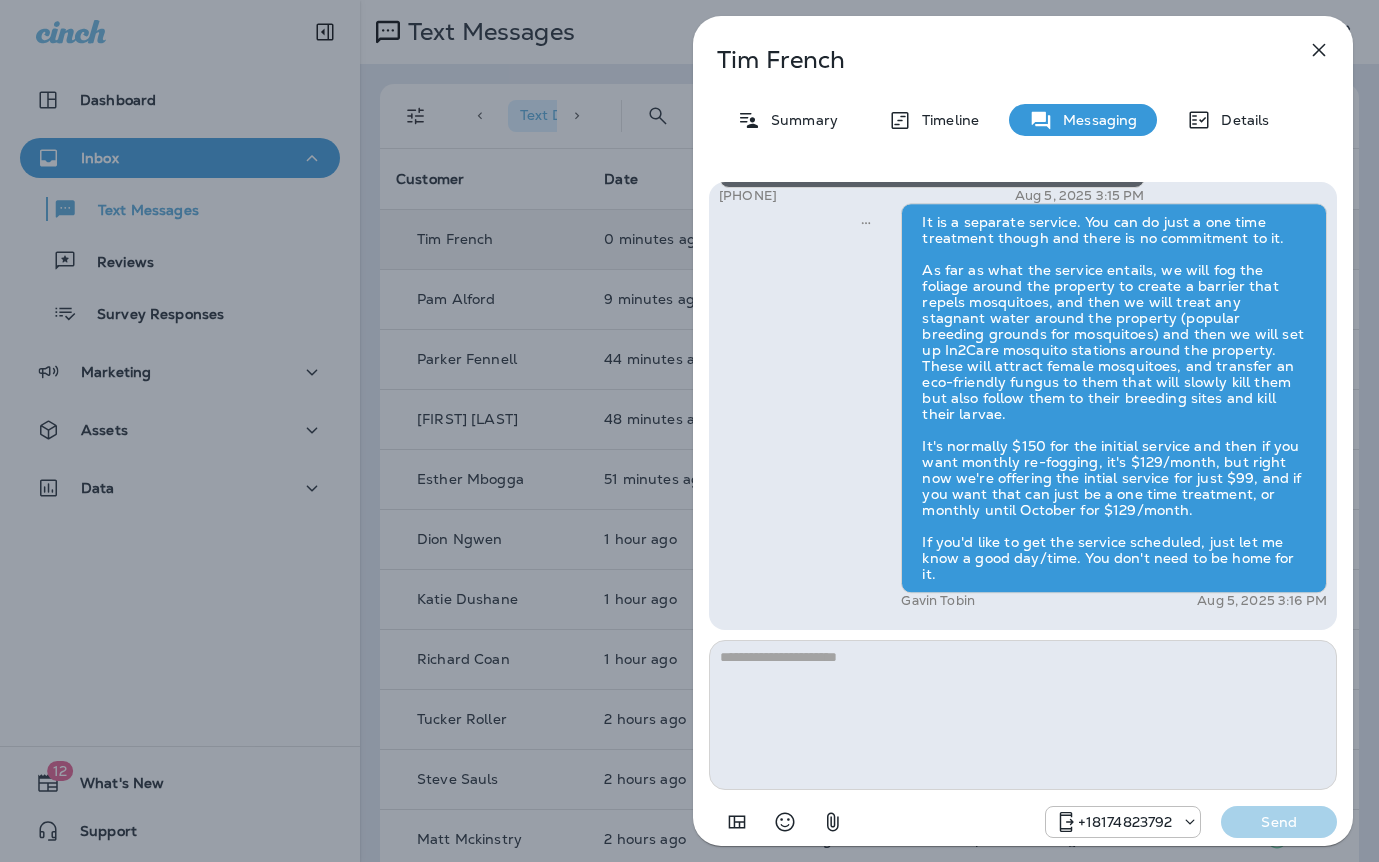 click on "Tim   French Summary   Timeline   Messaging   Details   Exciting News! Joshua’s Pest Control is now Moxie Pest Control! Same great service, new name. No changes to your protection—just a fresh look! Got questions? Call us anytime!
Reply STOP to optout +18174823792 Mar 7, 2025 3:57 PM Hi Tim , this is Steven with Moxie Pest Control. We know Summer brings out the mosquitoes—and with the Summer season here, I’d love to get you on our schedule to come help take care of that. Just reply here if you're interested, and I'll let you know the details!
Reply STOP to optout +18174823792 Aug 5, 2025 10:31 AM Is that included in my current fee or would it be an additional charge? +1 (224) 392-6018 Aug 5, 2025 3:15 PM   Gavin Tobin Aug 5, 2025 3:16 PM +18174823792 Send" at bounding box center [689, 431] 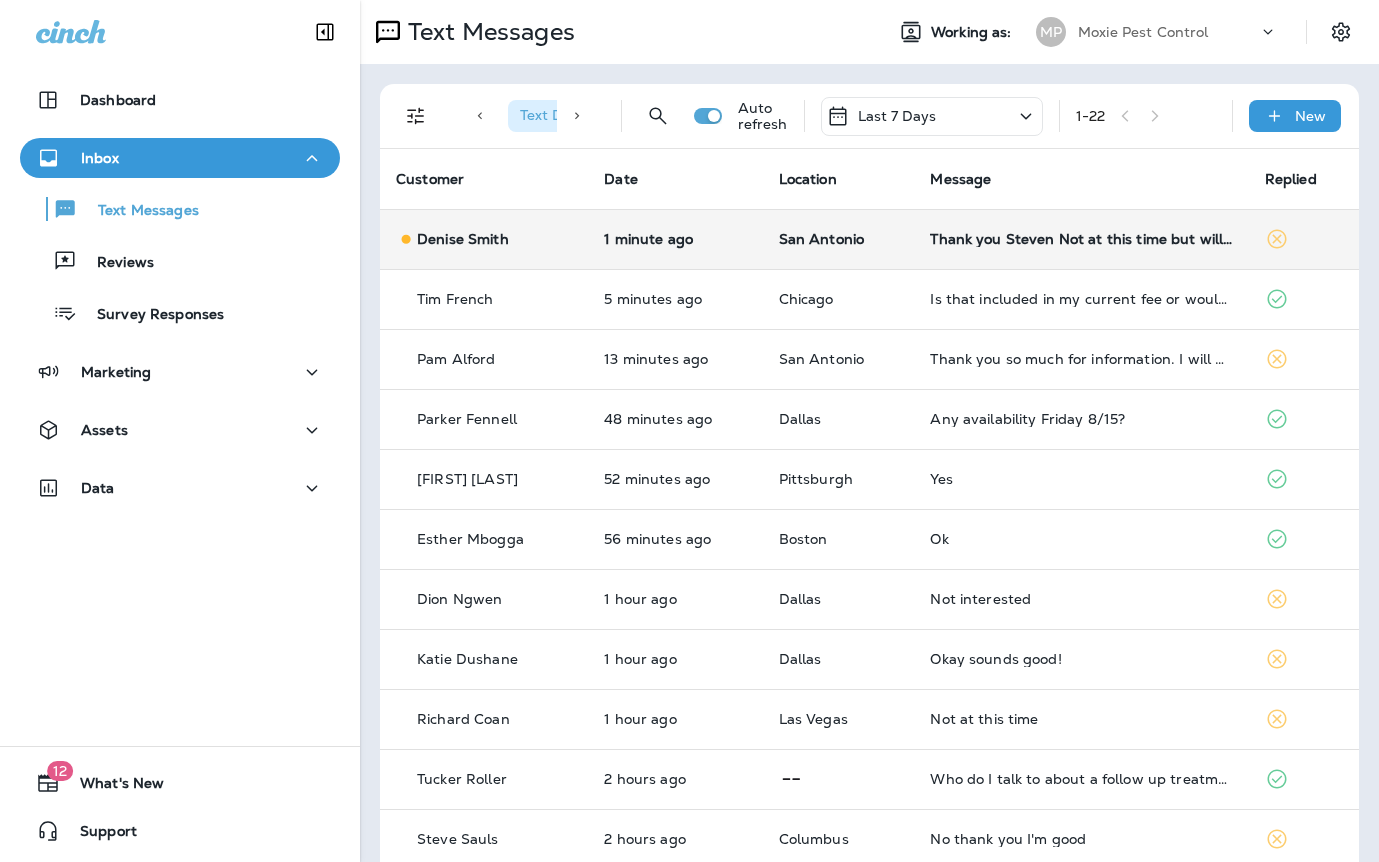 click on "San Antonio" at bounding box center (839, 239) 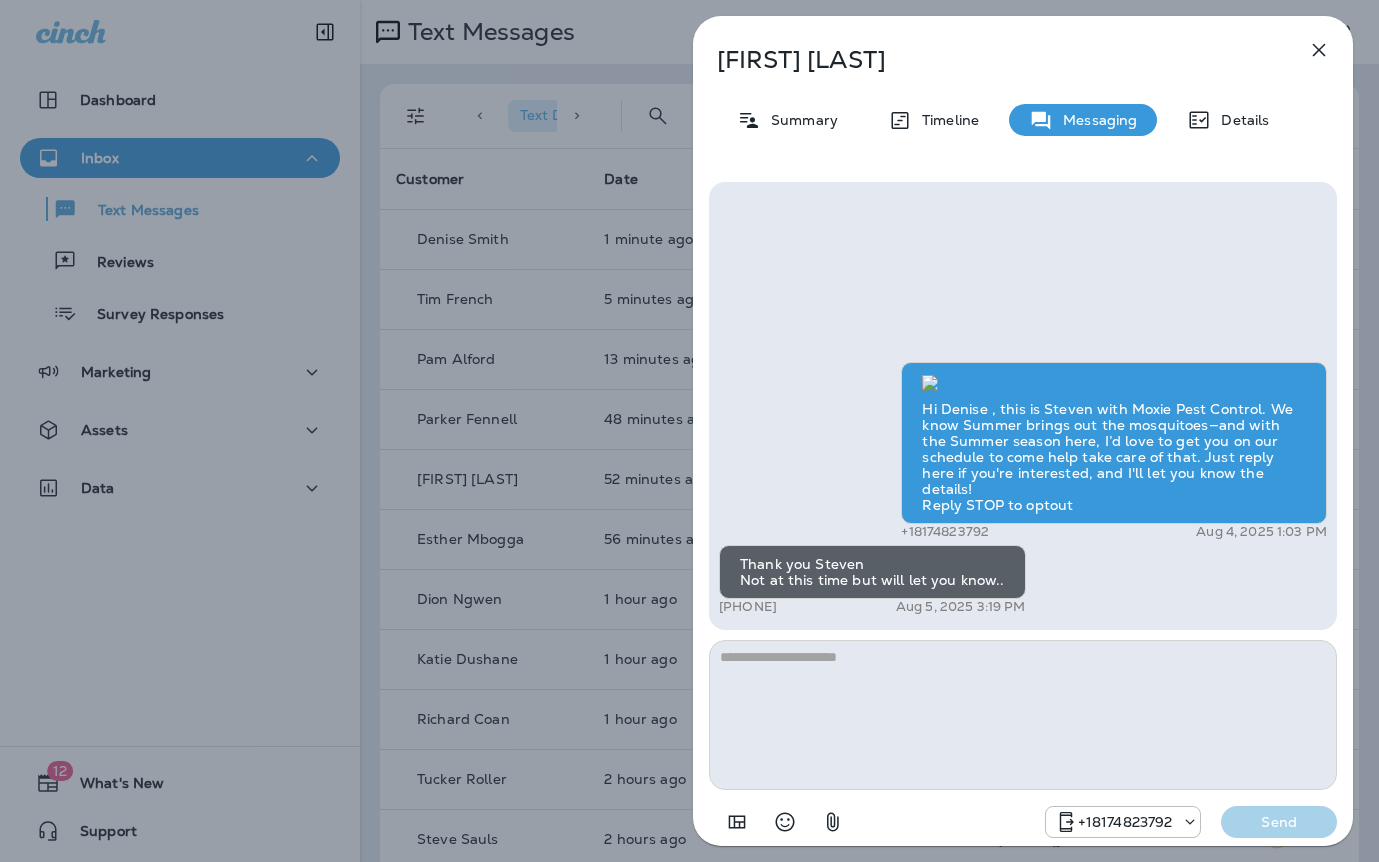 click on "Denise   Smith Summary   Timeline   Messaging   Details   Hi Denise , this is Steven with Moxie Pest Control. We know Summer brings out the mosquitoes—and with the Summer season here, I’d love to get you on our schedule to come help take care of that. Just reply here if you're interested, and I'll let you know the details!
Reply STOP to optout +18174823792 Aug 4, 2025 1:03 PM Thank you Steven
Not at this time but will let you know.. +1 (713) 345-0056 Aug 5, 2025 3:19 PM +18174823792 Send" at bounding box center (689, 431) 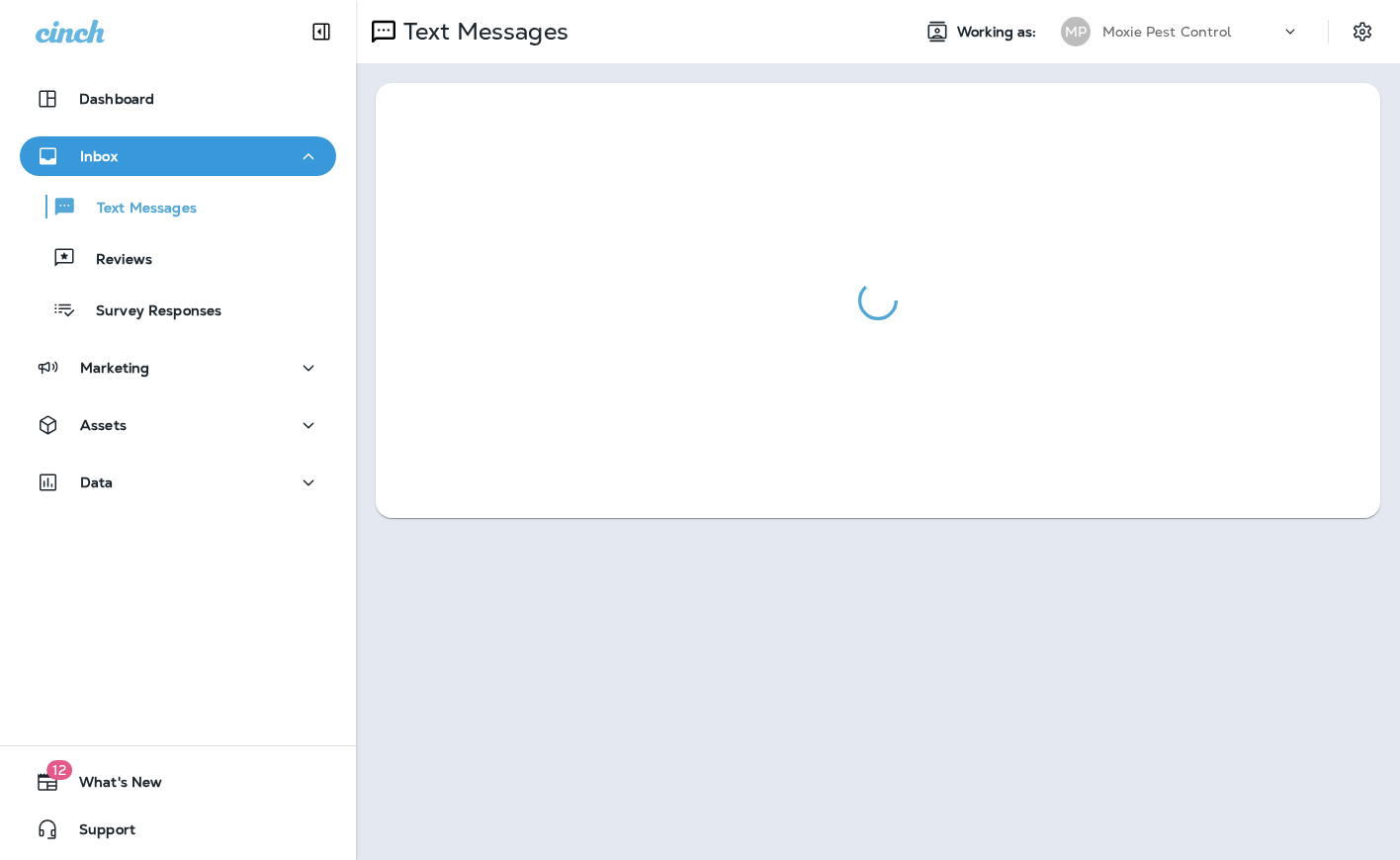 scroll, scrollTop: 0, scrollLeft: 0, axis: both 